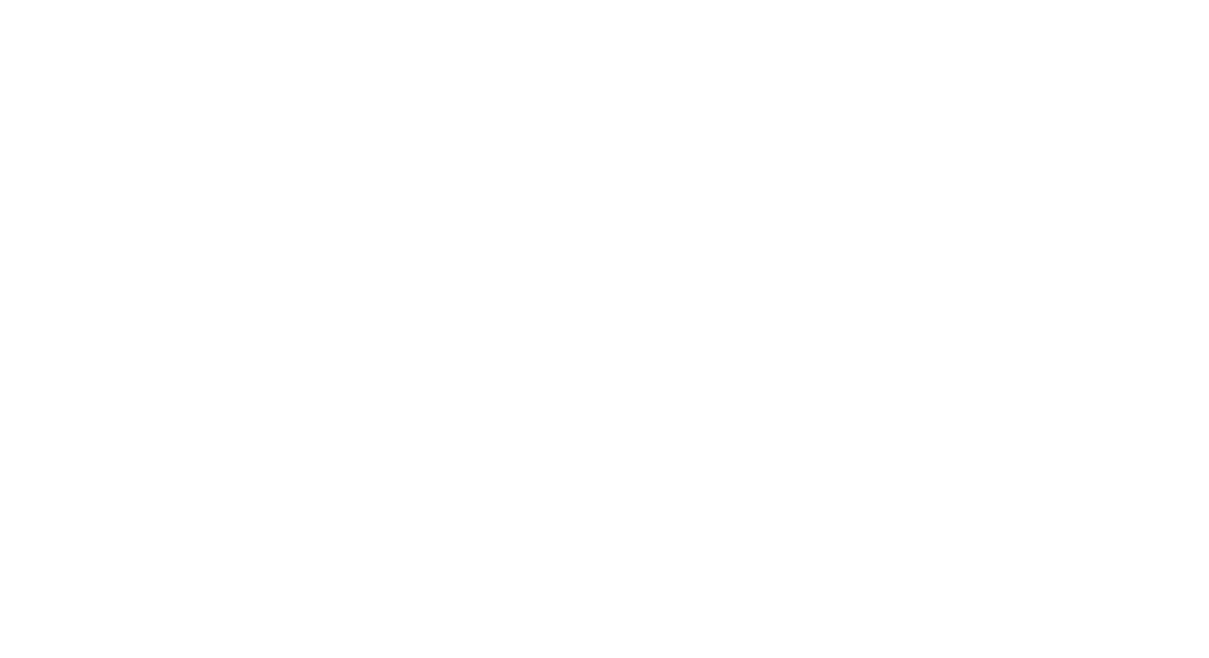 scroll, scrollTop: 0, scrollLeft: 0, axis: both 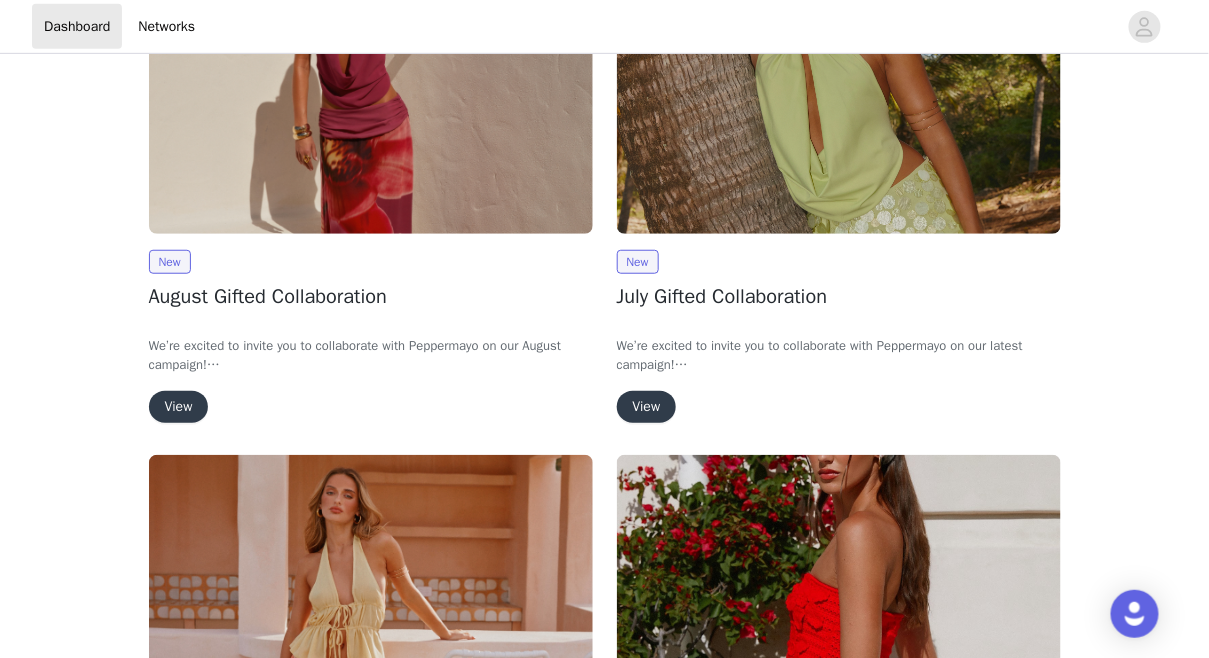 click on "View" at bounding box center (179, 407) 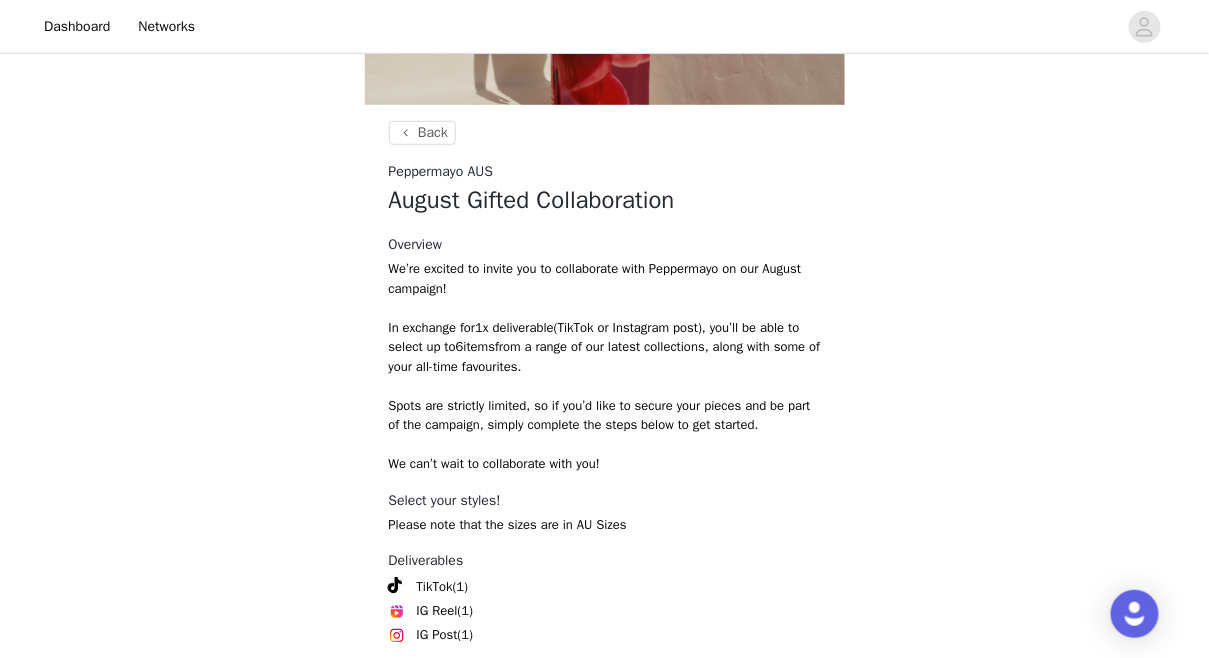 scroll, scrollTop: 498, scrollLeft: 0, axis: vertical 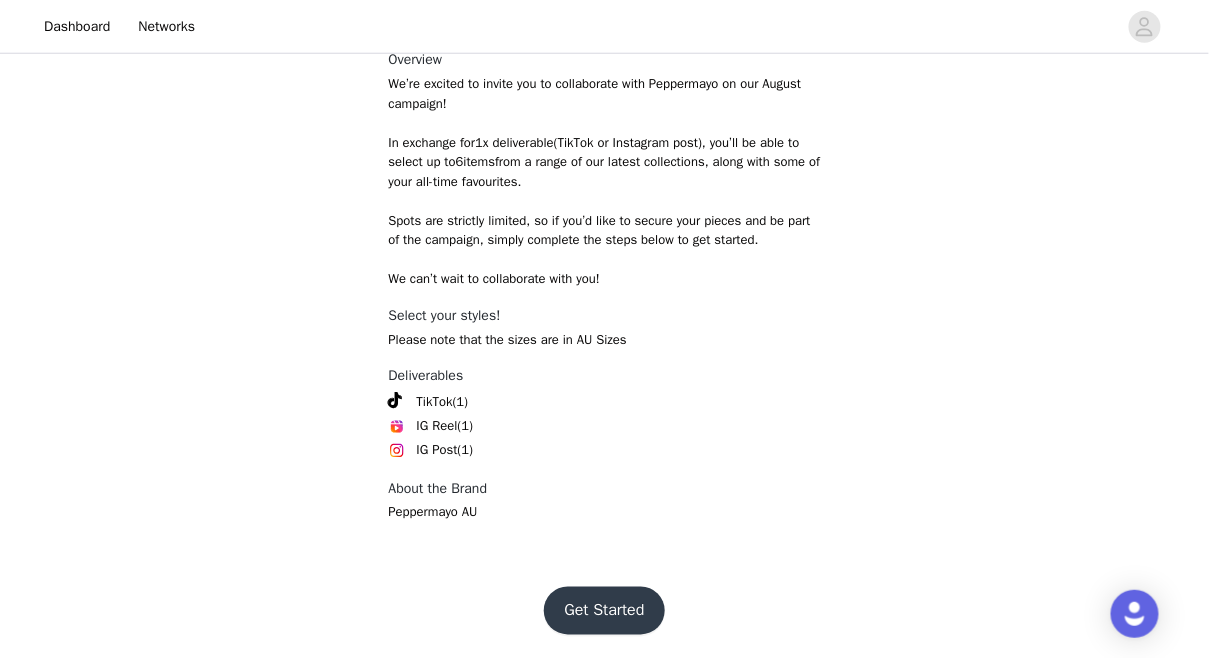click on "Get Started" at bounding box center [604, 611] 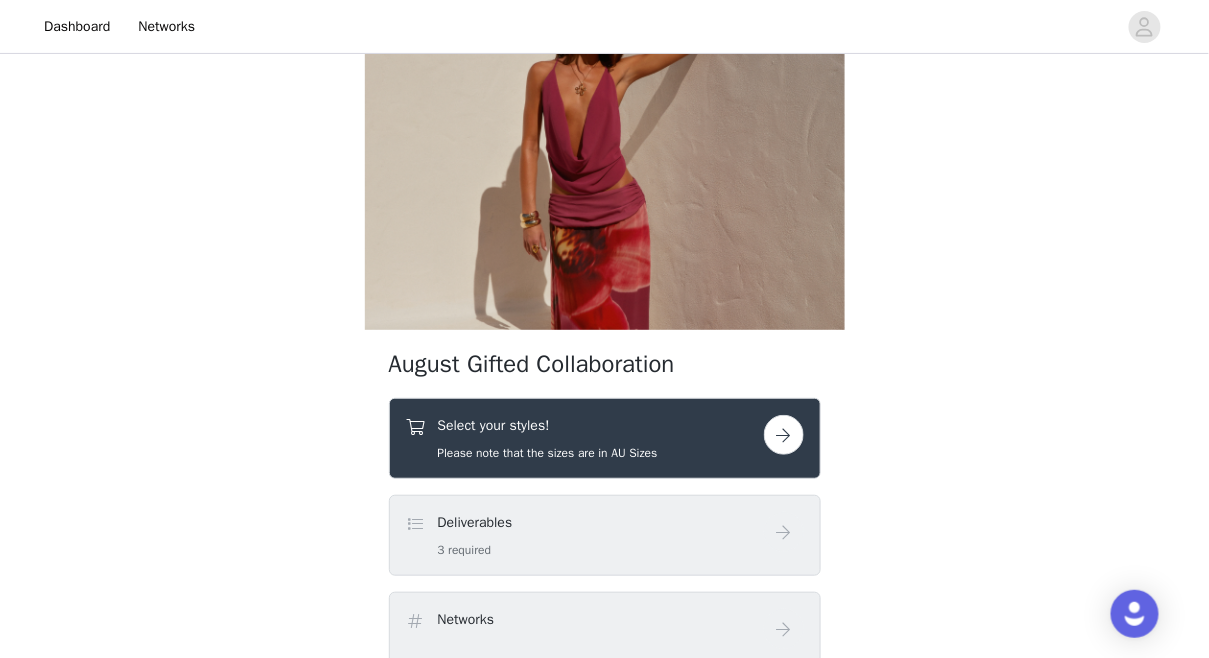 scroll, scrollTop: 156, scrollLeft: 0, axis: vertical 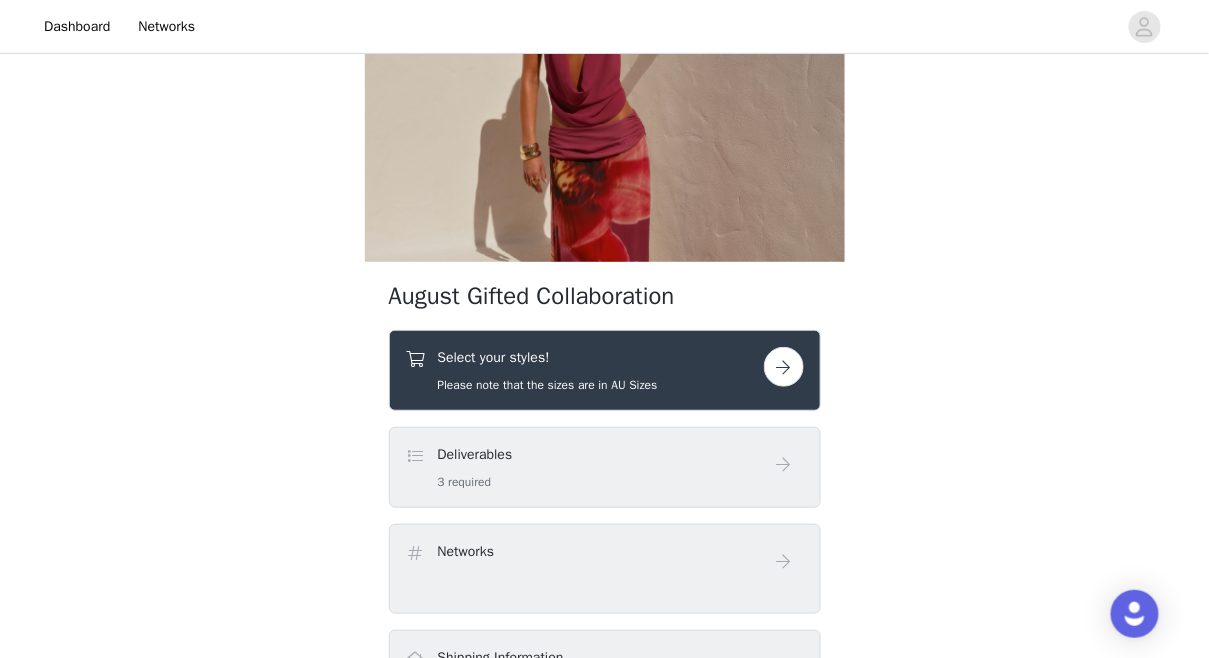 click on "Select your styles!" at bounding box center (548, 357) 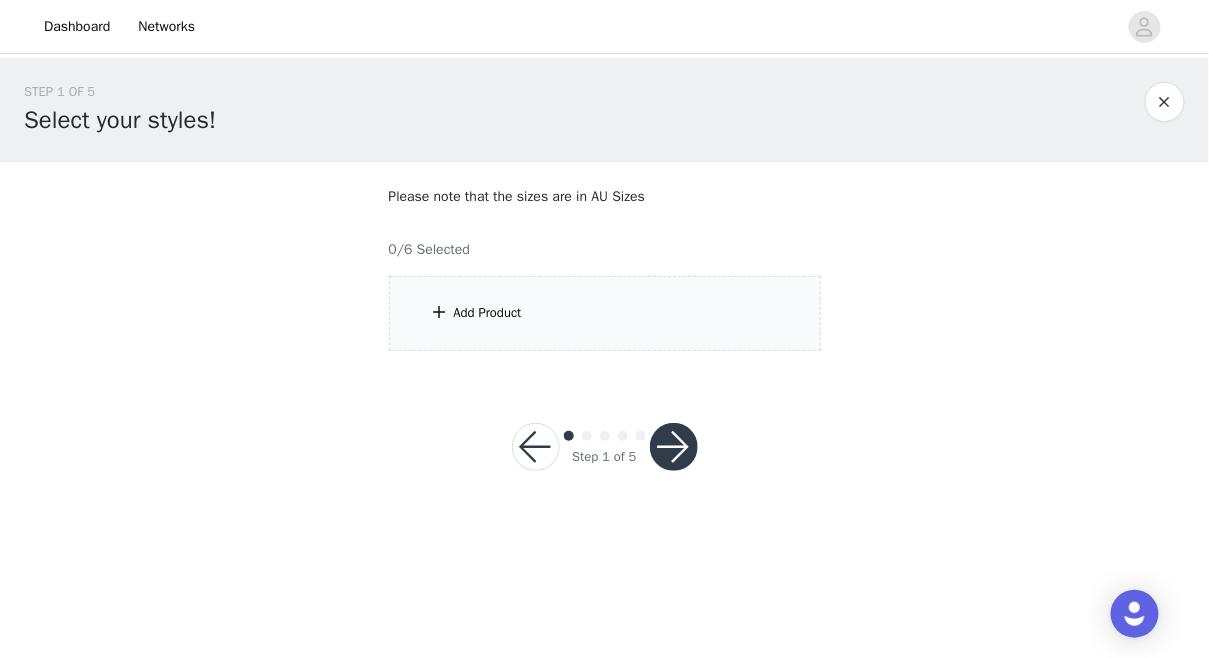 click on "Add Product" at bounding box center [605, 313] 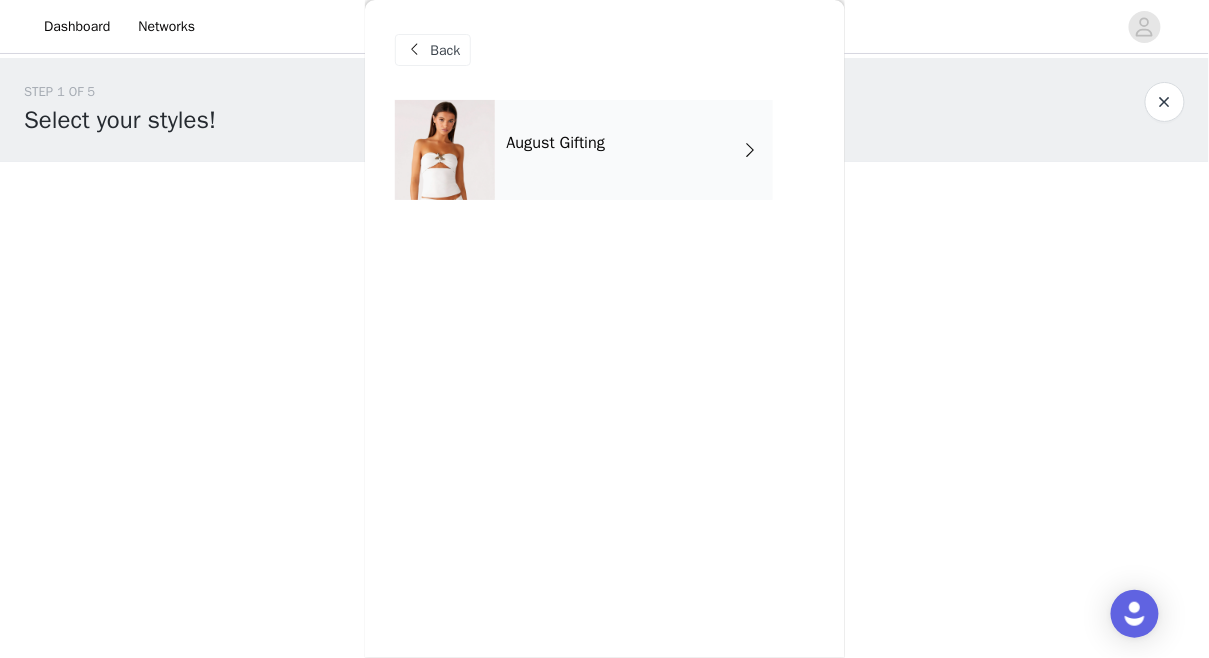 click on "August Gifting" at bounding box center [634, 150] 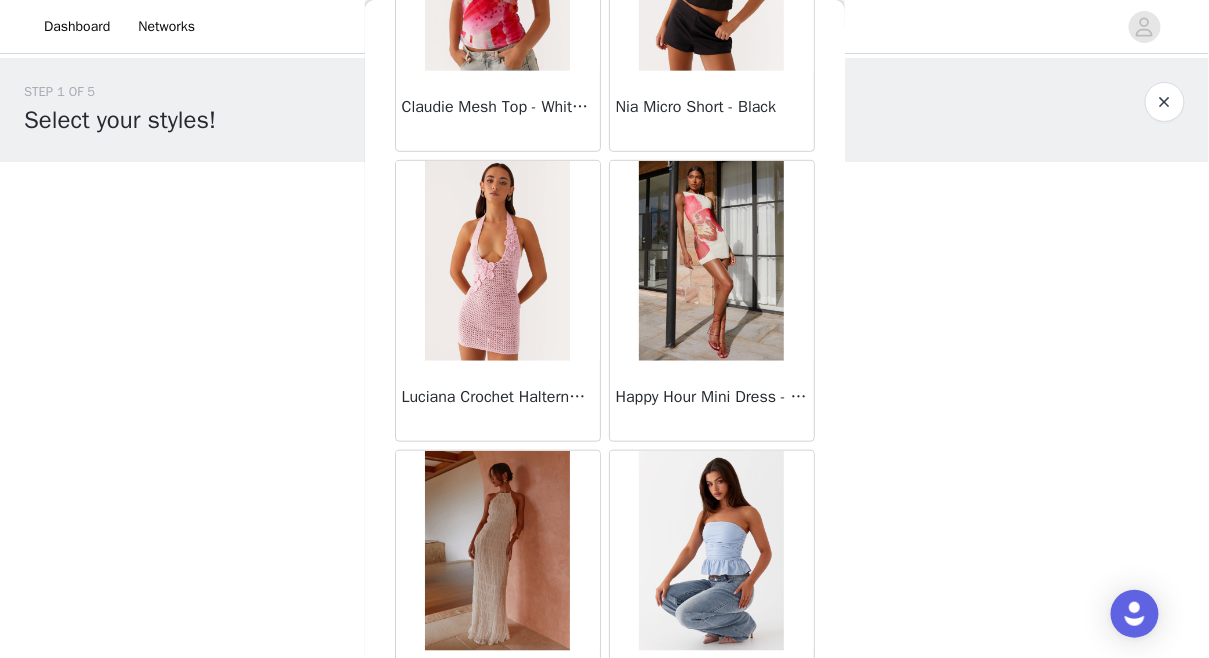 scroll, scrollTop: 2397, scrollLeft: 0, axis: vertical 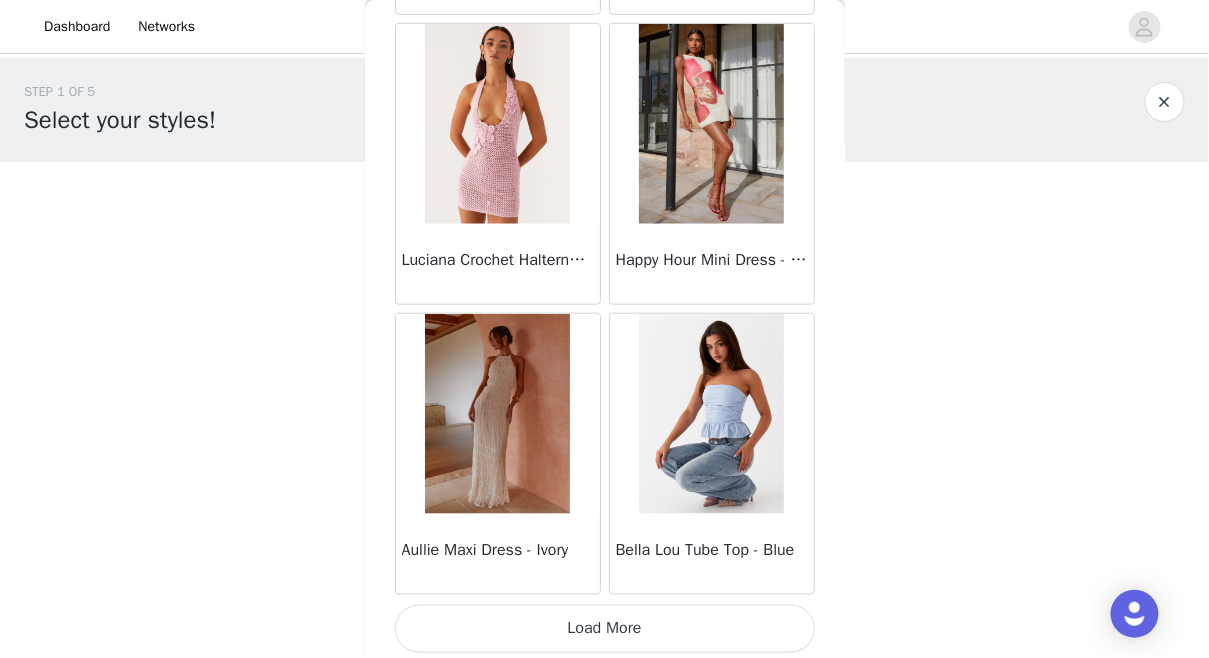 click on "Load More" at bounding box center [605, 629] 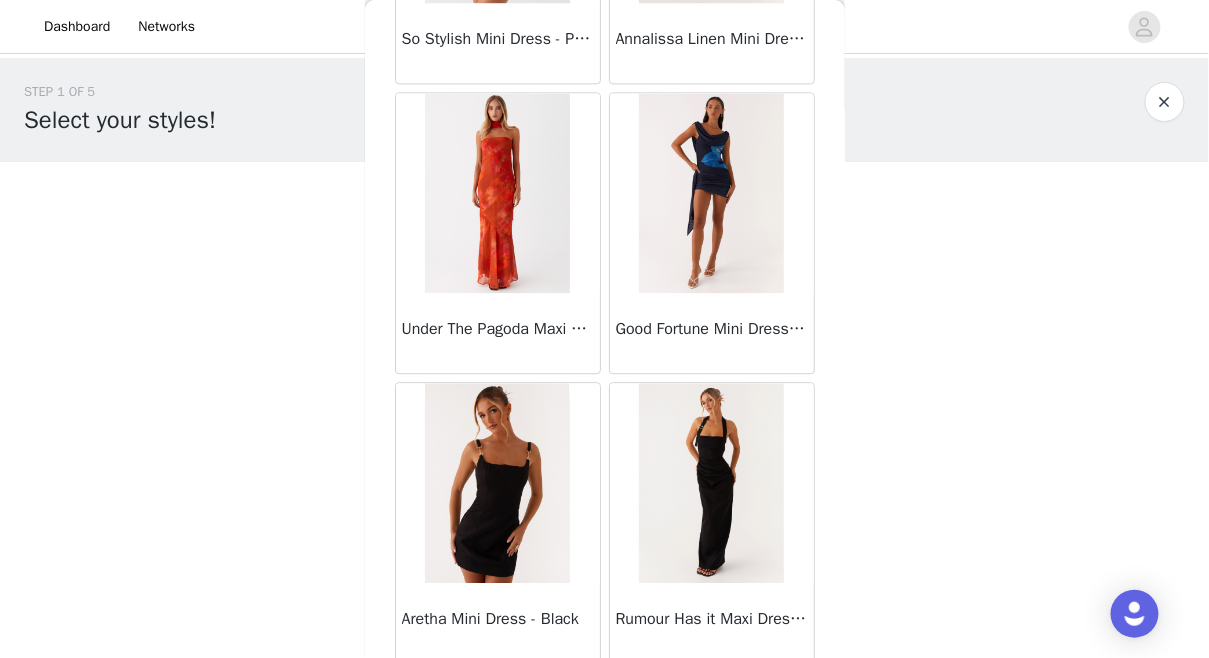 scroll, scrollTop: 5293, scrollLeft: 0, axis: vertical 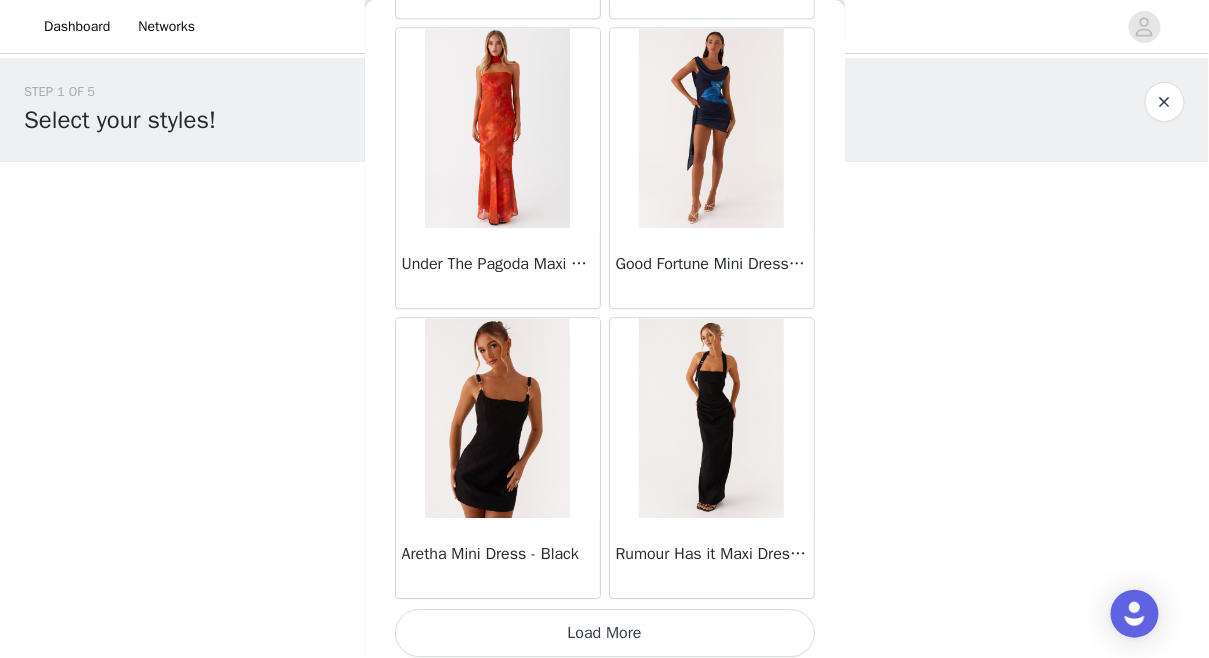 click on "Load More" at bounding box center (605, 633) 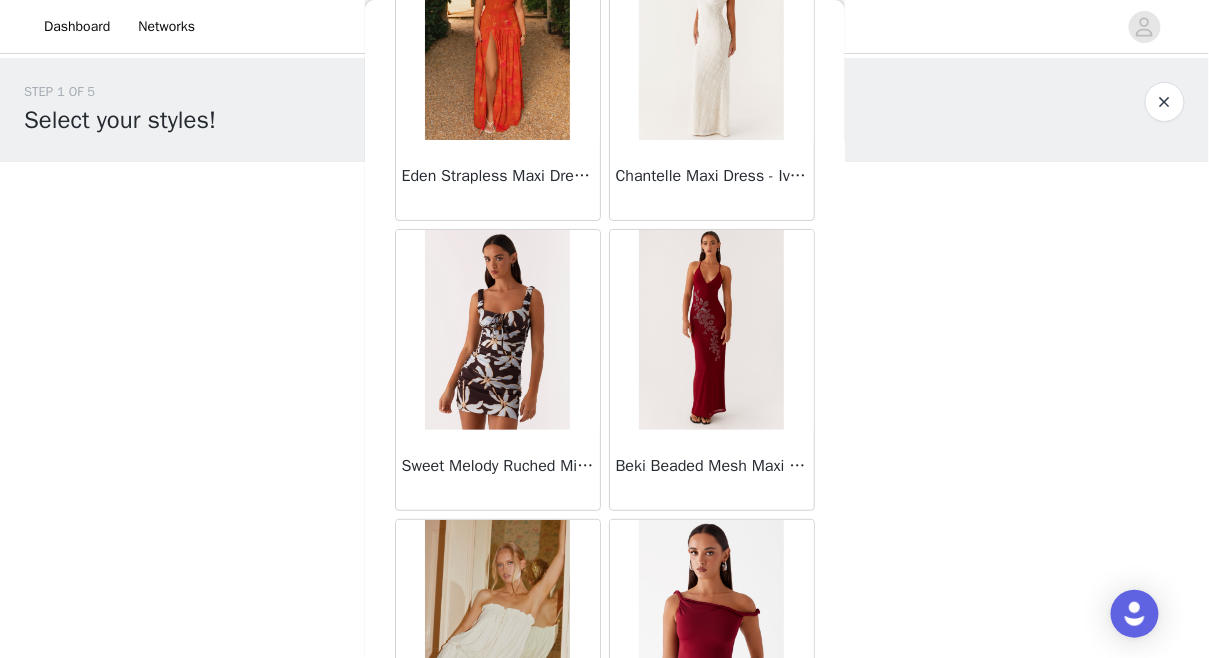 scroll, scrollTop: 8189, scrollLeft: 0, axis: vertical 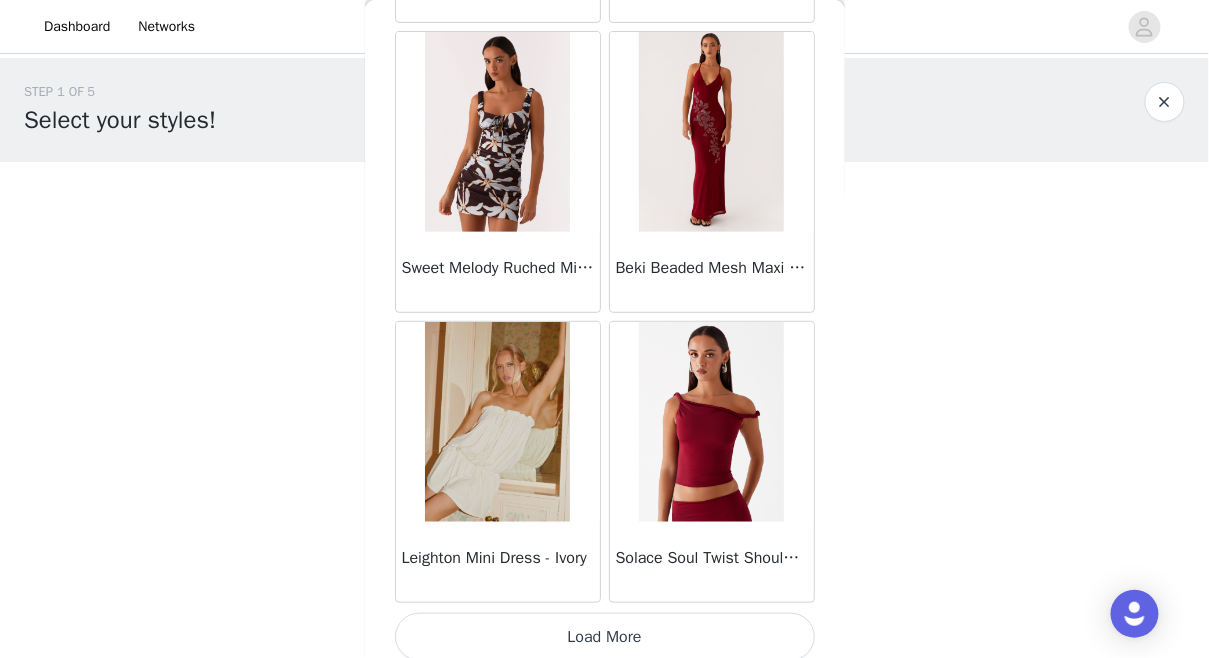 click on "Load More" at bounding box center [605, 637] 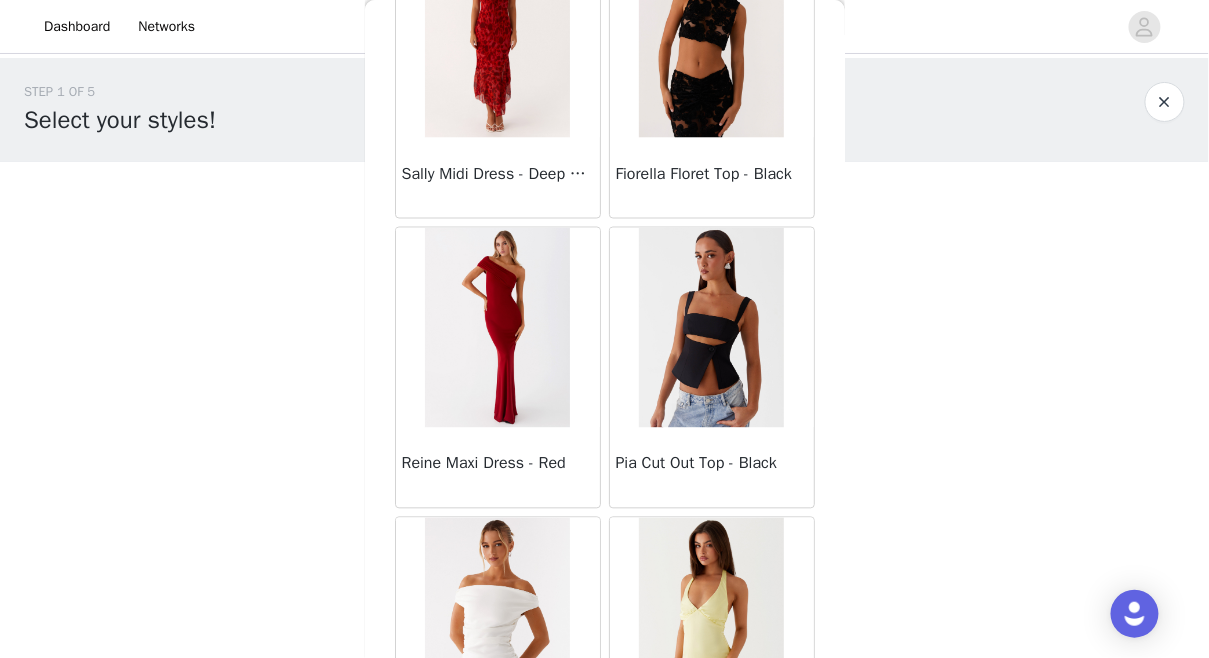 scroll, scrollTop: 11085, scrollLeft: 0, axis: vertical 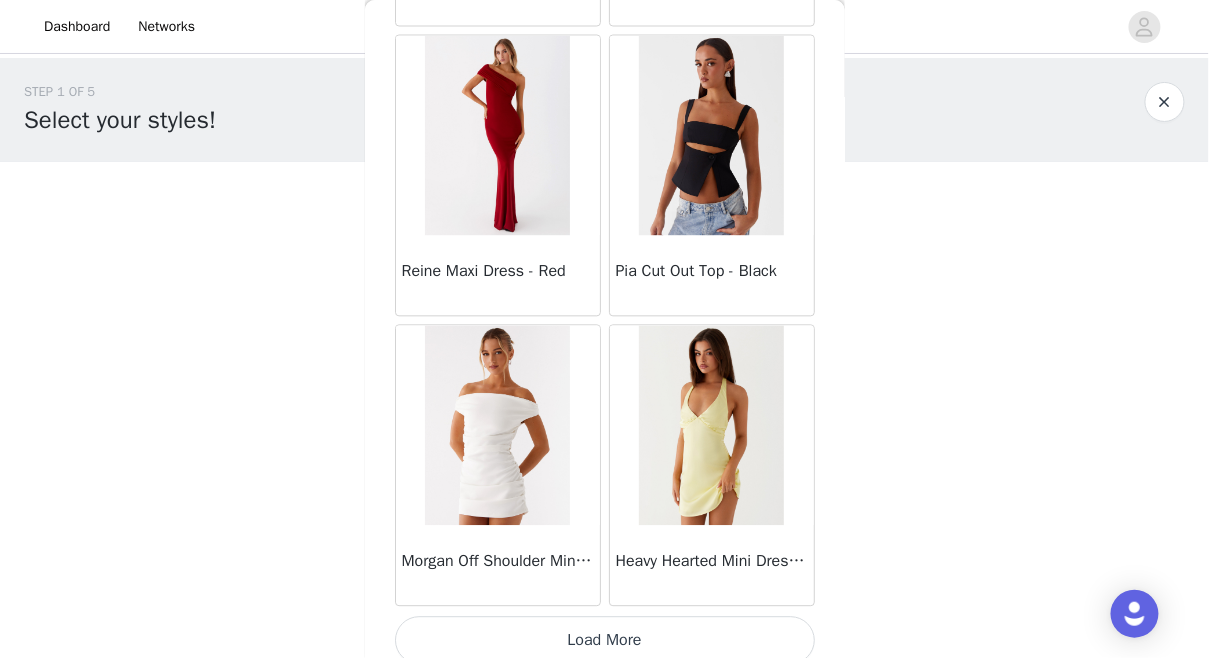 click on "Load More" at bounding box center (605, 641) 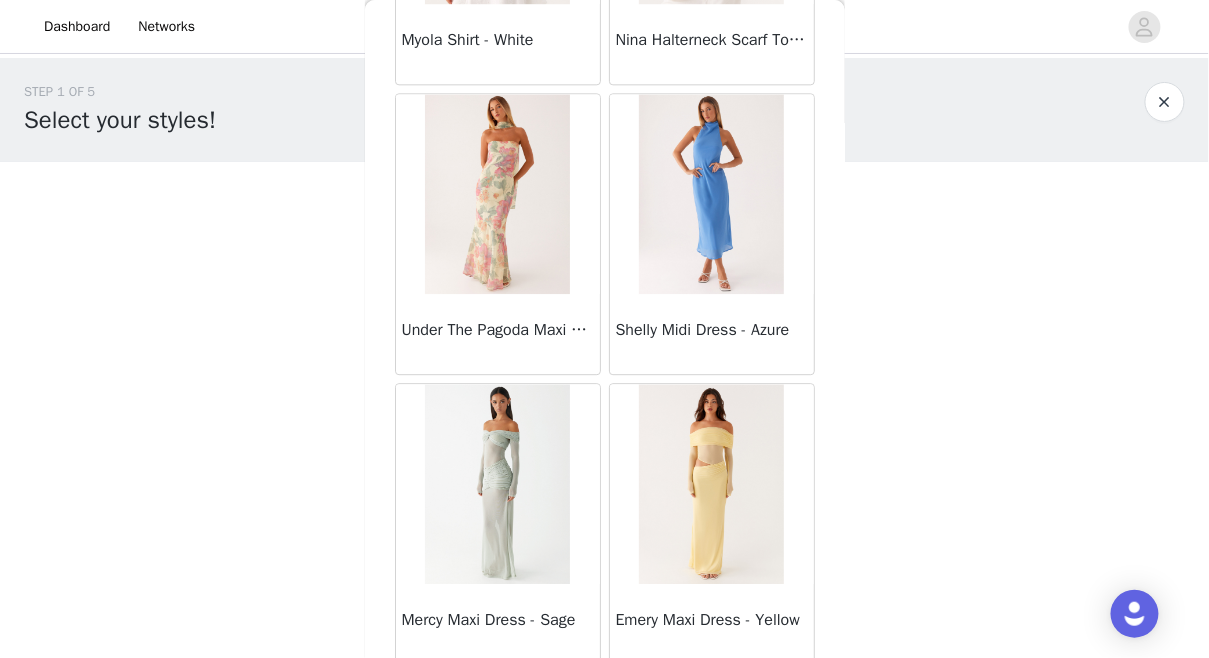 scroll, scrollTop: 13380, scrollLeft: 0, axis: vertical 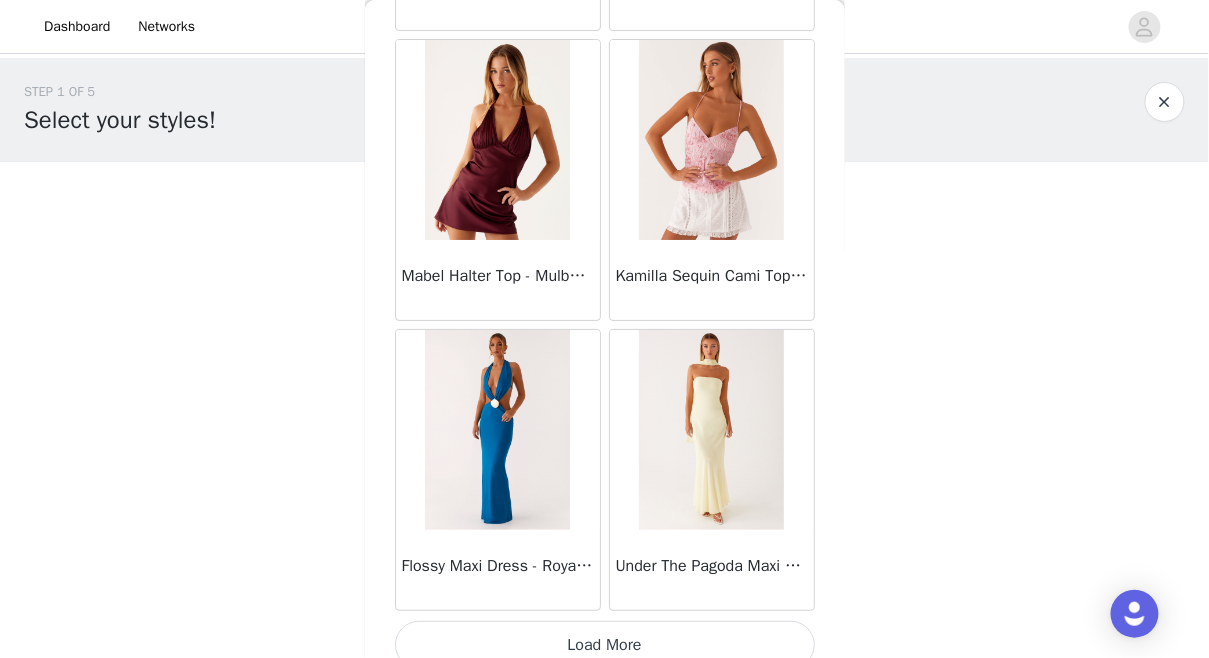 click on "Load More" at bounding box center [605, 645] 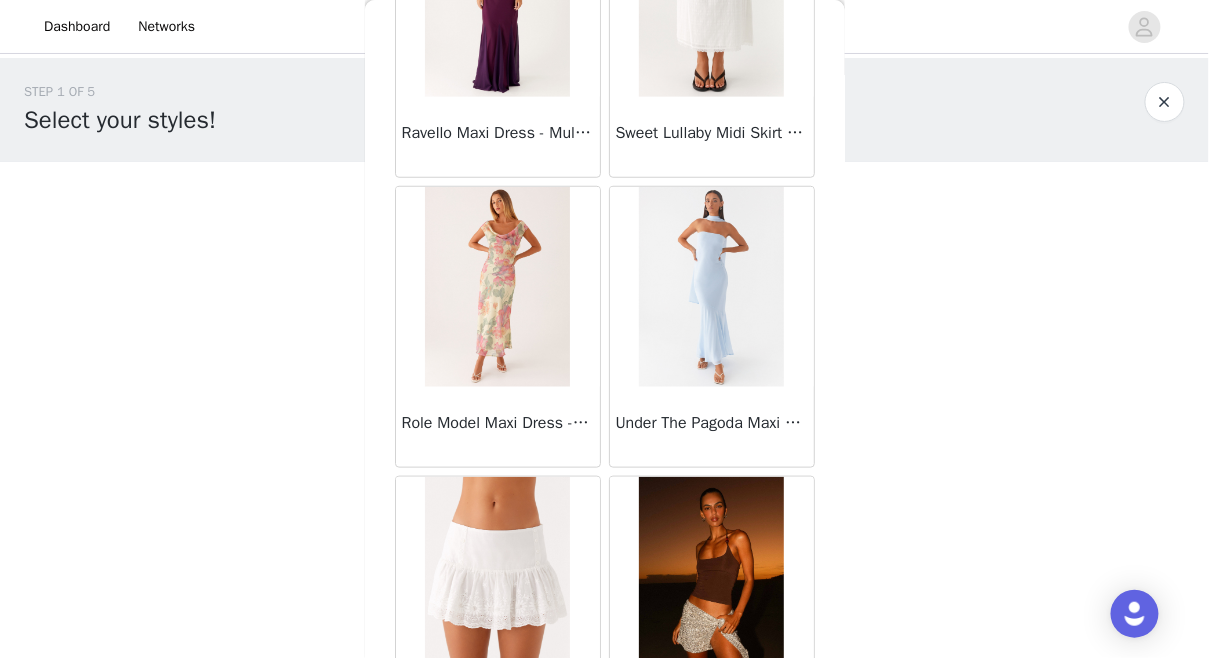 scroll, scrollTop: 16468, scrollLeft: 0, axis: vertical 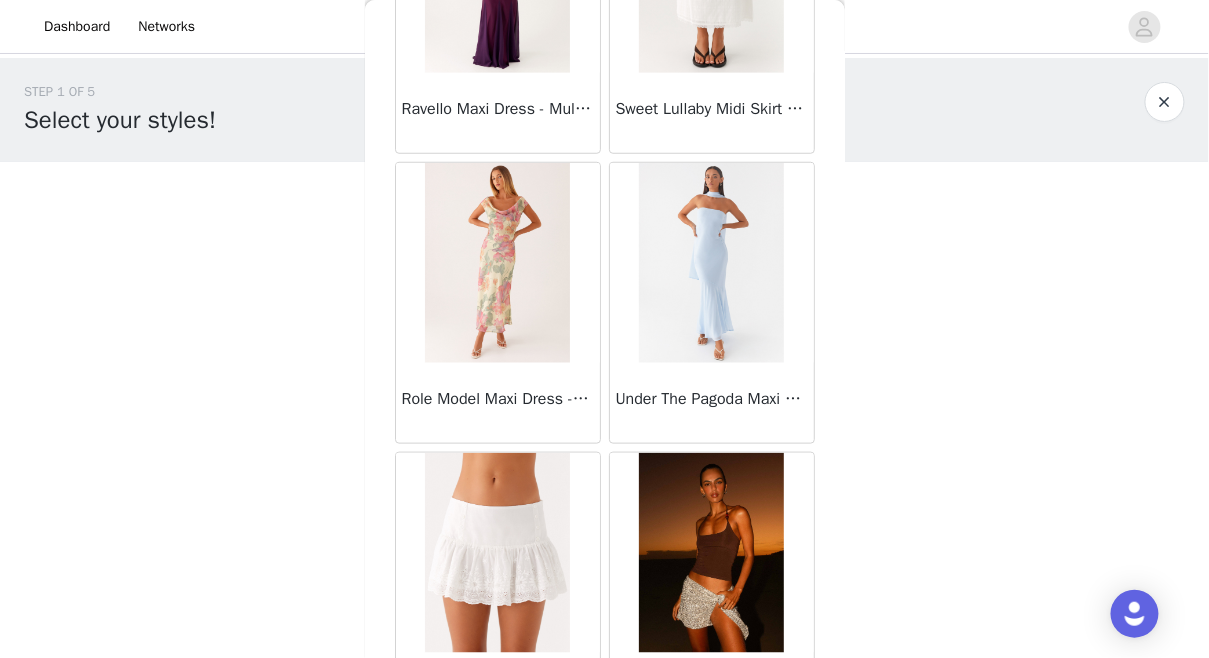 click at bounding box center (711, 263) 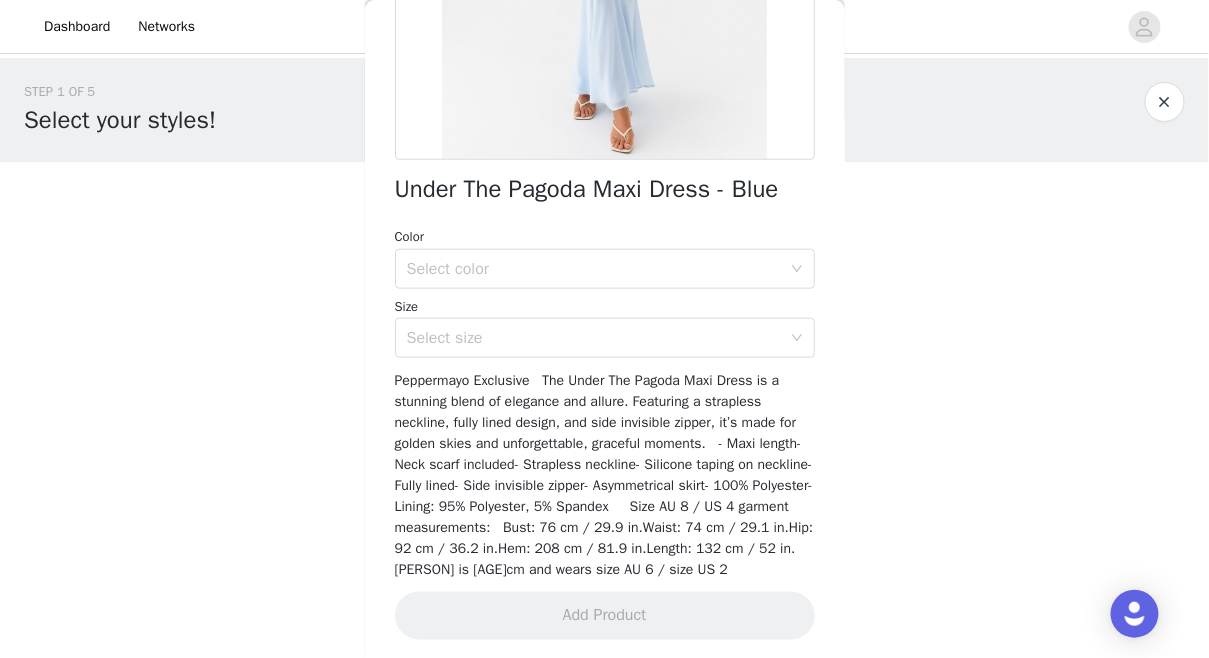 scroll, scrollTop: 0, scrollLeft: 0, axis: both 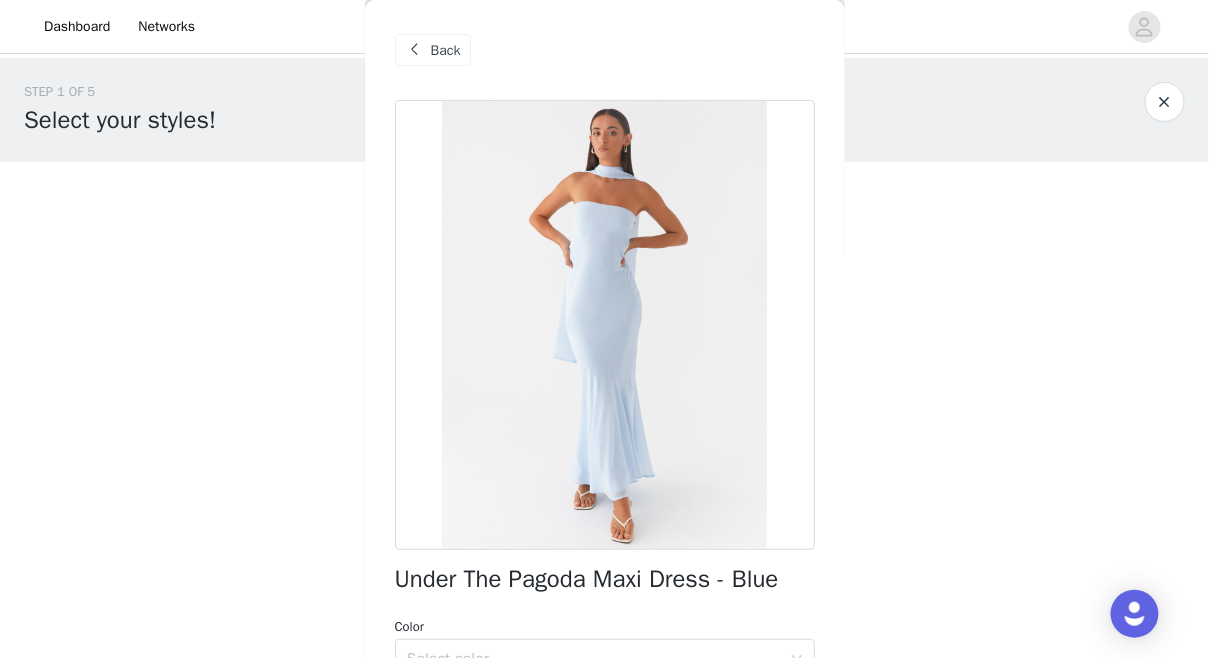 click on "Back" at bounding box center [433, 50] 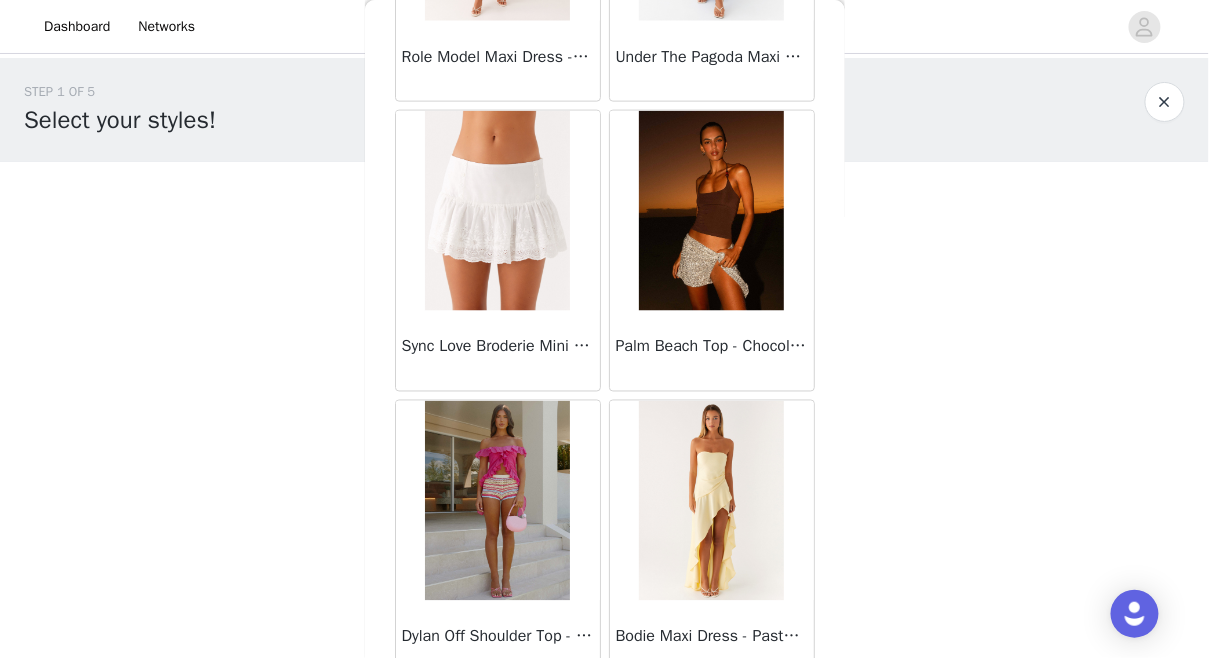 scroll, scrollTop: 16877, scrollLeft: 0, axis: vertical 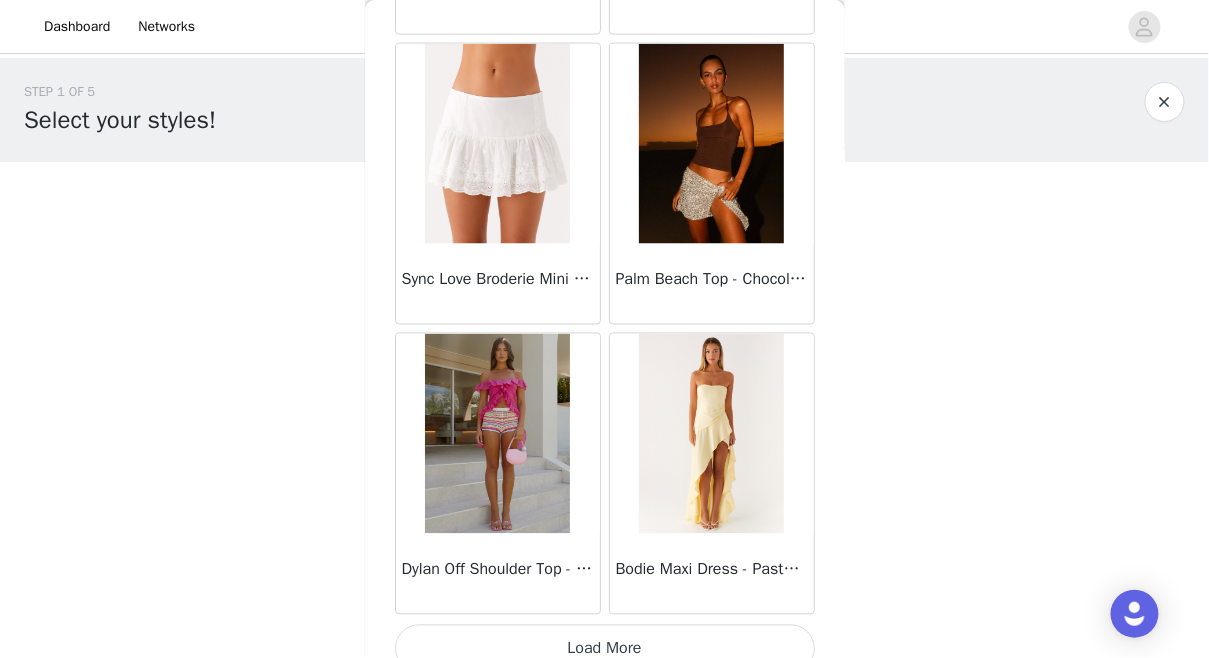 click on "Load More" at bounding box center [605, 649] 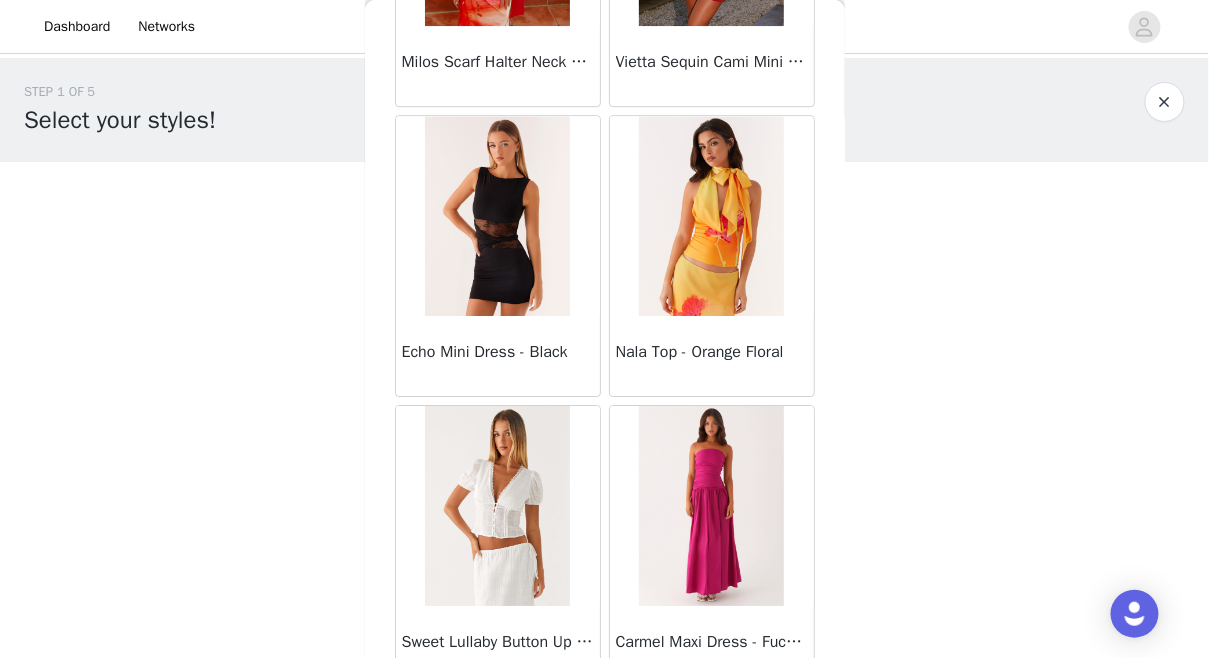scroll, scrollTop: 19773, scrollLeft: 0, axis: vertical 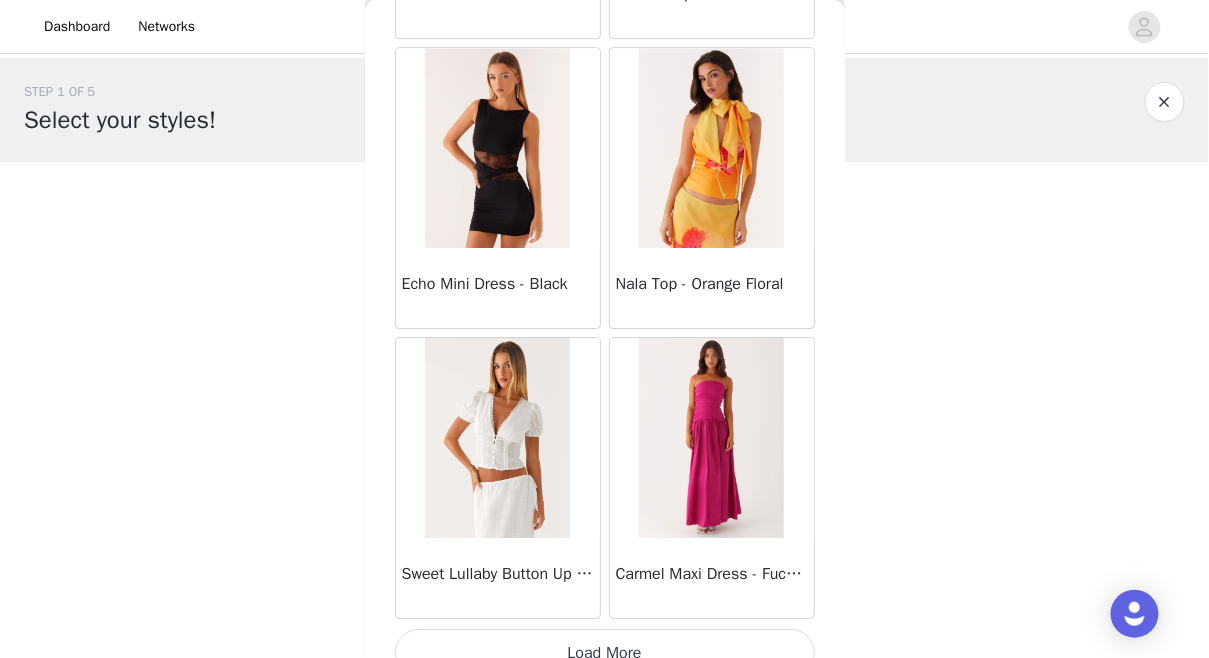 click on "Load More" at bounding box center (605, 653) 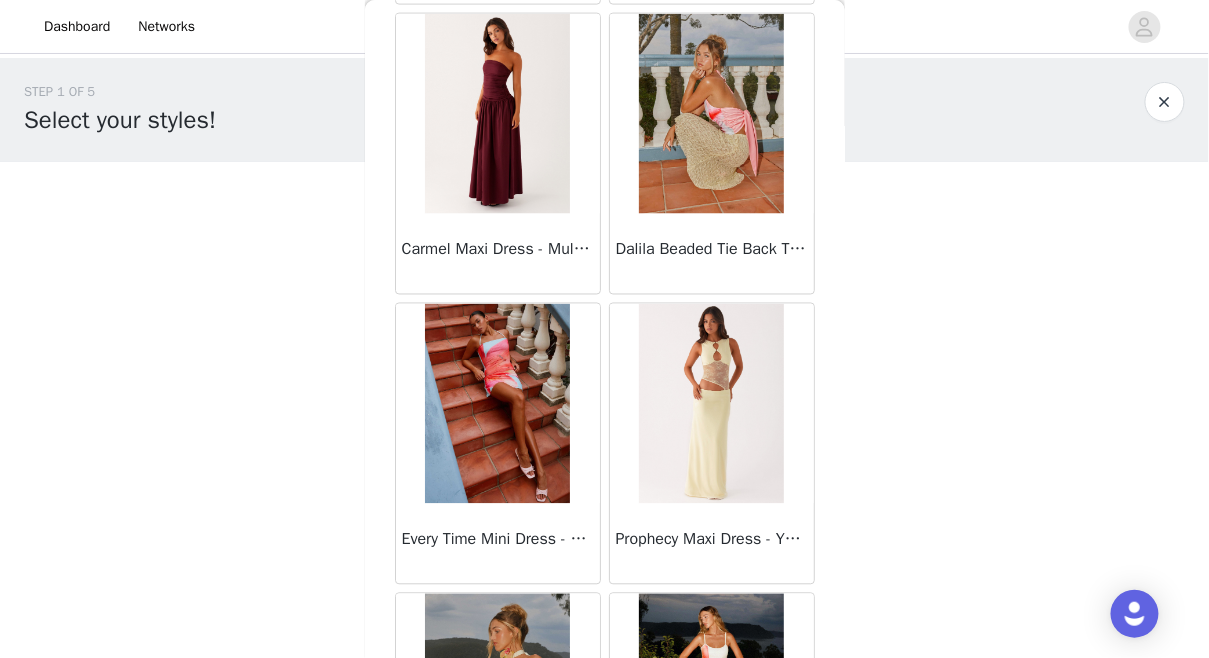 scroll, scrollTop: 20932, scrollLeft: 0, axis: vertical 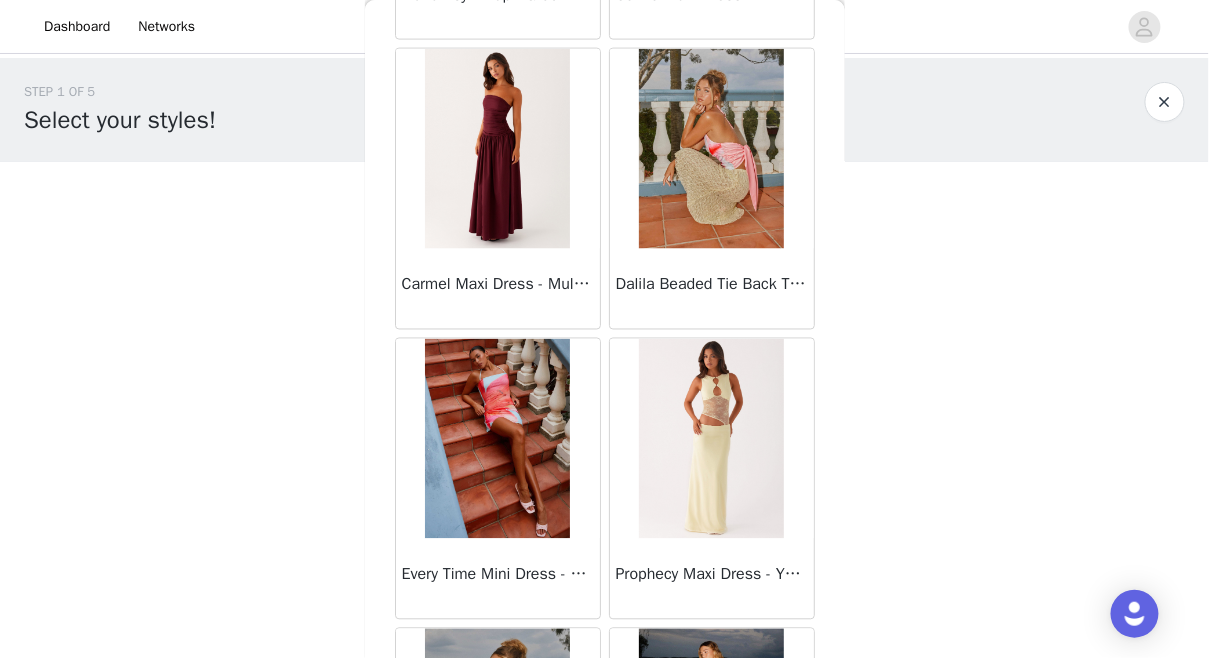 click at bounding box center [711, 149] 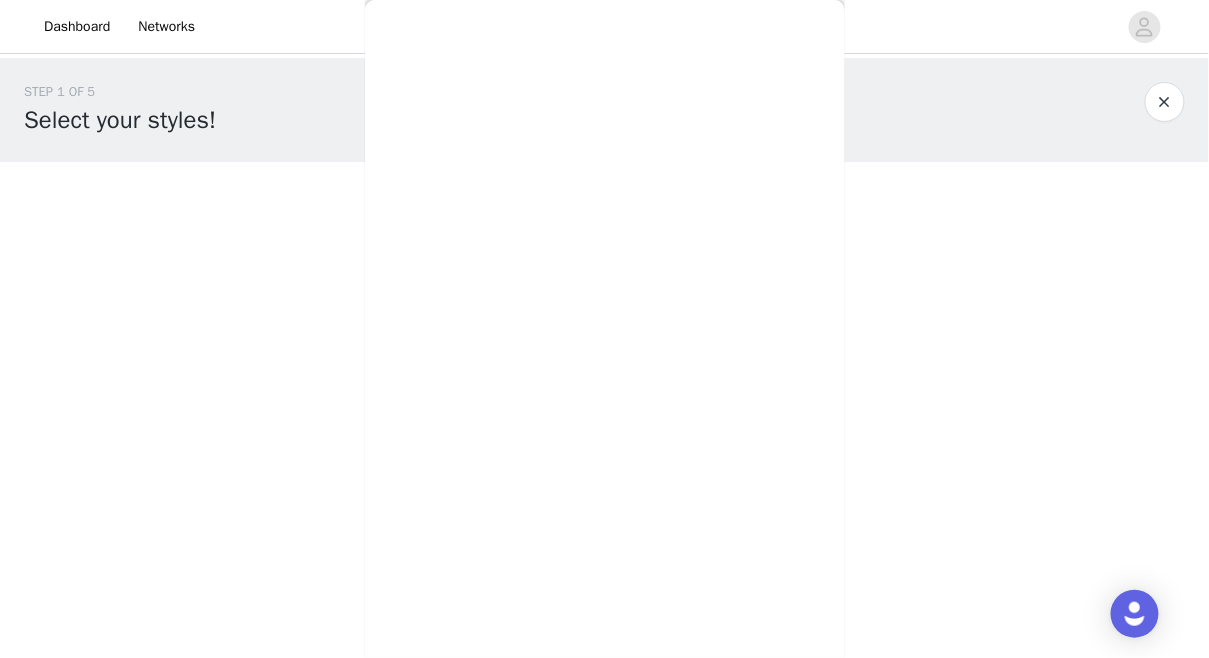 scroll, scrollTop: 0, scrollLeft: 0, axis: both 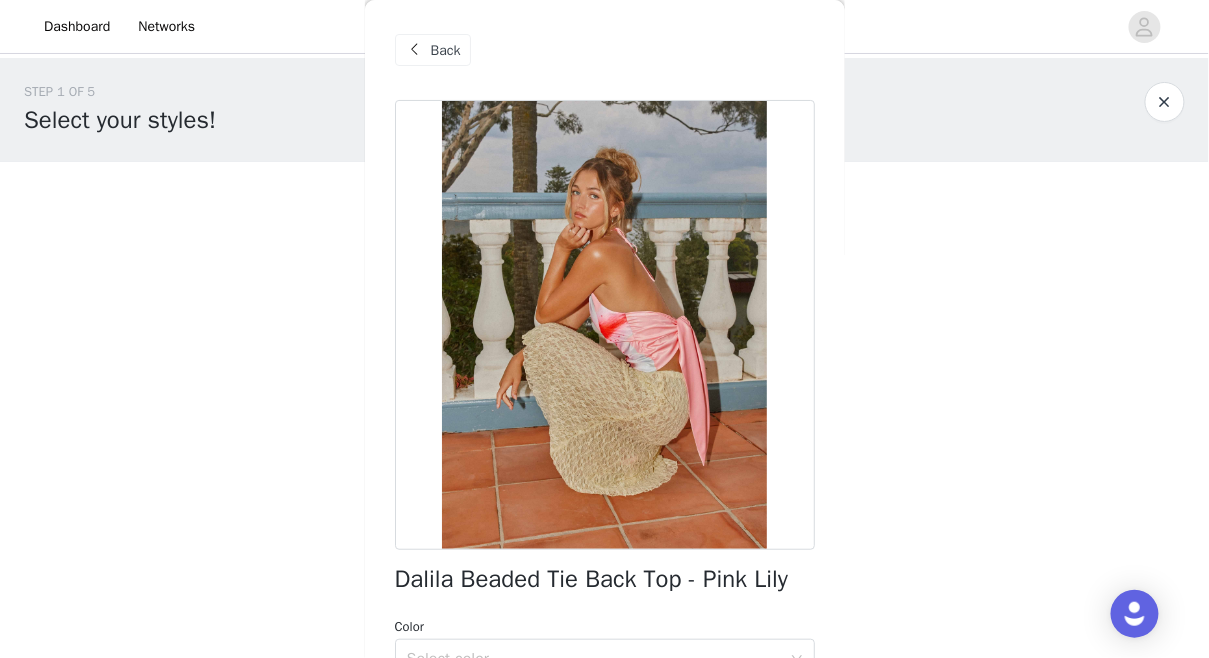 drag, startPoint x: 712, startPoint y: 313, endPoint x: 571, endPoint y: 311, distance: 141.01419 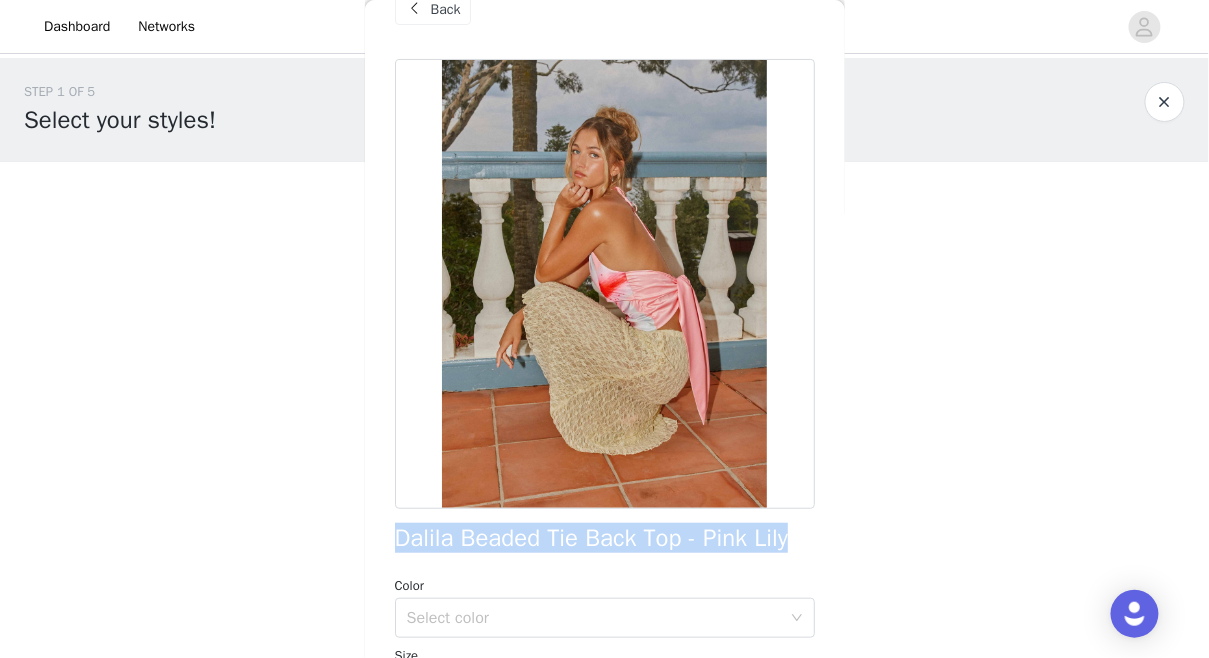 drag, startPoint x: 396, startPoint y: 548, endPoint x: 805, endPoint y: 551, distance: 409.01102 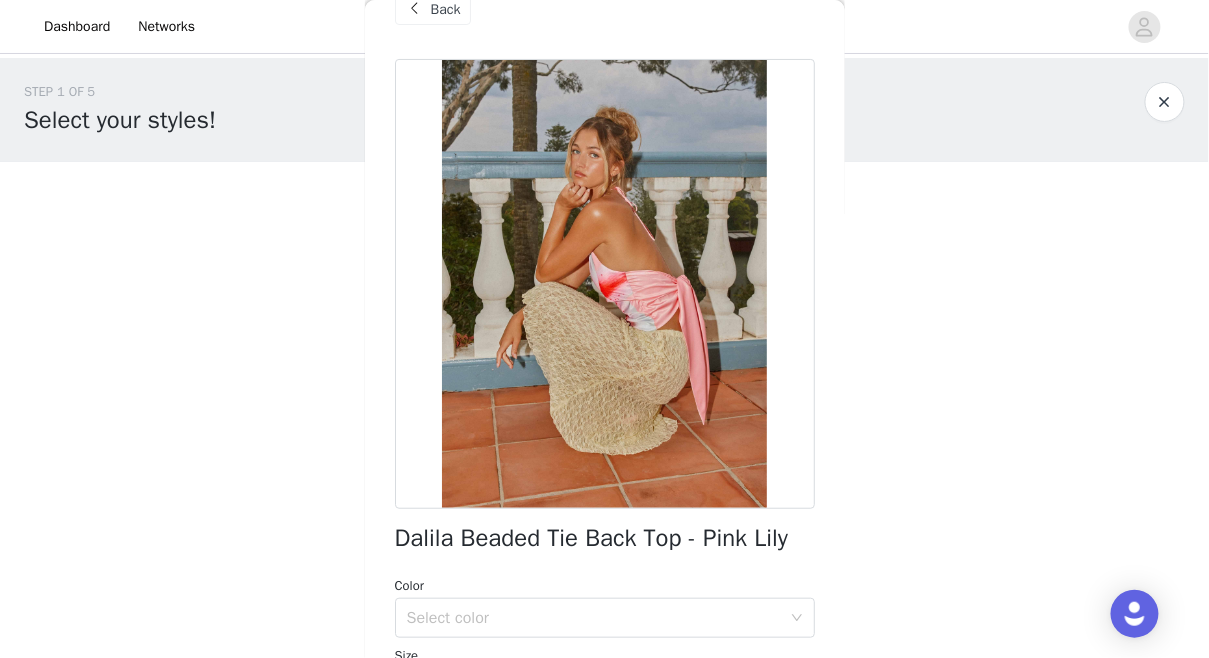 click on "Back" at bounding box center [446, 9] 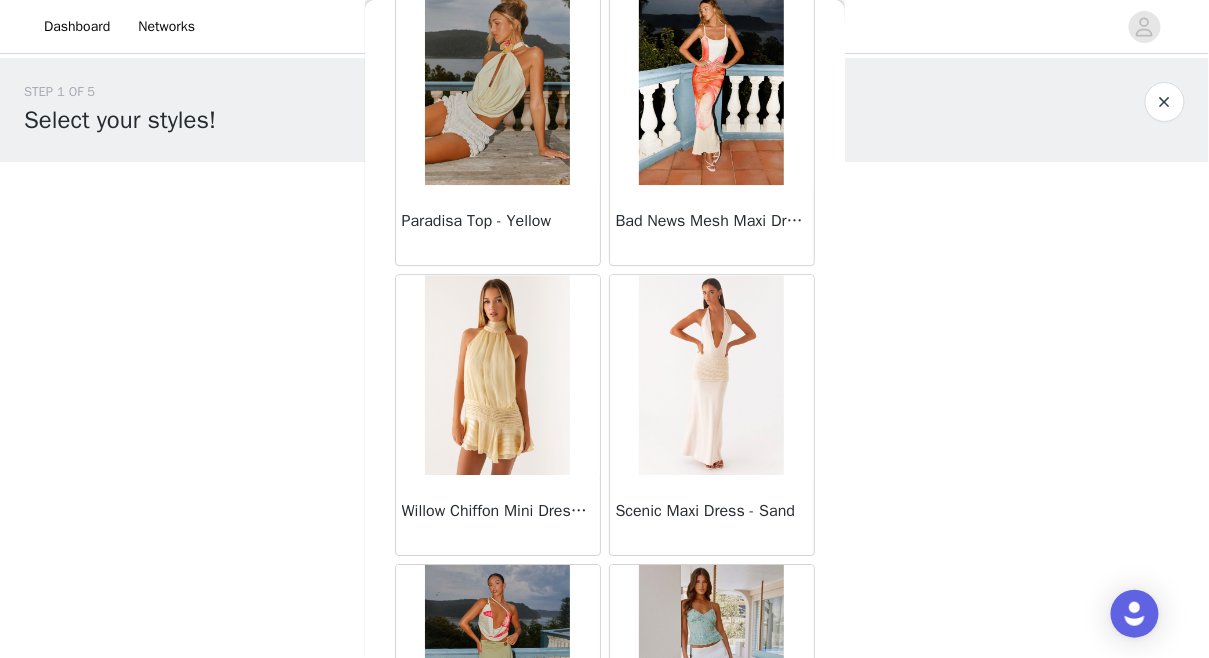 scroll, scrollTop: 21612, scrollLeft: 0, axis: vertical 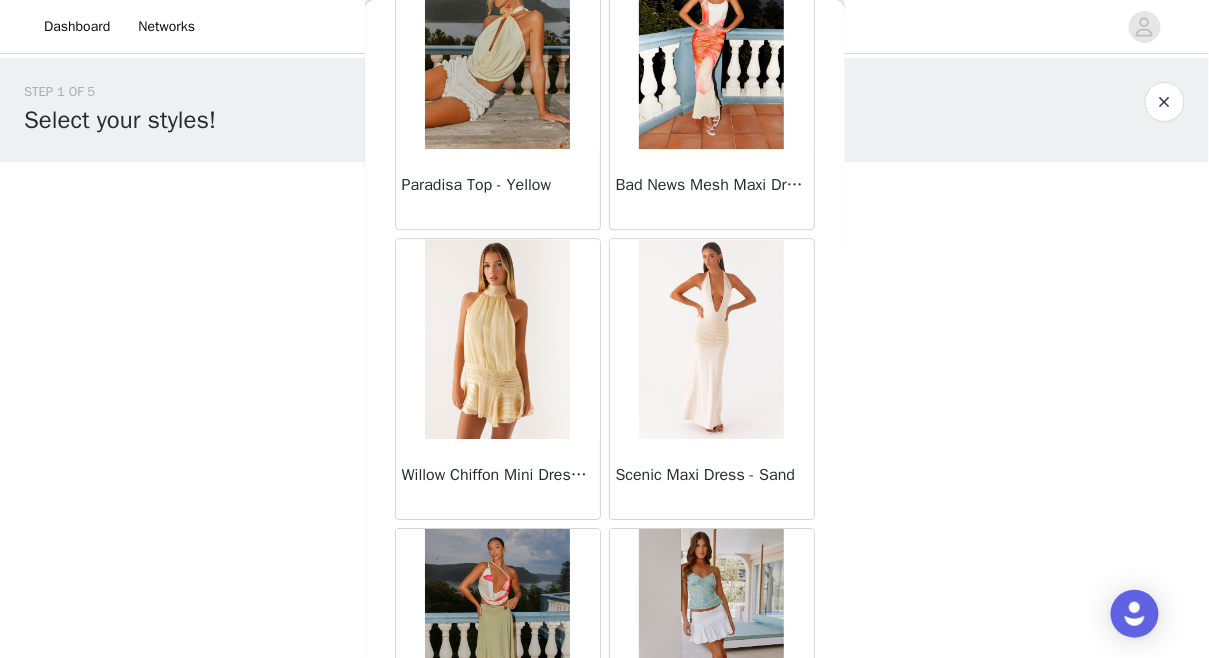 click at bounding box center (711, 339) 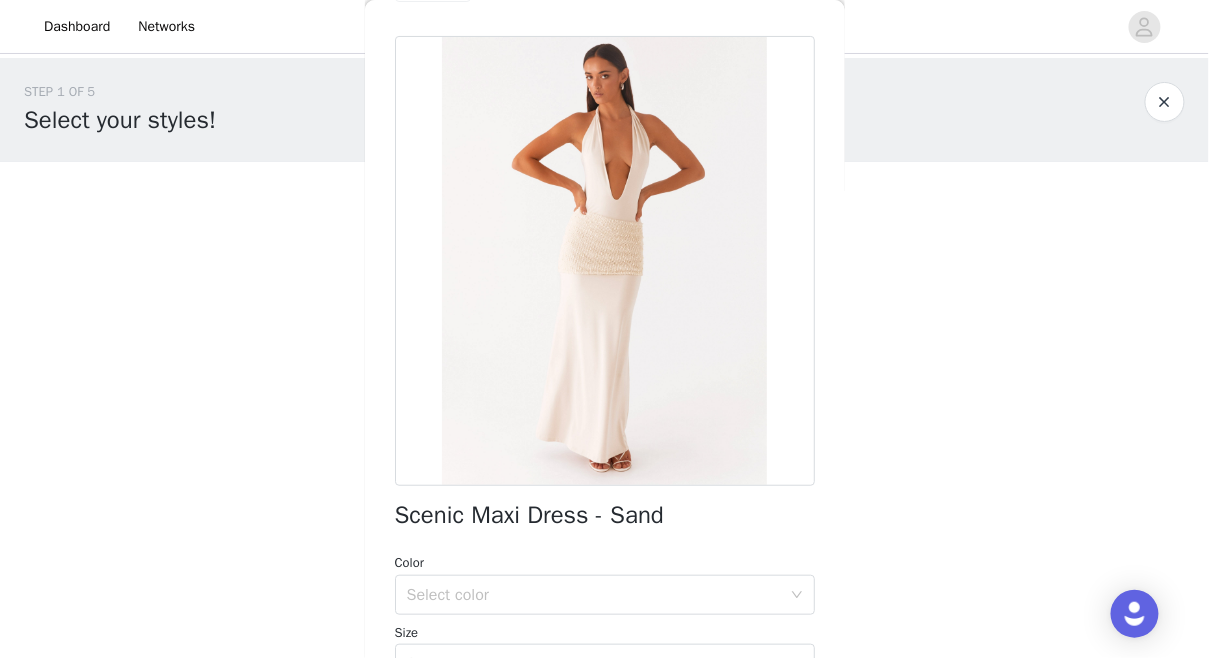 scroll, scrollTop: 87, scrollLeft: 0, axis: vertical 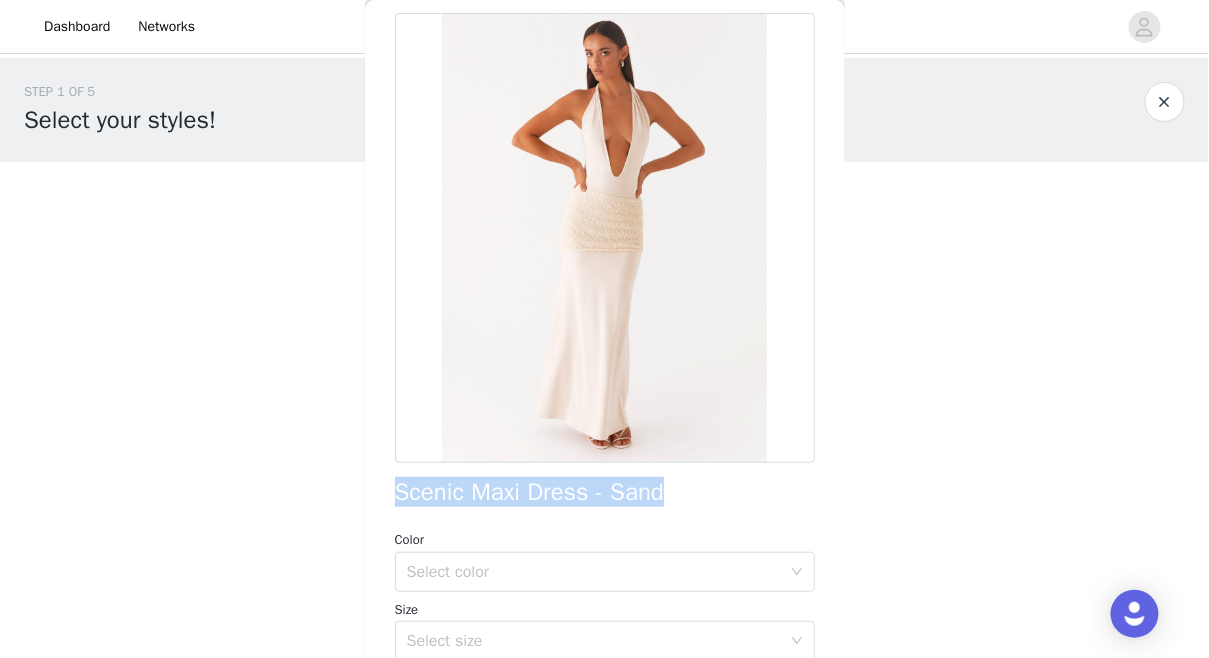 drag, startPoint x: 396, startPoint y: 488, endPoint x: 693, endPoint y: 499, distance: 297.20364 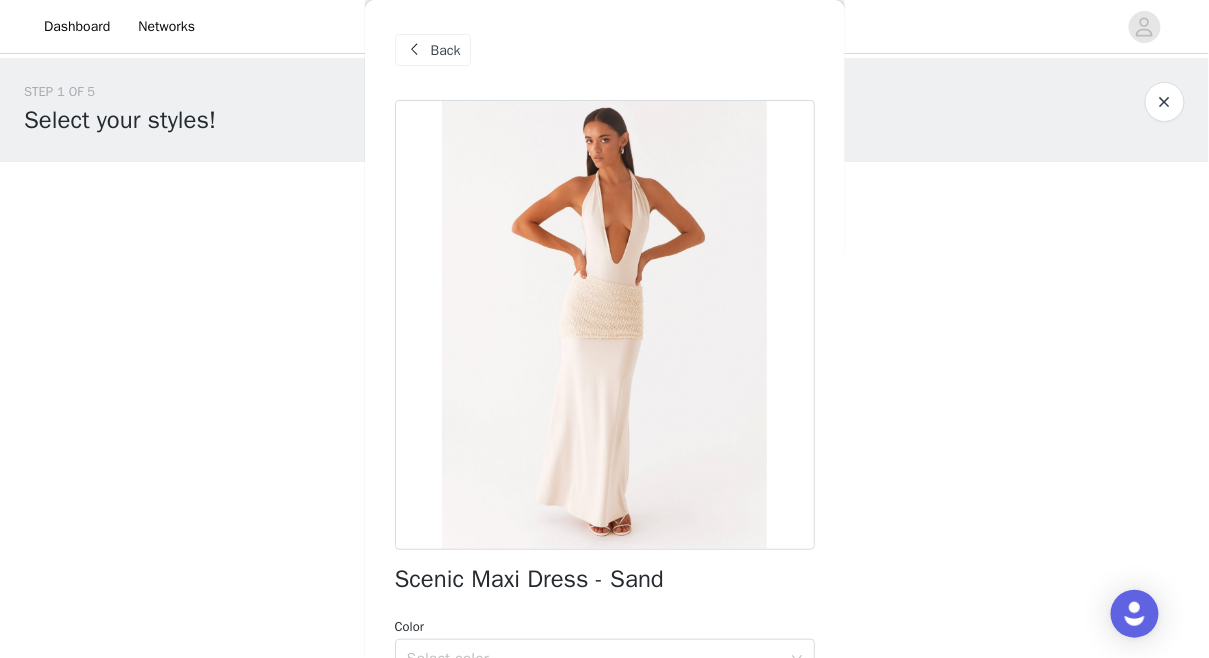 click on "Back" at bounding box center [446, 50] 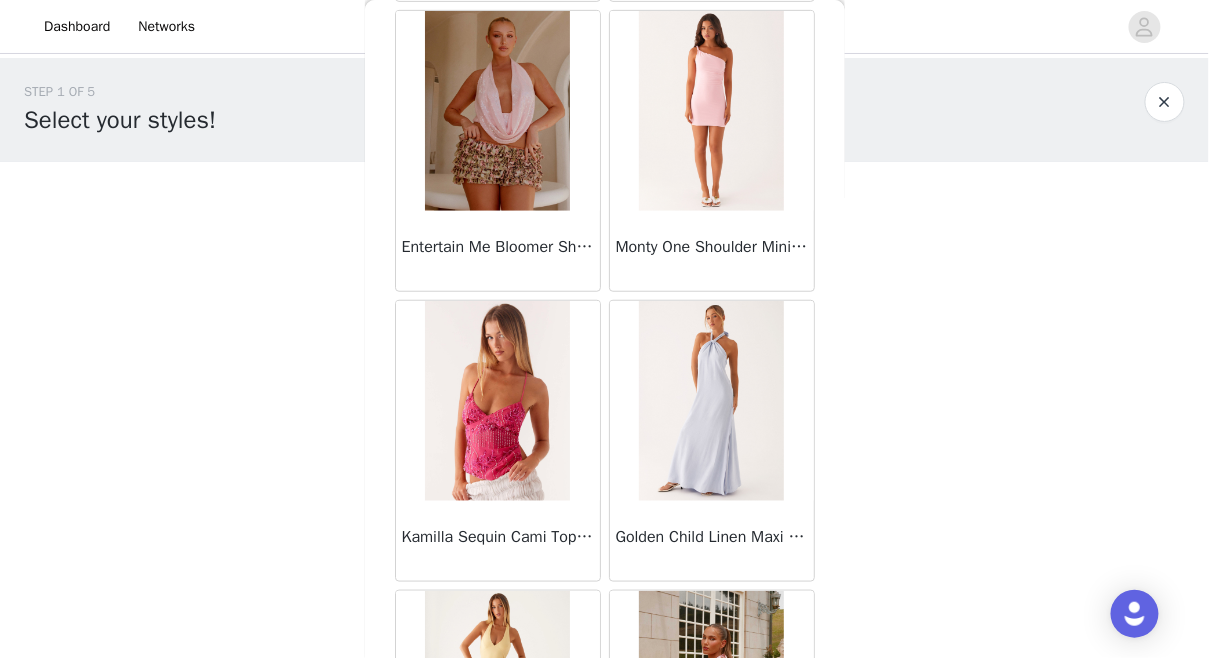 scroll, scrollTop: 22669, scrollLeft: 0, axis: vertical 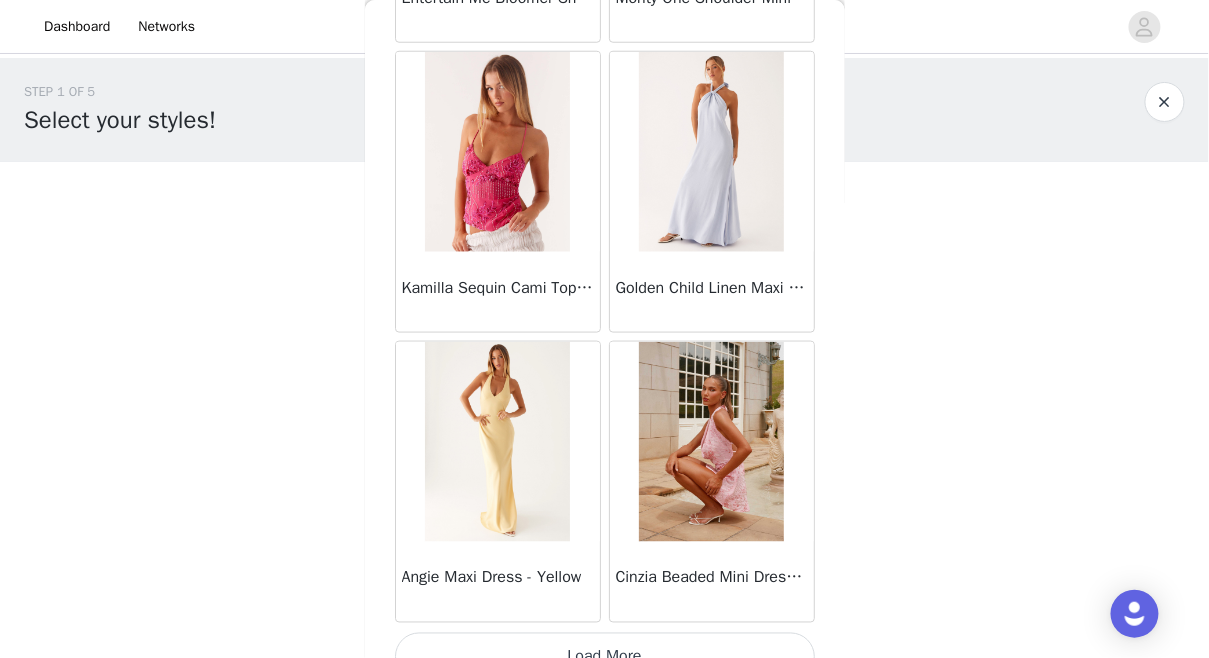 click on "Load More" at bounding box center [605, 657] 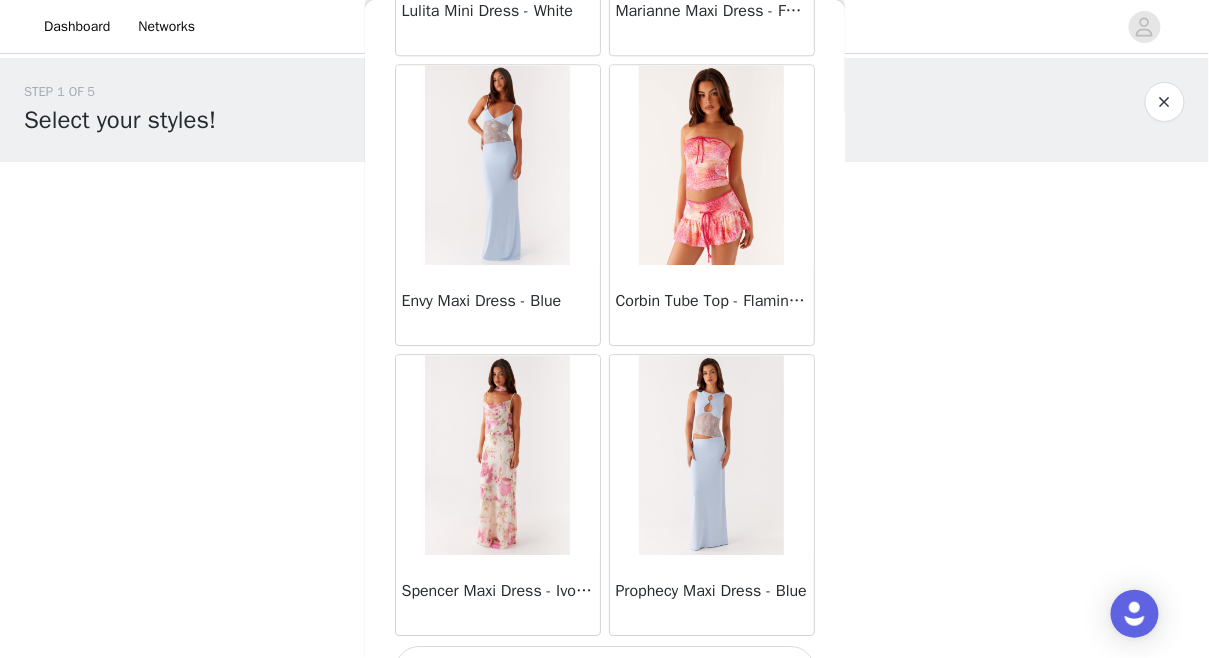 scroll, scrollTop: 25565, scrollLeft: 0, axis: vertical 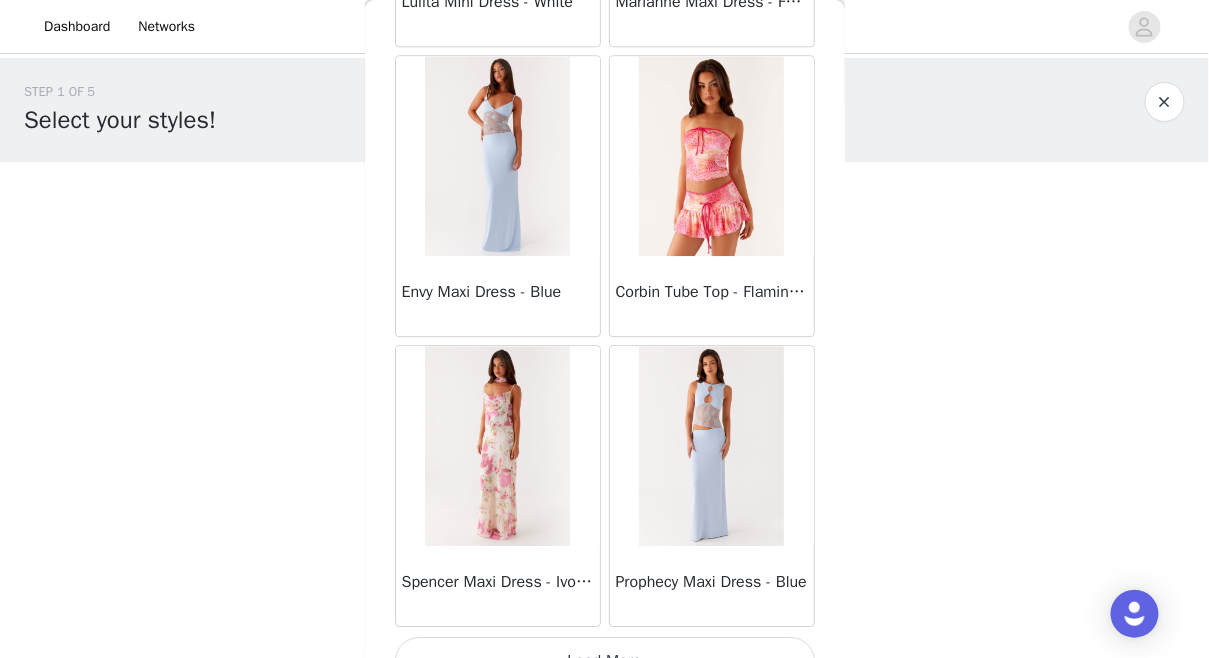 click on "Load More" at bounding box center [605, 661] 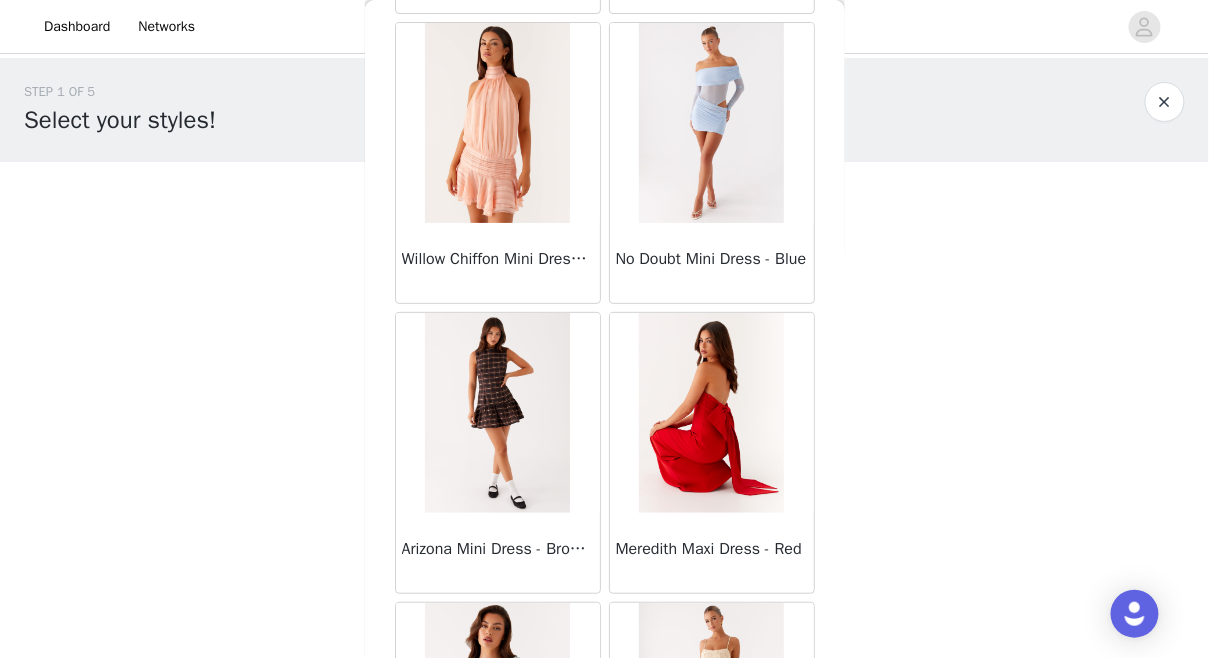 scroll, scrollTop: 28461, scrollLeft: 0, axis: vertical 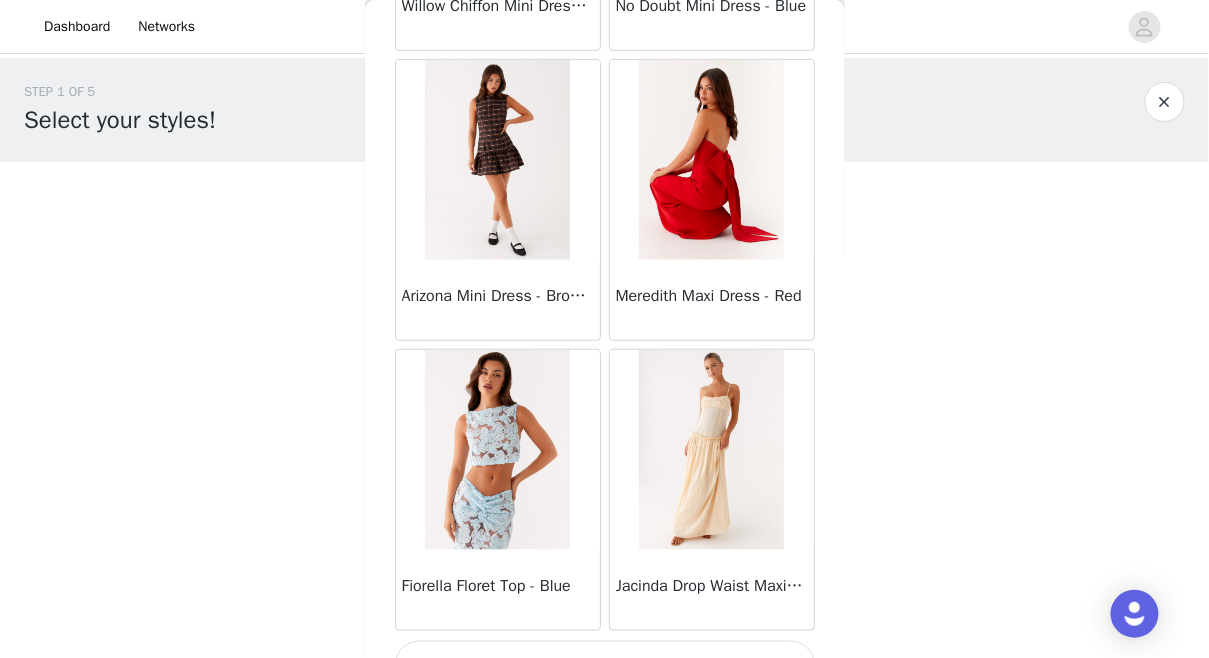 click on "Load More" at bounding box center (605, 665) 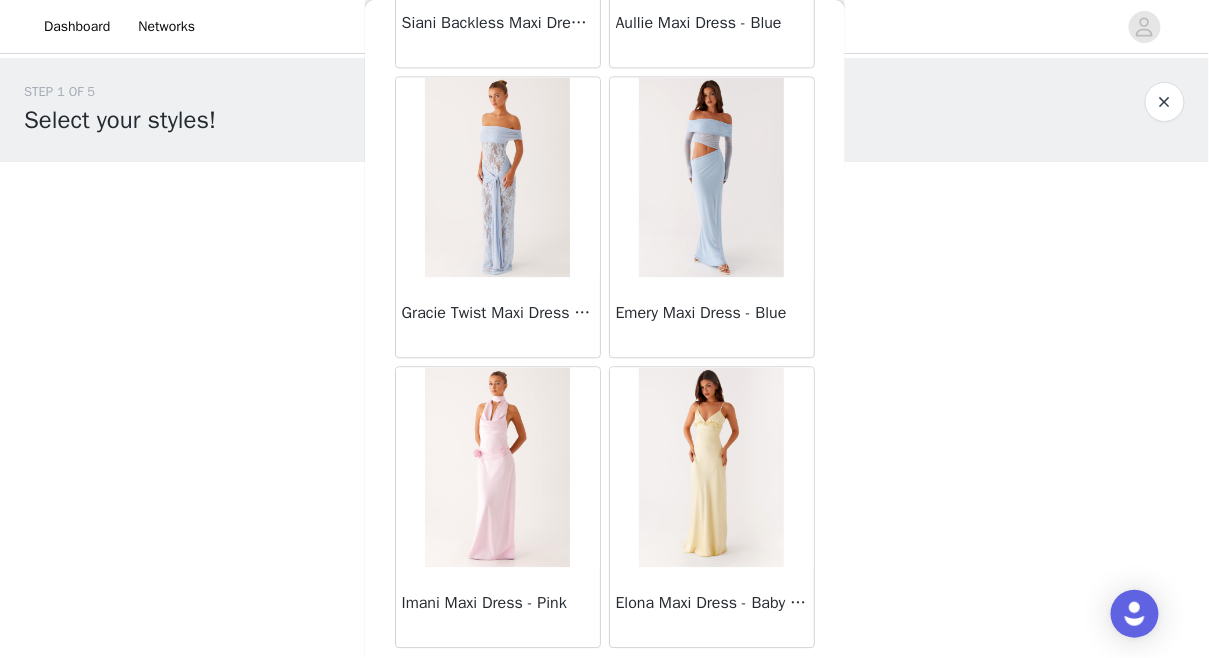 scroll, scrollTop: 31357, scrollLeft: 0, axis: vertical 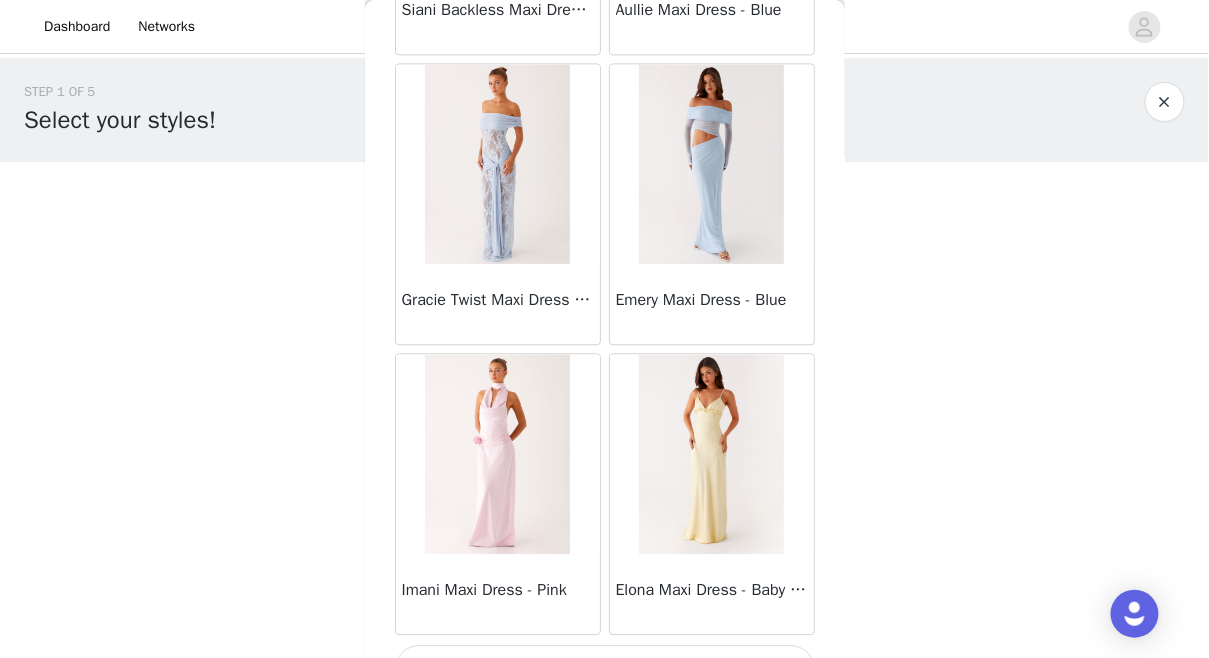 click at bounding box center (497, 164) 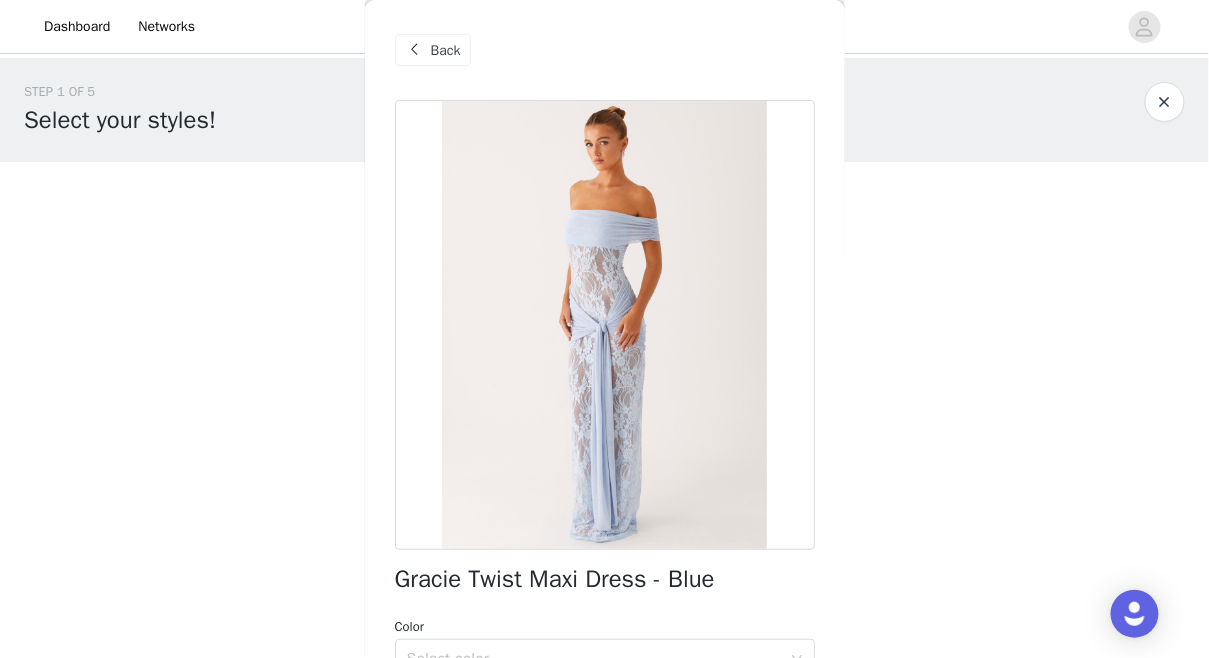scroll, scrollTop: 312, scrollLeft: 0, axis: vertical 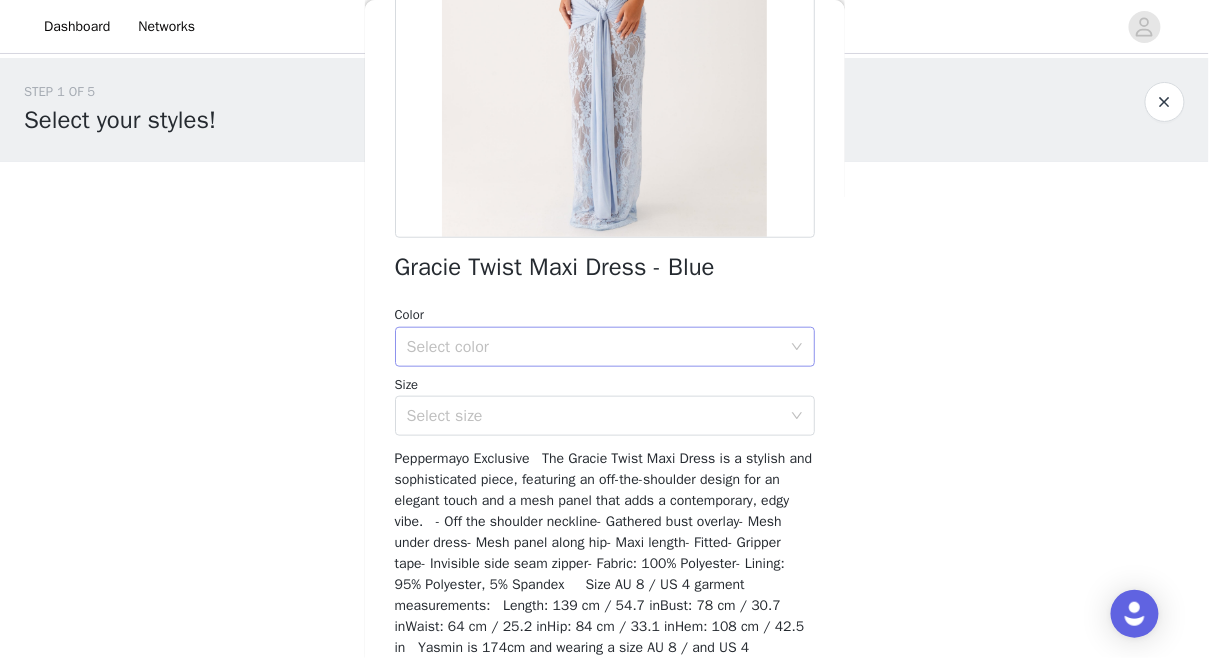 click on "Select color" at bounding box center (594, 347) 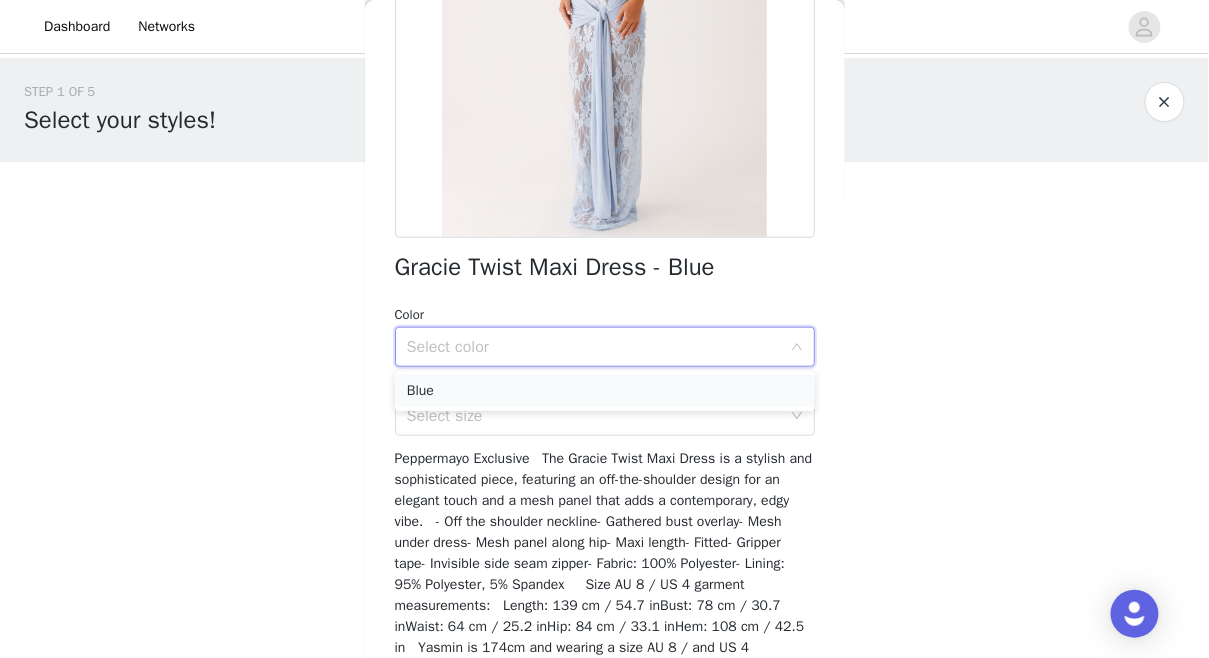 click on "Blue" at bounding box center (605, 391) 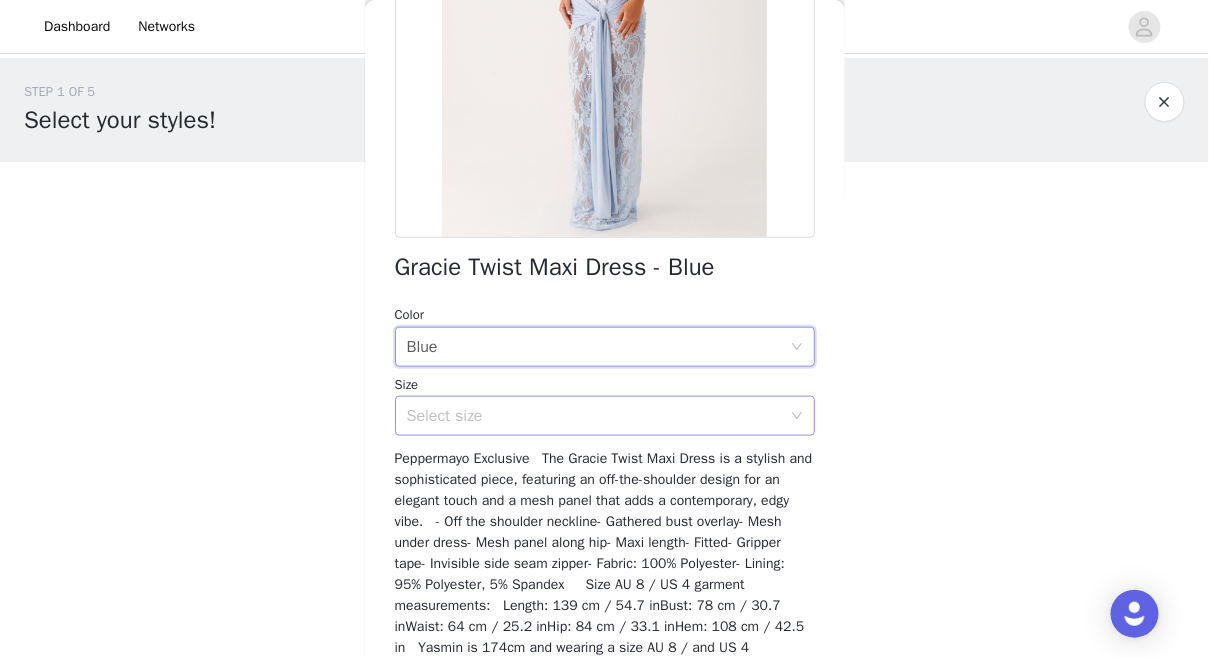 click on "Select size" at bounding box center (594, 416) 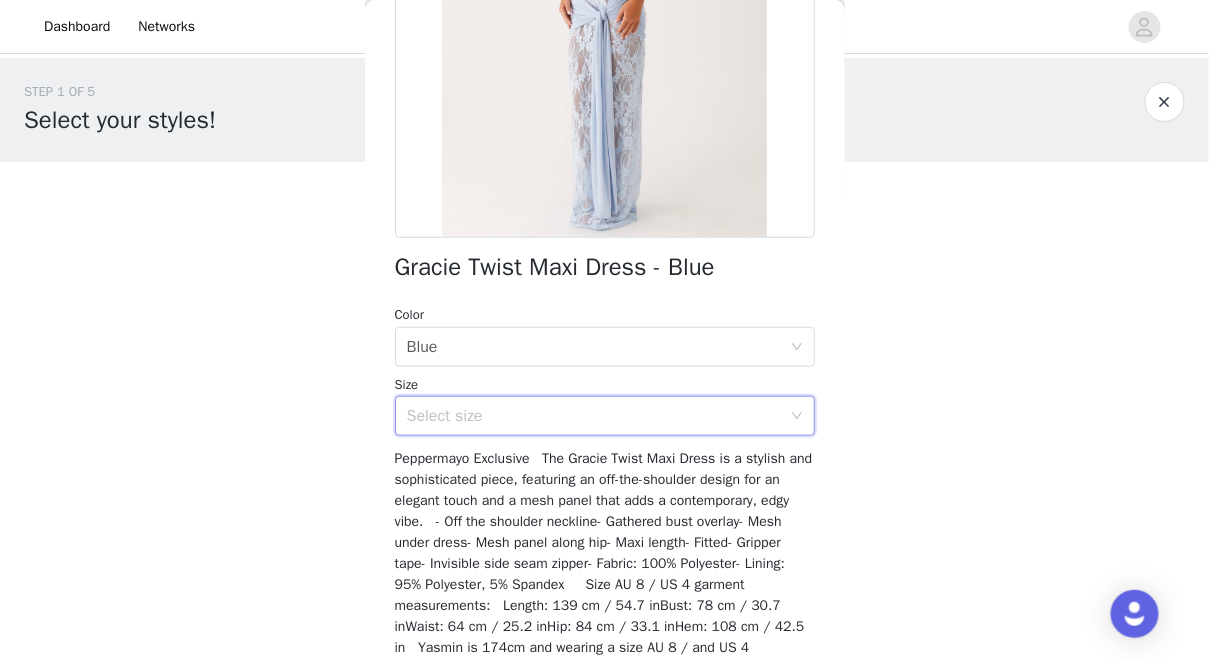 click on "Peppermayo Exclusive   The Gracie Twist Maxi Dress is a stylish and sophisticated piece, featuring an off-the-shoulder design for an elegant touch and a mesh panel that adds a contemporary, edgy vibe.   - Off the shoulder neckline- Gathered bust overlay- Mesh under dress- Mesh panel along hip- Maxi length- Fitted- Gripper tape- Invisible side seam zipper- Fabric: 100% Polyester- Lining: 95% Polyester, 5% Spandex     Size AU 8 / US 4 garment measurements:   Length: 139 cm / 54.7 inBust: 78 cm / 30.7 inWaist: 64 cm / 25.2 inHip: 84 cm / 33.1 inHem: 108 cm / 42.5 in   [PERSON] is [AGE]cm and wearing a size AU 8 / and US 4   Add Product" at bounding box center [605, 265] 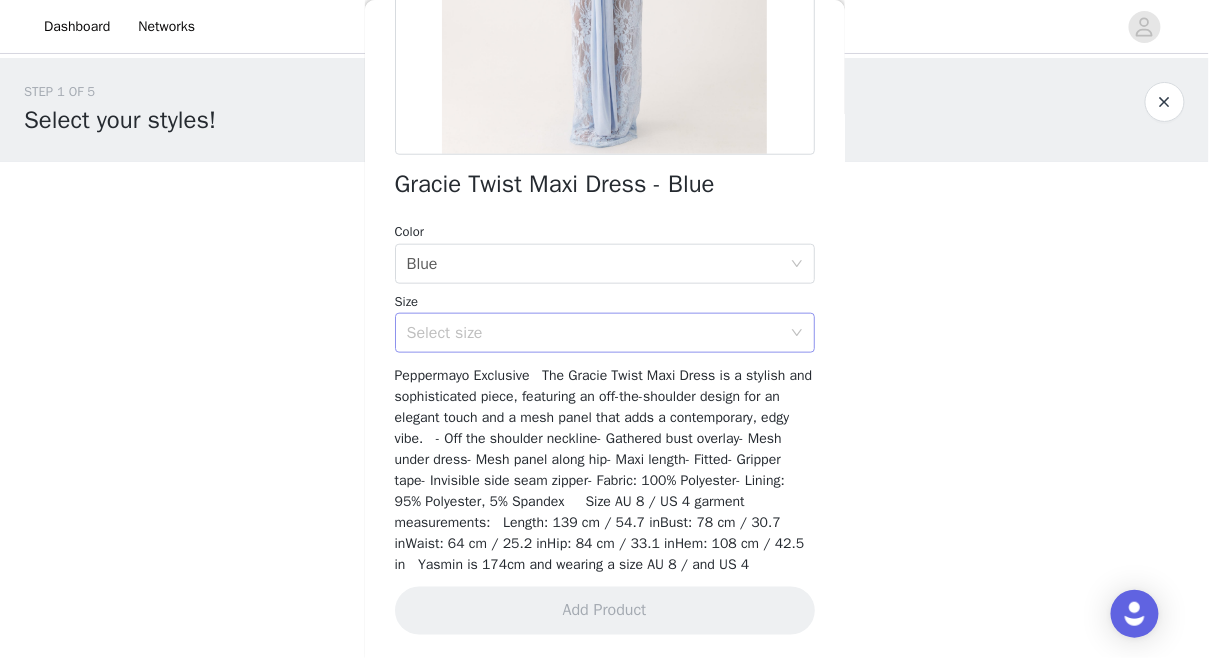 scroll, scrollTop: 178, scrollLeft: 0, axis: vertical 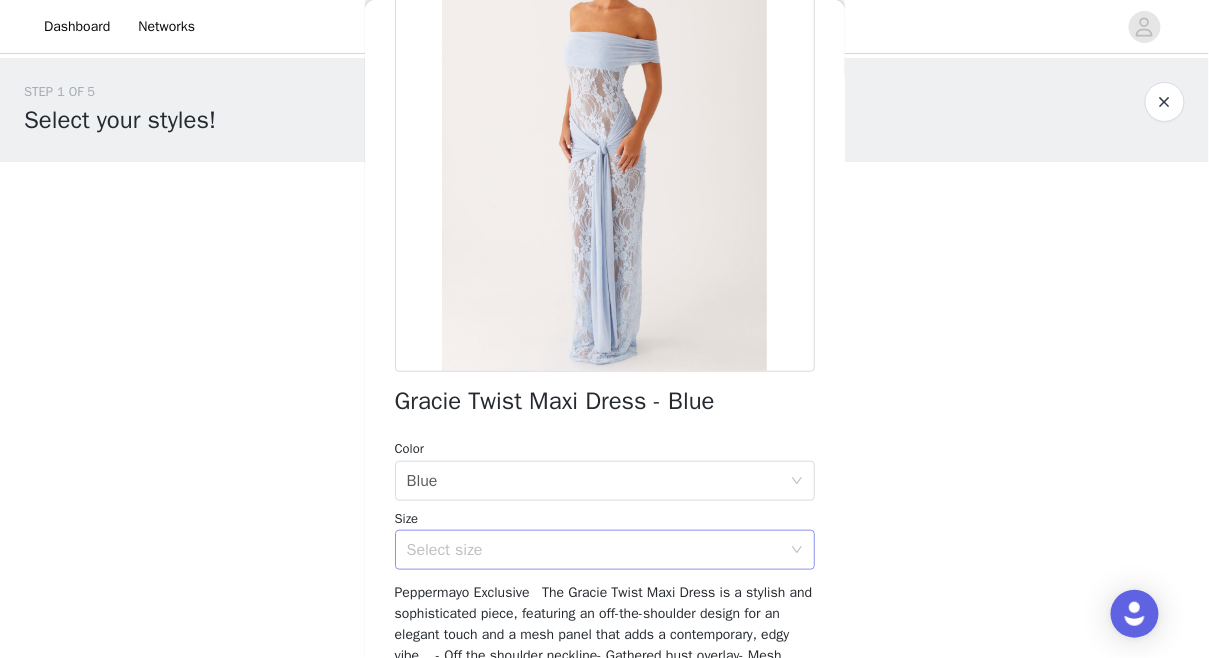 click on "Select size" at bounding box center [594, 550] 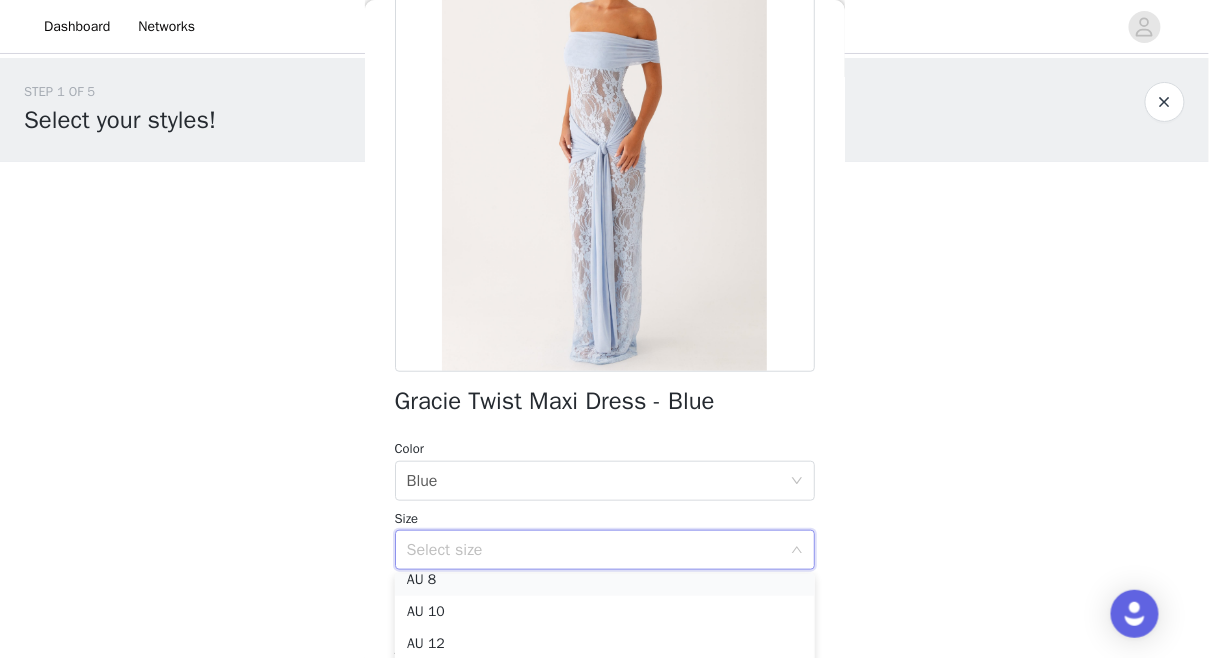 scroll, scrollTop: 68, scrollLeft: 0, axis: vertical 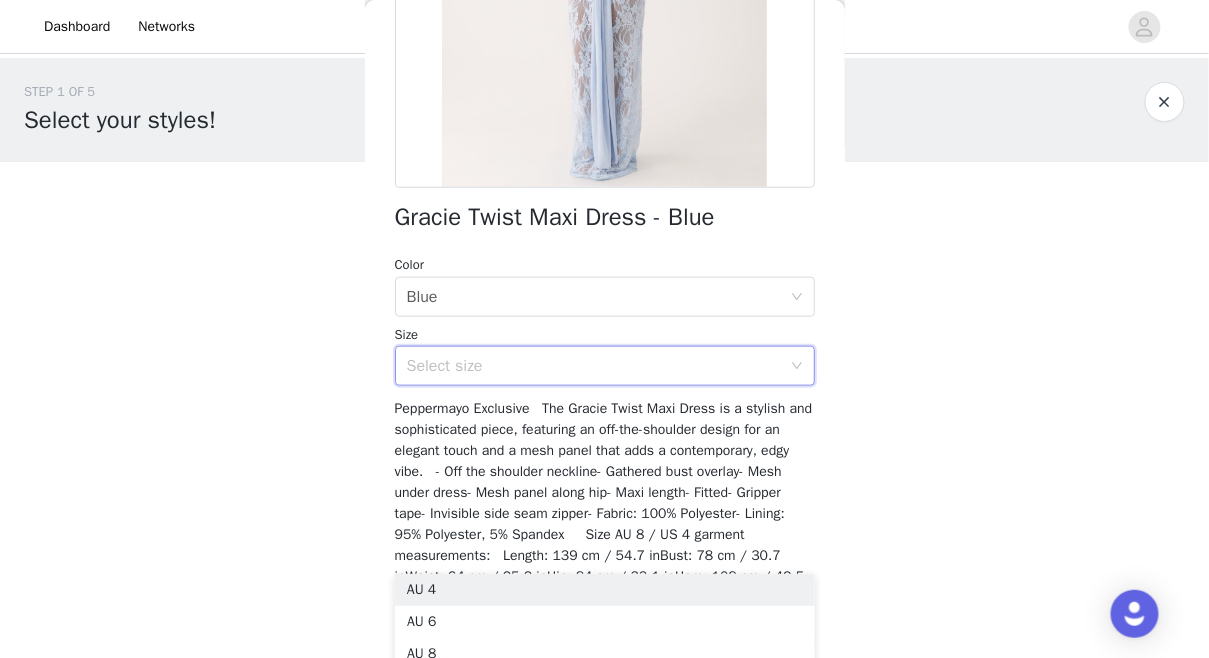 click on "Peppermayo Exclusive   The Gracie Twist Maxi Dress is a stylish and sophisticated piece, featuring an off-the-shoulder design for an elegant touch and a mesh panel that adds a contemporary, edgy vibe.   - Off the shoulder neckline- Gathered bust overlay- Mesh under dress- Mesh panel along hip- Maxi length- Fitted- Gripper tape- Invisible side seam zipper- Fabric: 100% Polyester- Lining: 95% Polyester, 5% Spandex     Size AU 8 / US 4 garment measurements:   Length: 139 cm / 54.7 inBust: 78 cm / 30.7 inWaist: 64 cm / 25.2 inHip: 84 cm / 33.1 inHem: 108 cm / 42.5 in   Yasmin is 174cm and wearing a size AU 8 / and US 4" at bounding box center (604, 503) 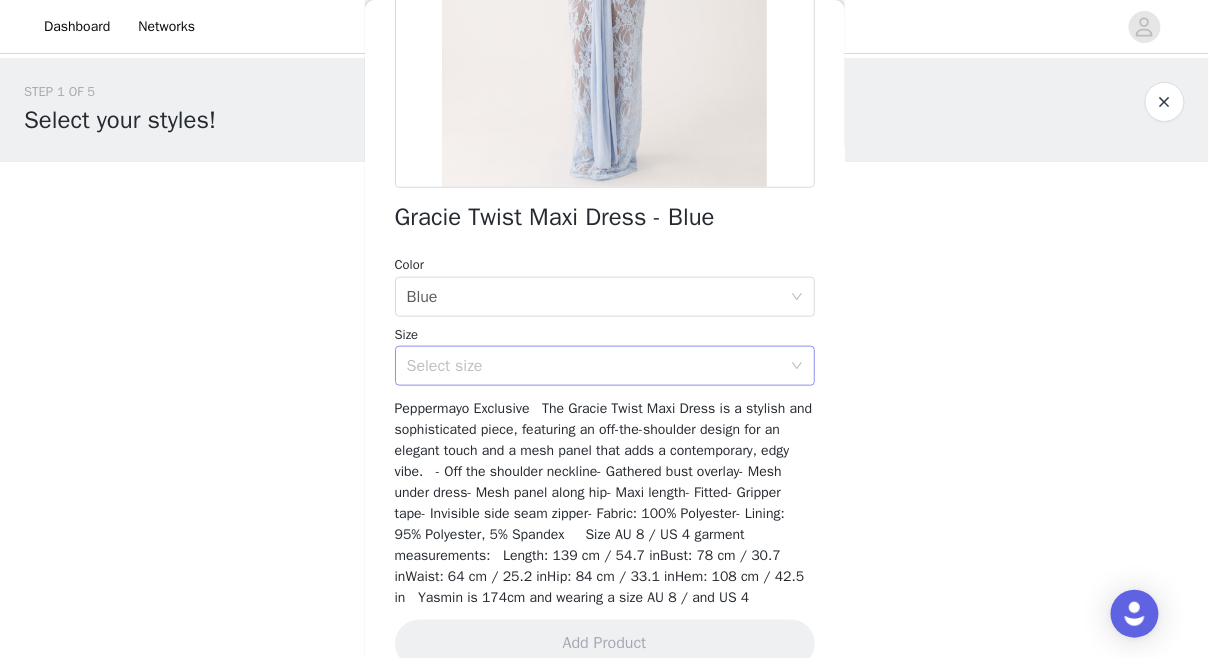click on "Select size" at bounding box center [594, 366] 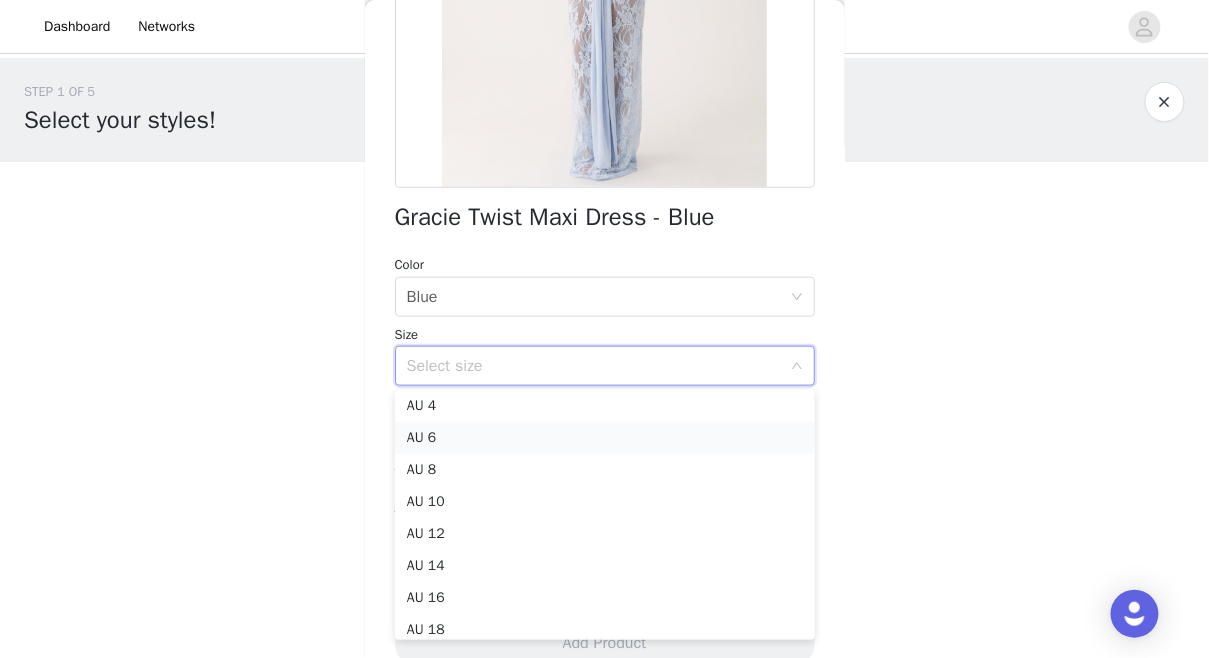 click on "AU 6" at bounding box center (605, 438) 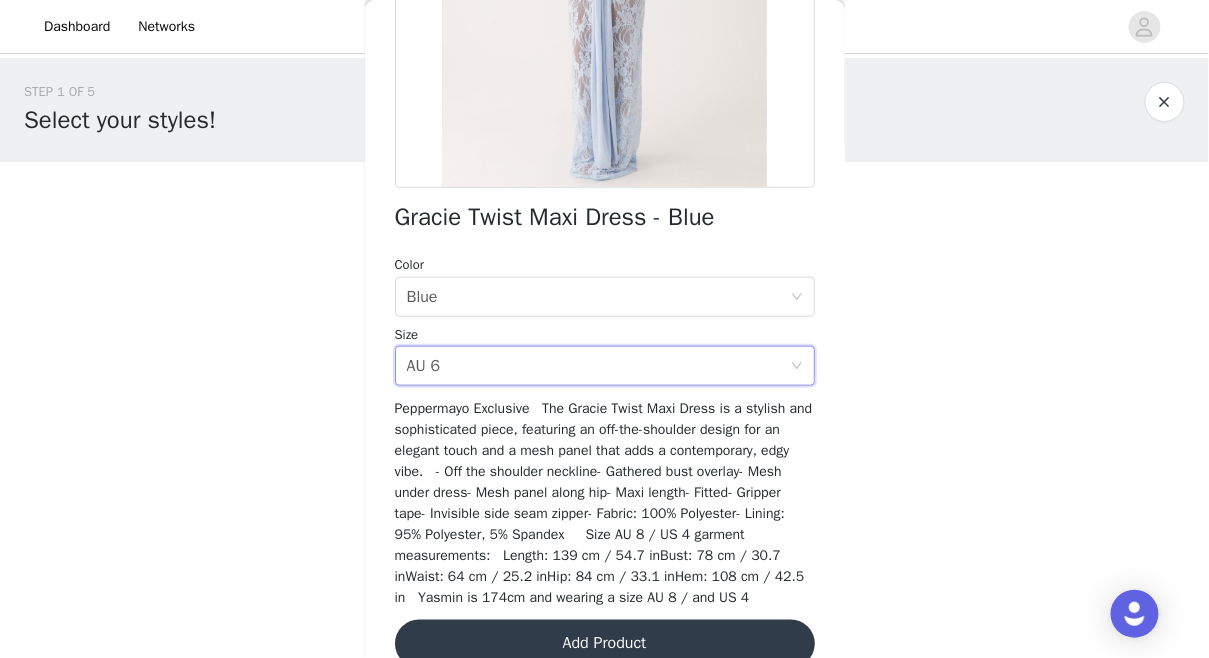 scroll, scrollTop: 395, scrollLeft: 0, axis: vertical 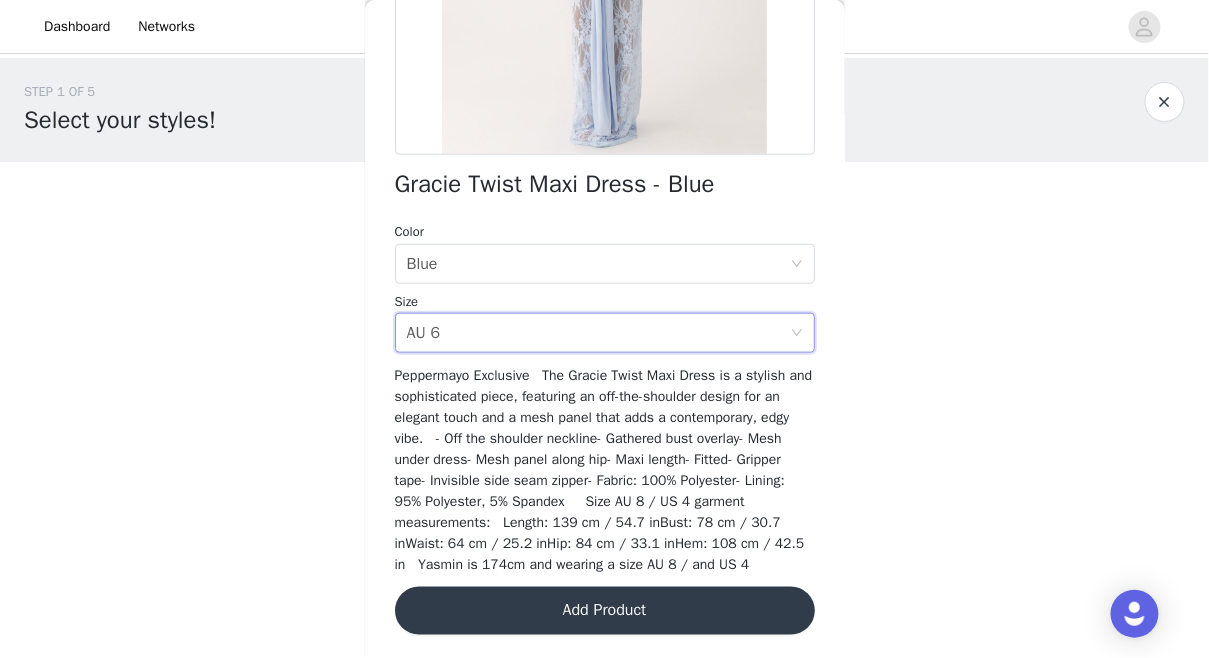 click on "Add Product" at bounding box center [605, 611] 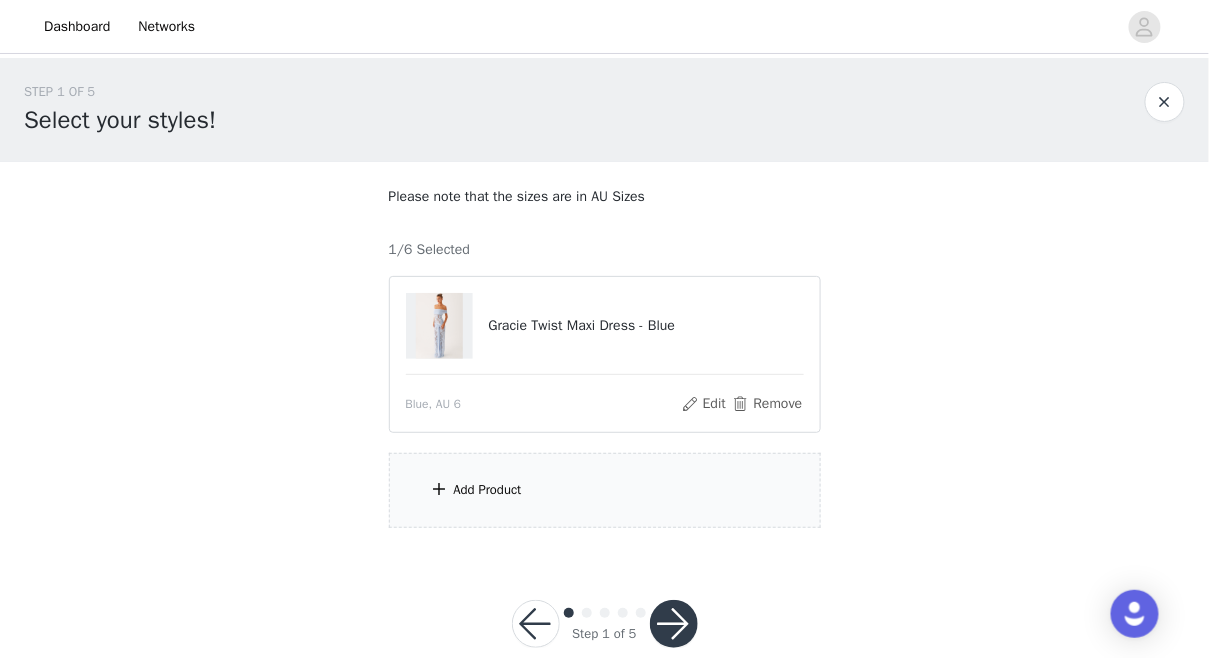 click on "Add Product" at bounding box center (605, 490) 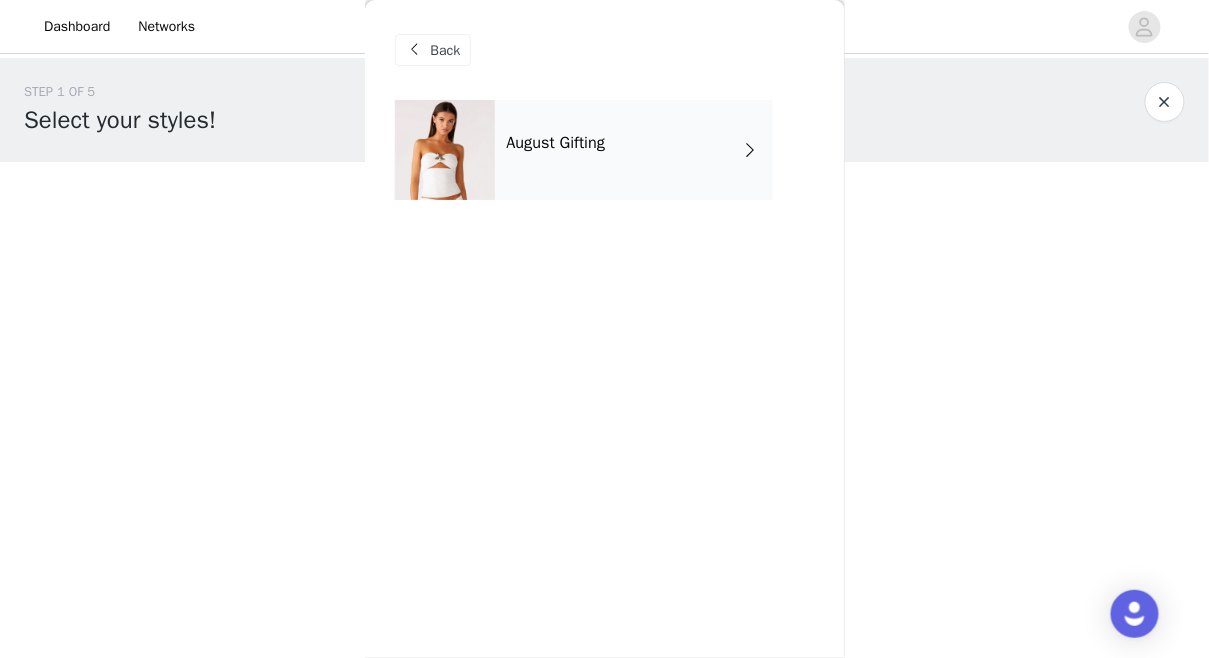 click on "August Gifting" at bounding box center [634, 150] 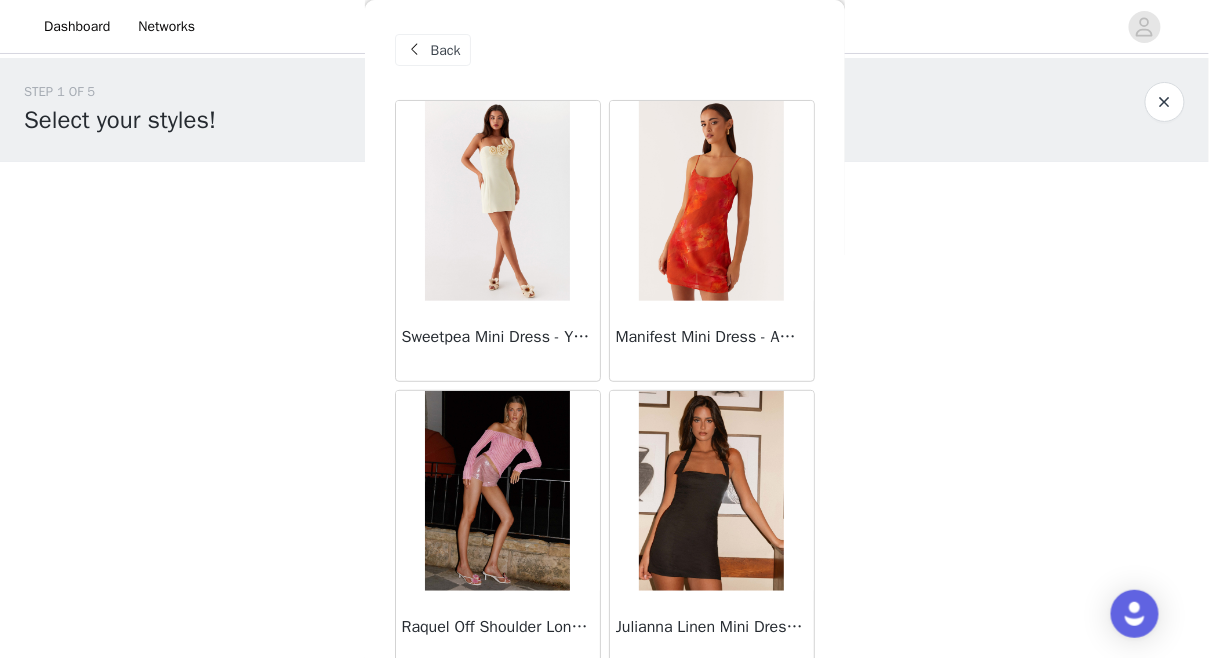 scroll, scrollTop: 357, scrollLeft: 0, axis: vertical 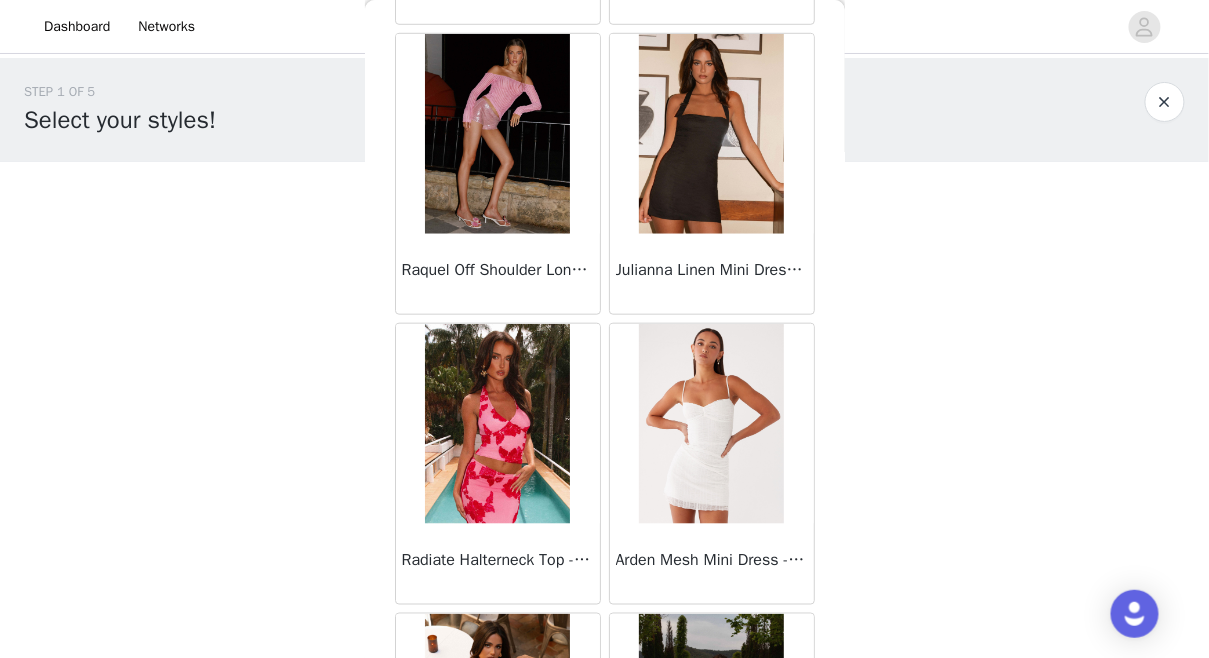 click at bounding box center [711, 134] 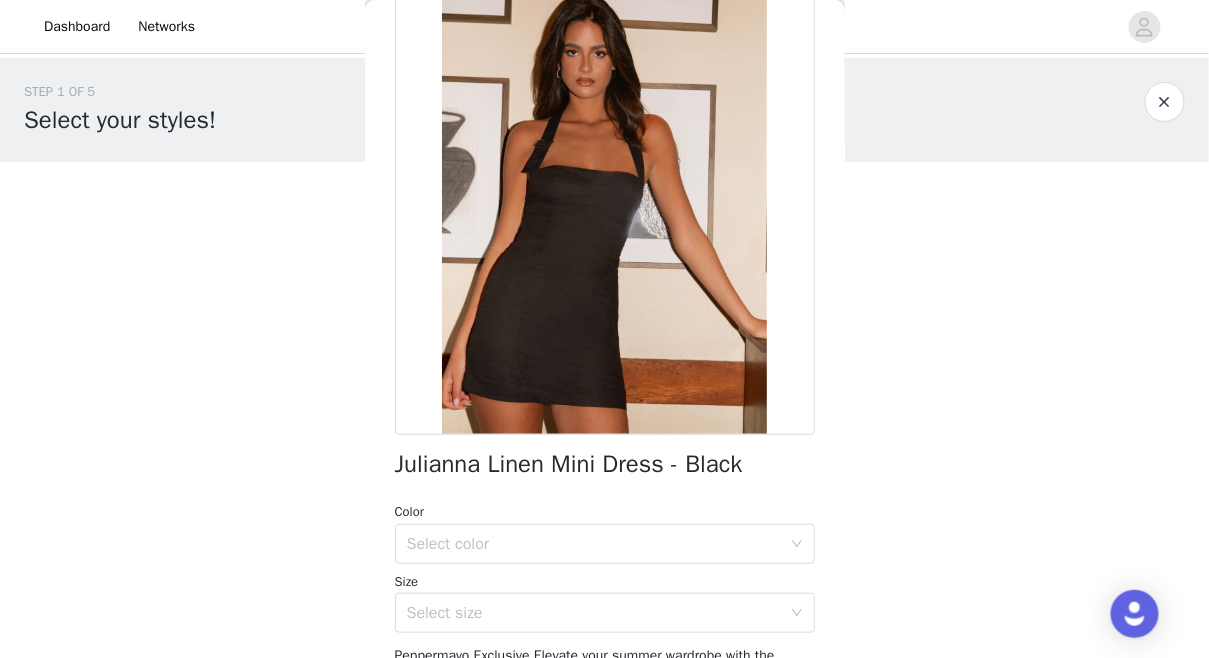 scroll, scrollTop: 118, scrollLeft: 0, axis: vertical 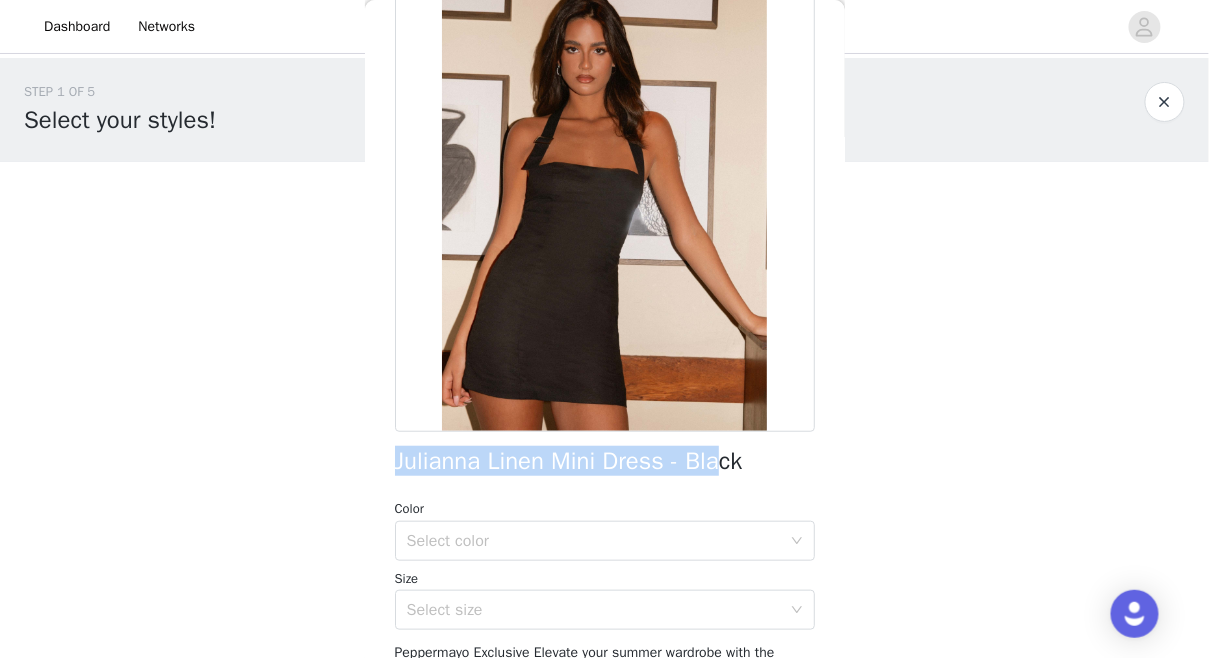 drag, startPoint x: 384, startPoint y: 465, endPoint x: 728, endPoint y: 464, distance: 344.00146 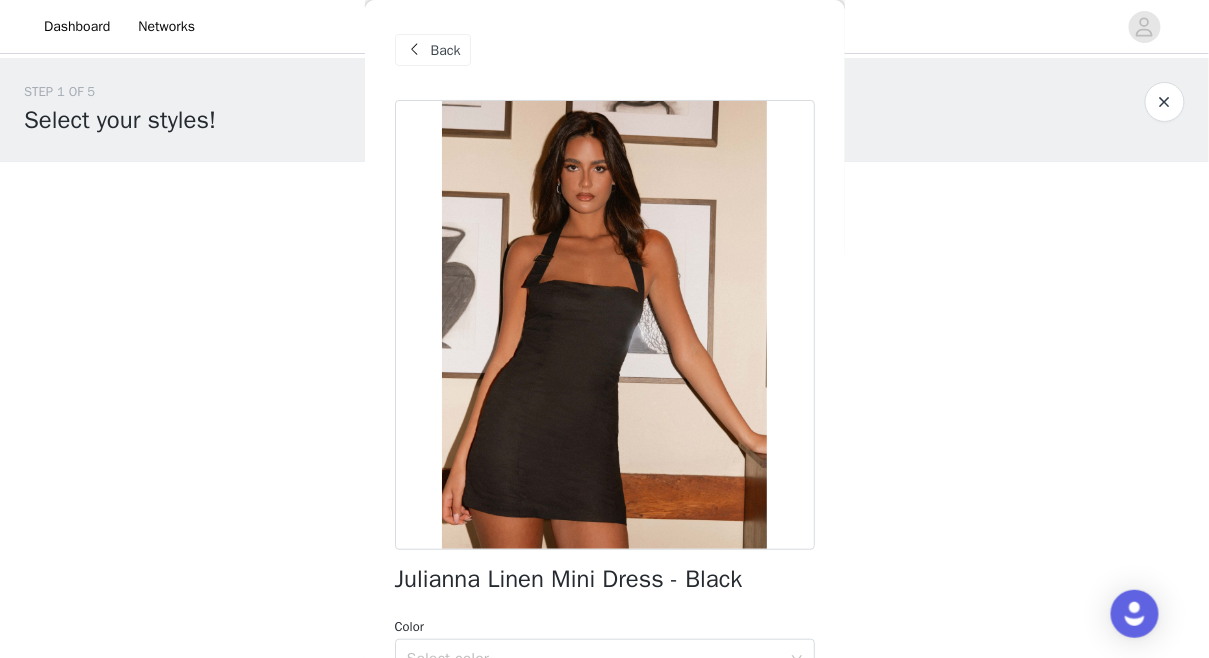 click on "Back" at bounding box center (446, 50) 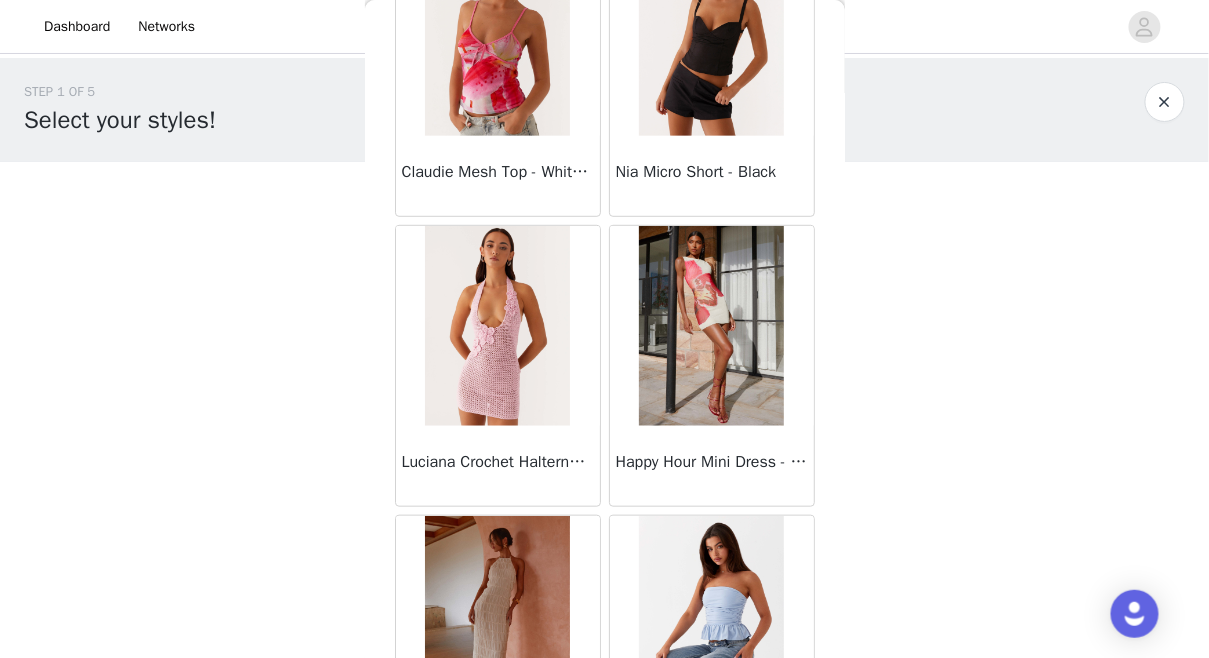 scroll, scrollTop: 2397, scrollLeft: 0, axis: vertical 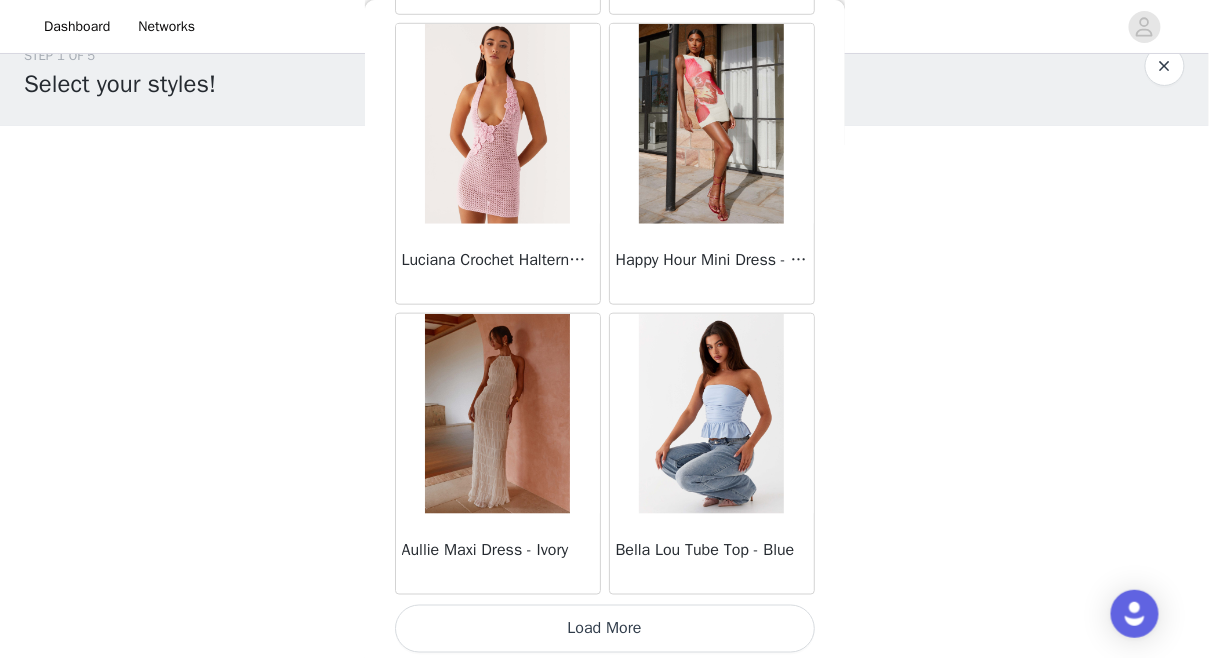 click on "Load More" at bounding box center (605, 629) 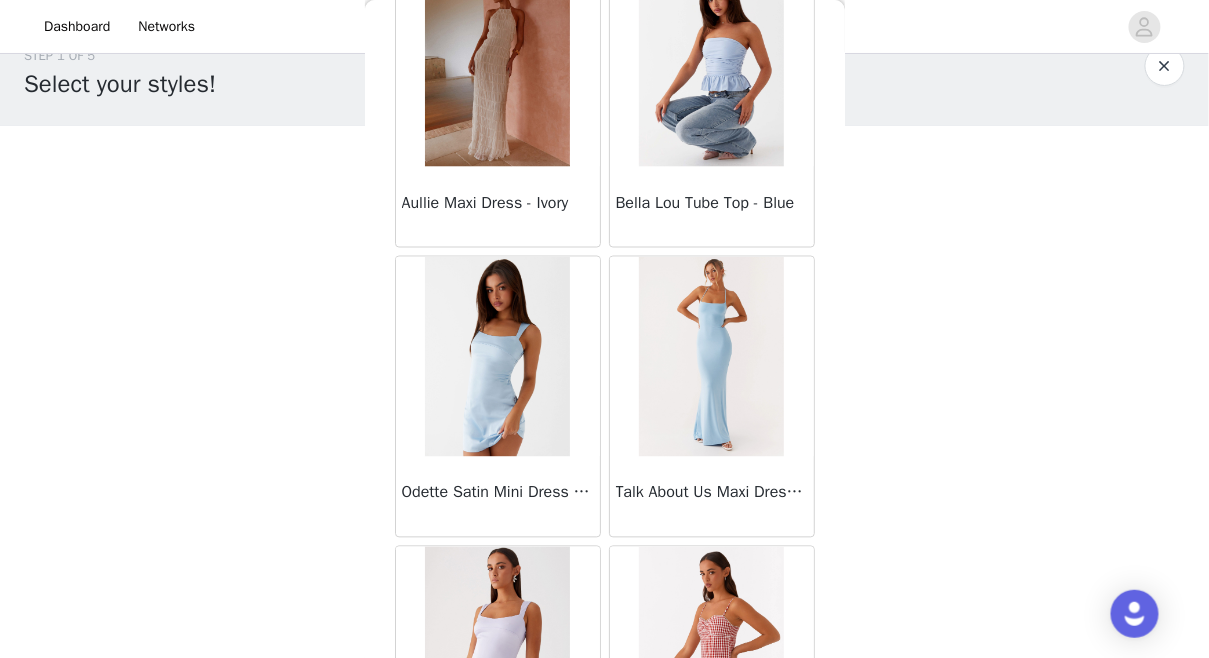 scroll, scrollTop: 2768, scrollLeft: 0, axis: vertical 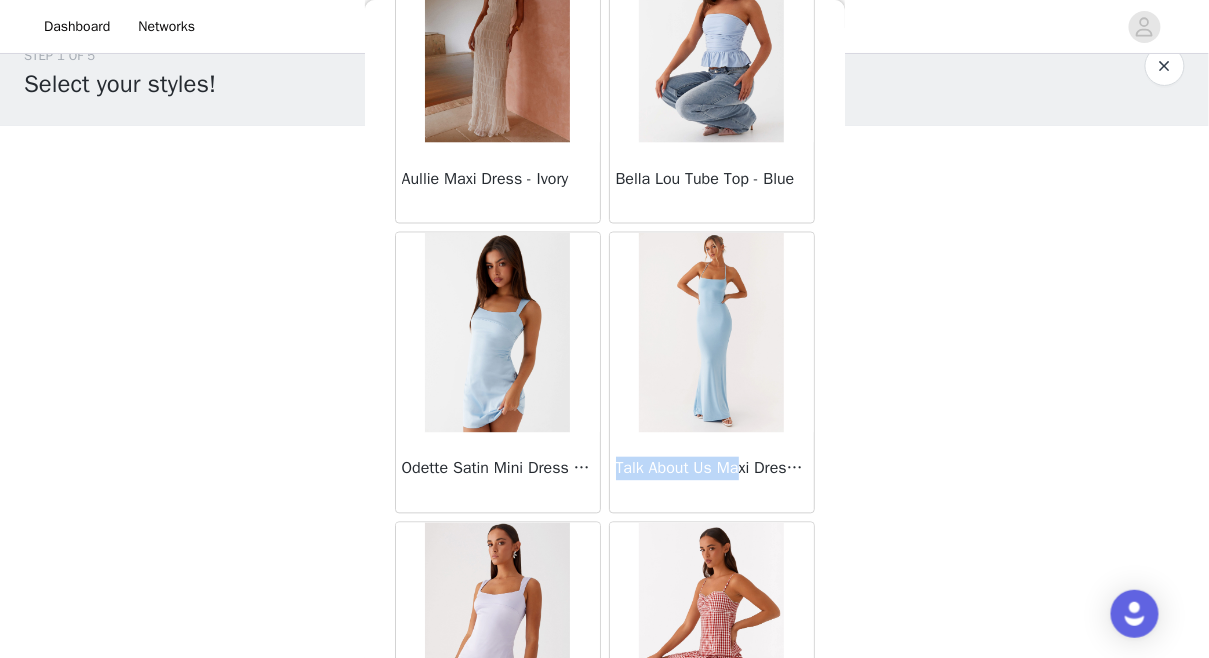 drag, startPoint x: 619, startPoint y: 465, endPoint x: 745, endPoint y: 458, distance: 126.1943 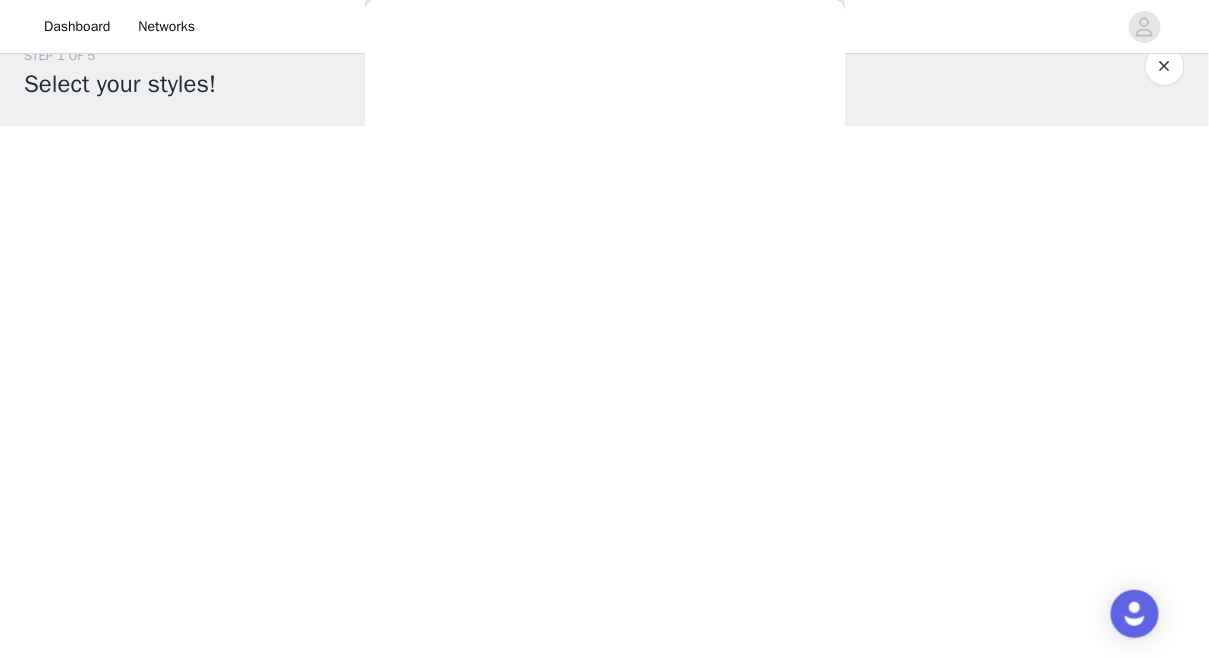 copy on "Talk About Us Ma" 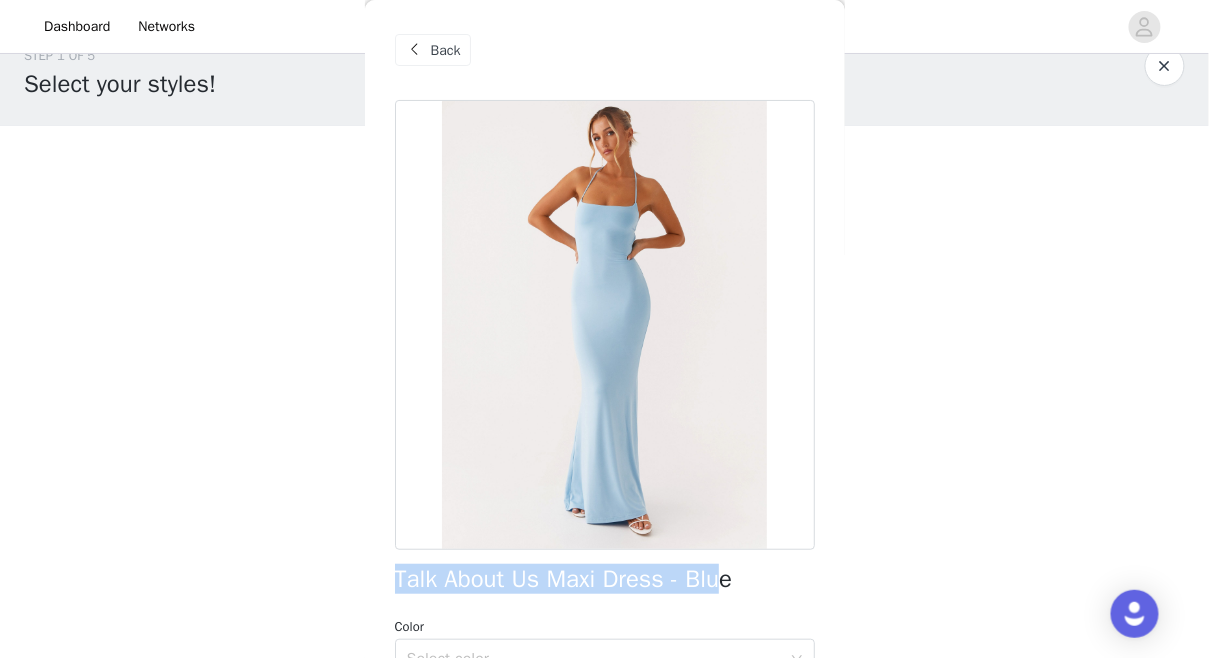 drag, startPoint x: 394, startPoint y: 585, endPoint x: 721, endPoint y: 583, distance: 327.0061 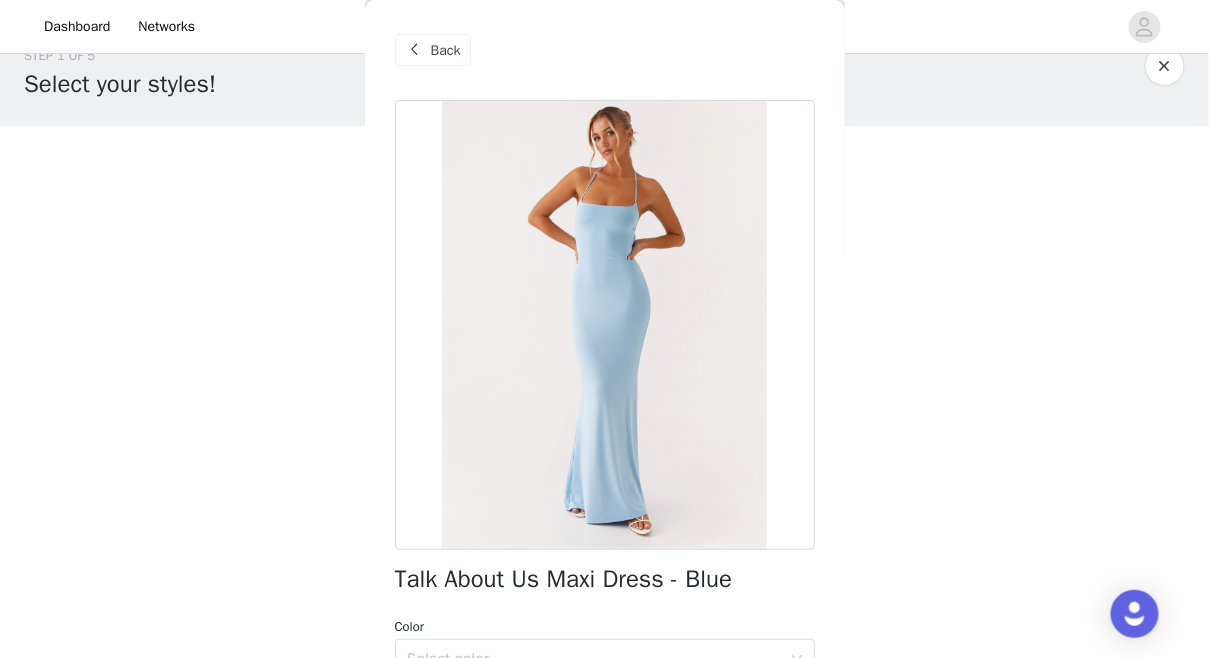 click on "Back" at bounding box center [605, 50] 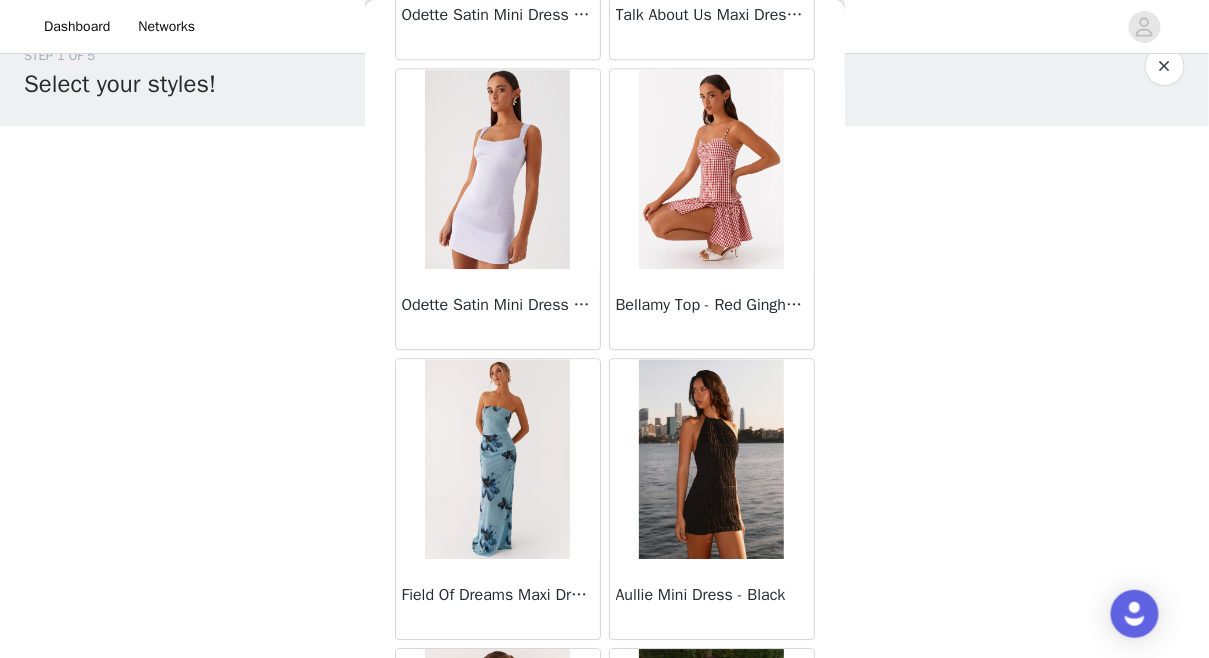 scroll, scrollTop: 3481, scrollLeft: 0, axis: vertical 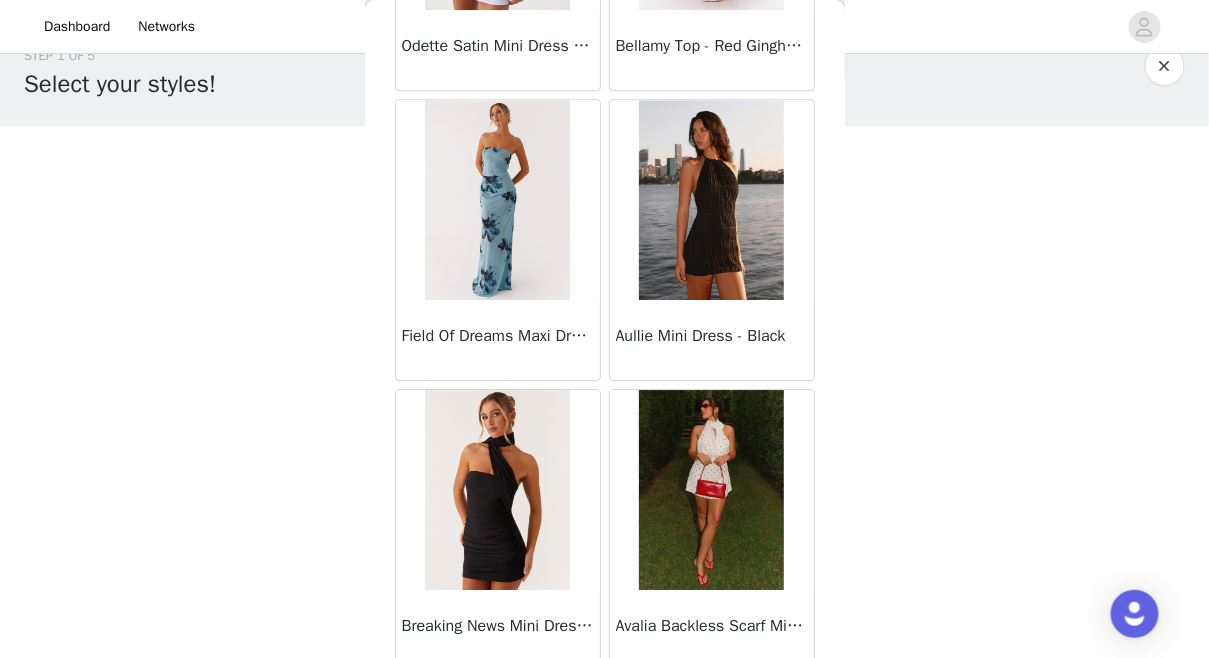 click at bounding box center [711, 200] 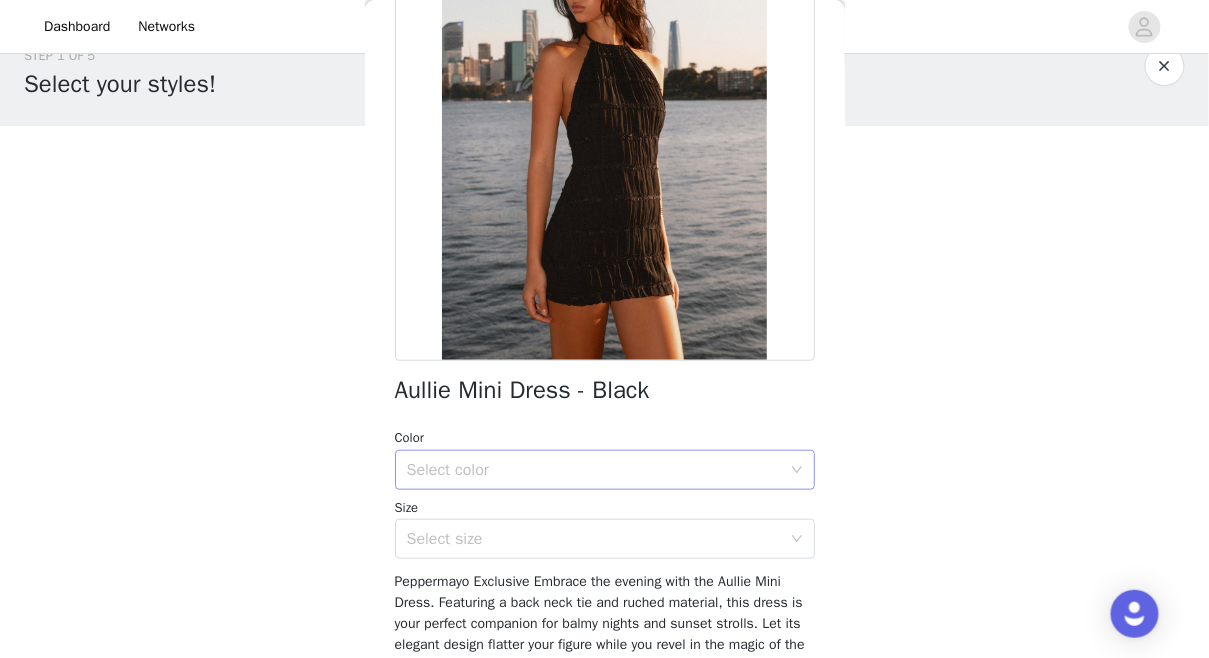 scroll, scrollTop: 194, scrollLeft: 0, axis: vertical 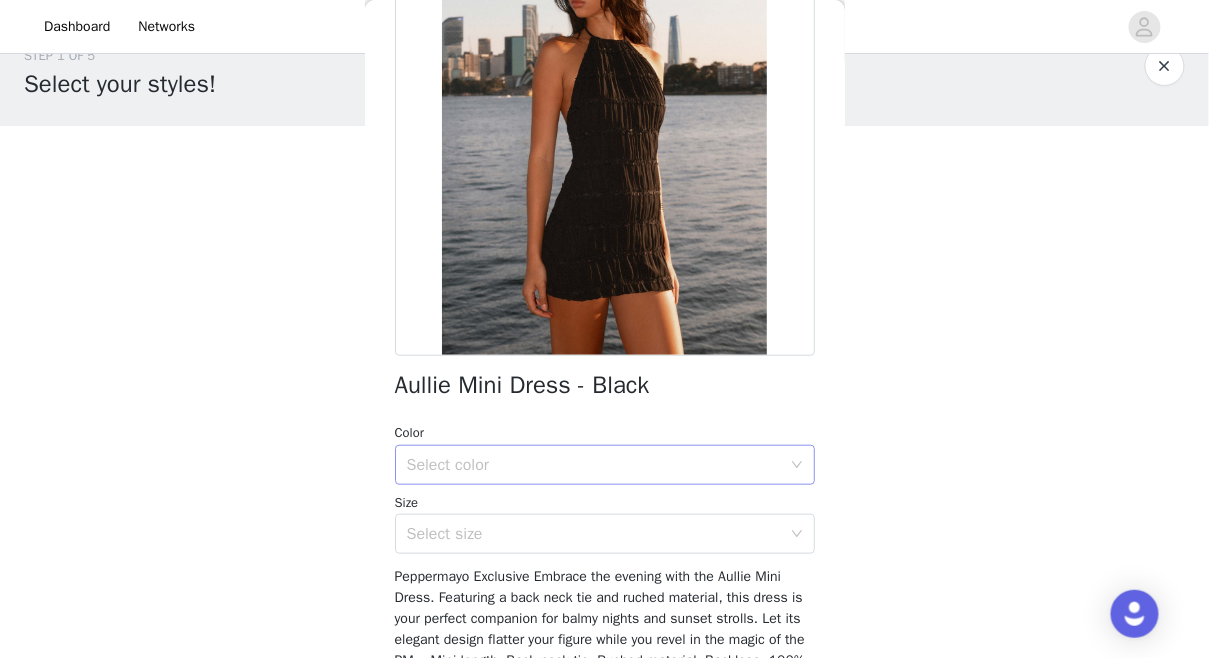 click on "Select color" at bounding box center [594, 465] 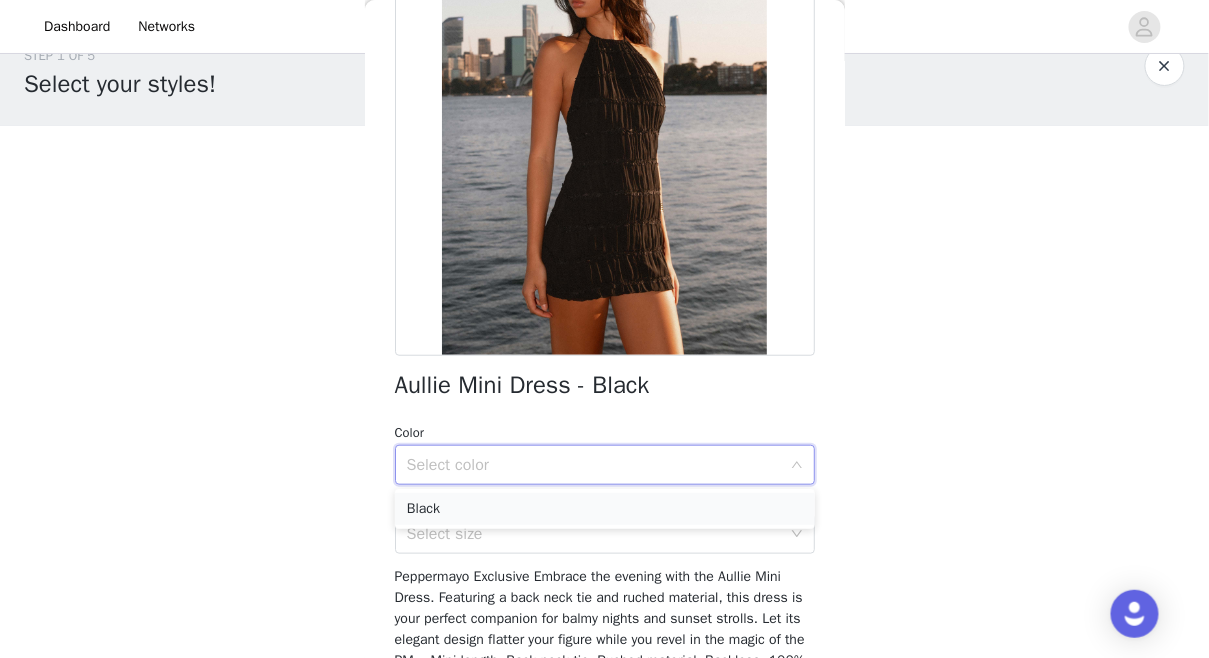 click on "Black" at bounding box center [605, 509] 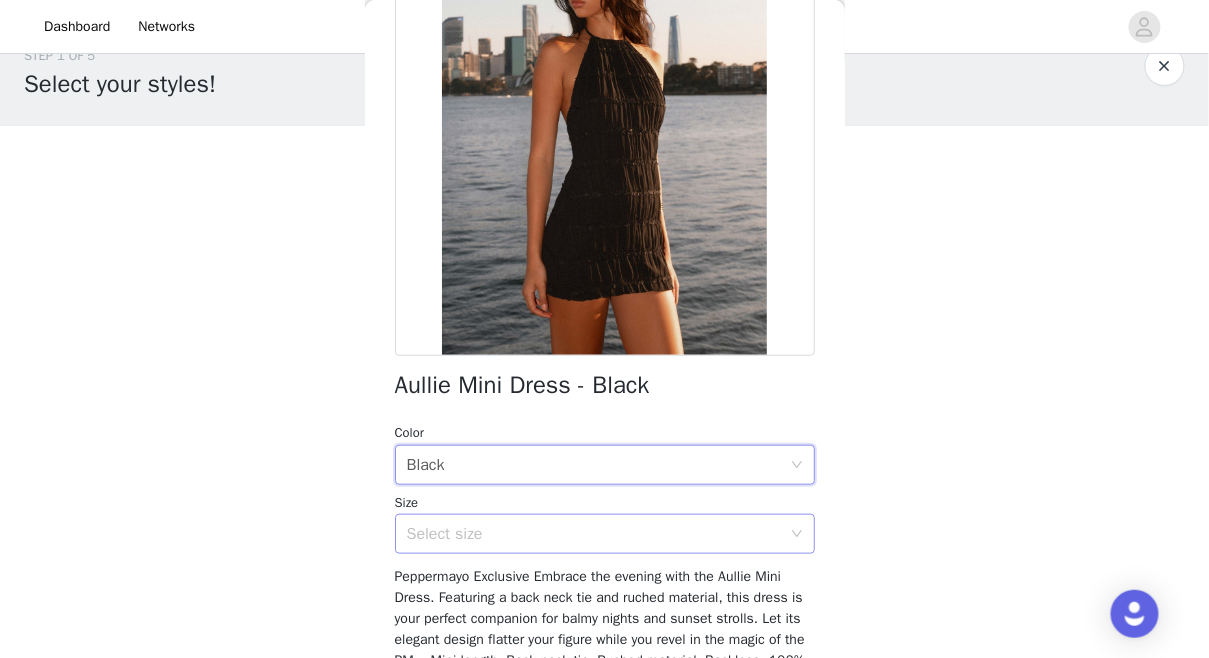 click on "Select size" at bounding box center [594, 534] 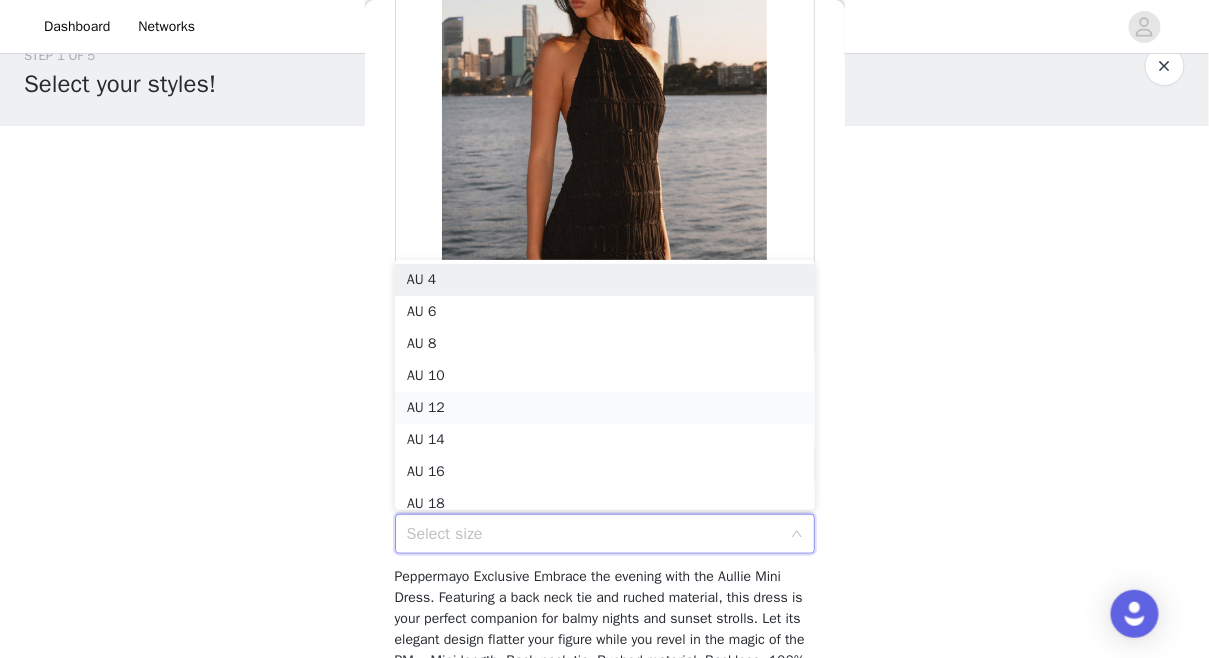 scroll, scrollTop: 10, scrollLeft: 0, axis: vertical 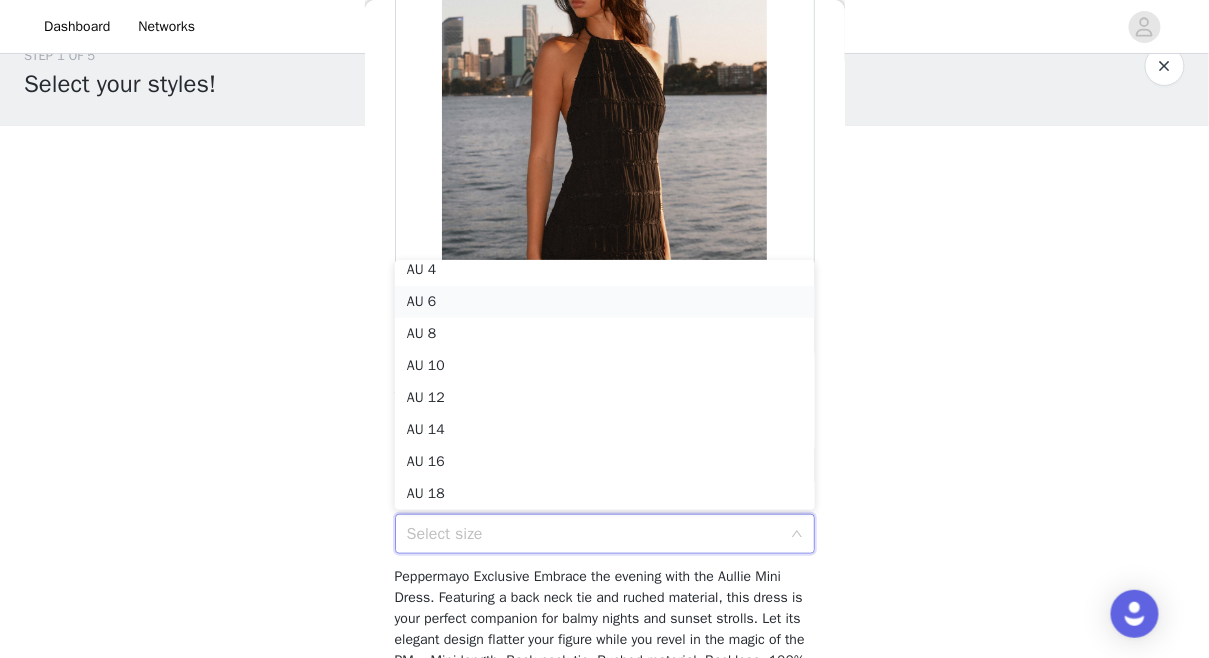 click on "AU 6" at bounding box center (605, 302) 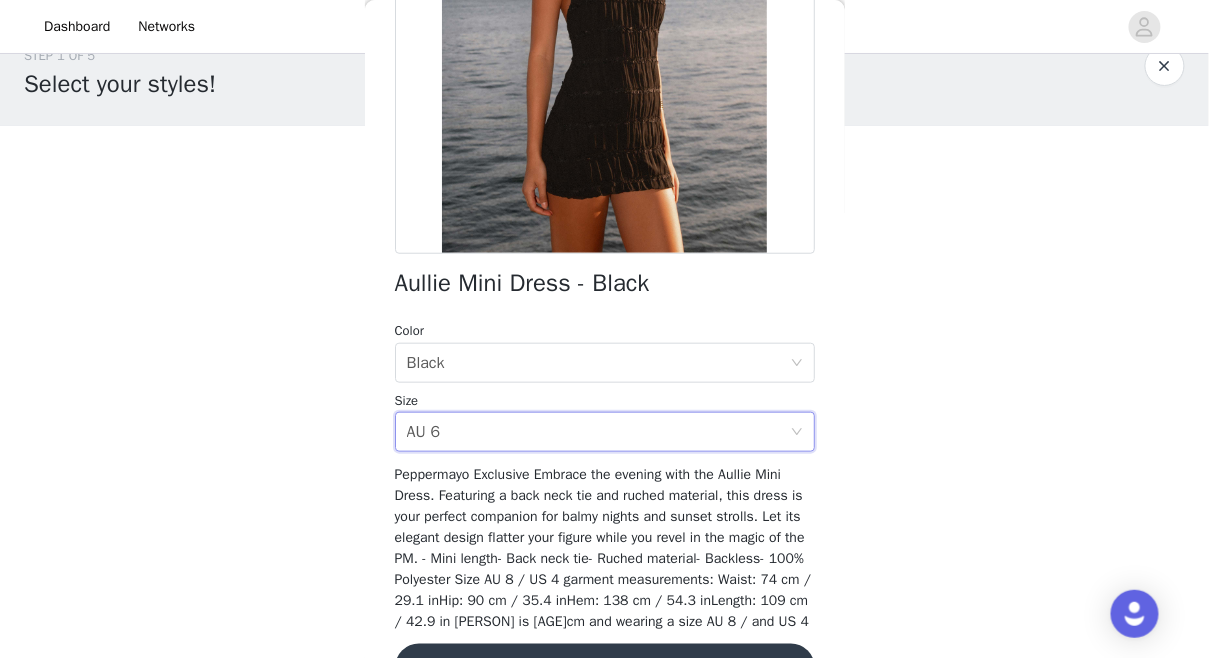 scroll, scrollTop: 374, scrollLeft: 0, axis: vertical 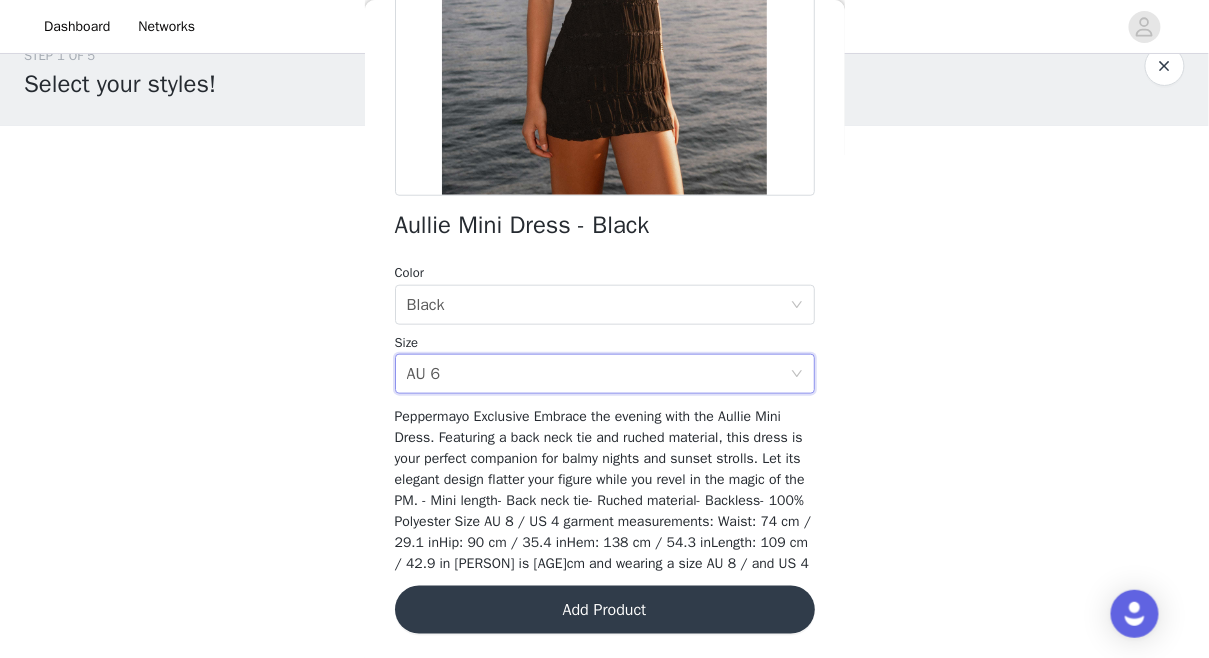 click on "Add Product" at bounding box center [605, 610] 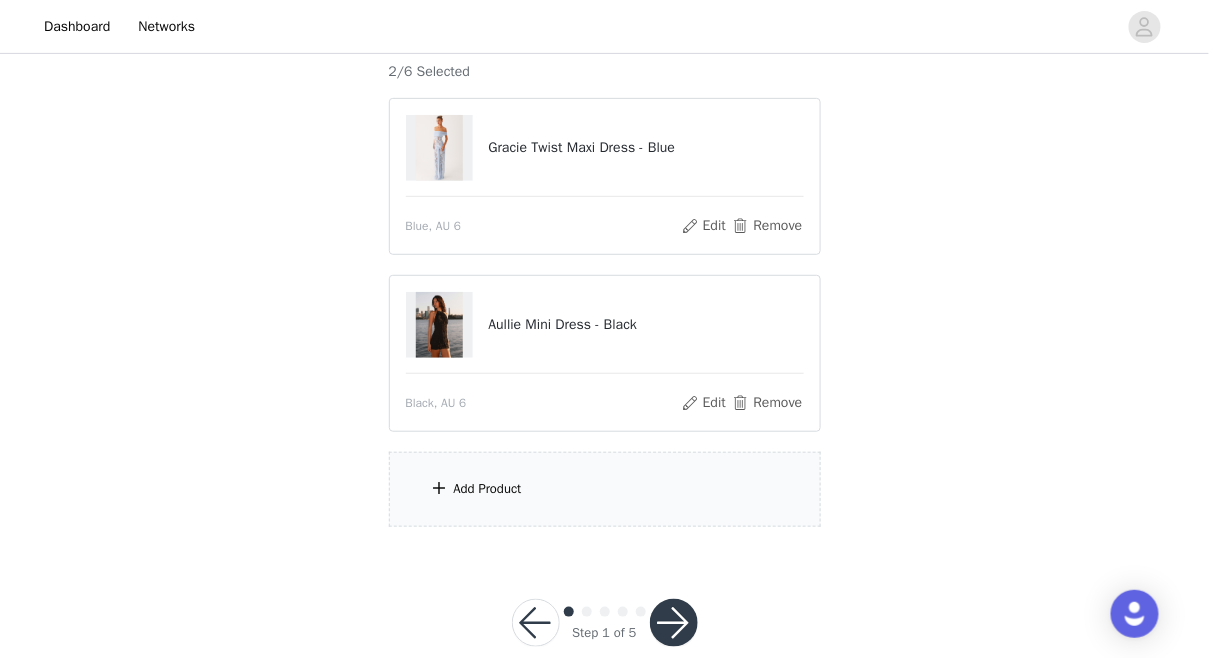 scroll, scrollTop: 213, scrollLeft: 0, axis: vertical 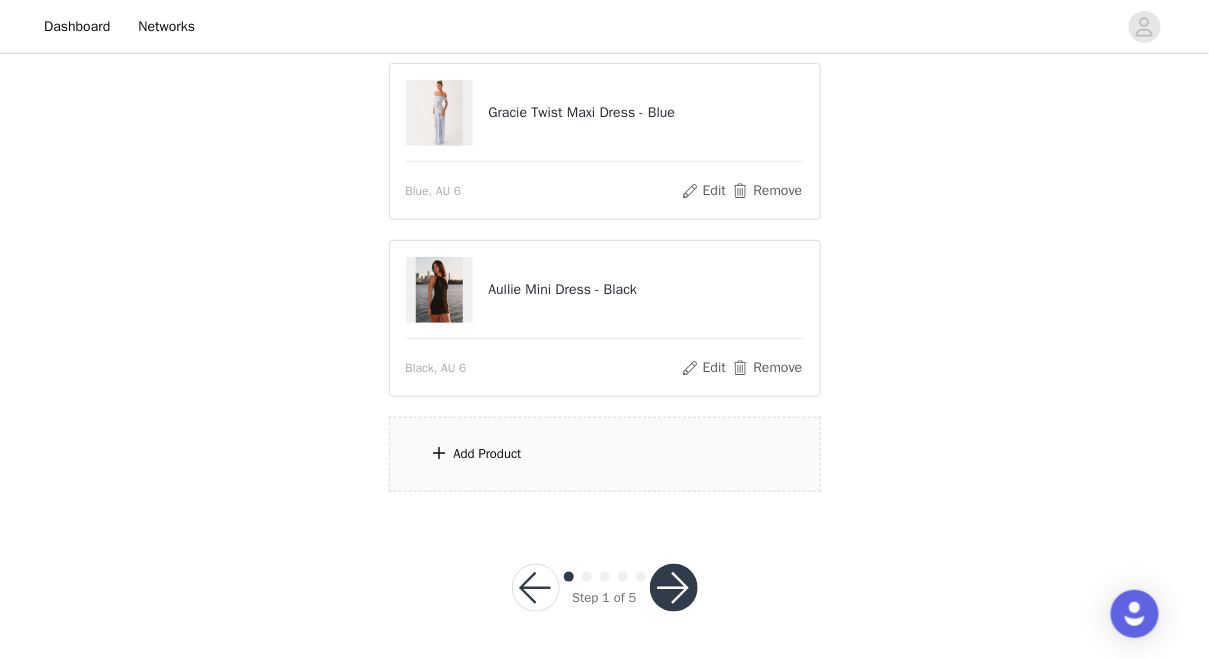 click on "Add Product" at bounding box center [488, 454] 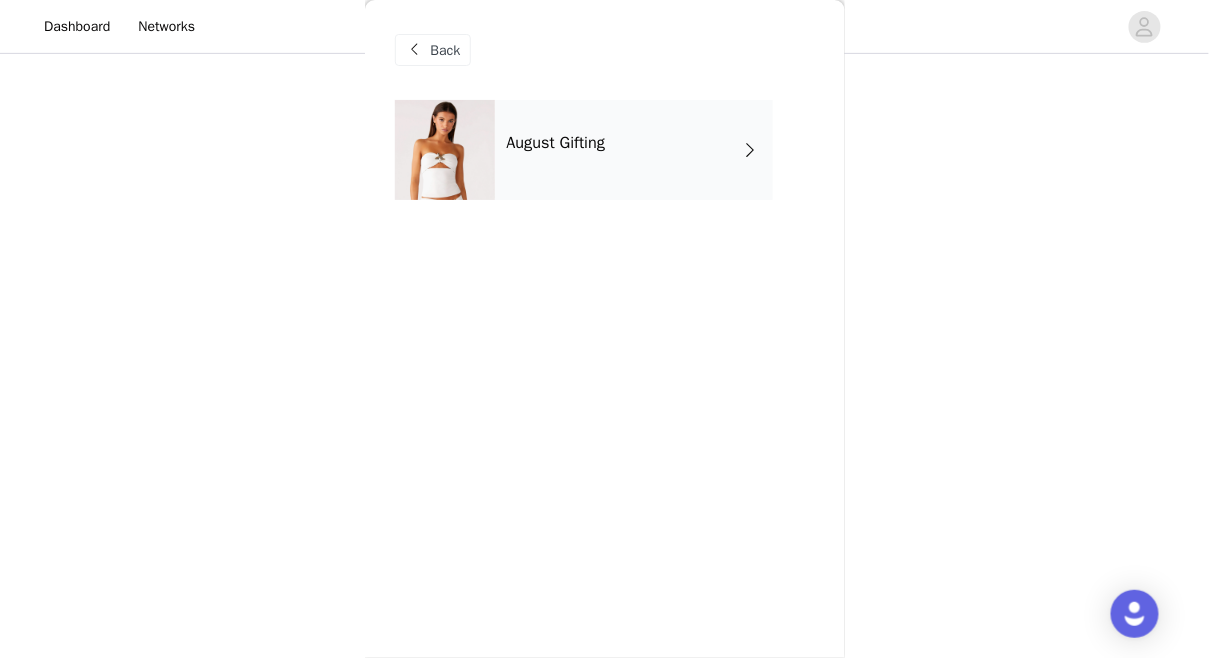 click on "August Gifting" at bounding box center (634, 150) 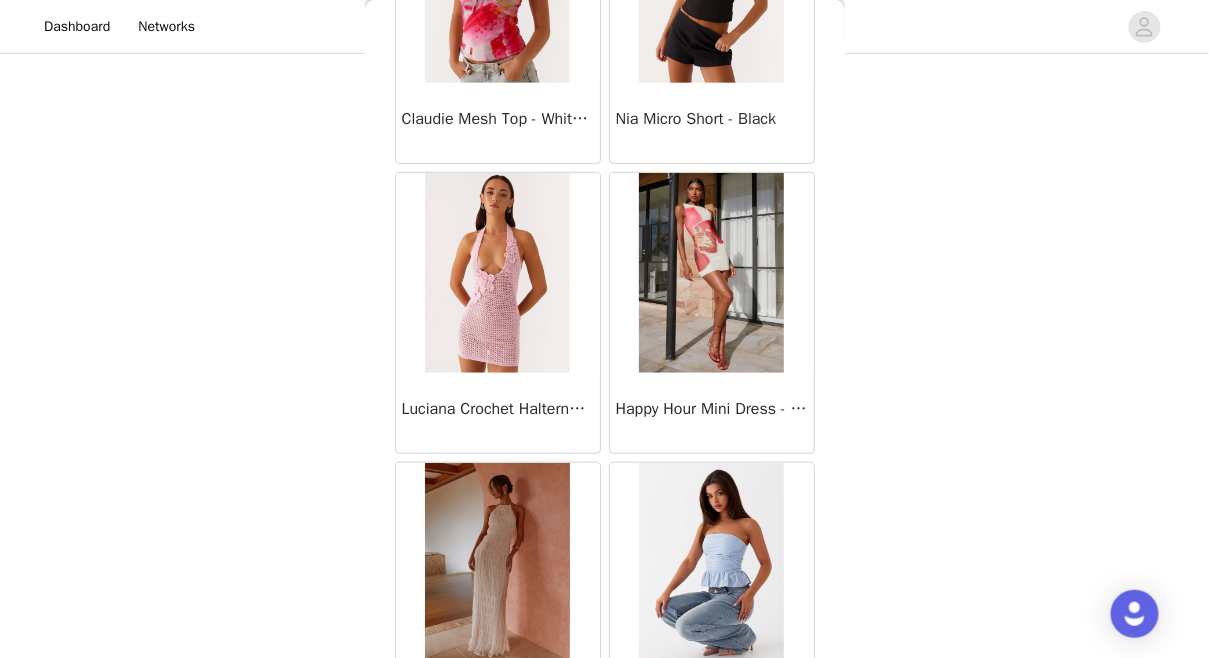 scroll, scrollTop: 2397, scrollLeft: 0, axis: vertical 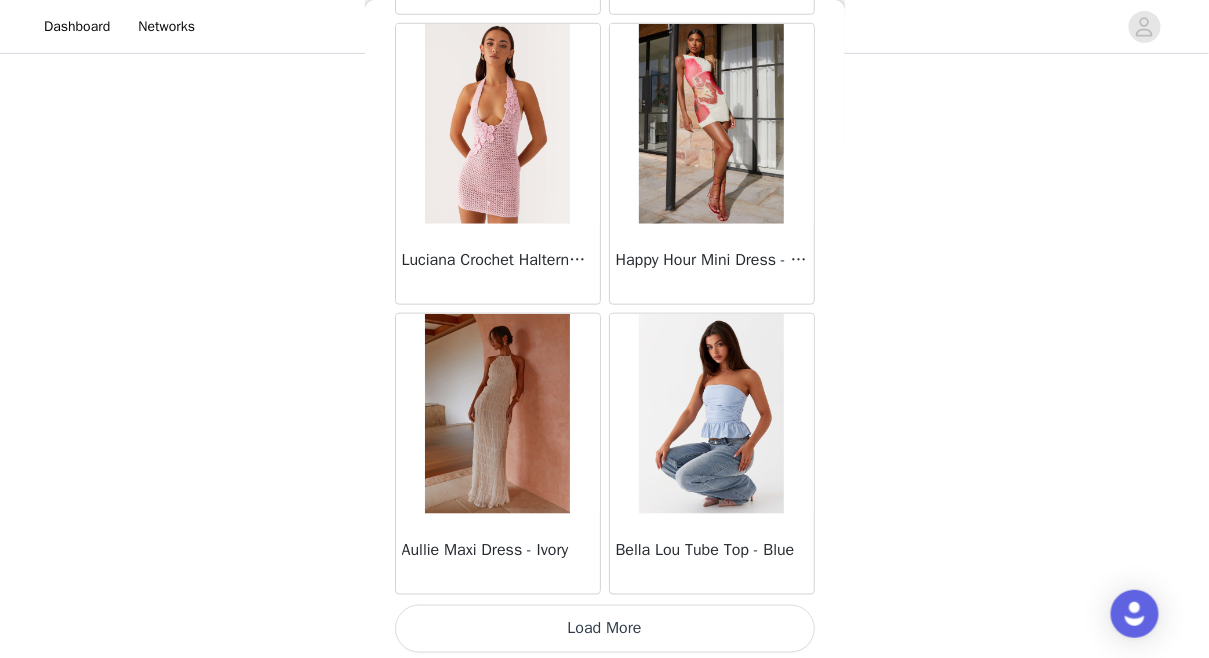 click on "Load More" at bounding box center (605, 629) 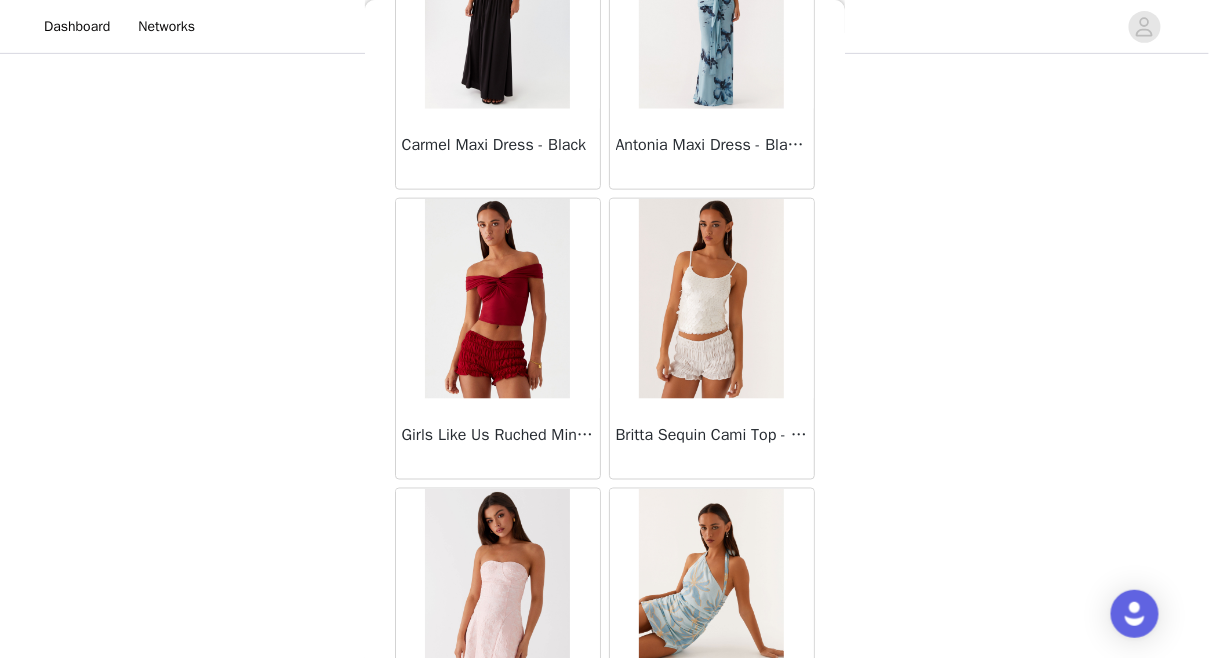 scroll, scrollTop: 4549, scrollLeft: 0, axis: vertical 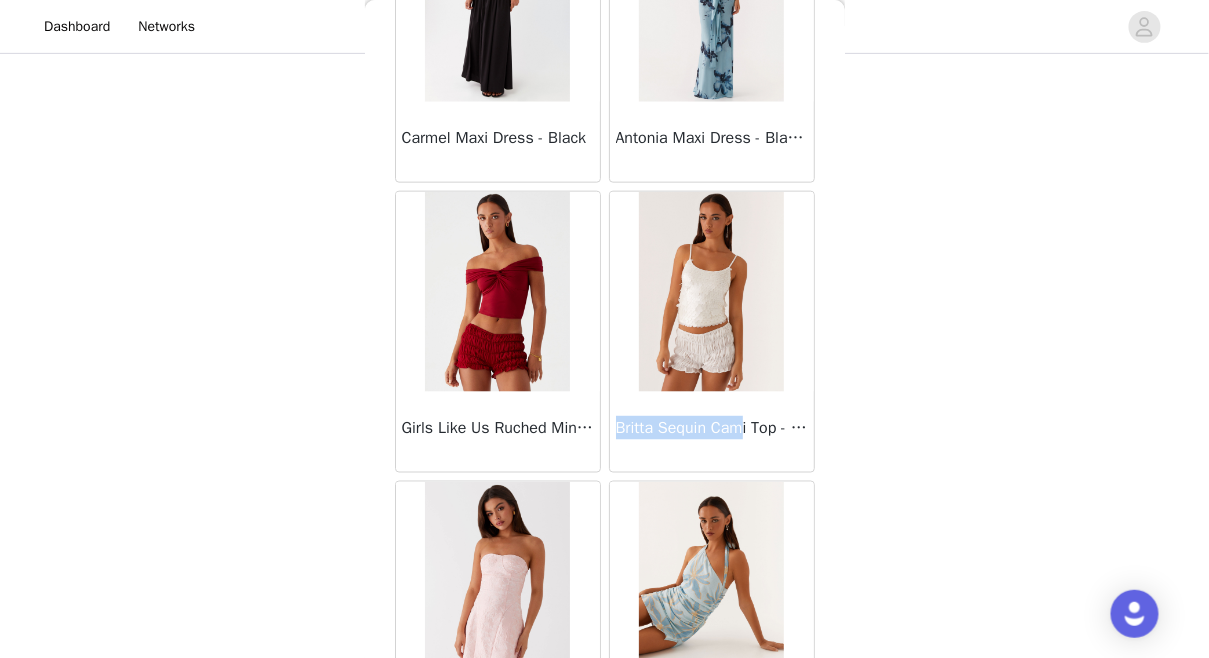 drag, startPoint x: 618, startPoint y: 422, endPoint x: 749, endPoint y: 422, distance: 131 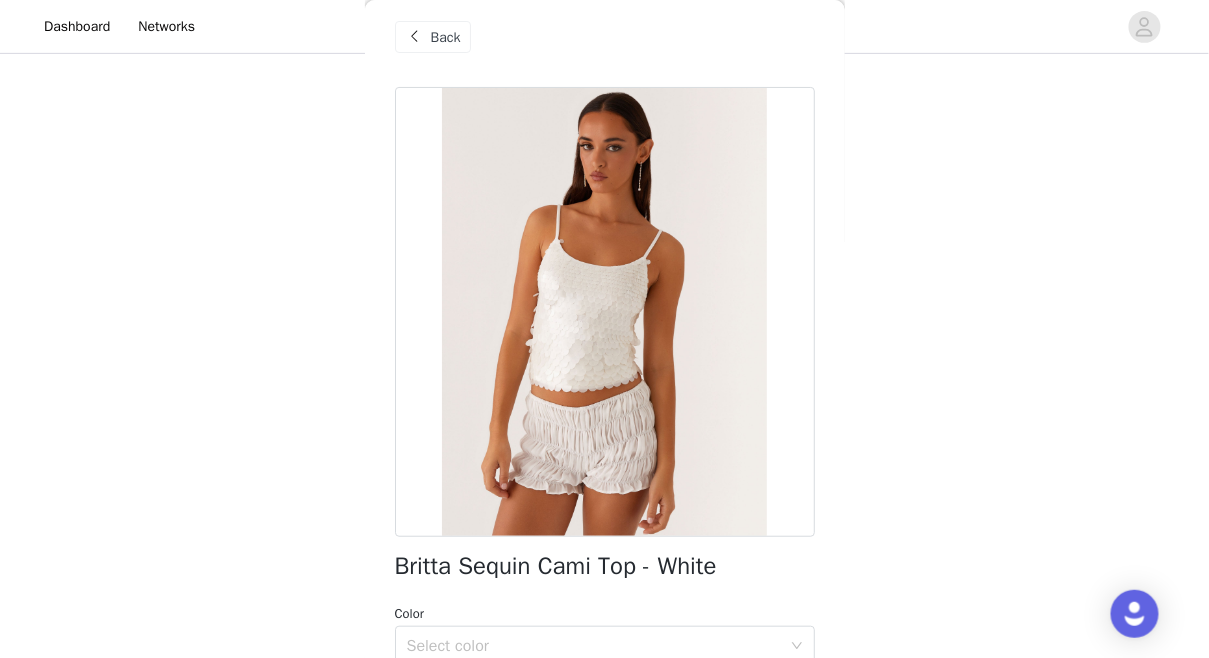 scroll, scrollTop: 15, scrollLeft: 0, axis: vertical 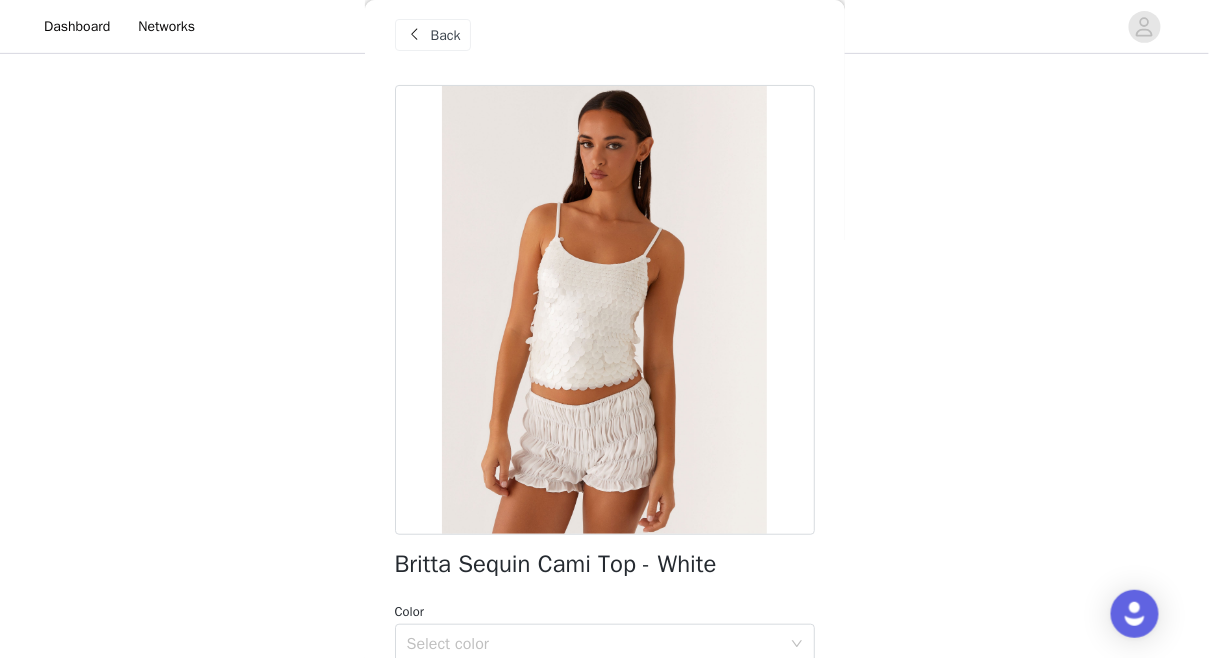click at bounding box center (415, 35) 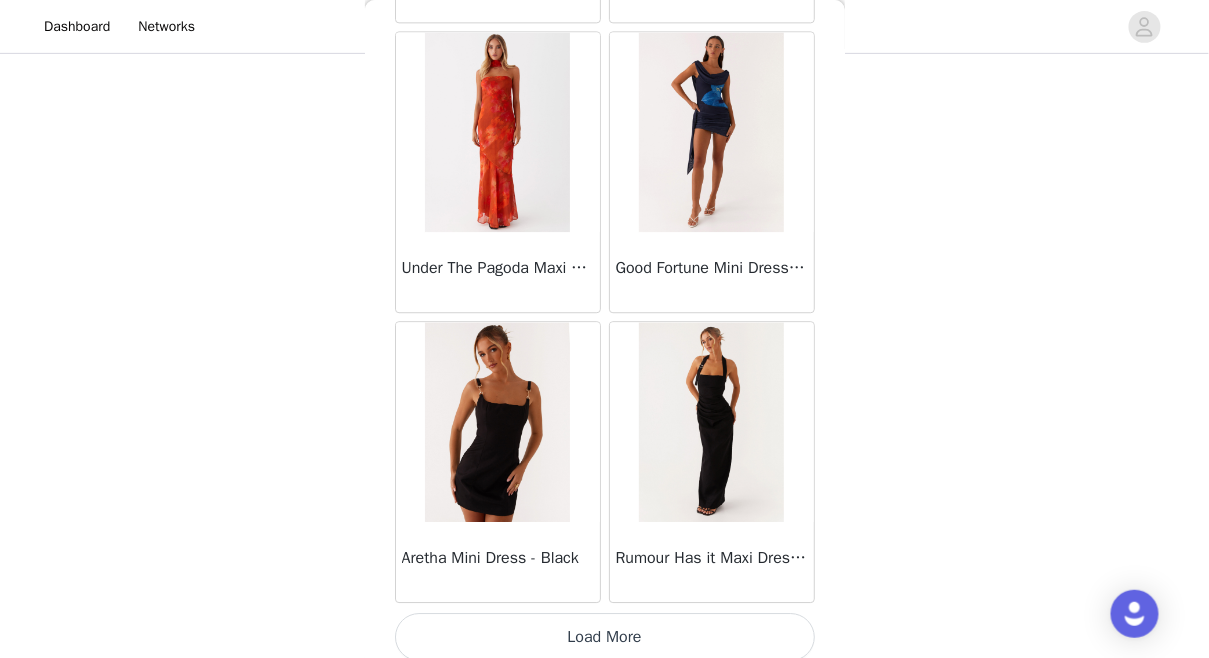 scroll, scrollTop: 5293, scrollLeft: 0, axis: vertical 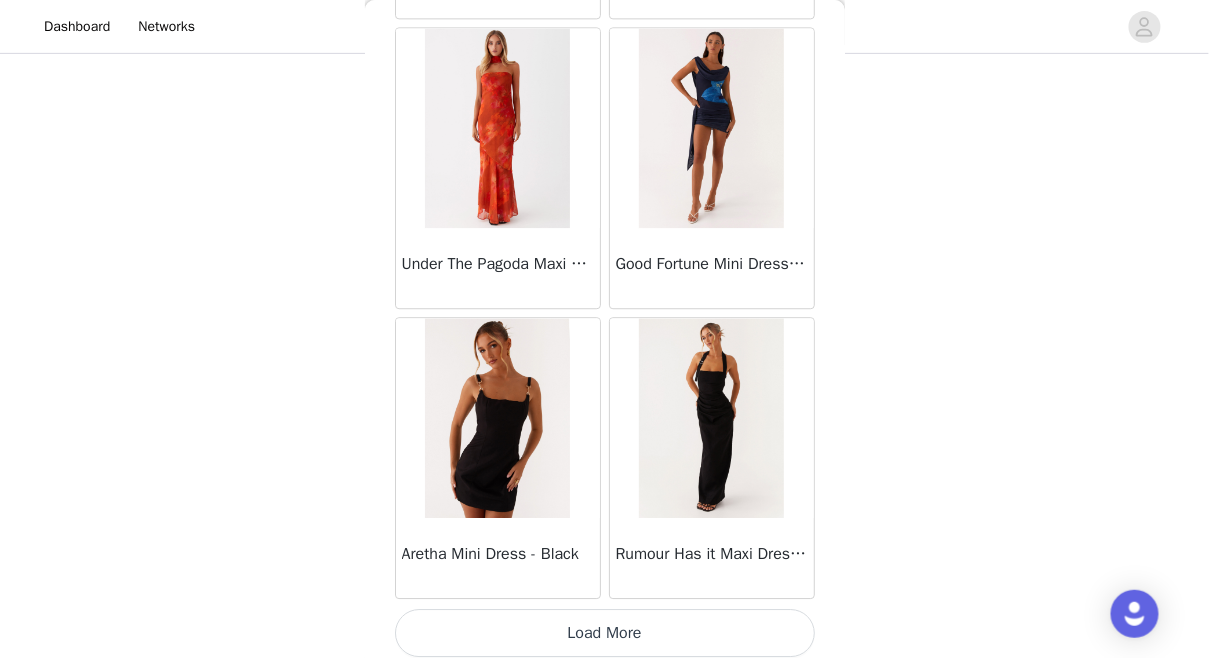 click on "Load More" at bounding box center [605, 633] 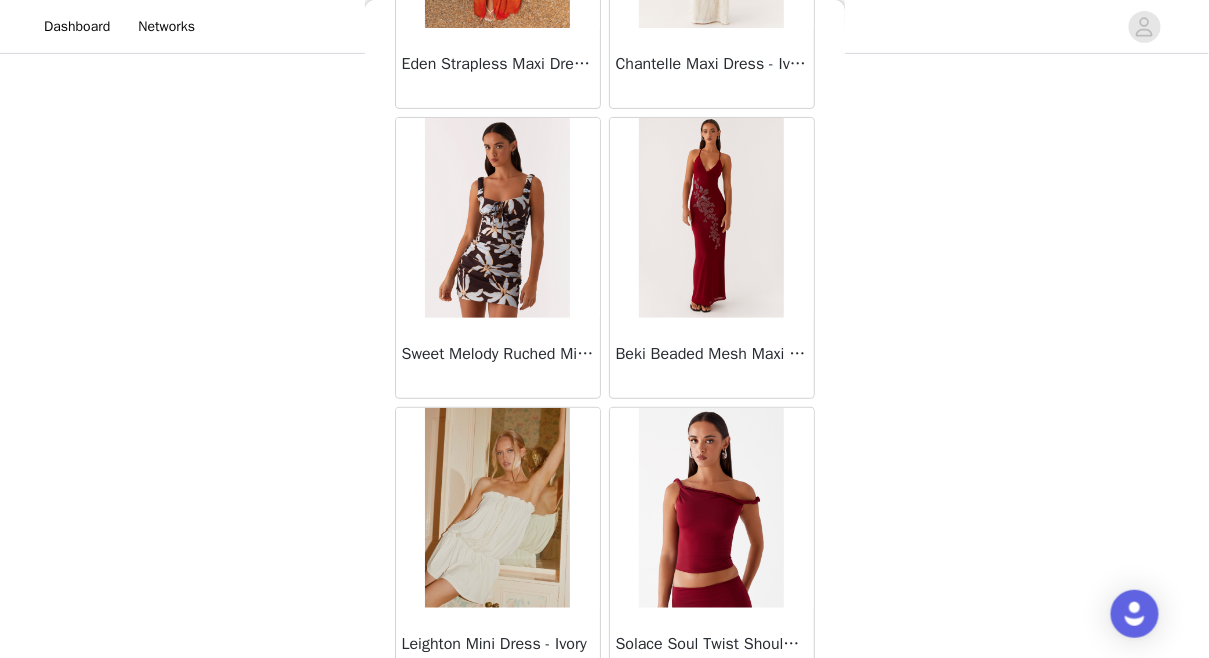 scroll, scrollTop: 8189, scrollLeft: 0, axis: vertical 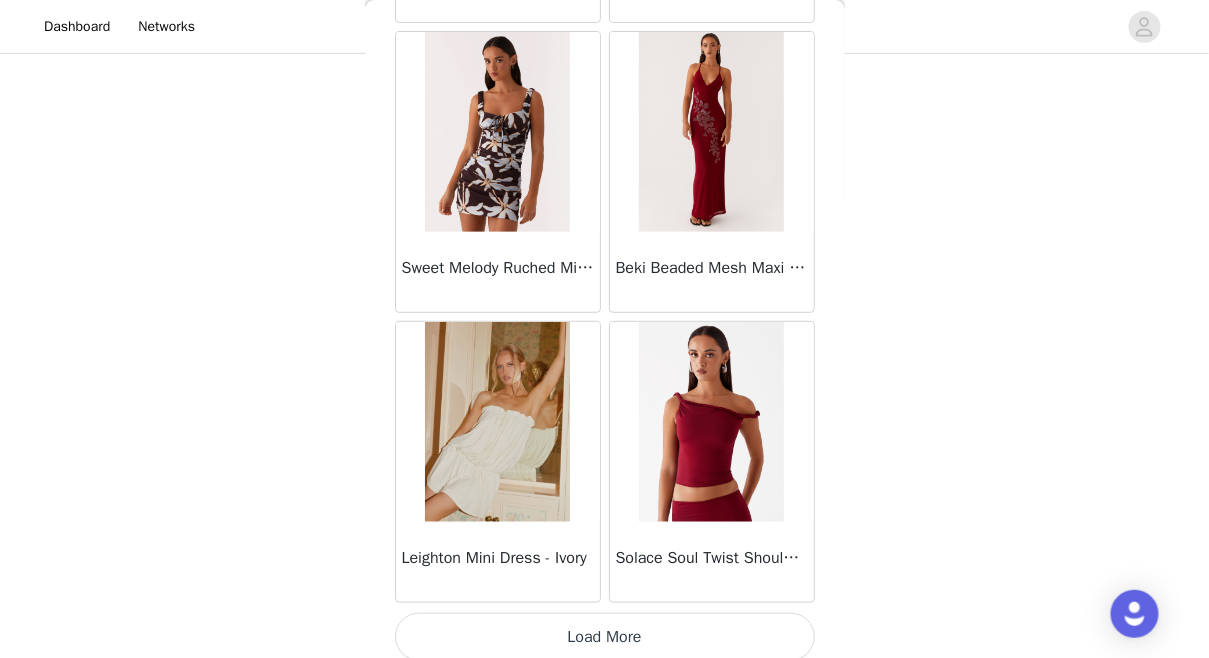 click on "Load More" at bounding box center (605, 637) 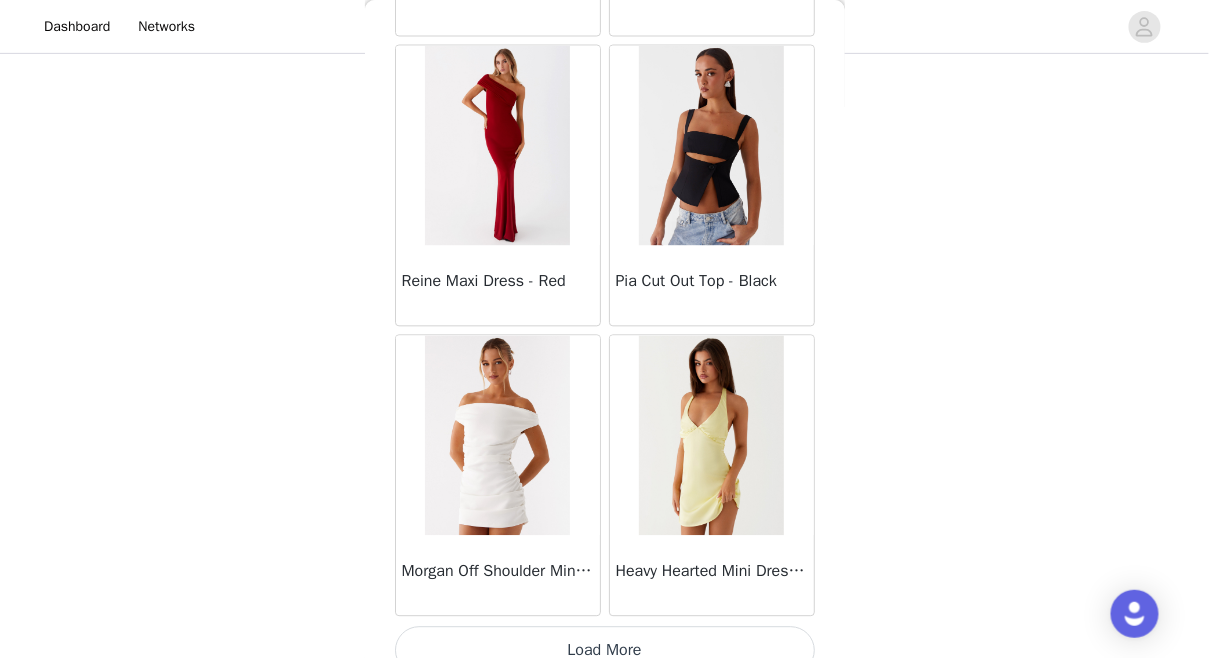 scroll, scrollTop: 11085, scrollLeft: 0, axis: vertical 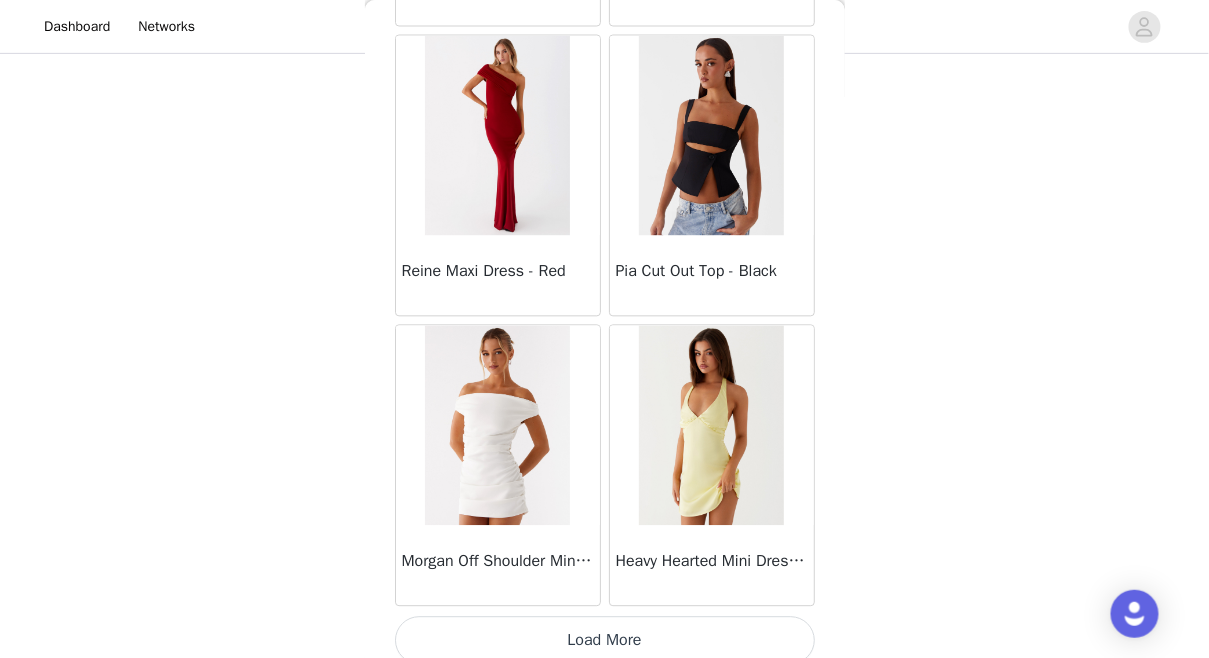 click on "Load More" at bounding box center [605, 641] 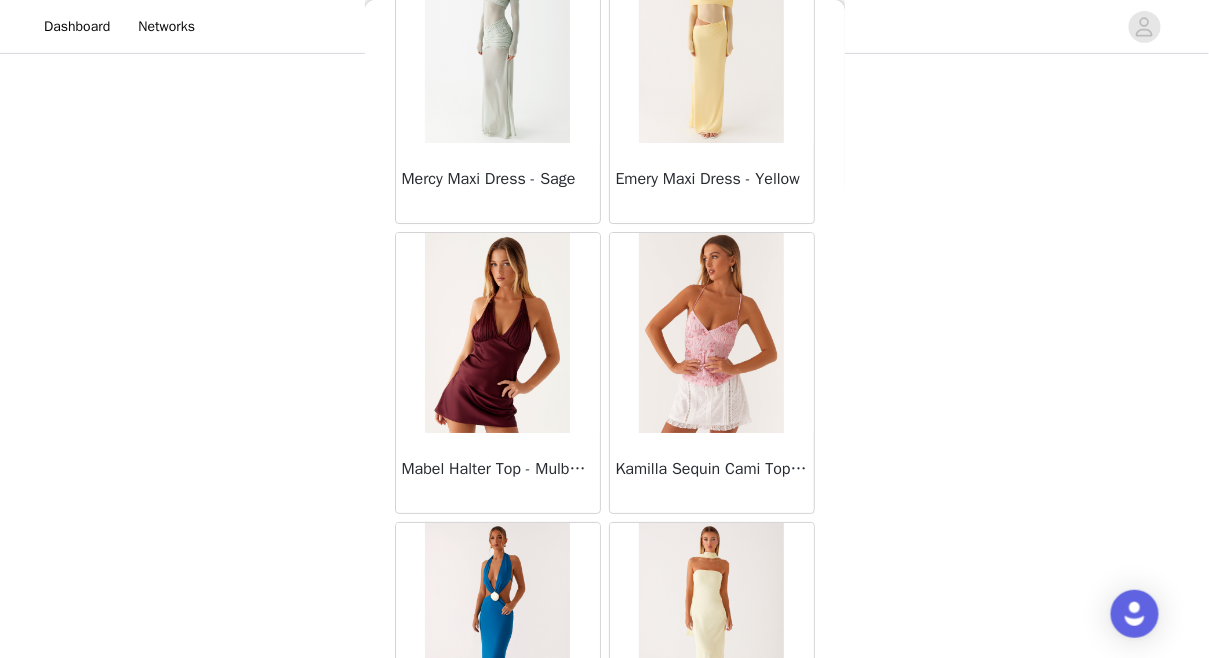 scroll, scrollTop: 13981, scrollLeft: 0, axis: vertical 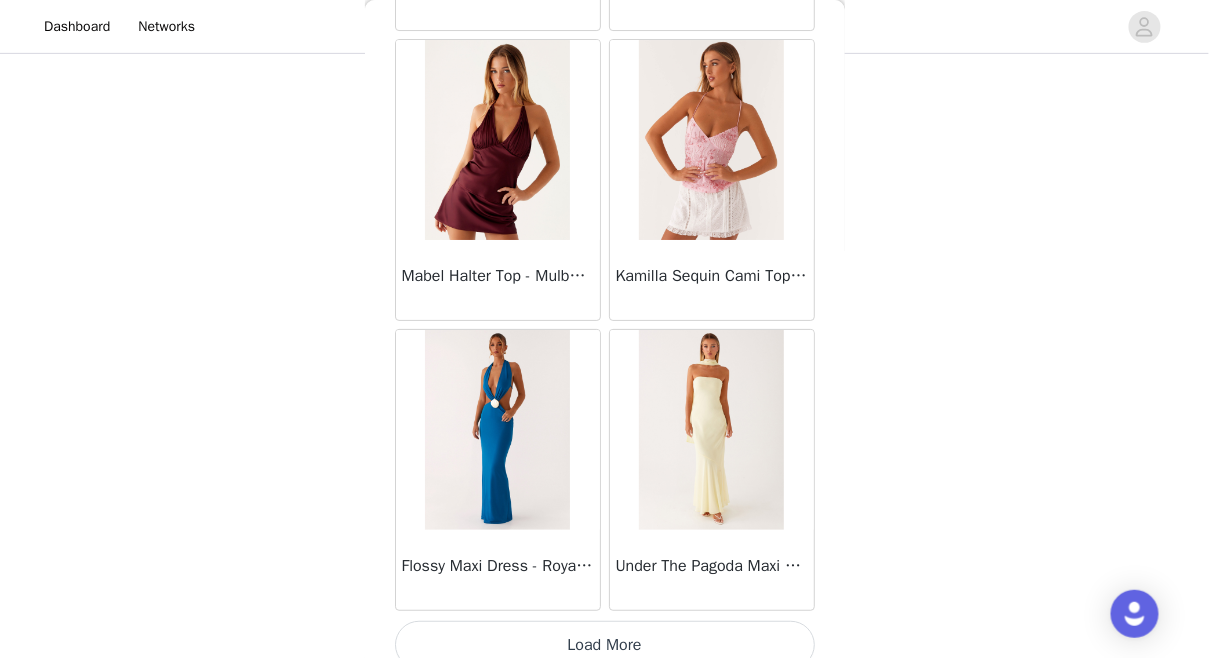 click on "Load More" at bounding box center (605, 645) 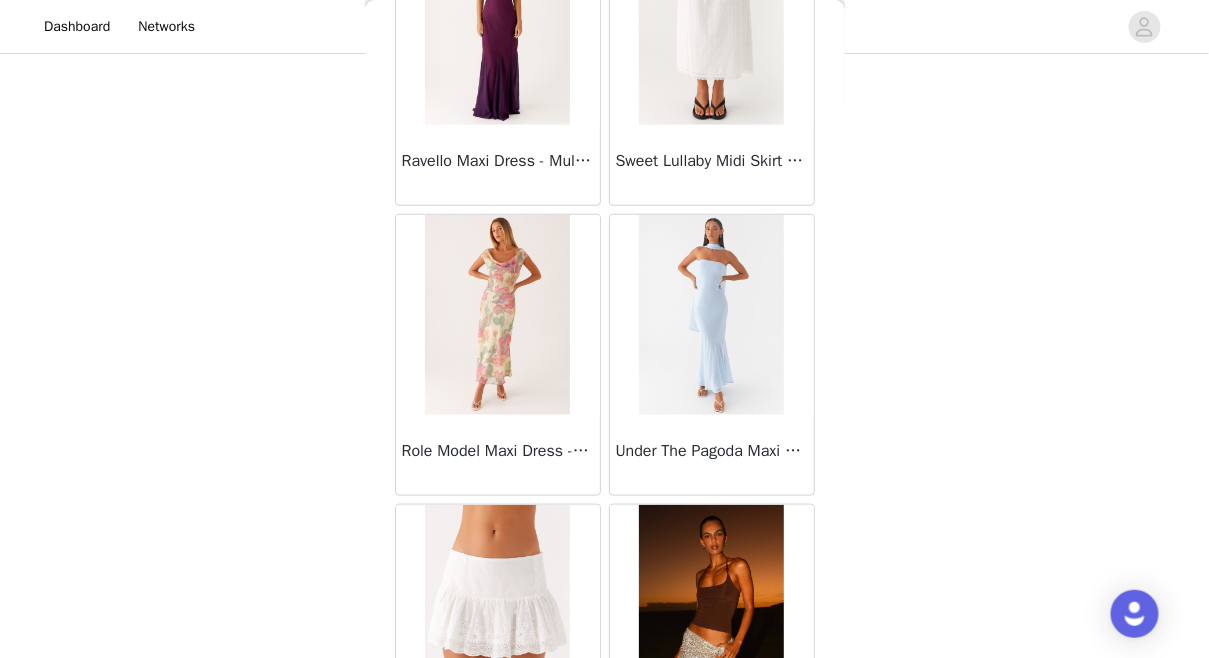 scroll, scrollTop: 16427, scrollLeft: 0, axis: vertical 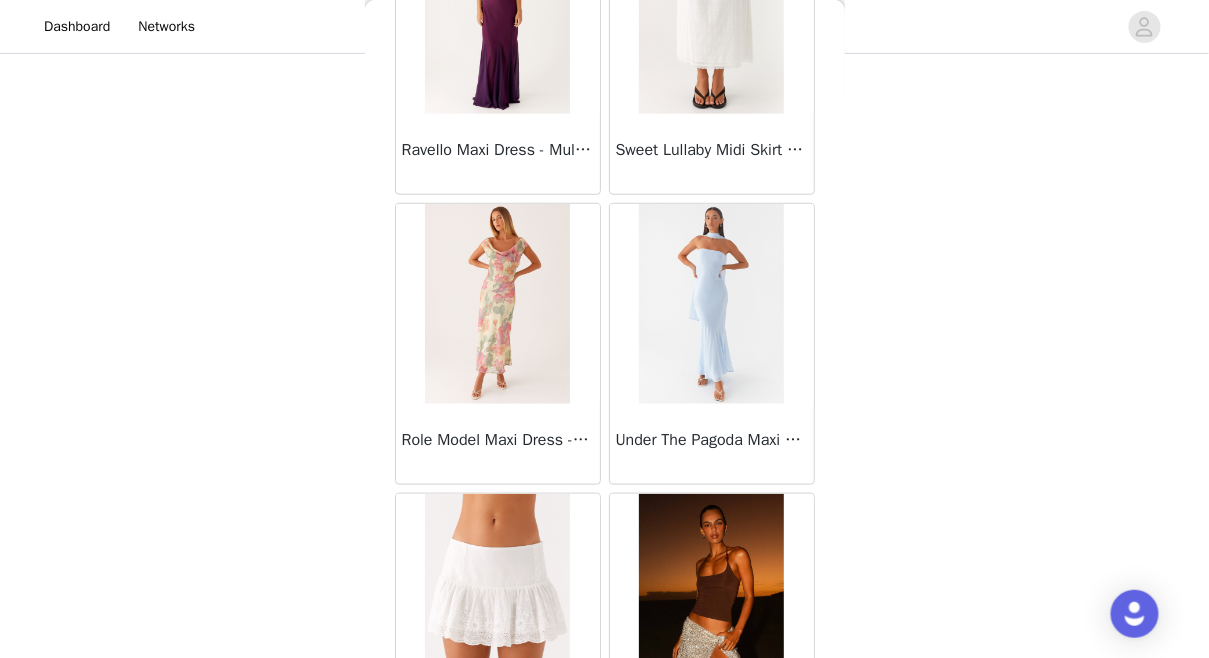 click at bounding box center [711, 304] 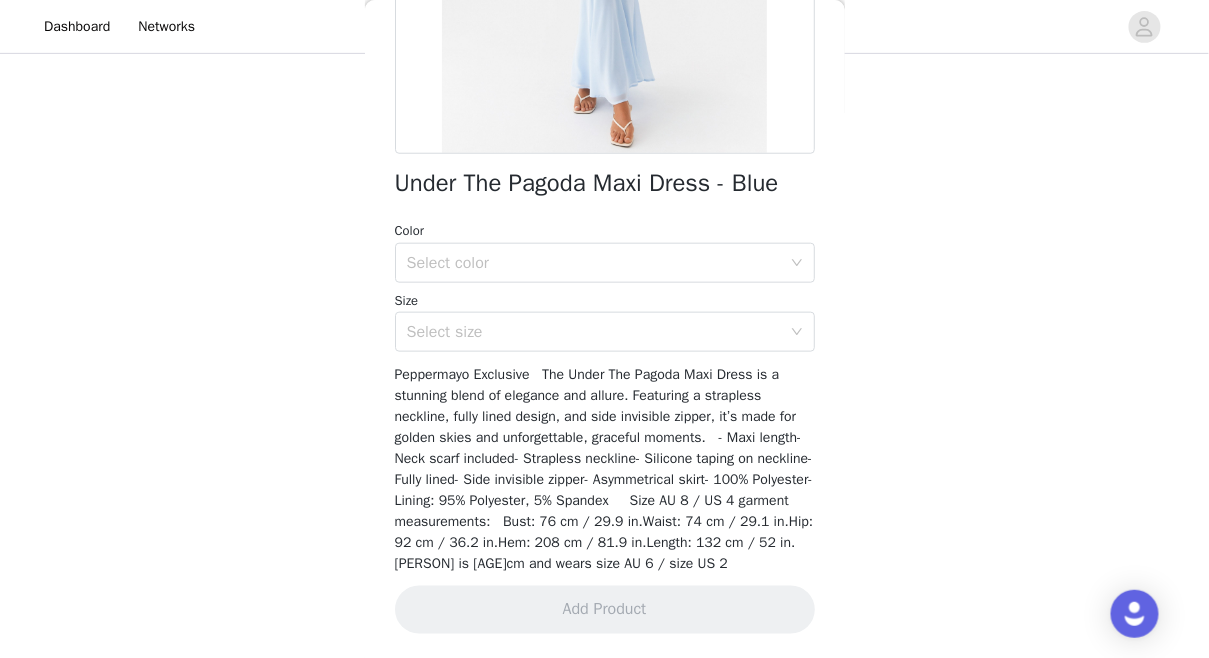 scroll, scrollTop: 416, scrollLeft: 0, axis: vertical 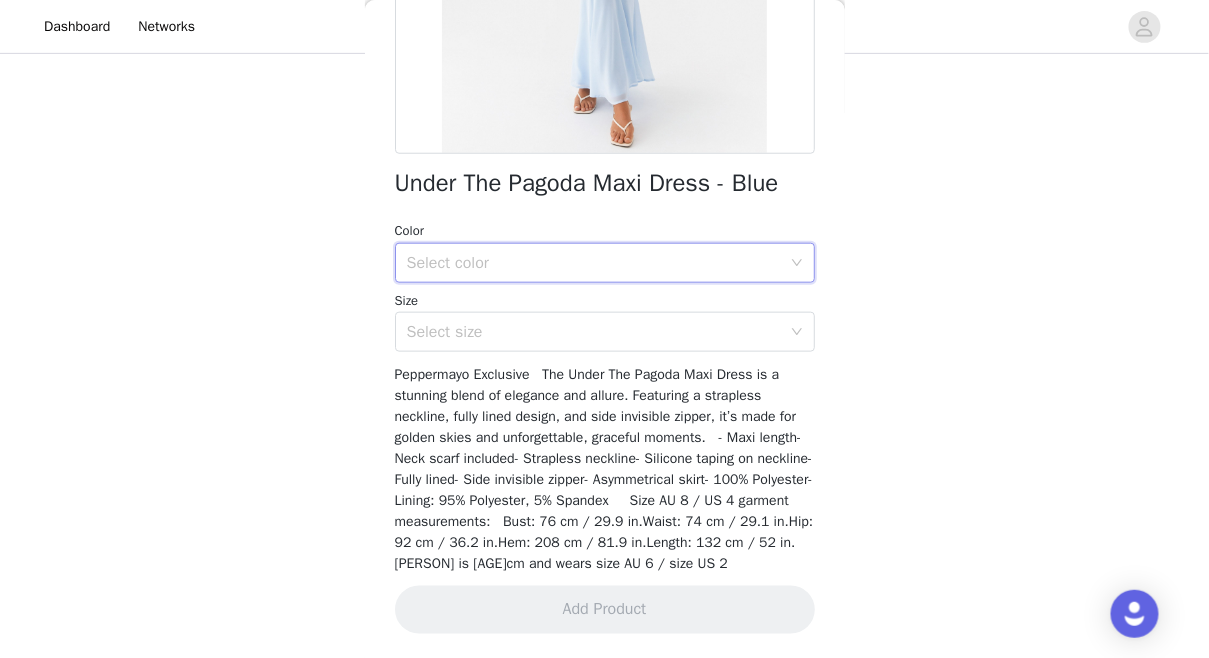 click on "Select color" at bounding box center [598, 263] 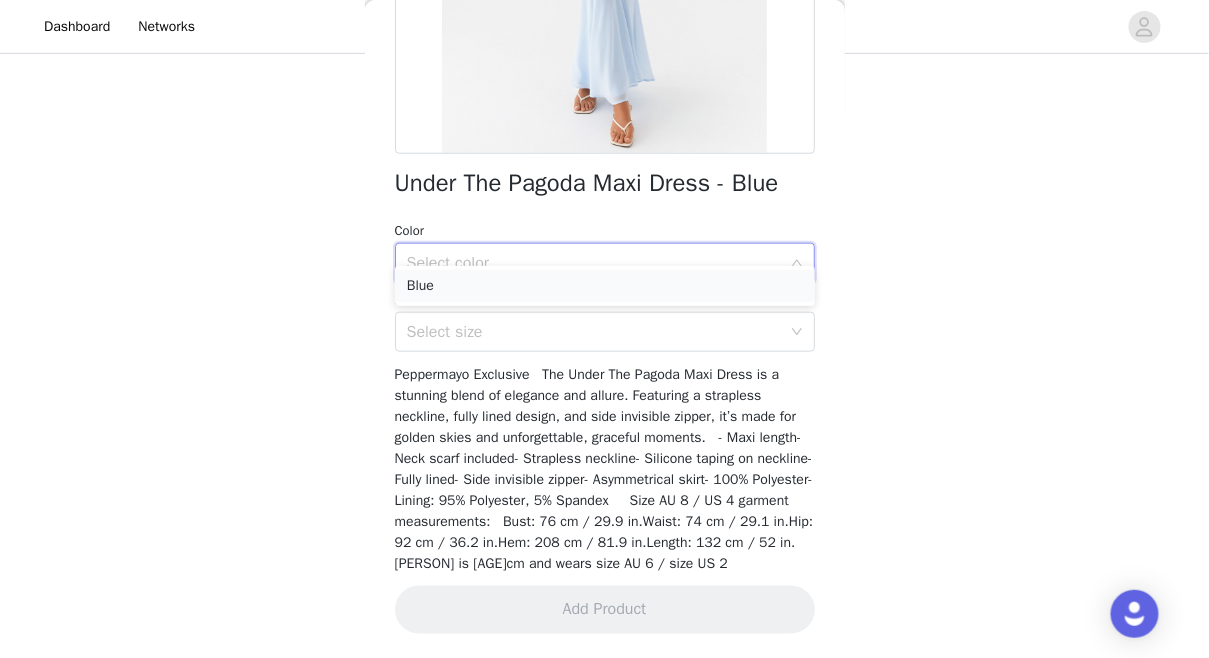 click on "Blue" at bounding box center (605, 286) 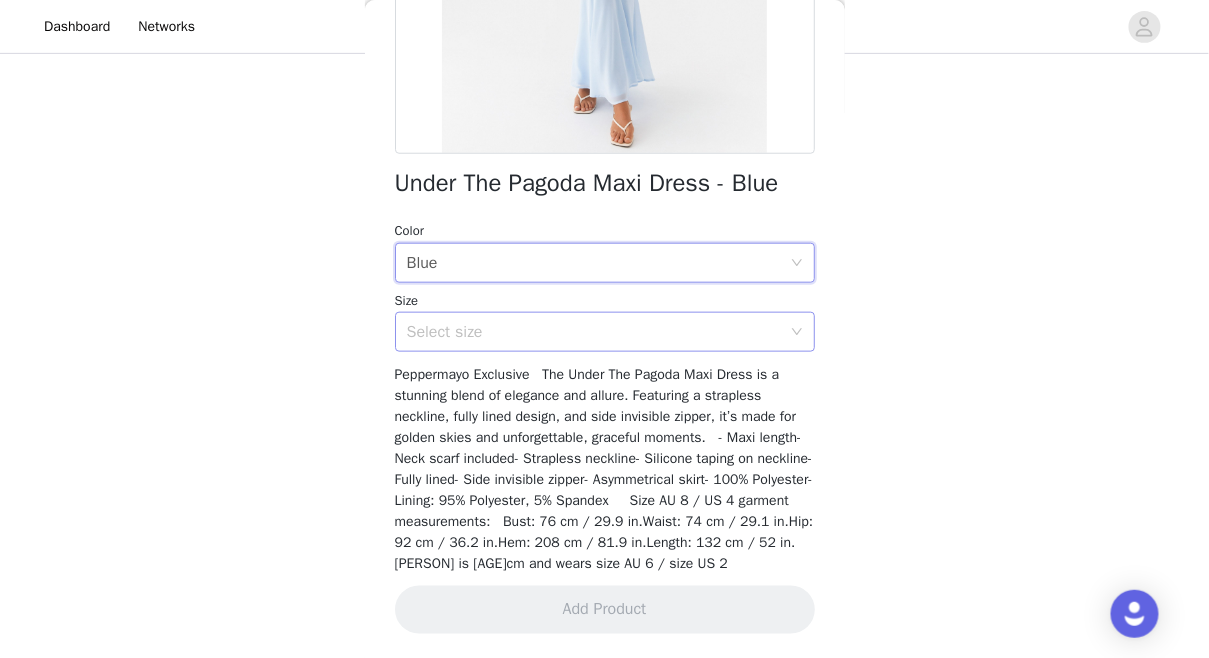 click on "Select size" at bounding box center (594, 332) 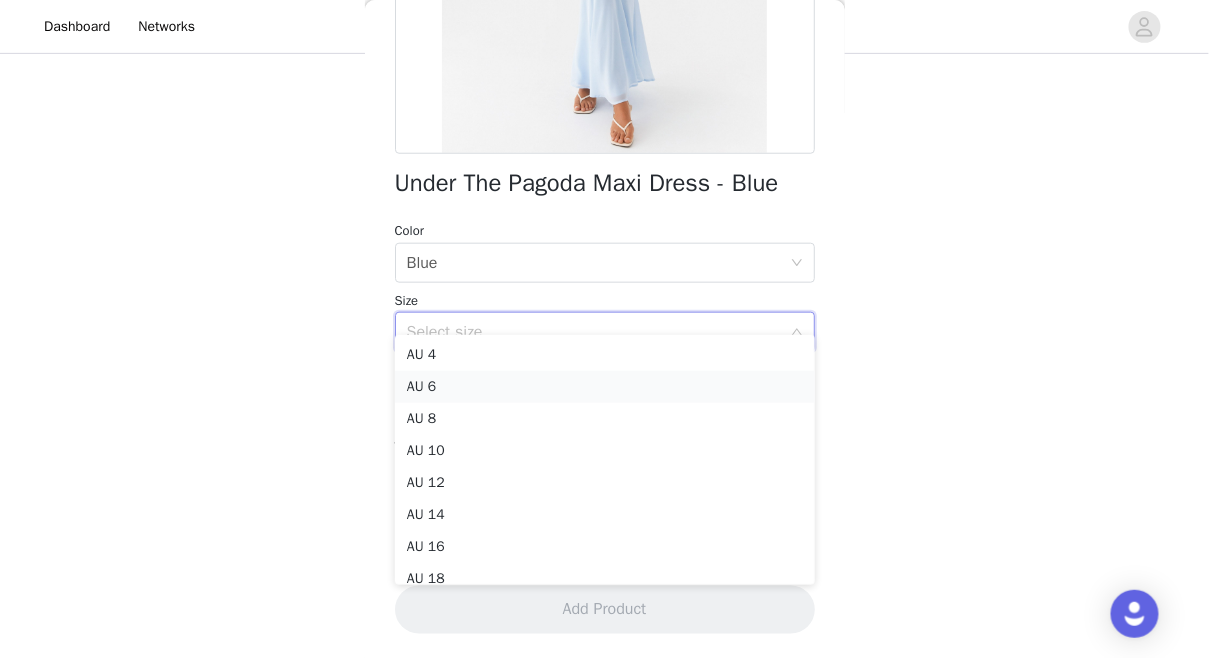 click on "AU 6" at bounding box center [605, 387] 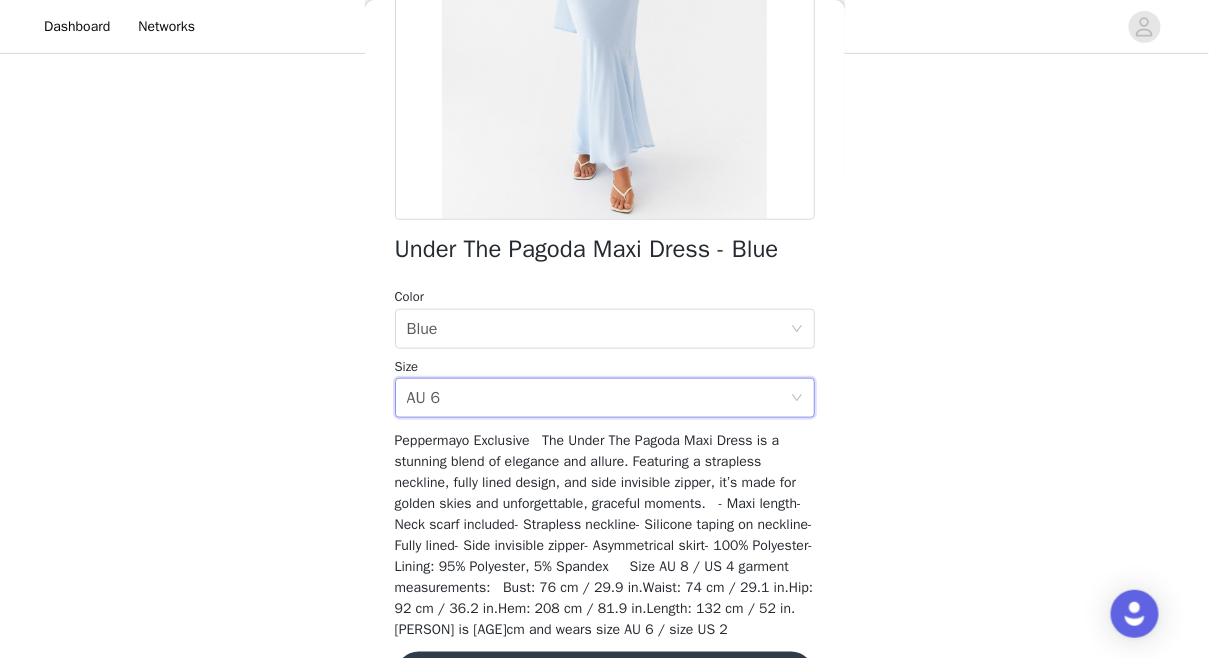 scroll, scrollTop: 416, scrollLeft: 0, axis: vertical 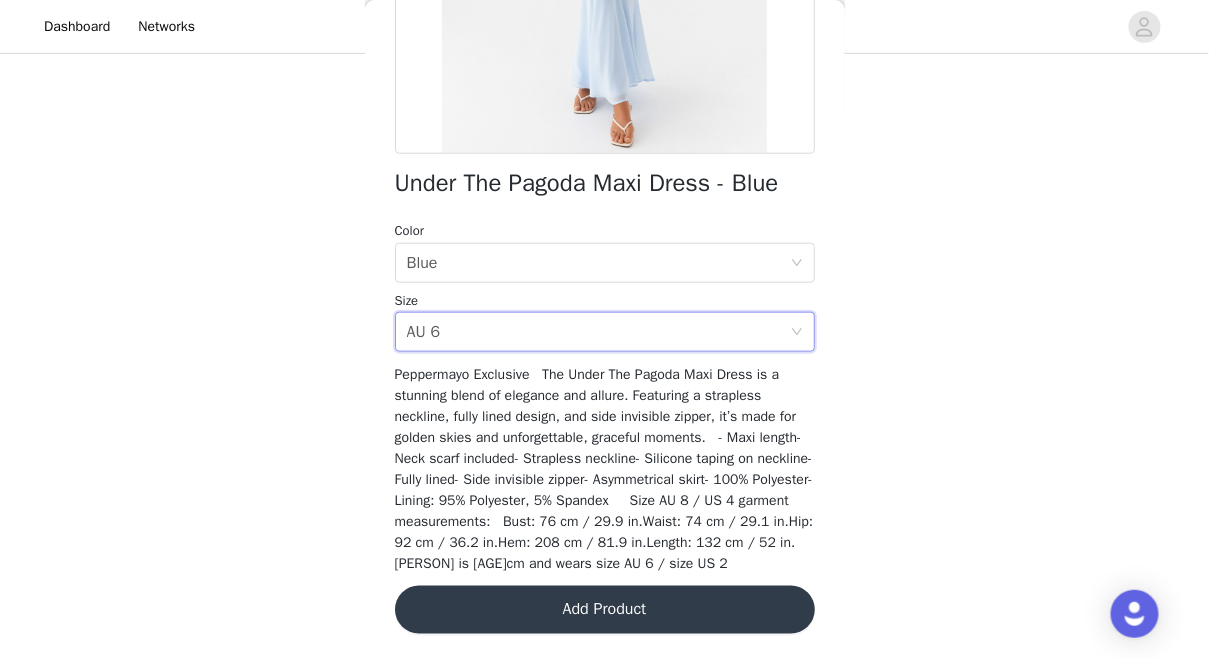 click on "Add Product" at bounding box center [605, 610] 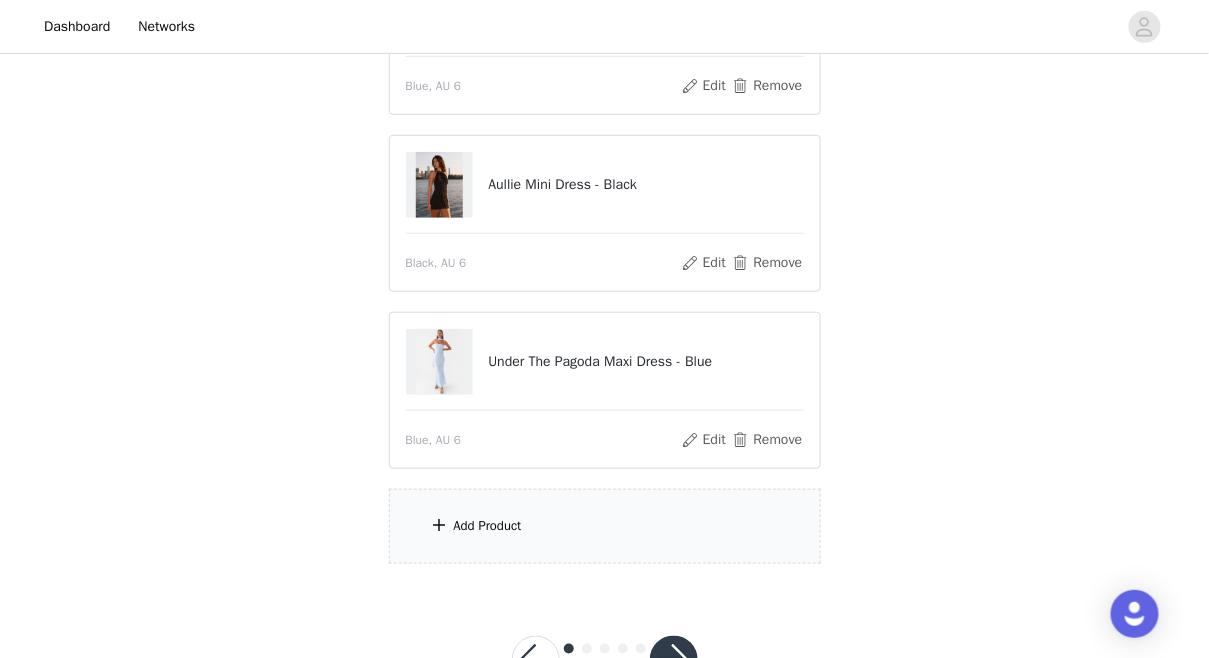 scroll, scrollTop: 332, scrollLeft: 0, axis: vertical 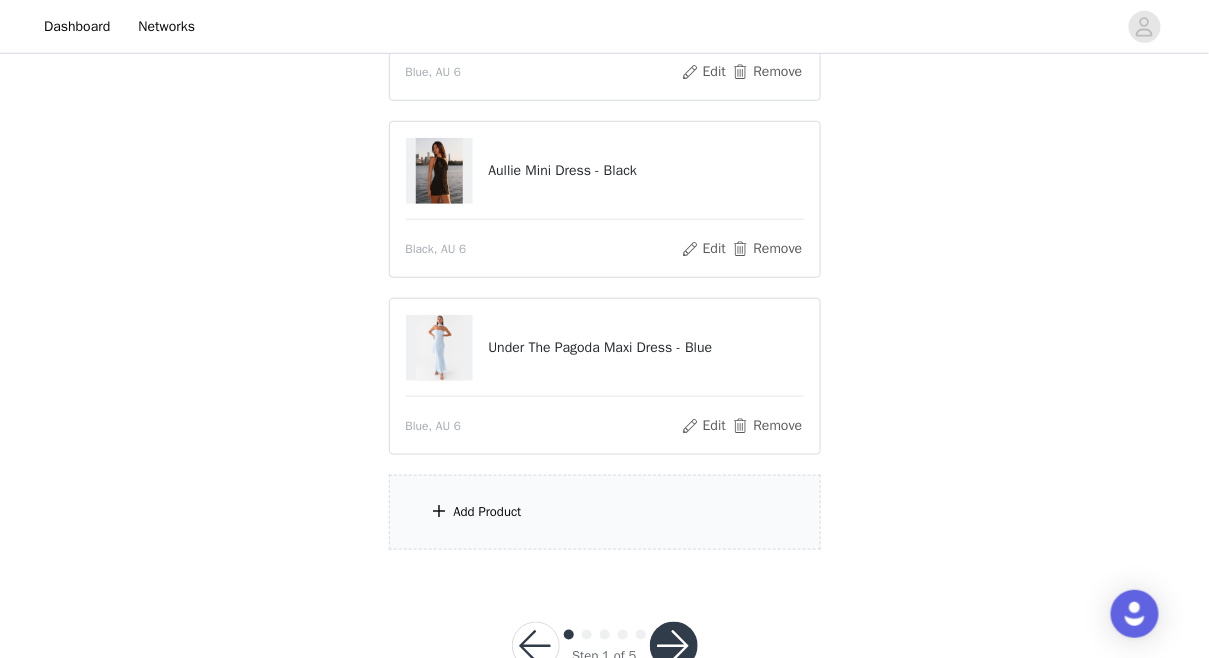 click on "Add Product" at bounding box center (605, 512) 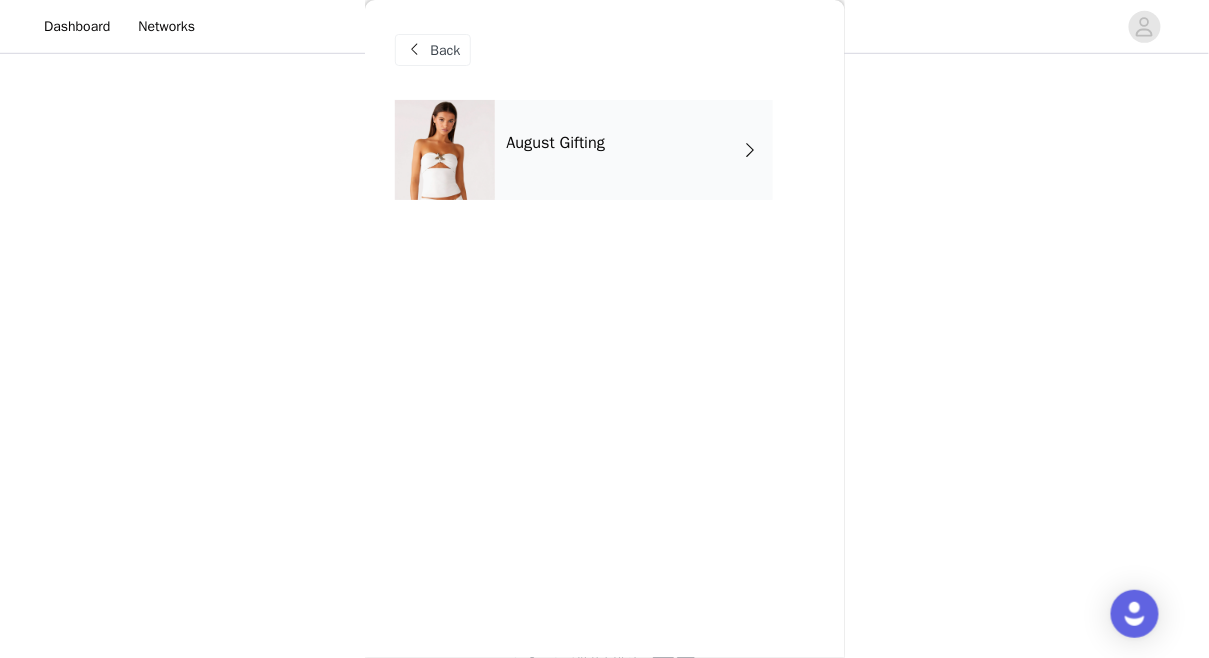 click on "August Gifting" at bounding box center (634, 150) 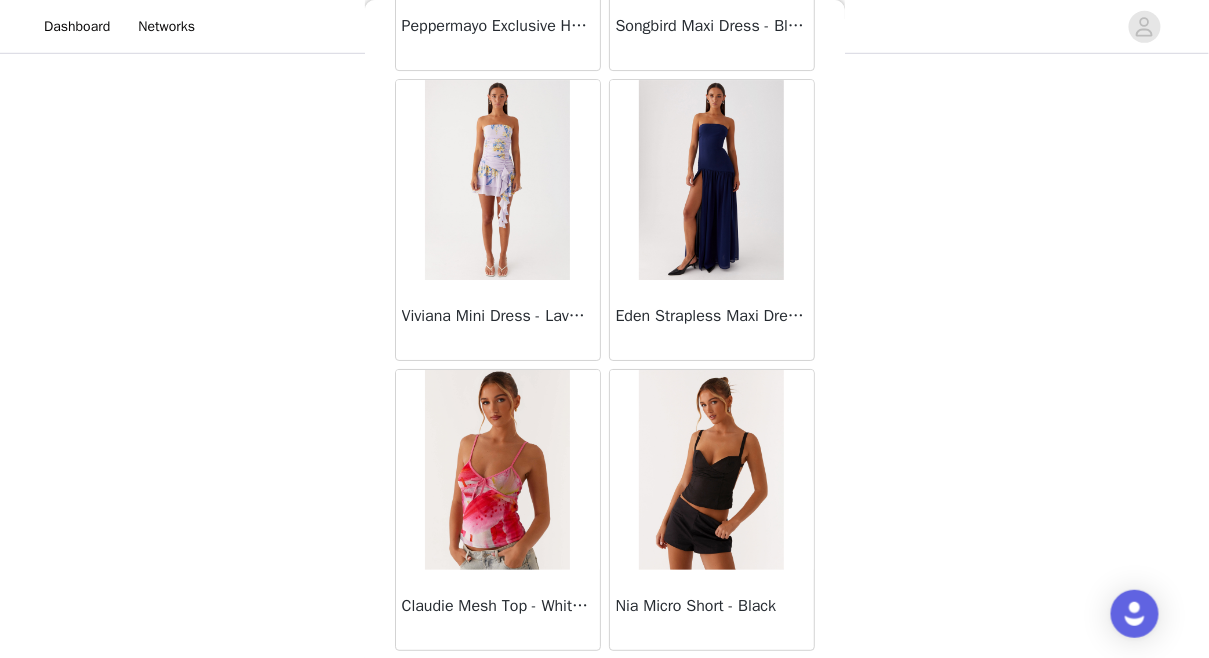 scroll, scrollTop: 2397, scrollLeft: 0, axis: vertical 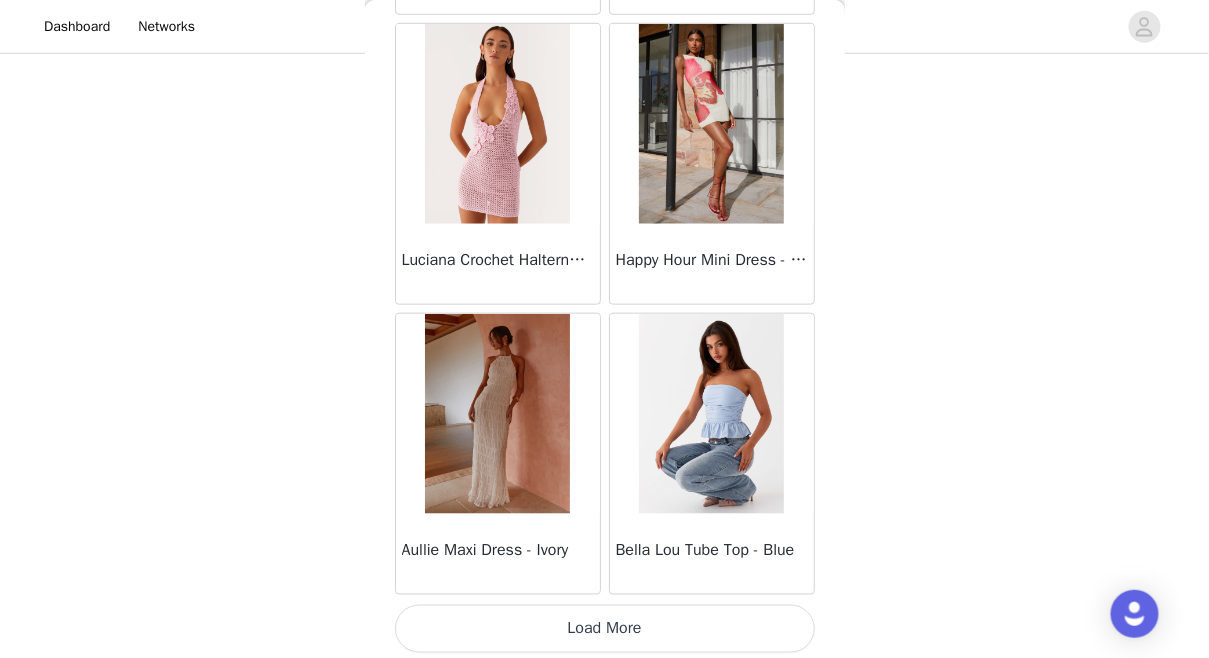 click on "Load More" at bounding box center [605, 629] 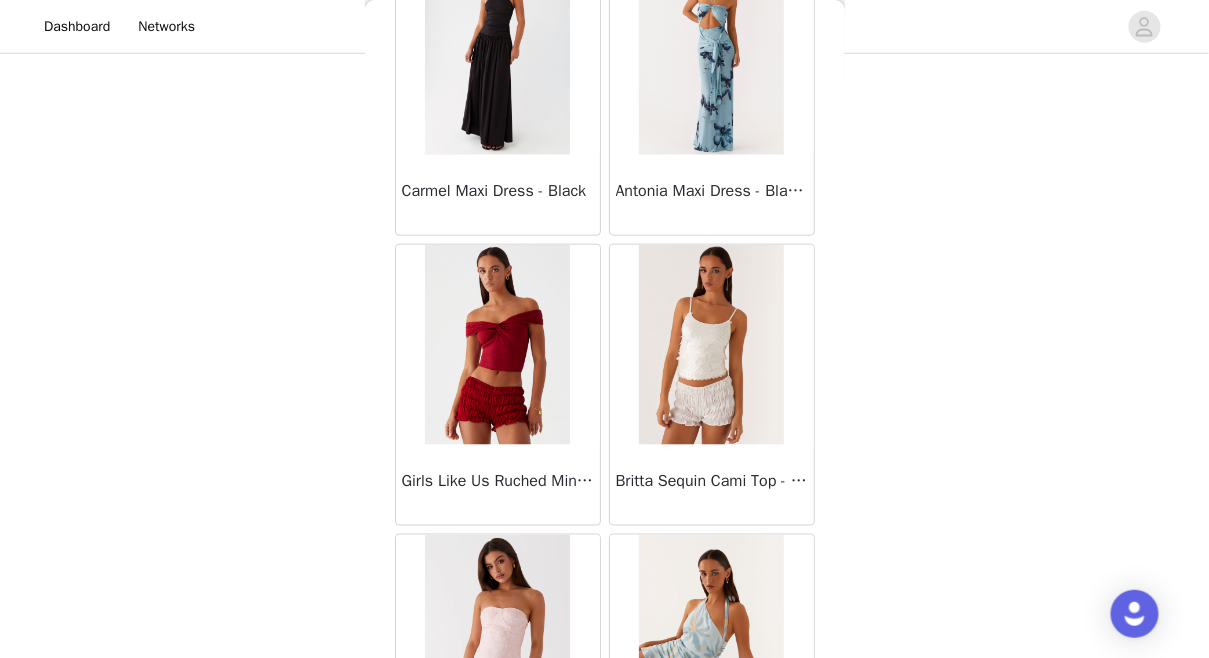 scroll, scrollTop: 5293, scrollLeft: 0, axis: vertical 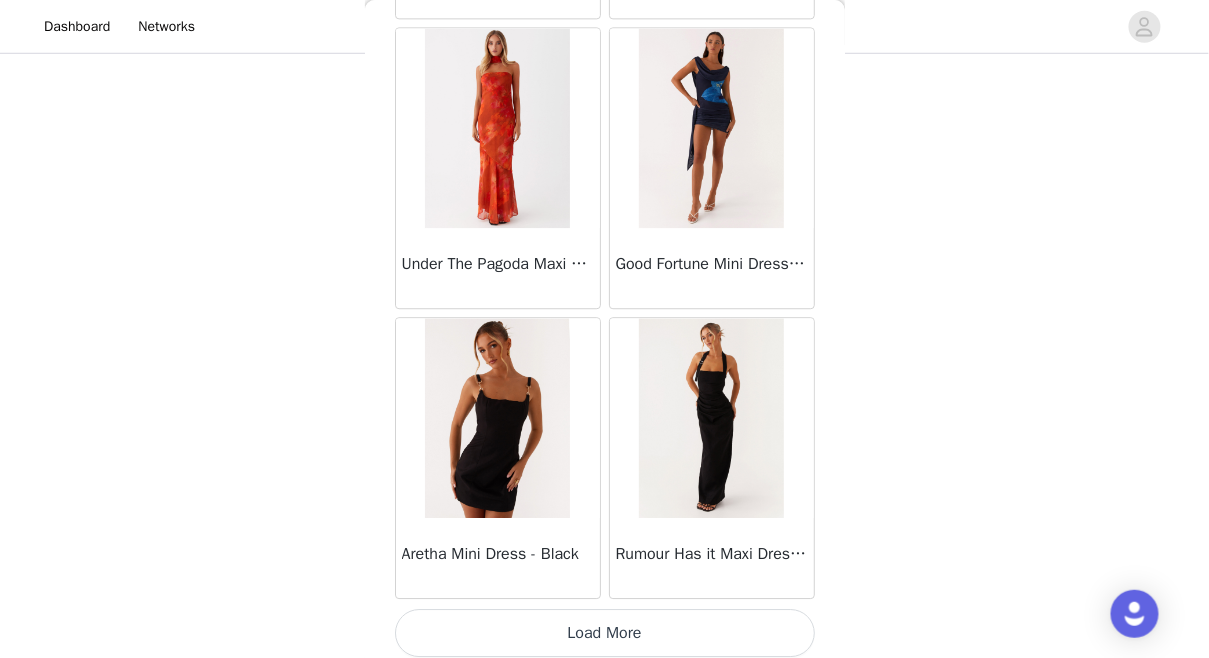 click on "Load More" at bounding box center [605, 633] 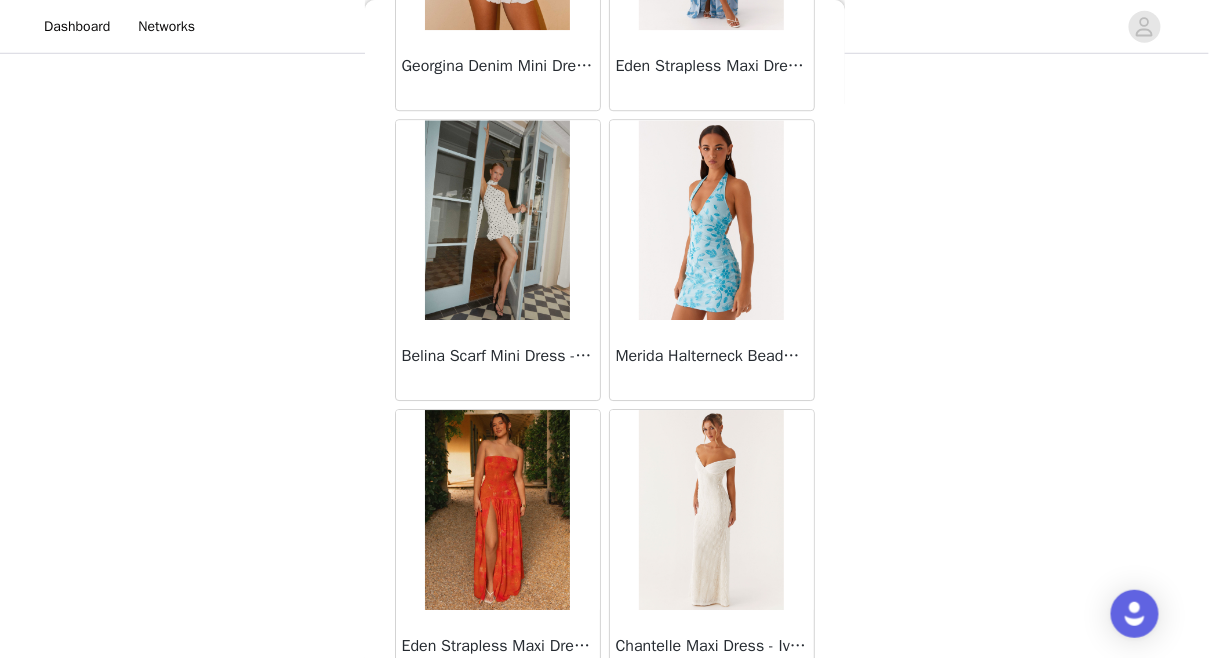 scroll, scrollTop: 8189, scrollLeft: 0, axis: vertical 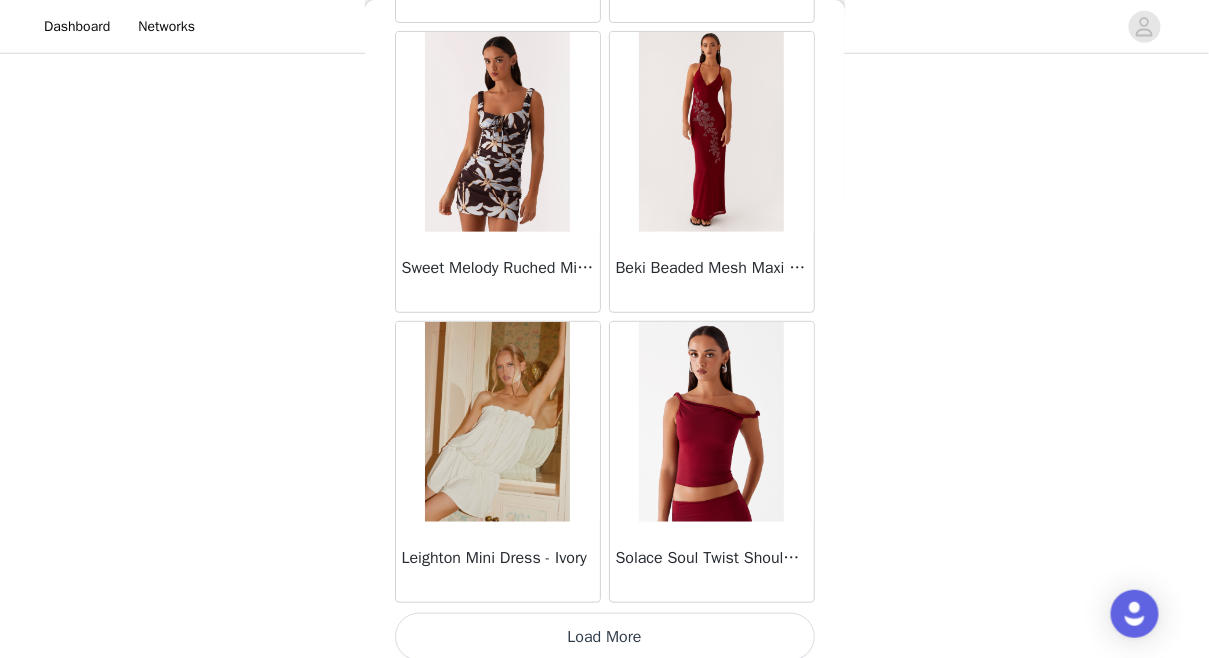 click on "Load More" at bounding box center (605, 637) 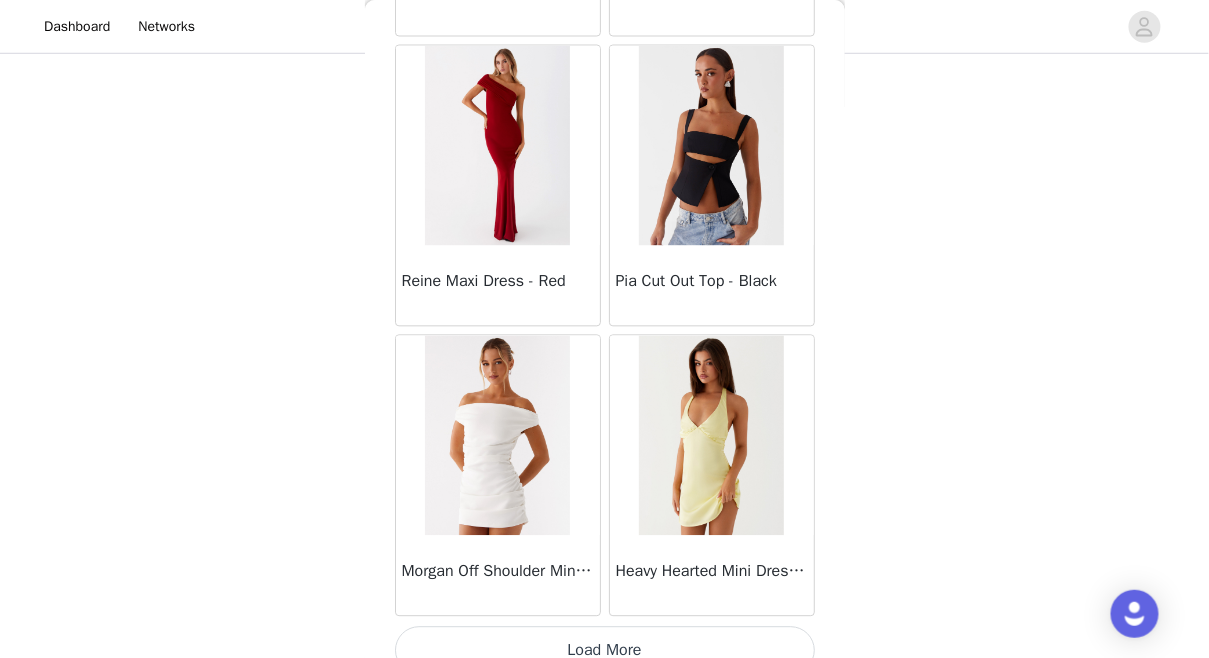 scroll, scrollTop: 11085, scrollLeft: 0, axis: vertical 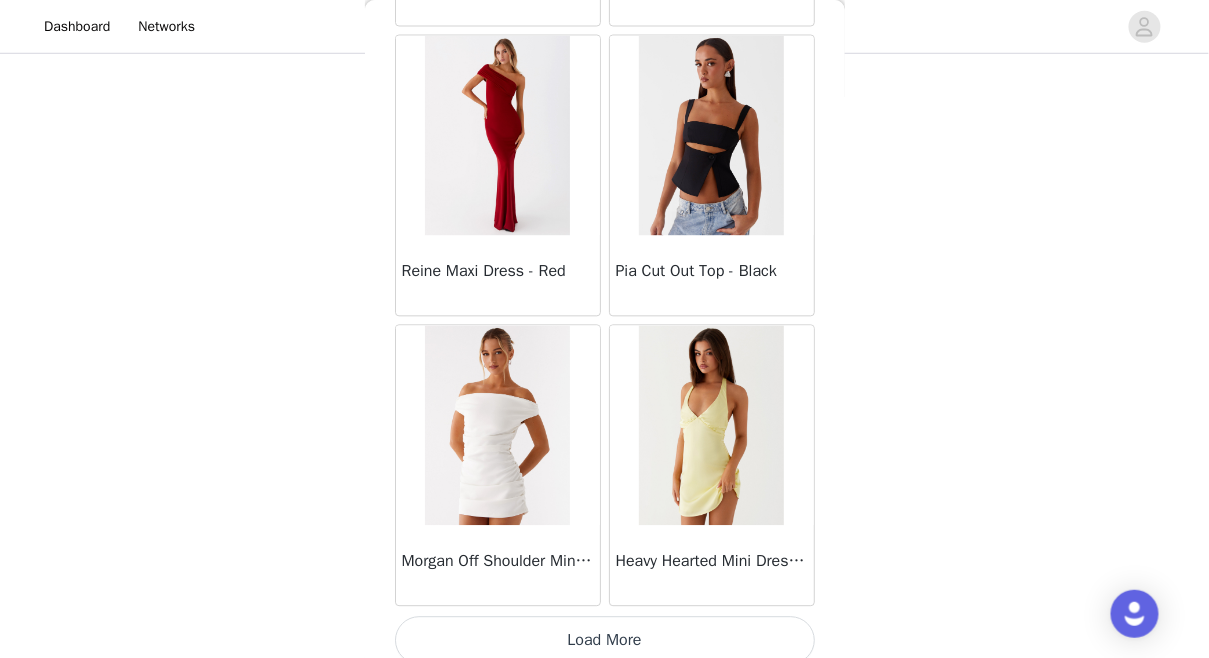 click on "Load More" at bounding box center (605, 641) 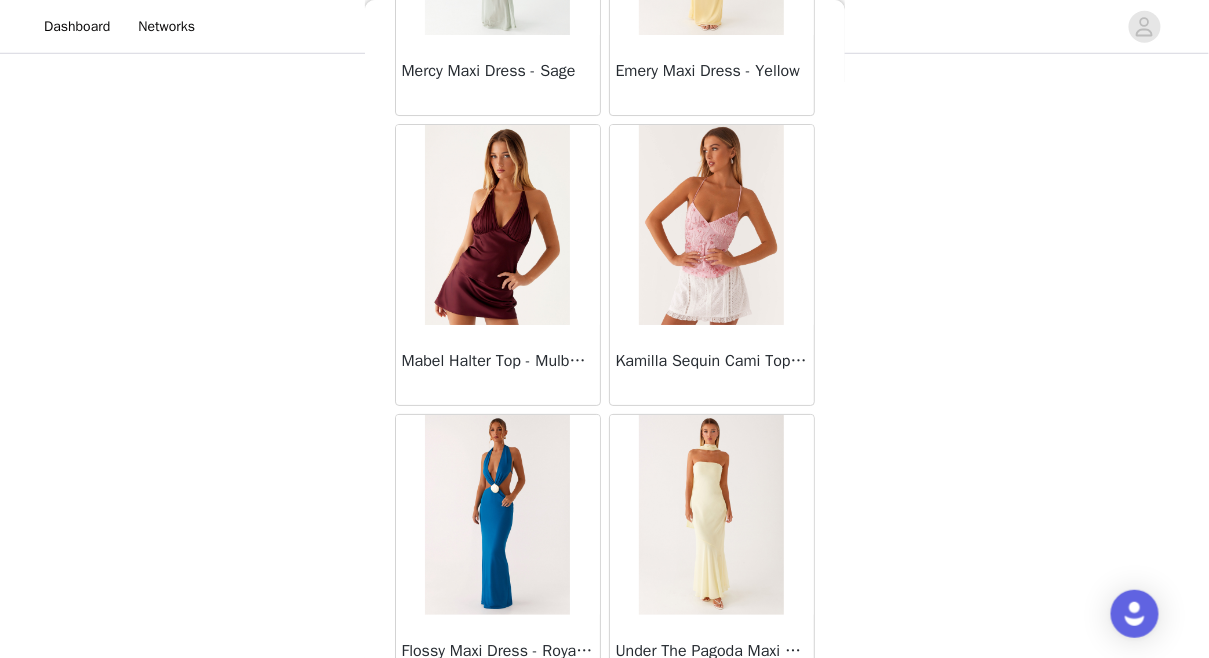 scroll, scrollTop: 13981, scrollLeft: 0, axis: vertical 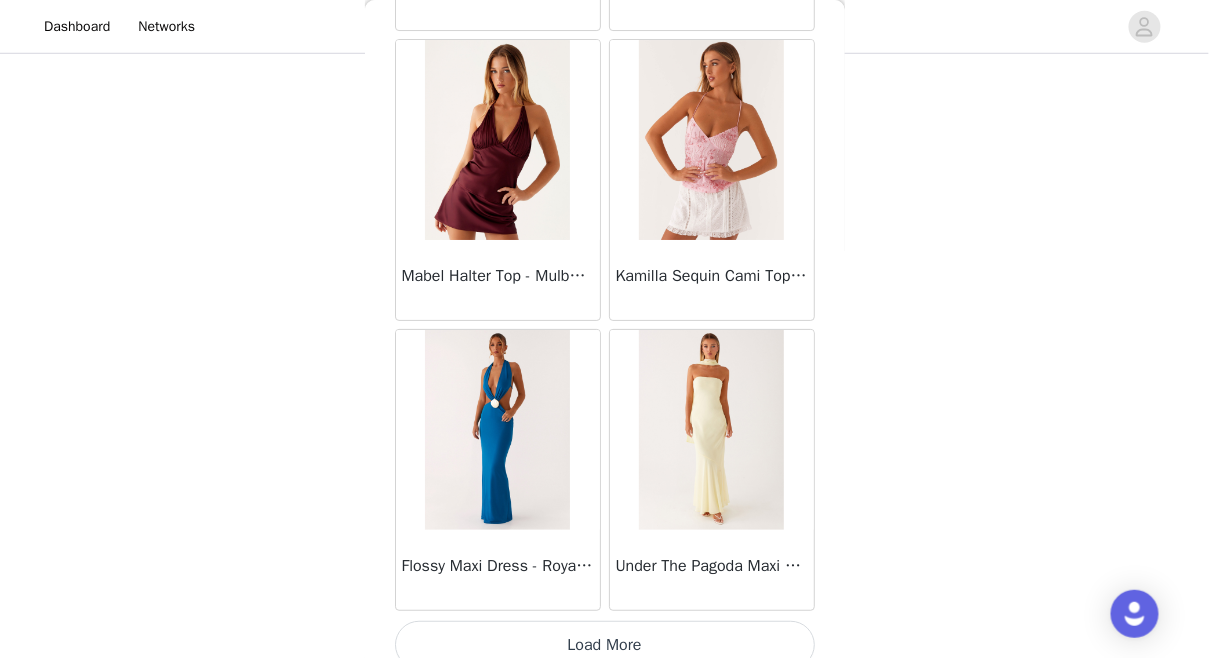 click on "Load More" at bounding box center (605, 645) 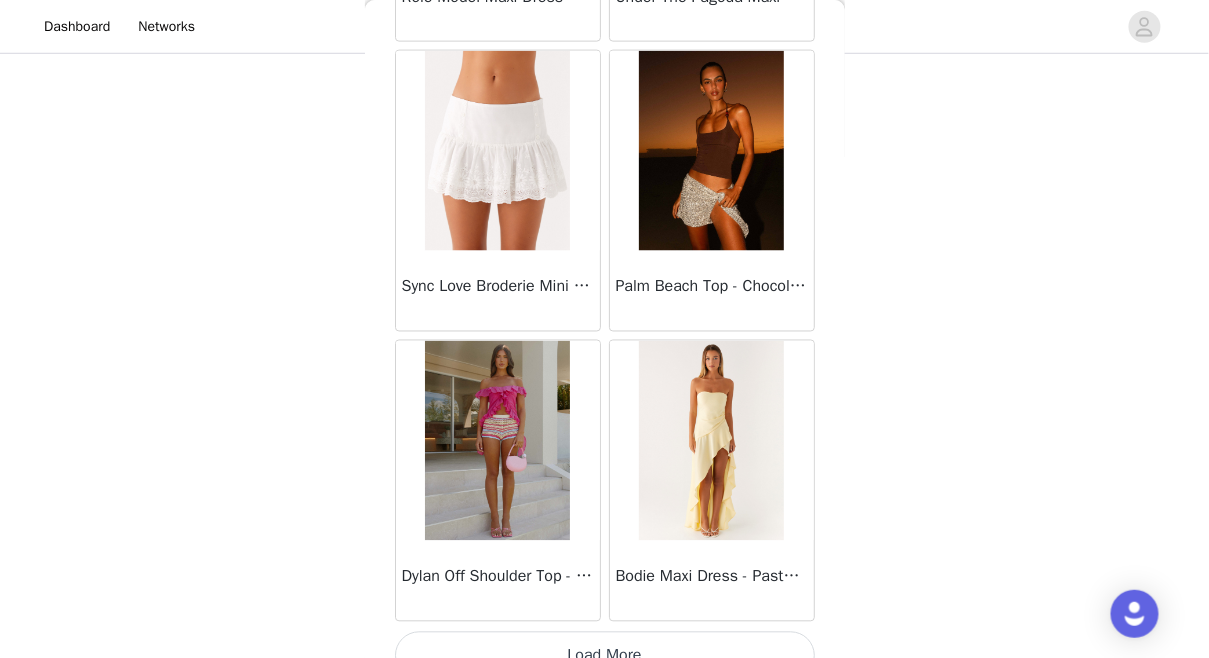 scroll, scrollTop: 16877, scrollLeft: 0, axis: vertical 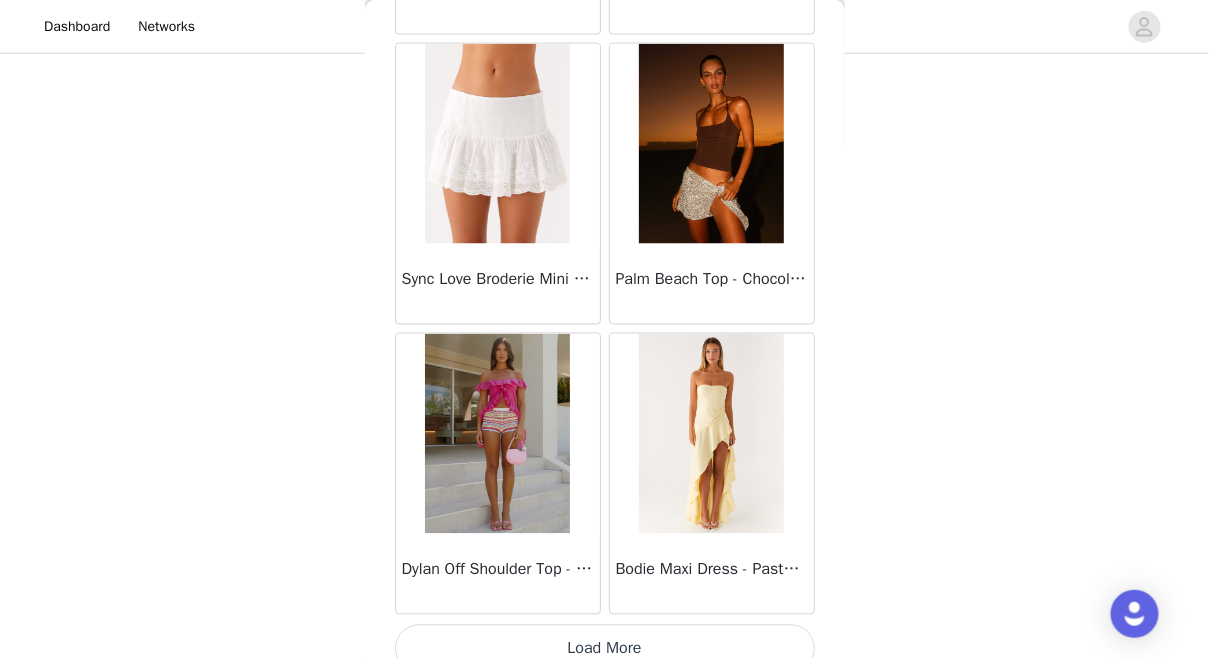 click on "Load More" at bounding box center [605, 649] 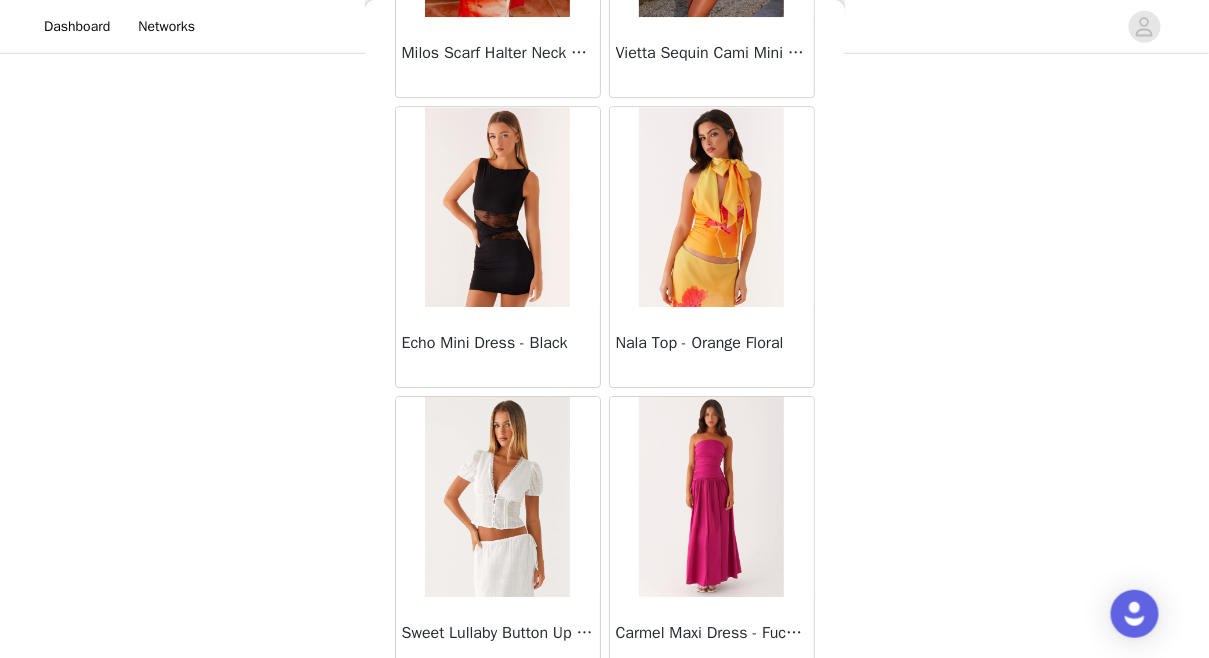 scroll, scrollTop: 19773, scrollLeft: 0, axis: vertical 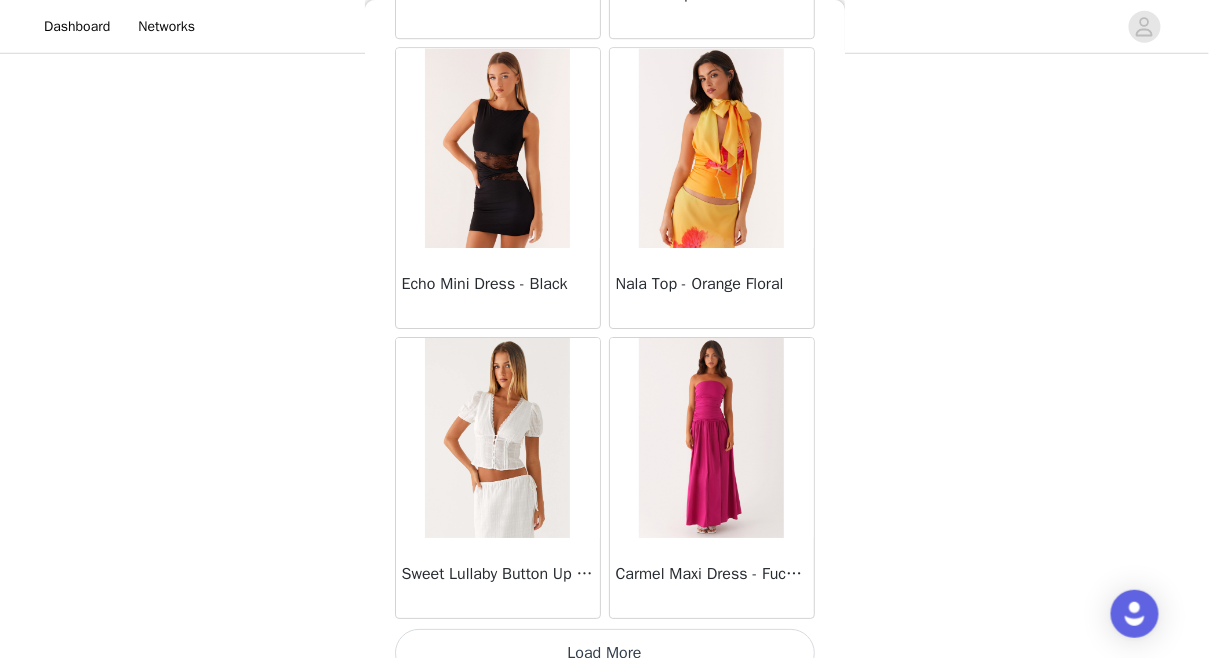 click on "Load More" at bounding box center [605, 653] 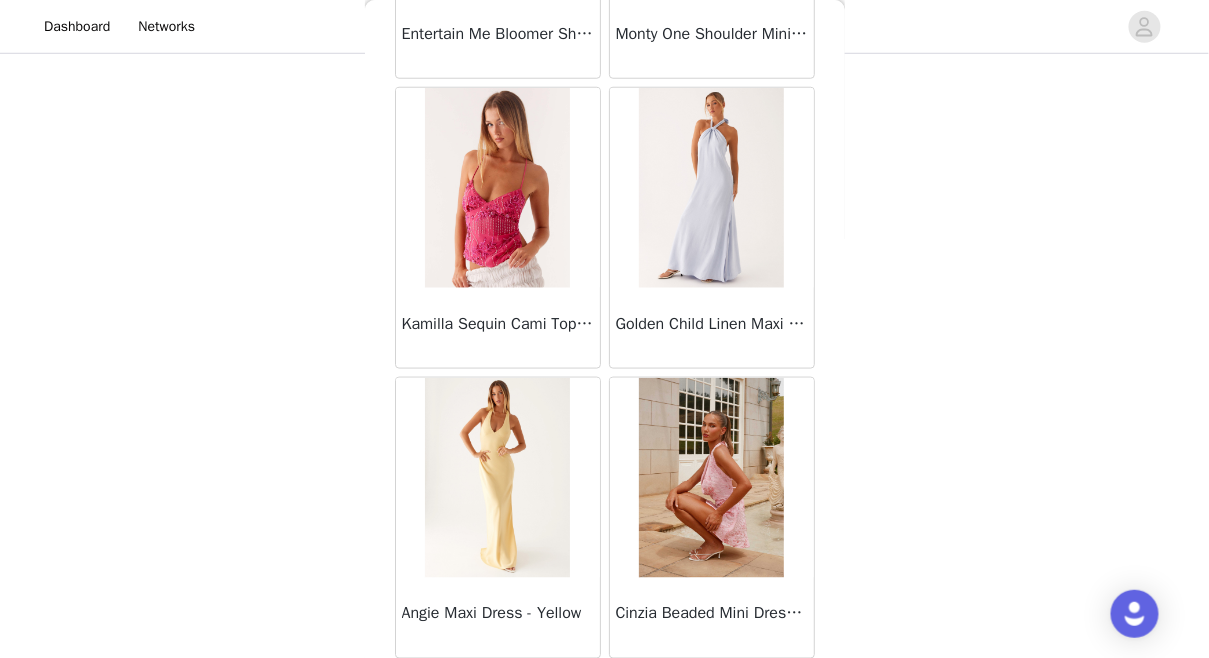 scroll, scrollTop: 22669, scrollLeft: 0, axis: vertical 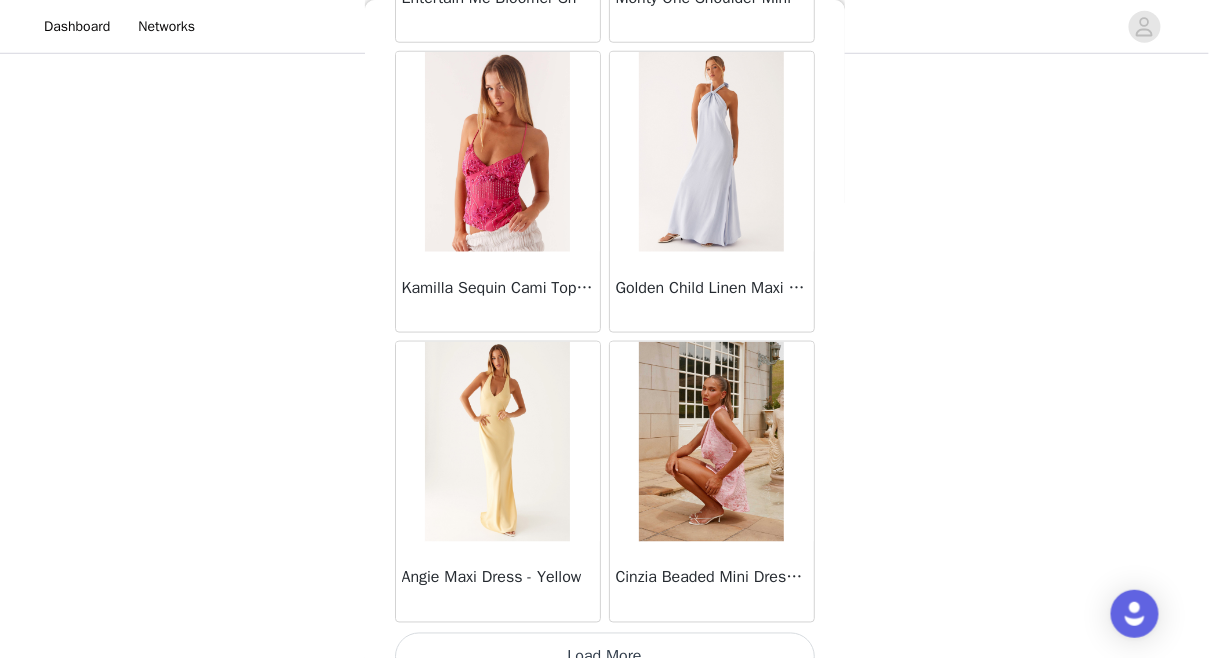 click on "Load More" at bounding box center [605, 657] 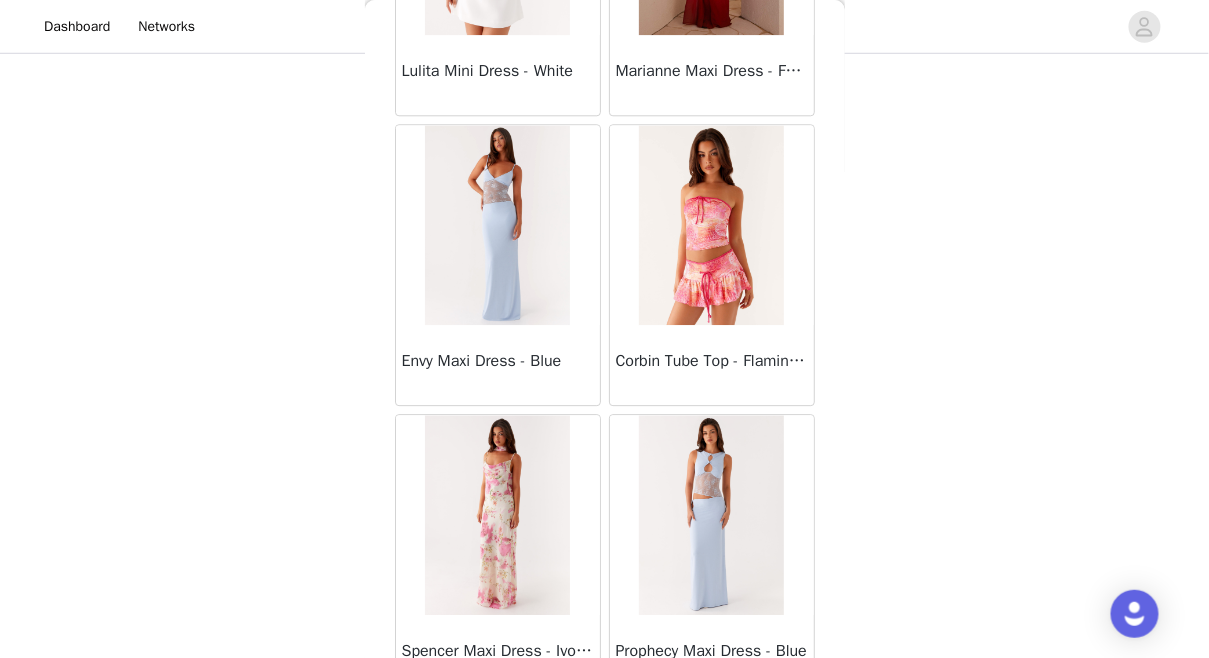 scroll, scrollTop: 25565, scrollLeft: 0, axis: vertical 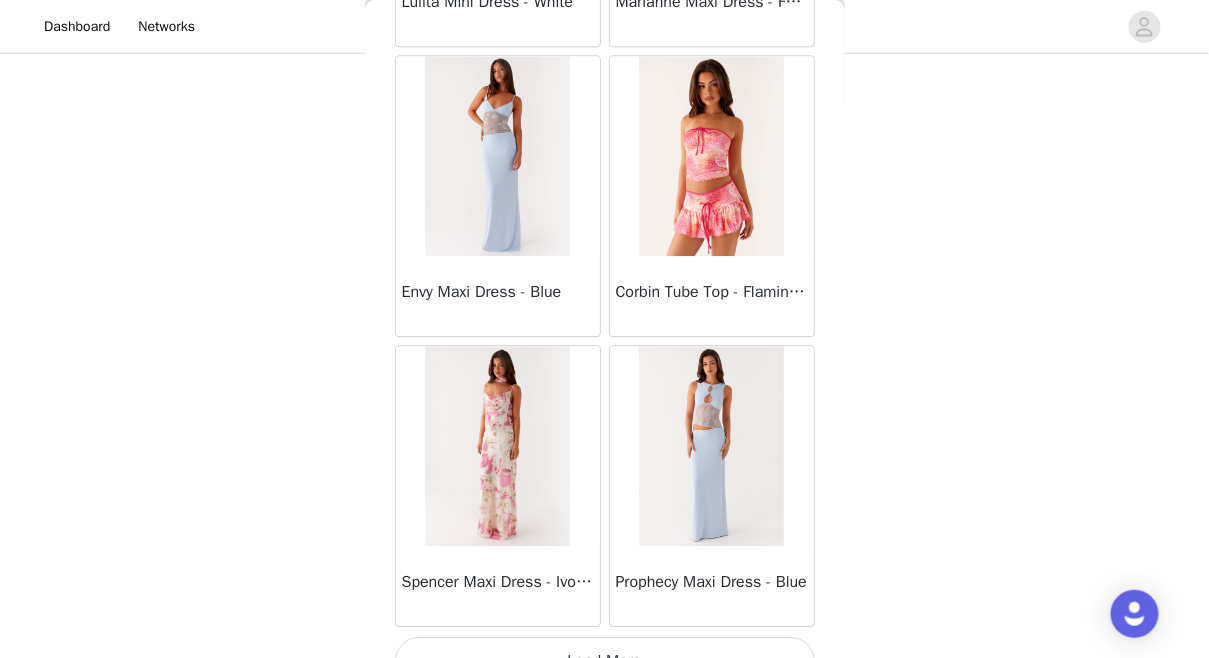 click on "Load More" at bounding box center (605, 661) 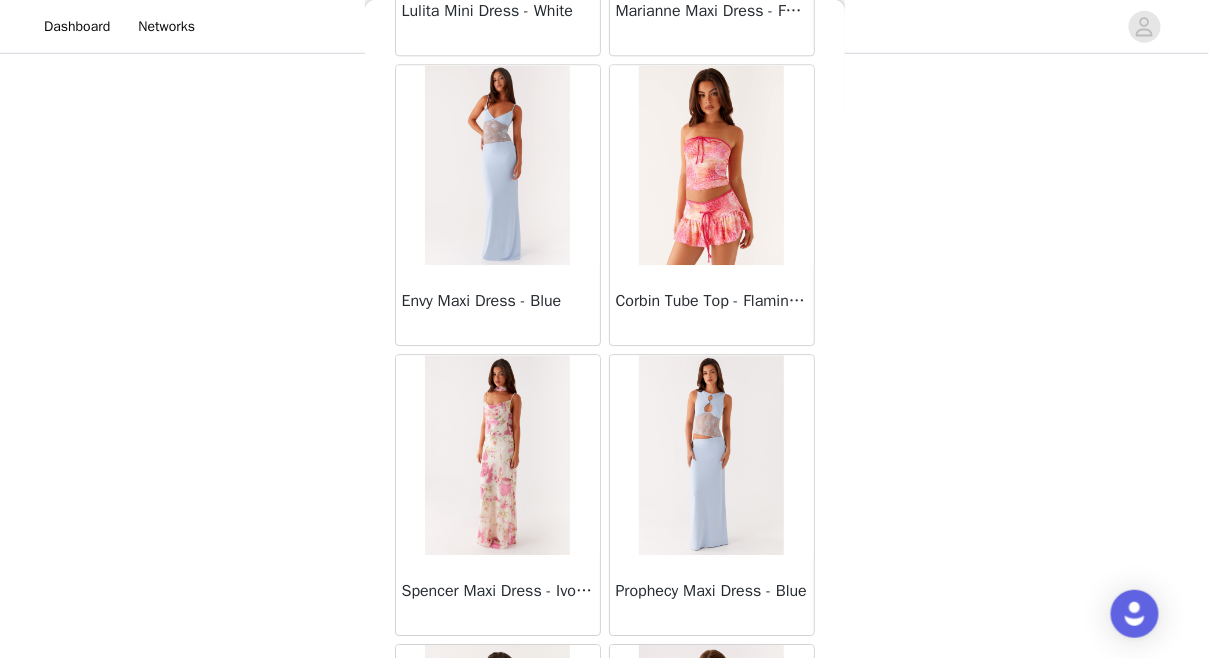 scroll, scrollTop: 25565, scrollLeft: 0, axis: vertical 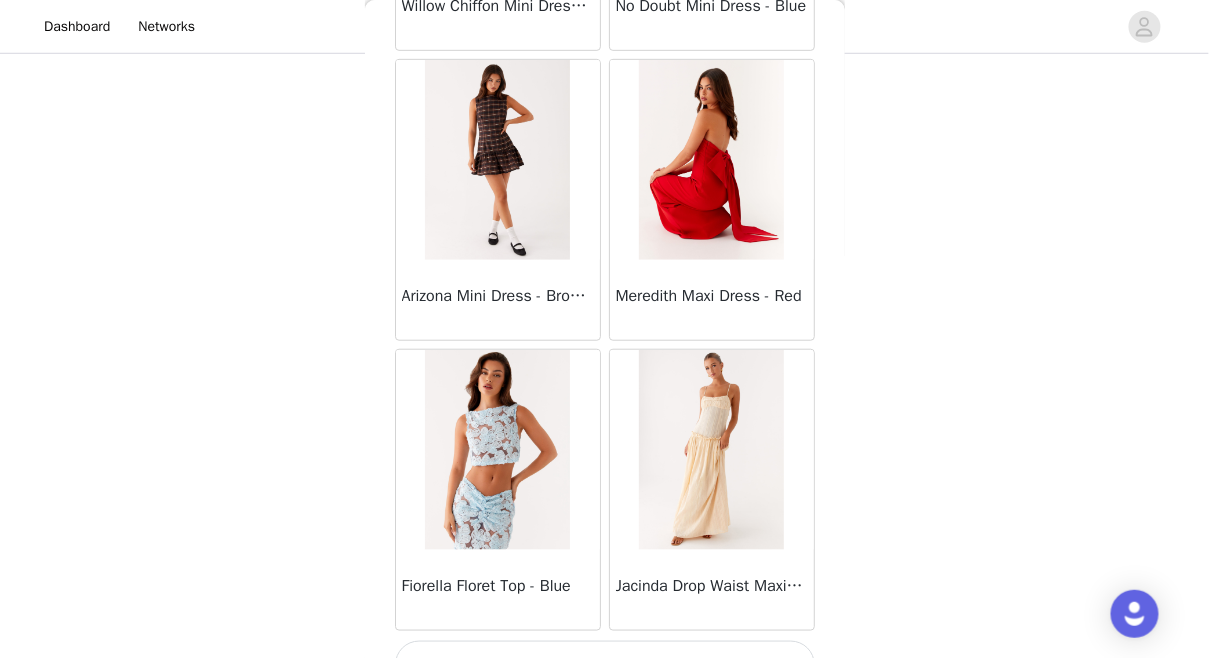 click on "Load More" at bounding box center (605, 665) 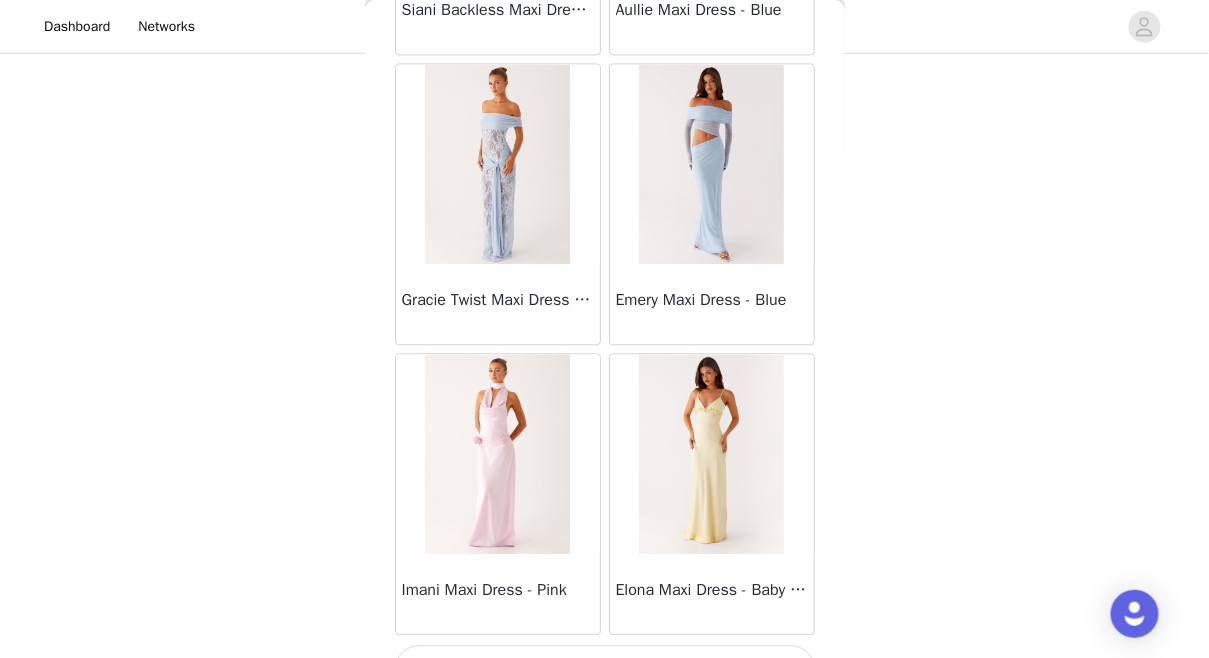 scroll, scrollTop: 31356, scrollLeft: 0, axis: vertical 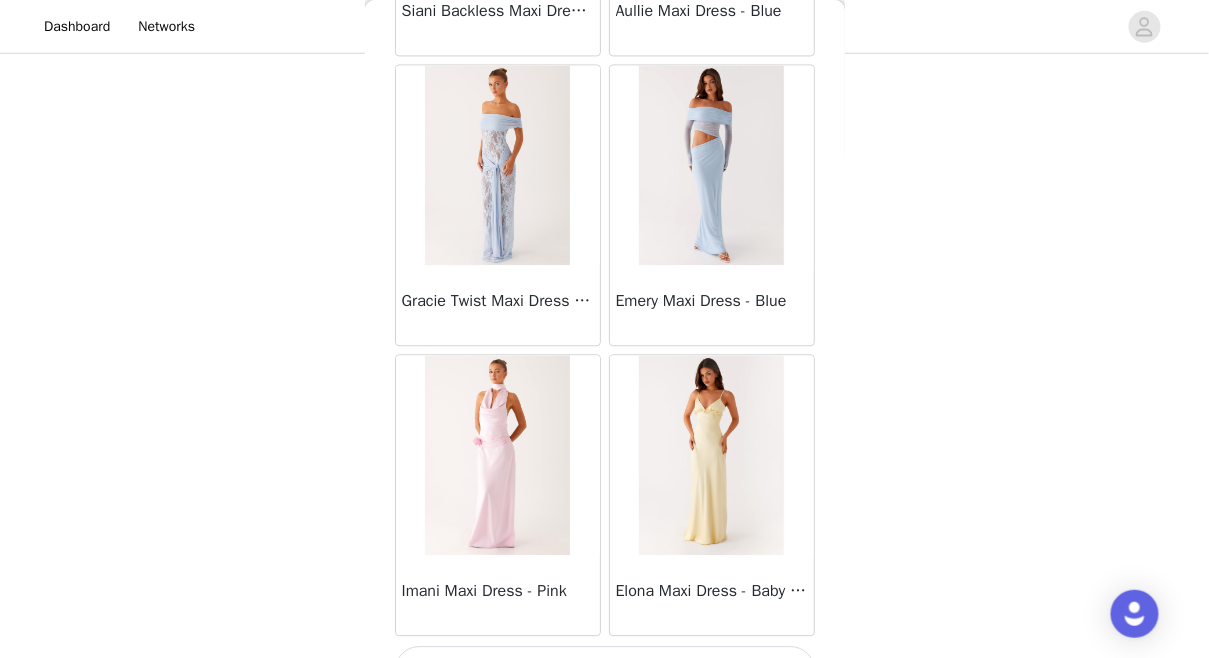 click on "Load More" at bounding box center (605, 670) 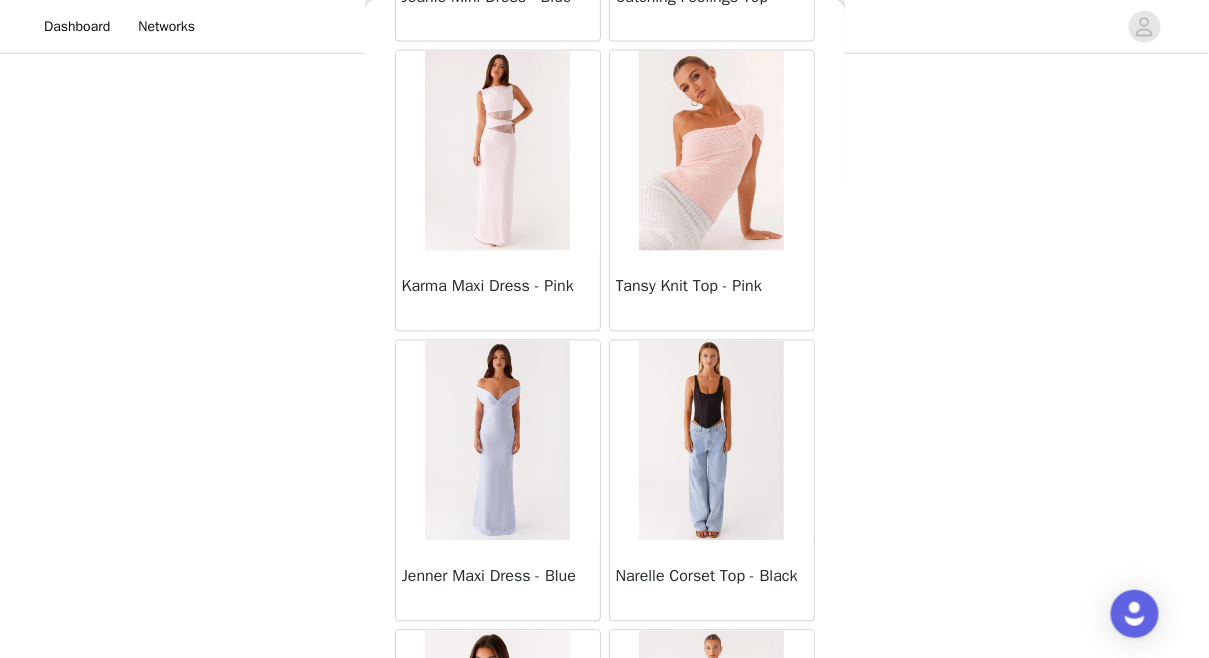 scroll, scrollTop: 33111, scrollLeft: 0, axis: vertical 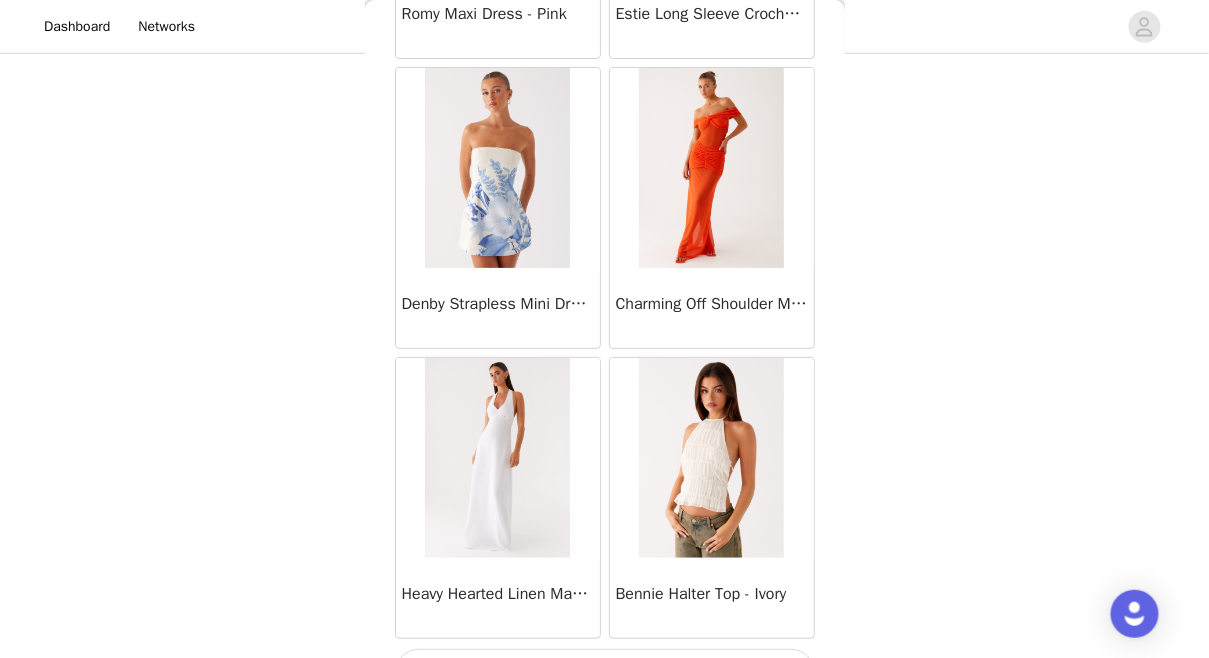 click on "Load More" at bounding box center [605, 673] 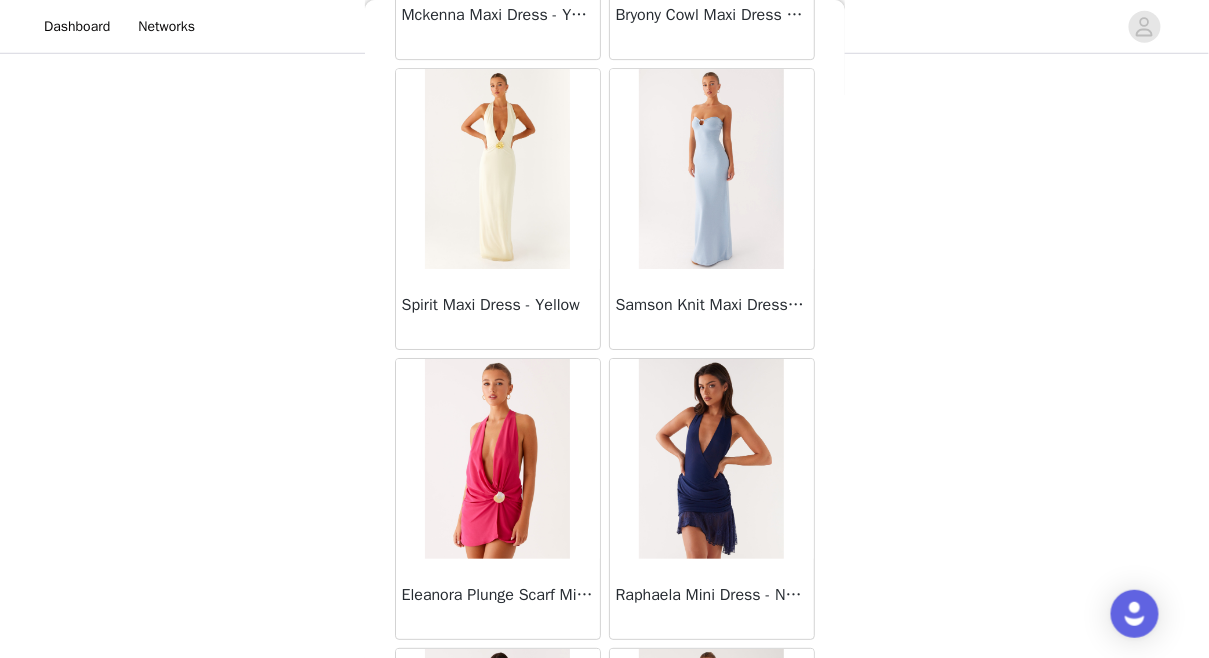 scroll, scrollTop: 35986, scrollLeft: 0, axis: vertical 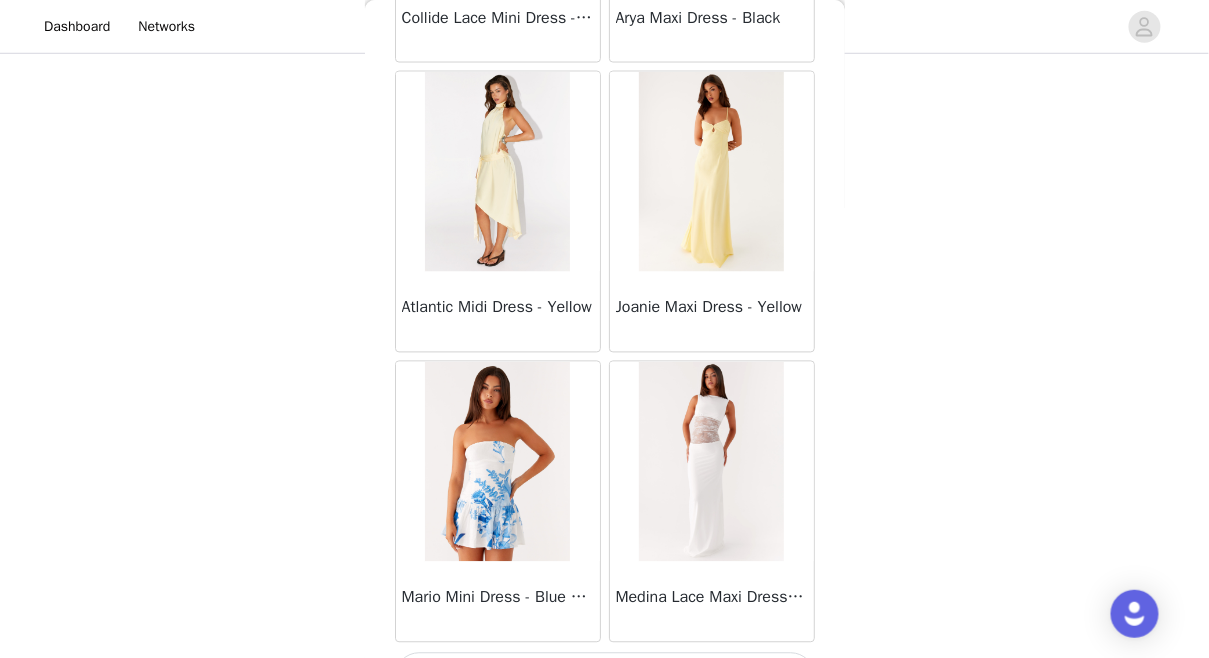 click on "Load More" at bounding box center [605, 677] 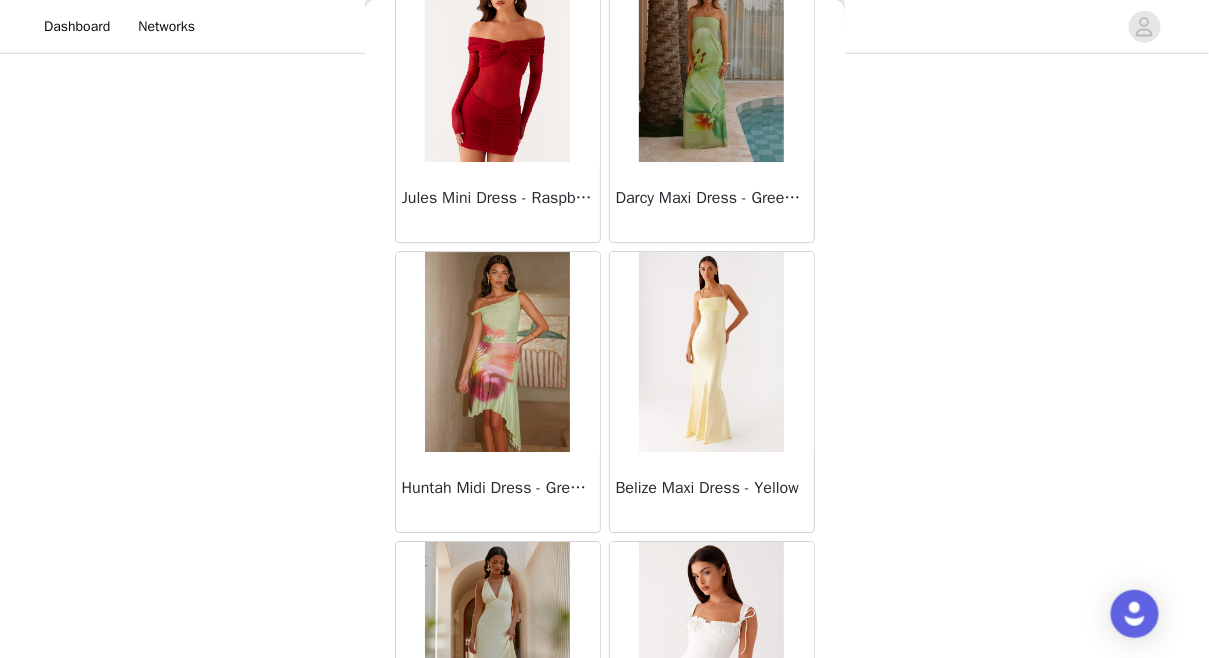 scroll, scrollTop: 40045, scrollLeft: 0, axis: vertical 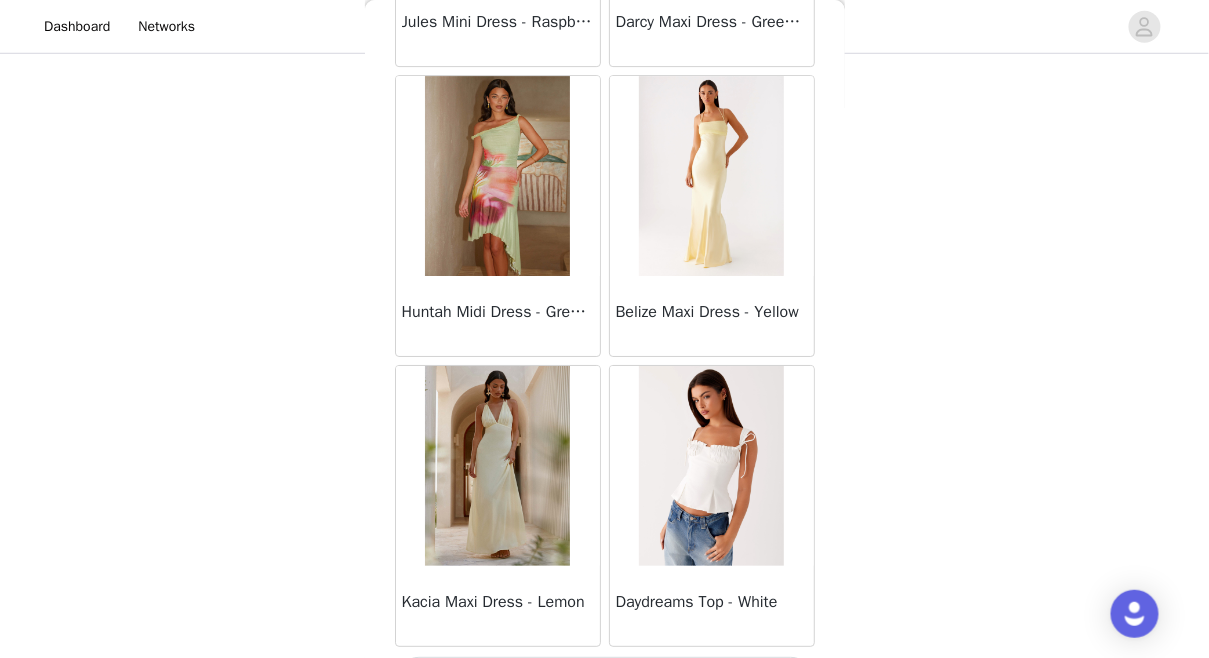 click on "Load More" at bounding box center [605, 681] 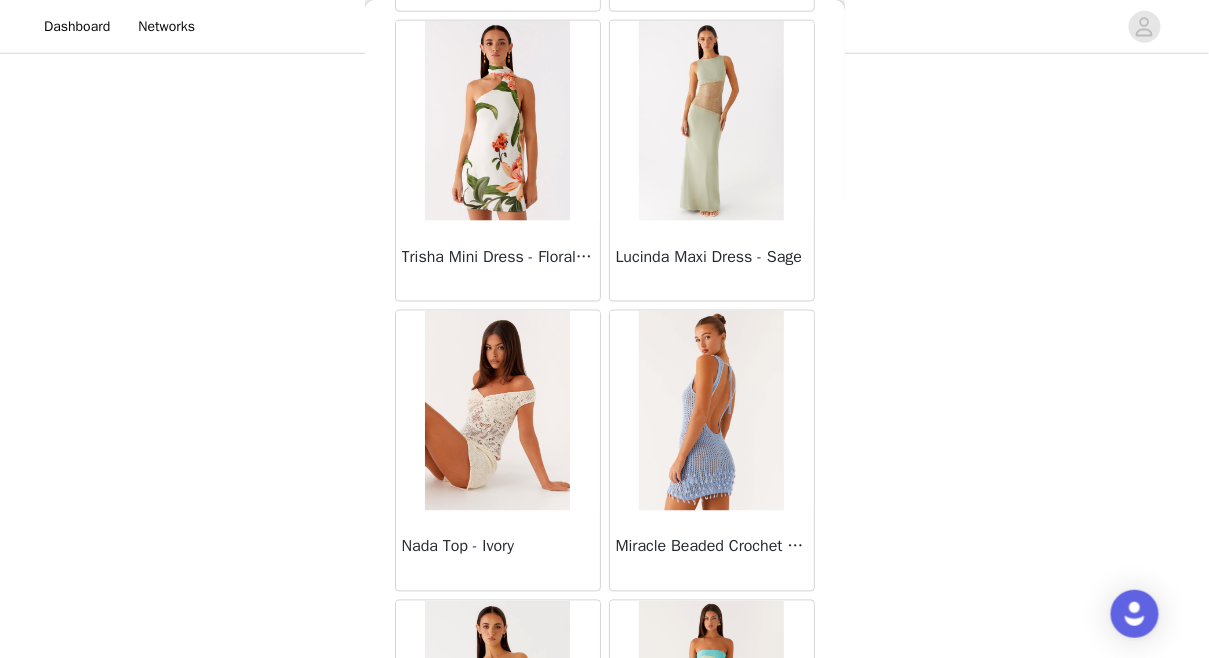 scroll, scrollTop: 40998, scrollLeft: 0, axis: vertical 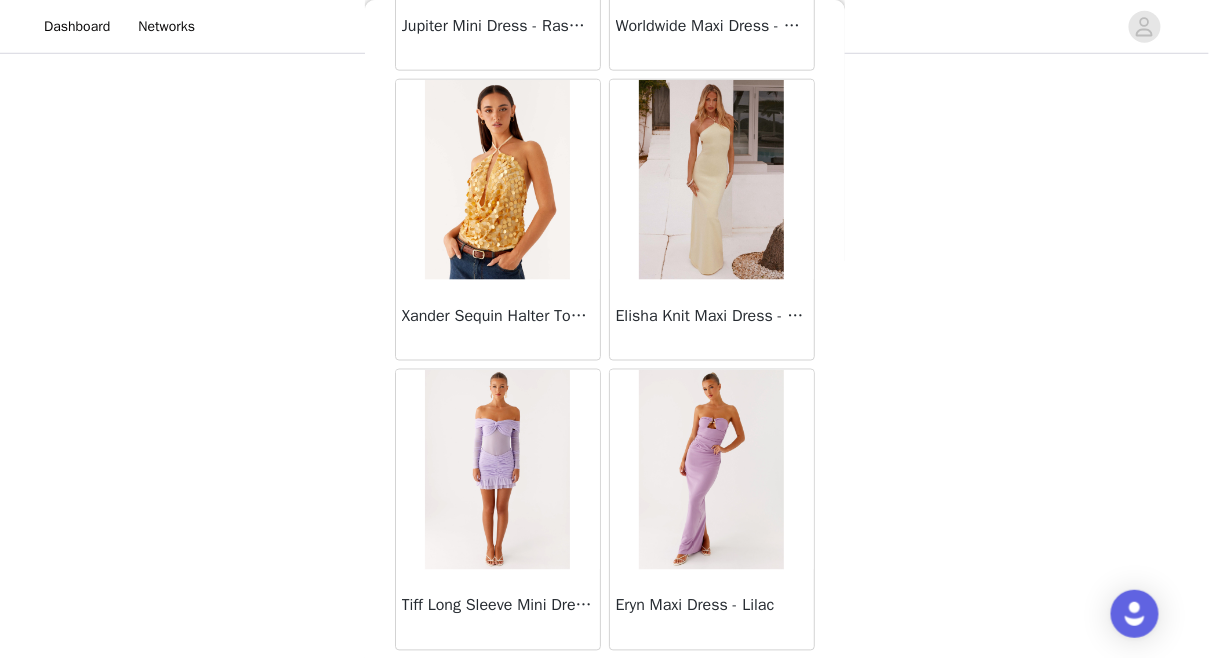 click on "Load More" at bounding box center [605, 685] 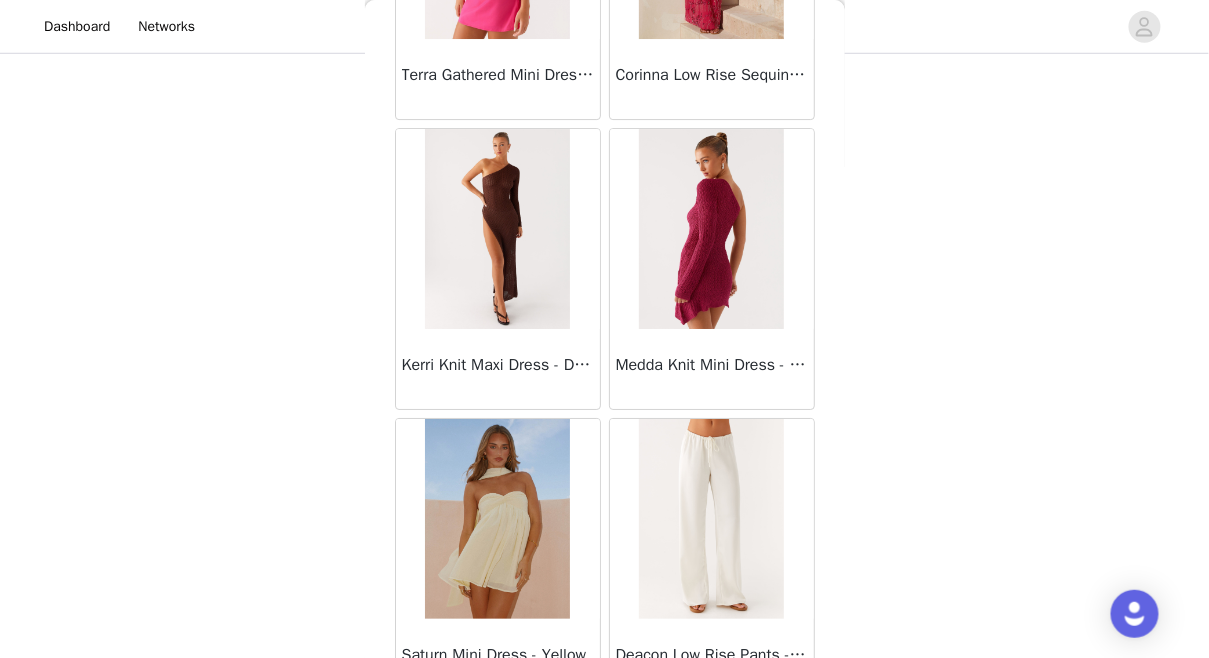 scroll, scrollTop: 44200, scrollLeft: 0, axis: vertical 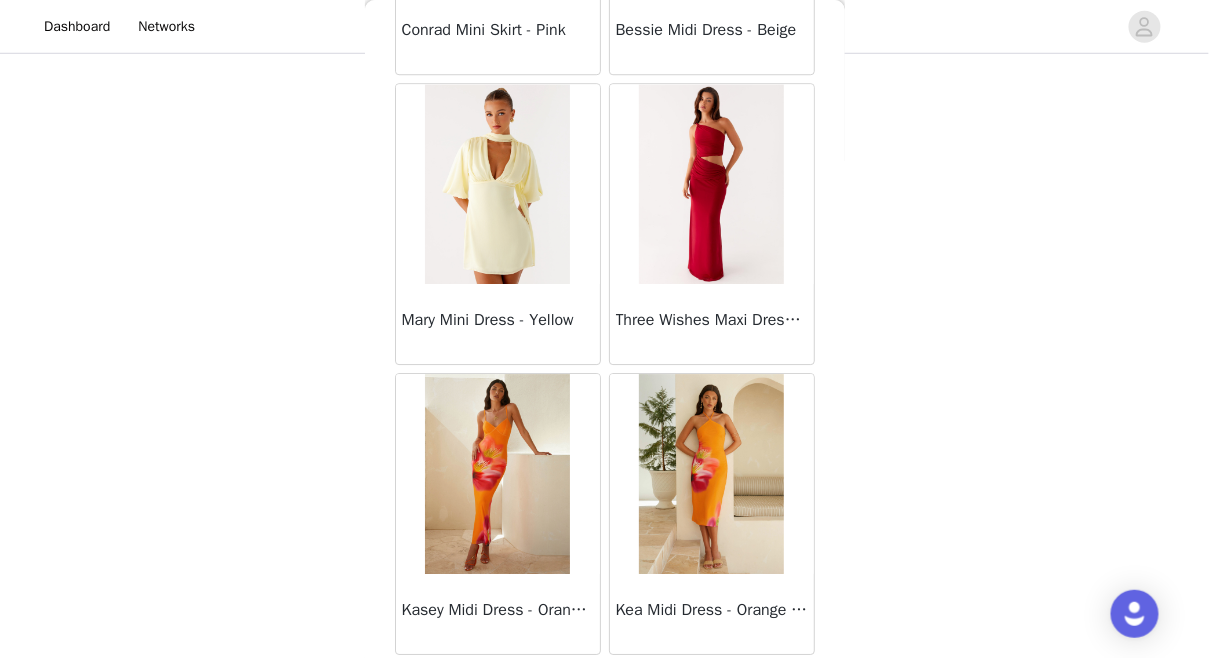 click on "Load More" at bounding box center [605, 689] 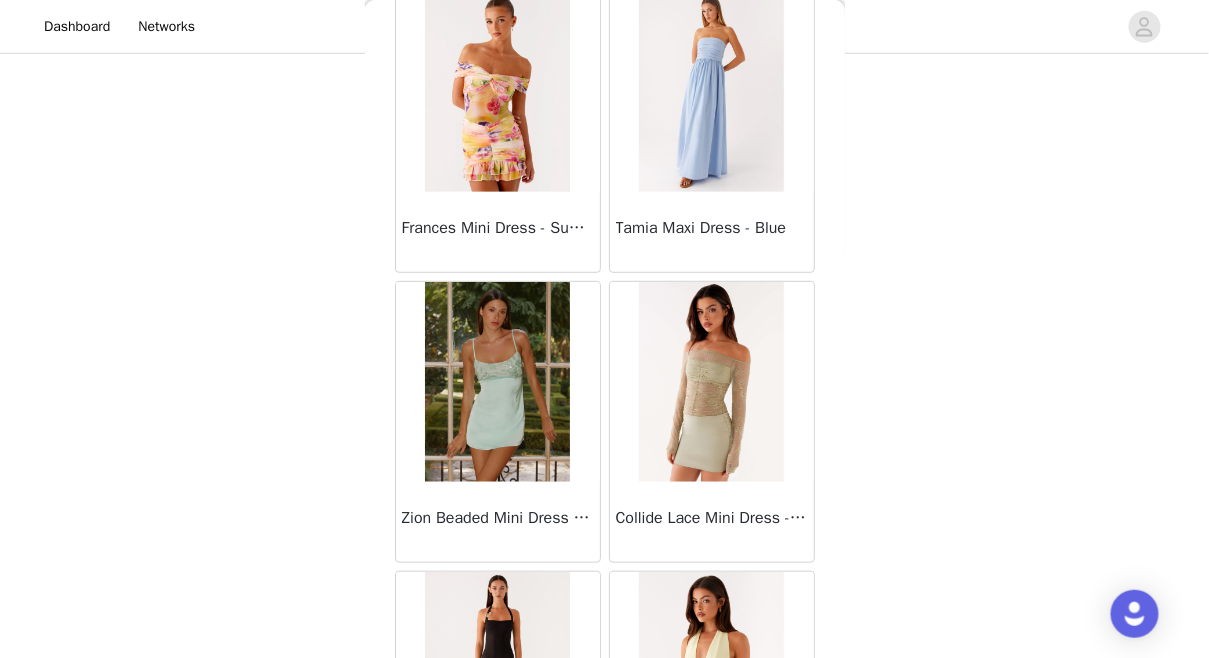 scroll, scrollTop: 48733, scrollLeft: 0, axis: vertical 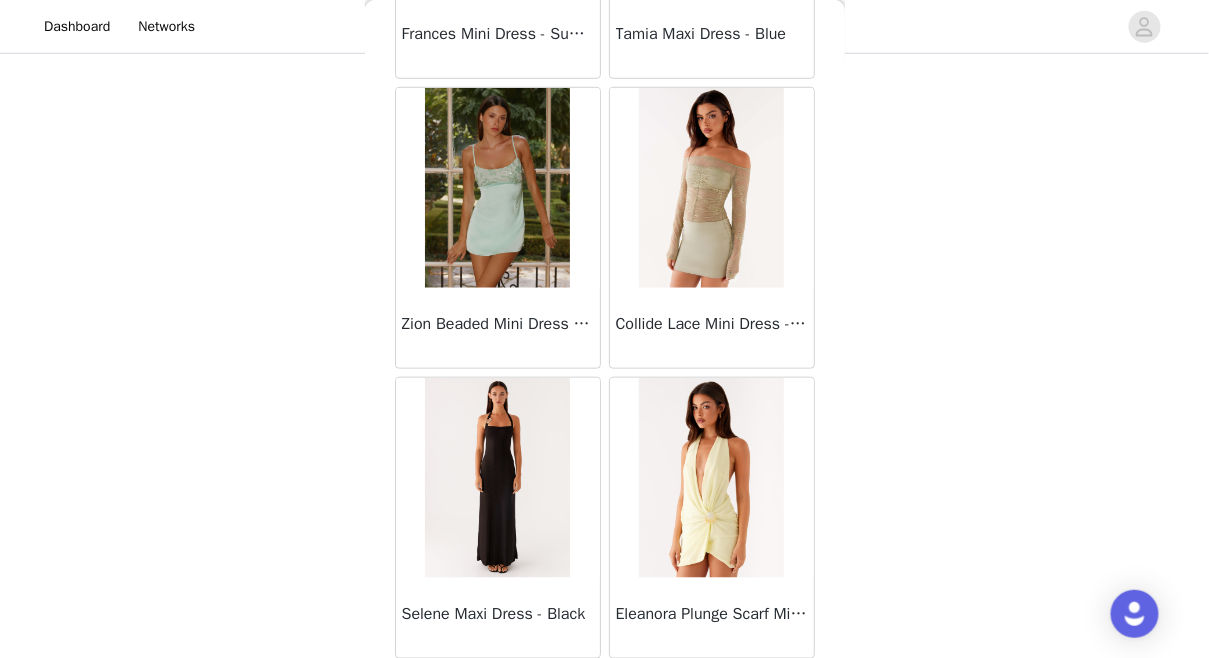 click on "Load More" at bounding box center [605, 693] 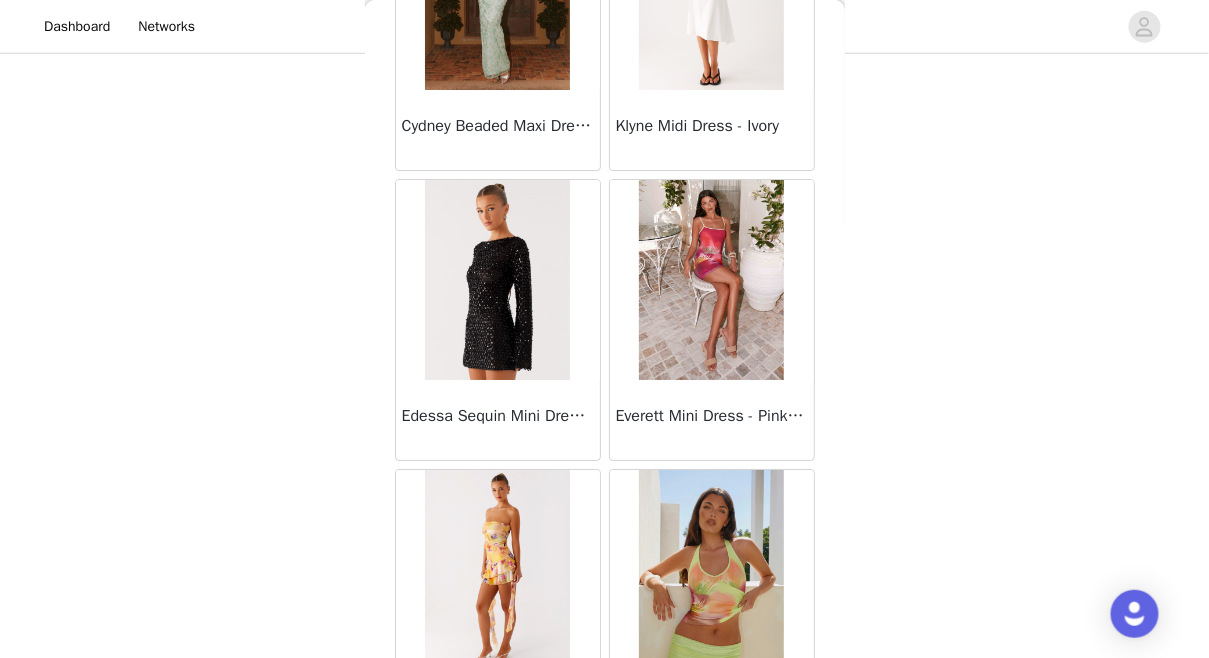 scroll, scrollTop: 50093, scrollLeft: 0, axis: vertical 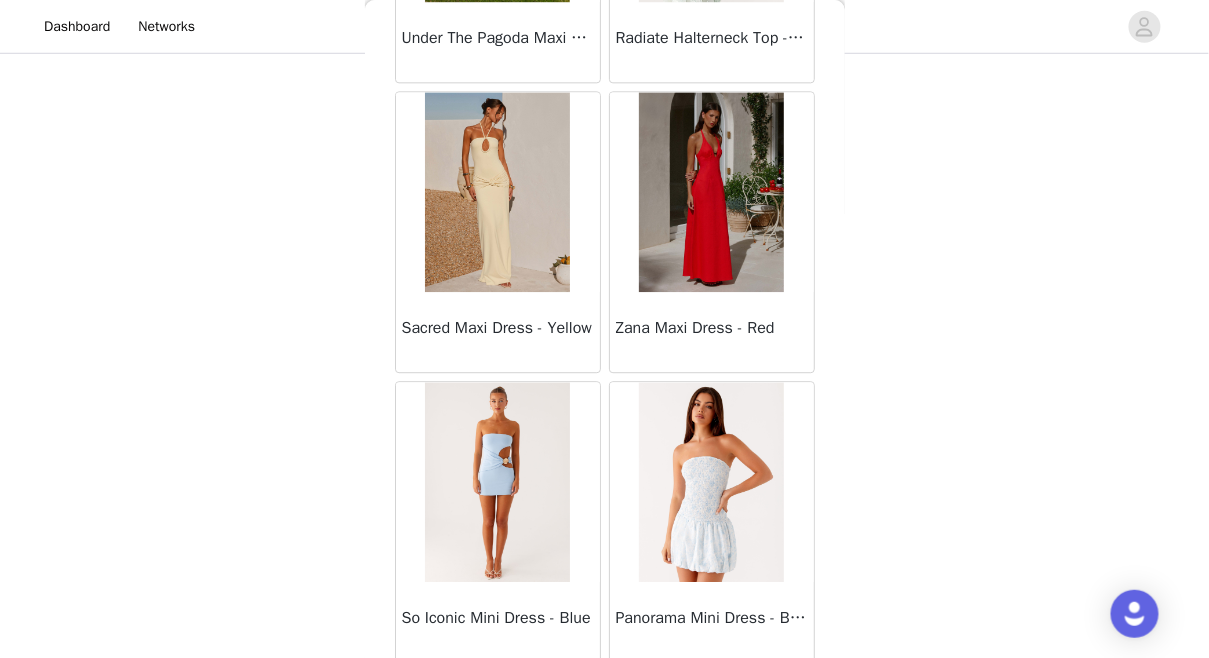 click on "Load More" at bounding box center [605, 697] 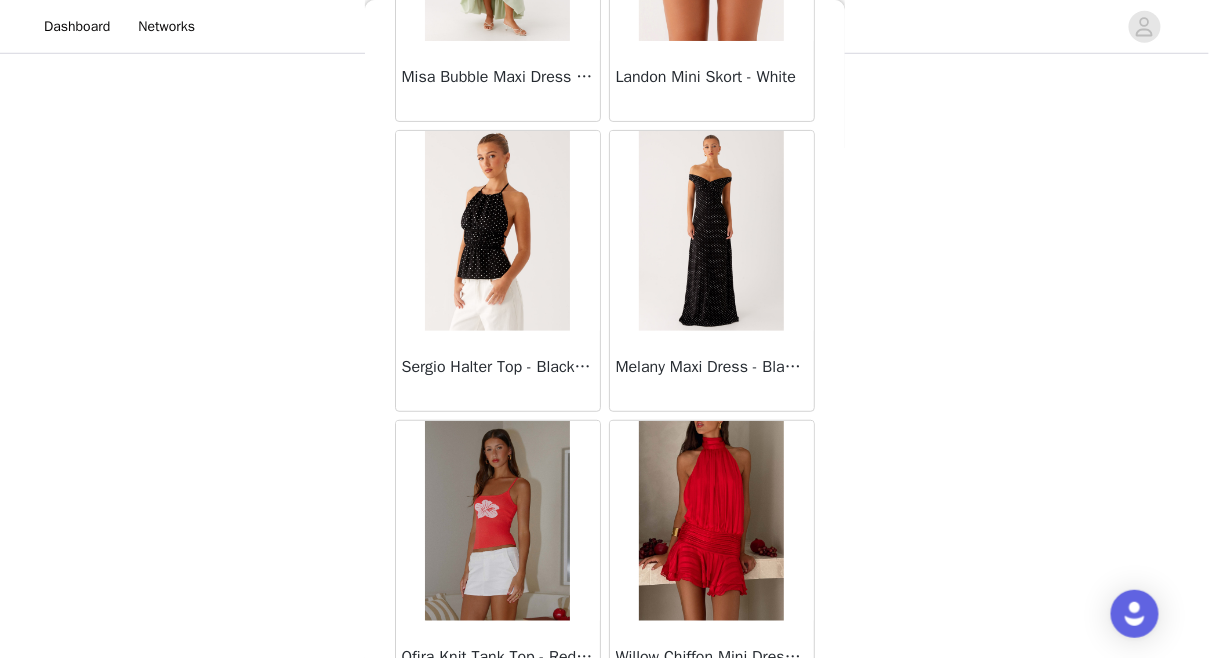scroll, scrollTop: 54525, scrollLeft: 0, axis: vertical 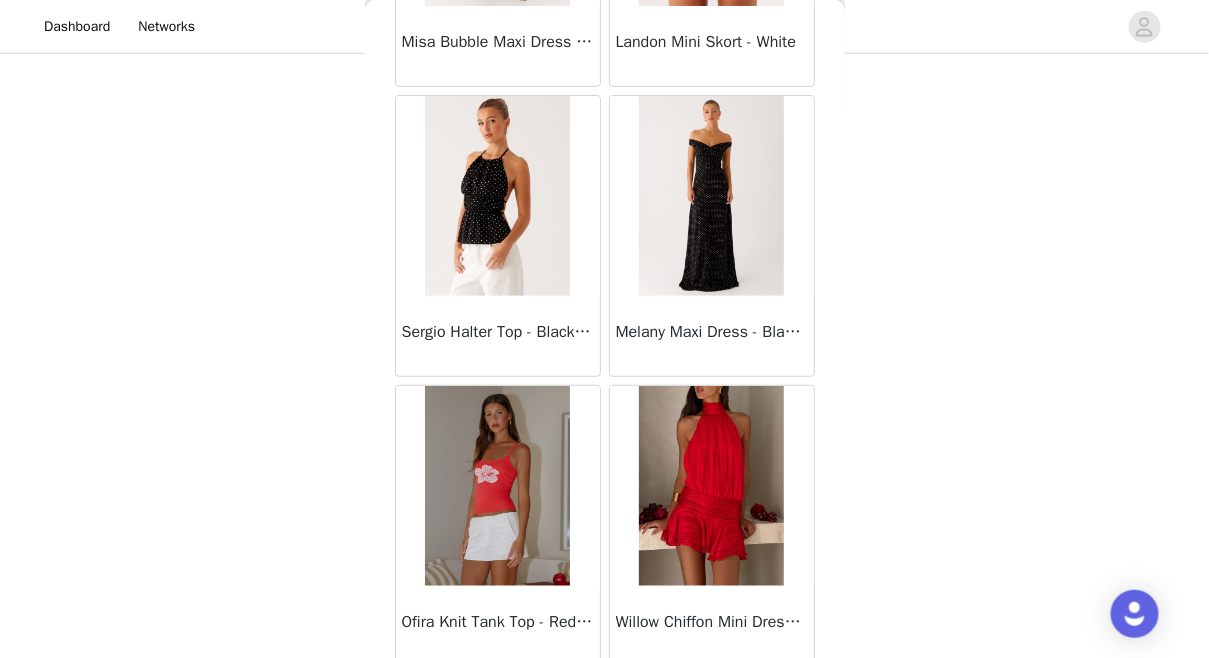click on "Load More" at bounding box center (605, 701) 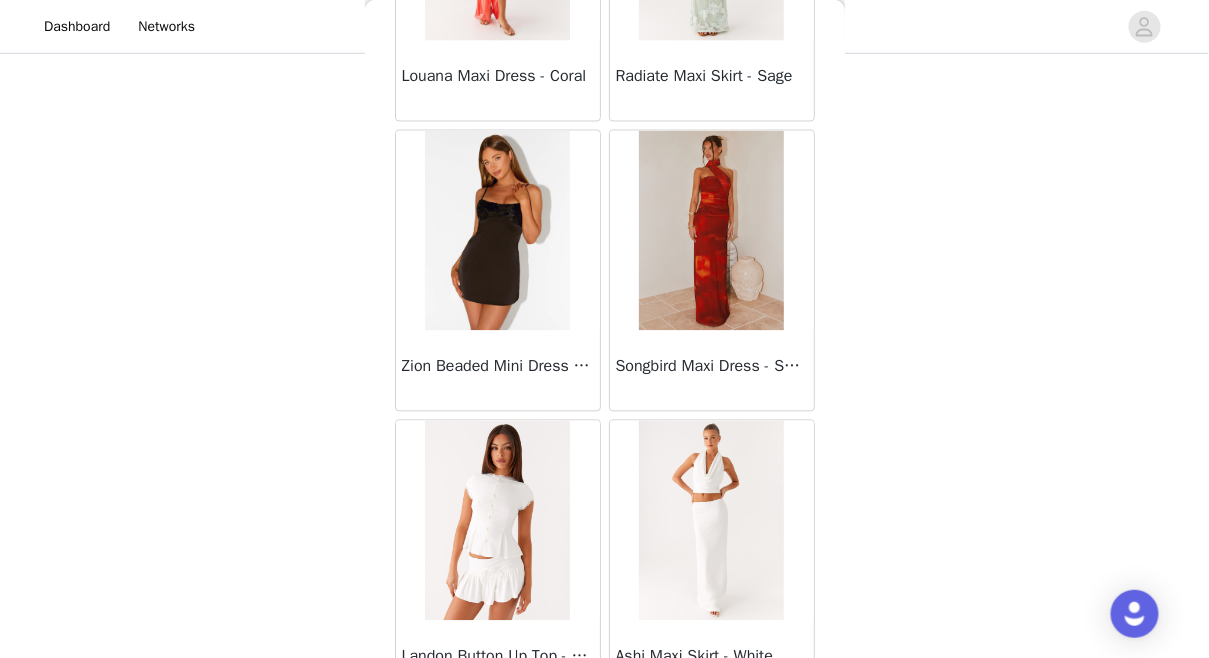 scroll, scrollTop: 57421, scrollLeft: 0, axis: vertical 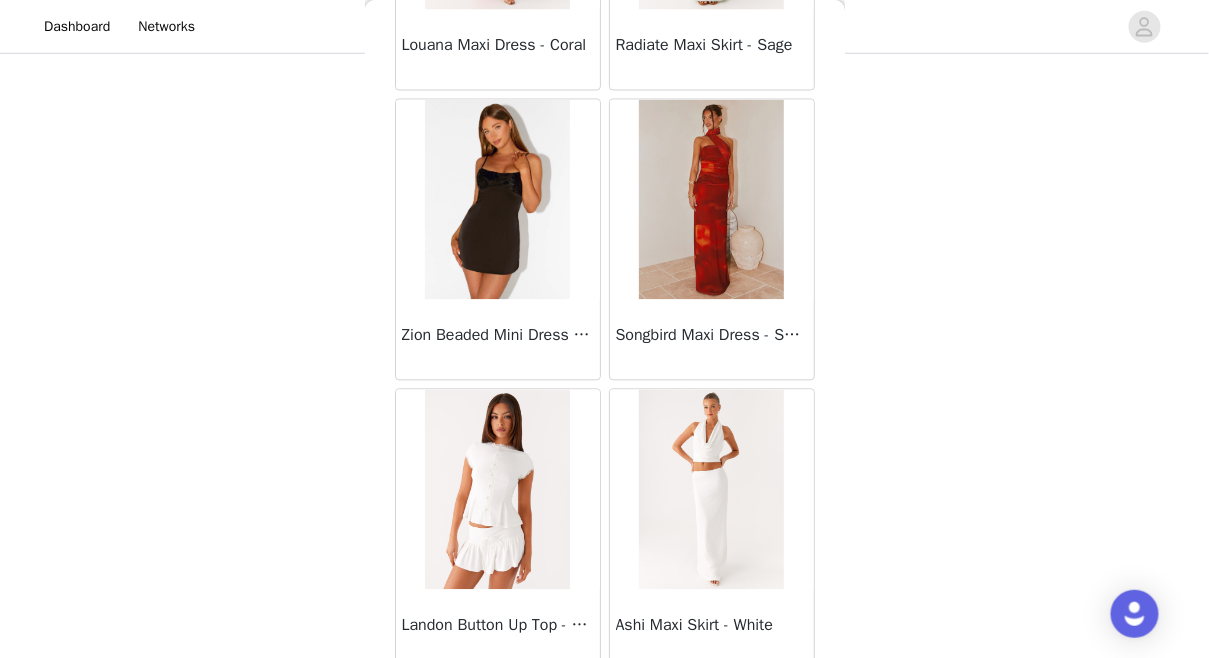 click on "Load More" at bounding box center (605, 705) 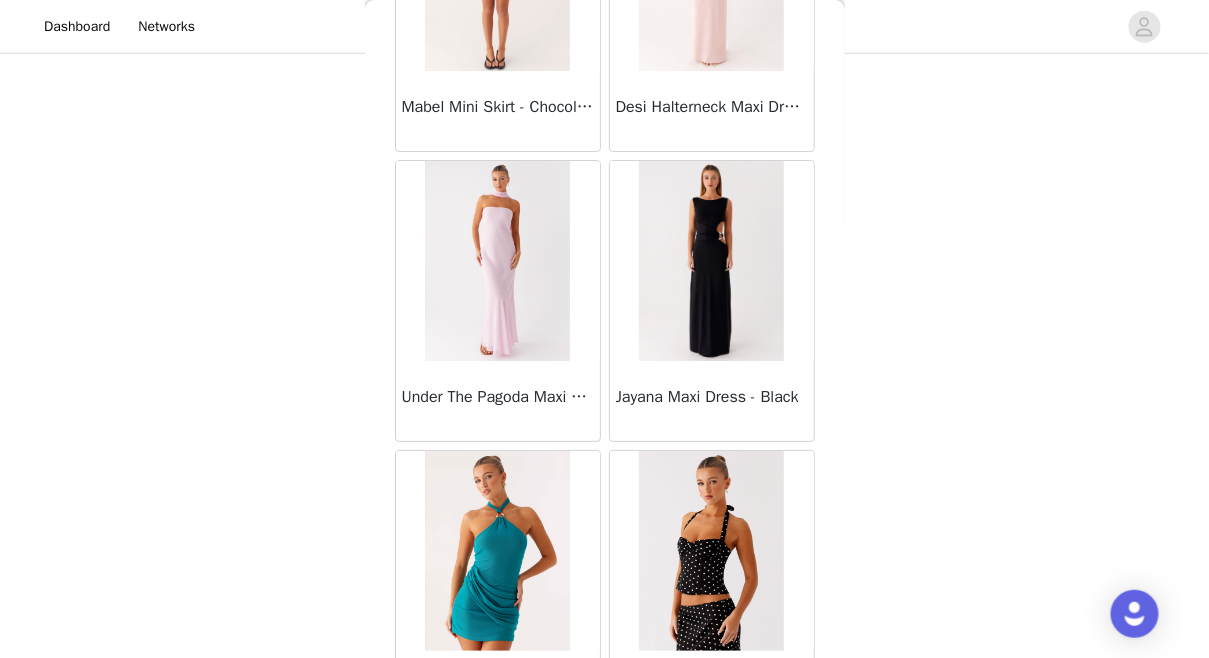 scroll, scrollTop: 60317, scrollLeft: 0, axis: vertical 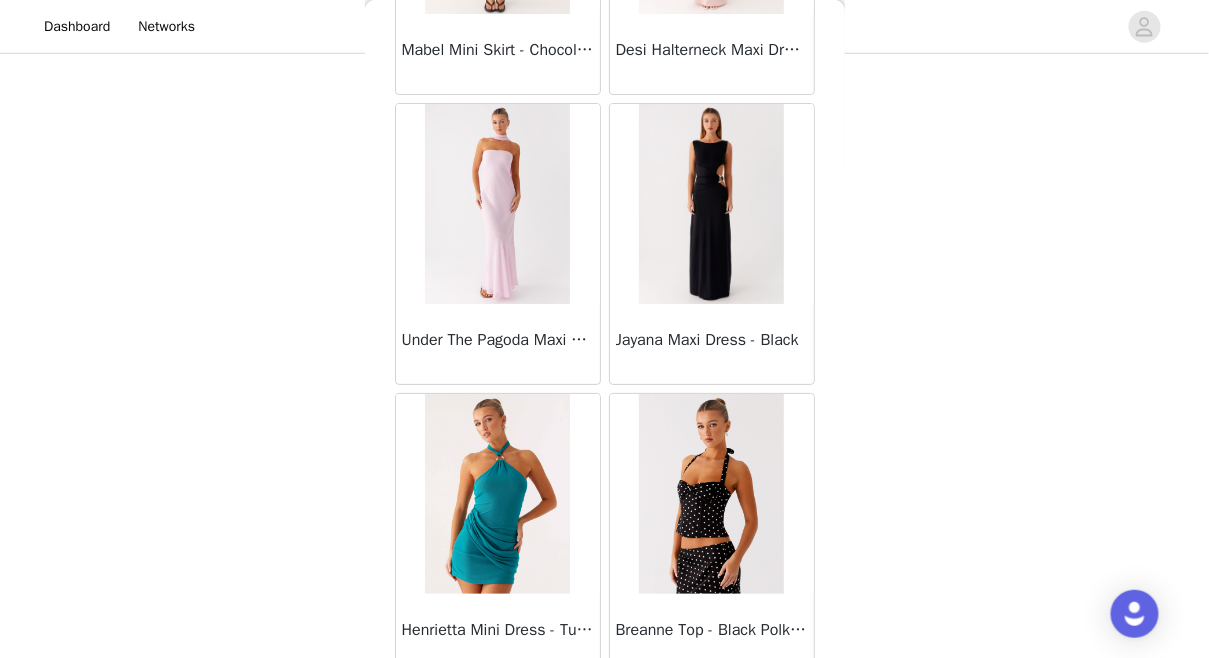 click on "Load More" at bounding box center [605, 709] 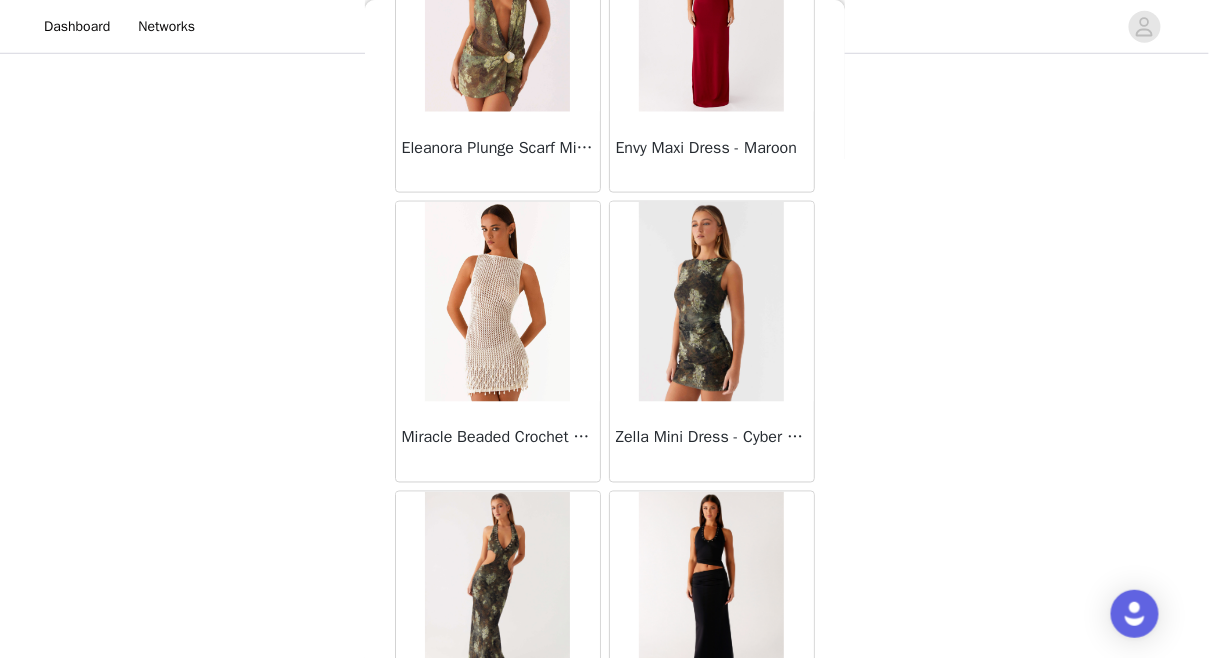 scroll, scrollTop: 63213, scrollLeft: 0, axis: vertical 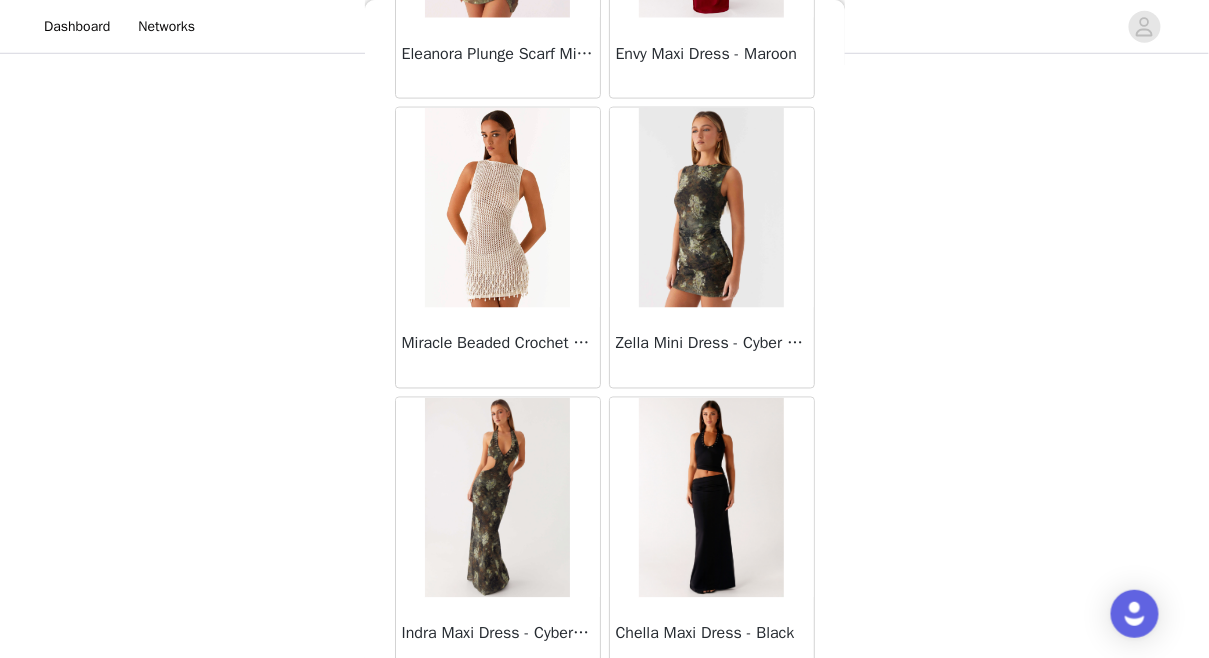 click on "Load More" at bounding box center (605, 713) 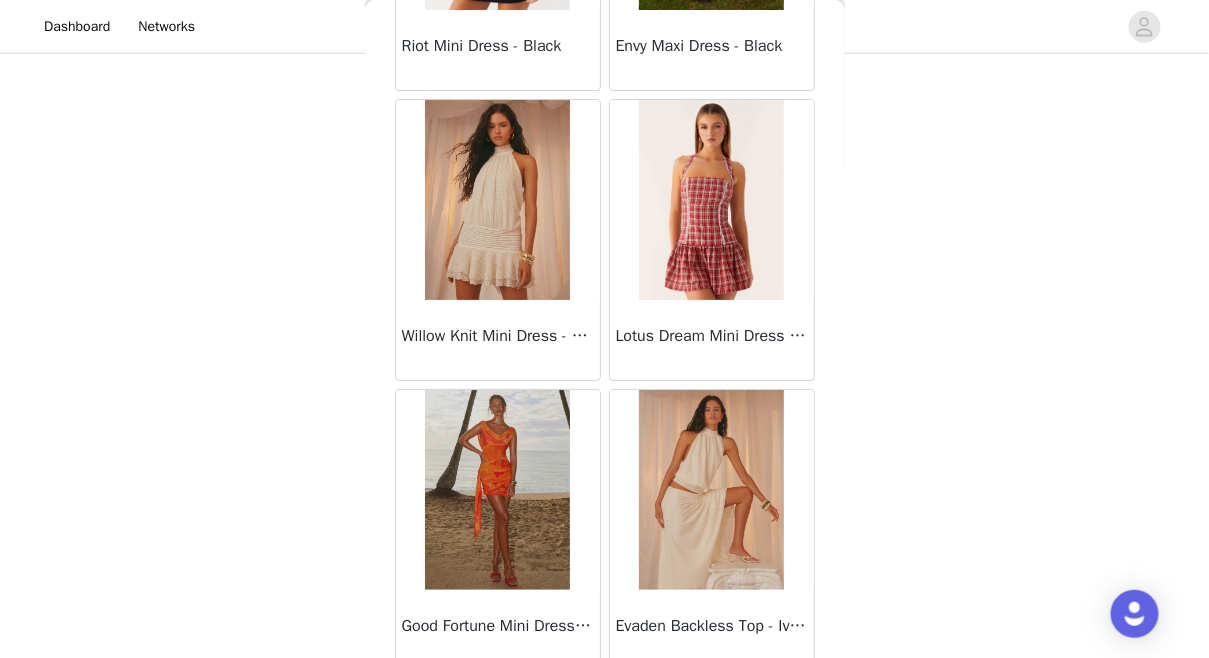 scroll, scrollTop: 64685, scrollLeft: 0, axis: vertical 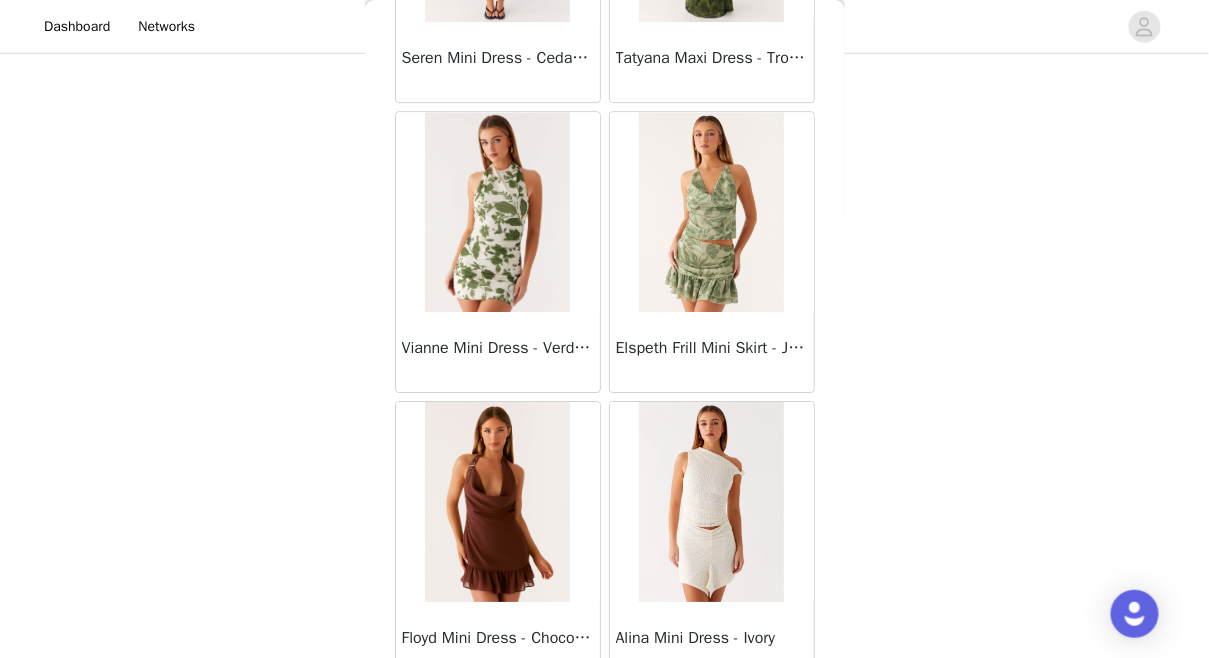 click on "Load More" at bounding box center [605, 717] 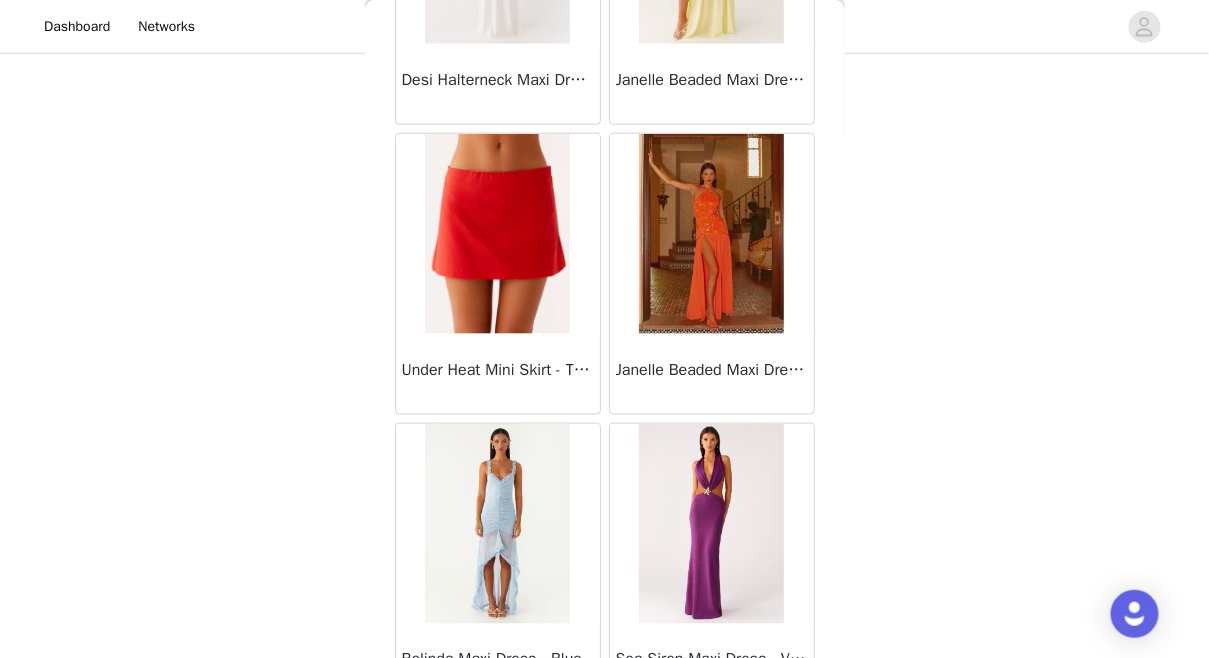 scroll, scrollTop: 69005, scrollLeft: 0, axis: vertical 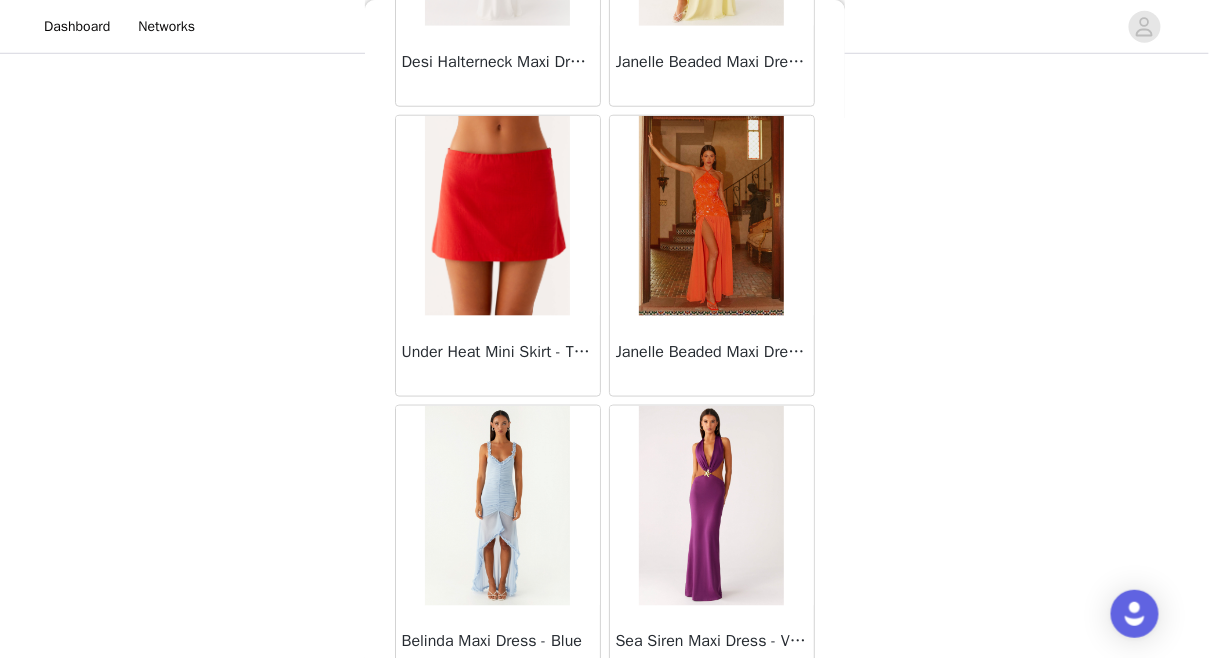 click on "Load More" at bounding box center (605, 721) 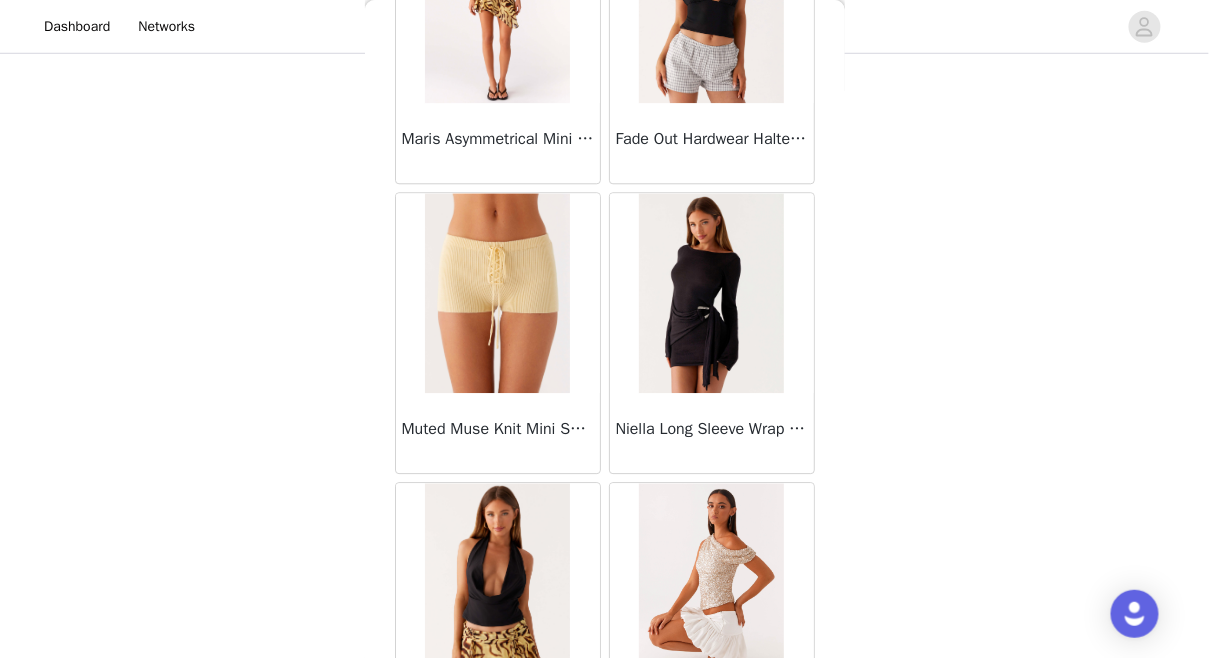 scroll, scrollTop: 71901, scrollLeft: 0, axis: vertical 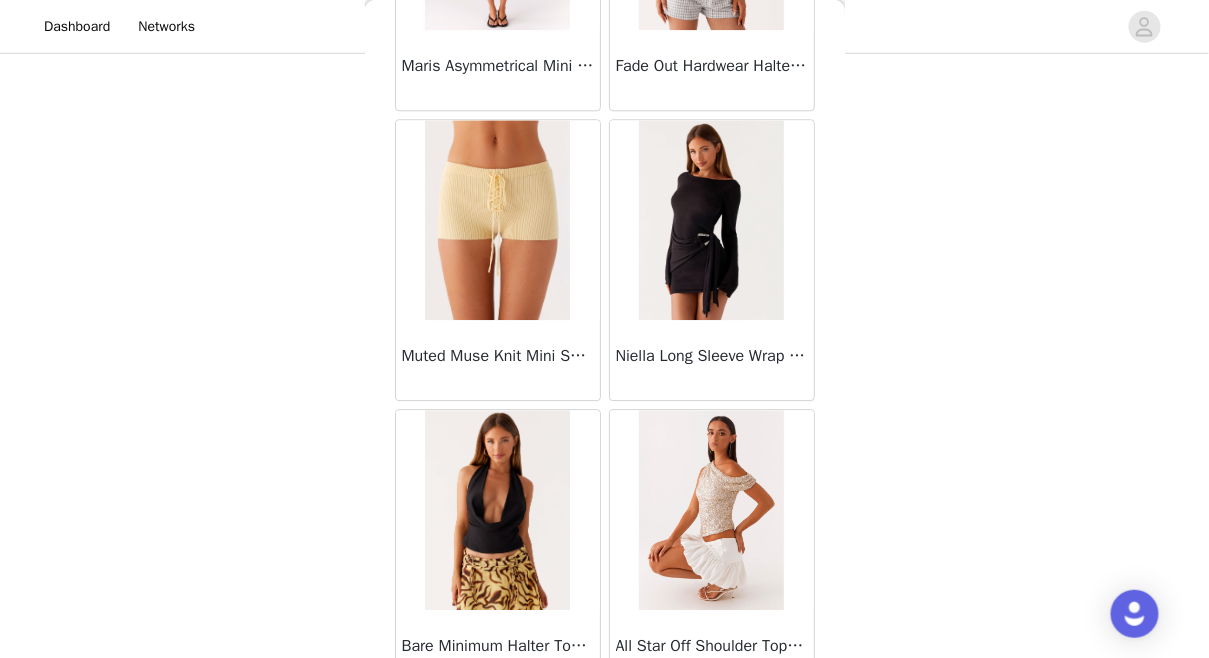 click on "Load More" at bounding box center (605, 725) 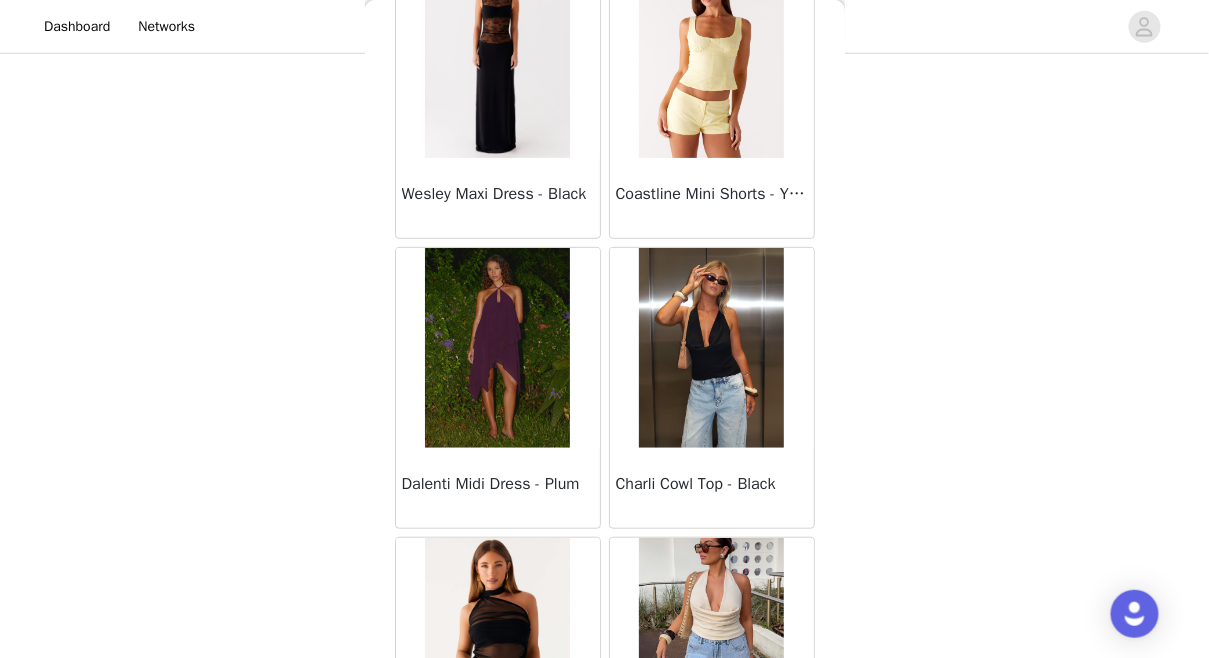 scroll, scrollTop: 74797, scrollLeft: 0, axis: vertical 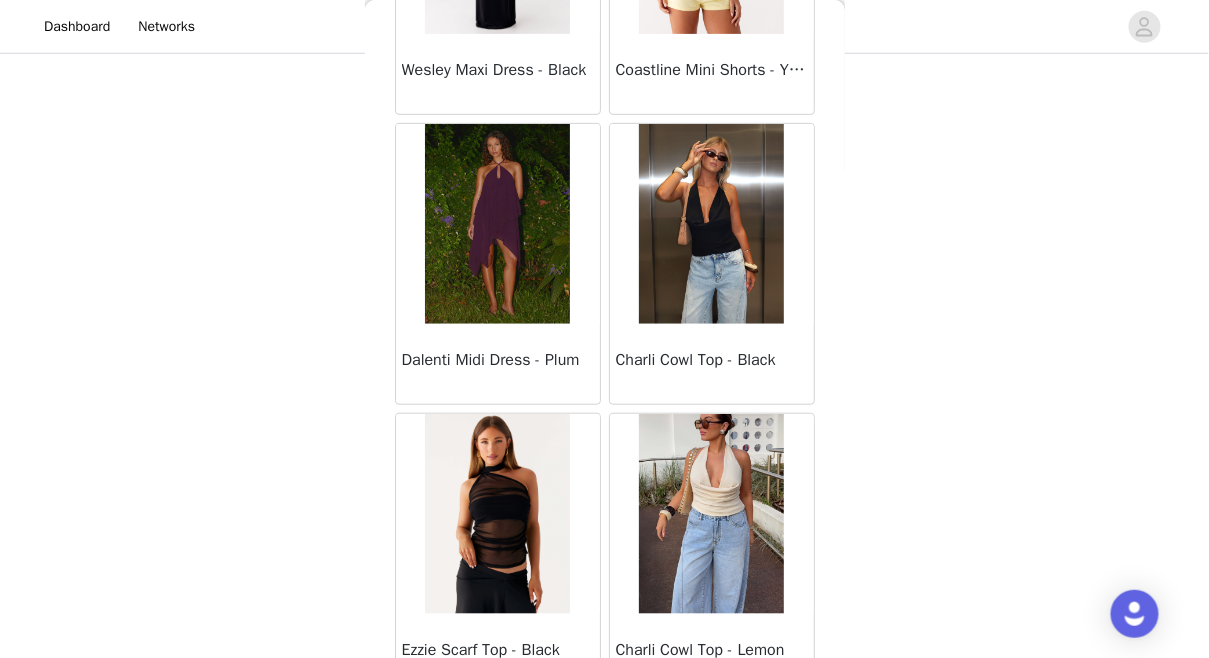 click on "Load More" at bounding box center (605, 729) 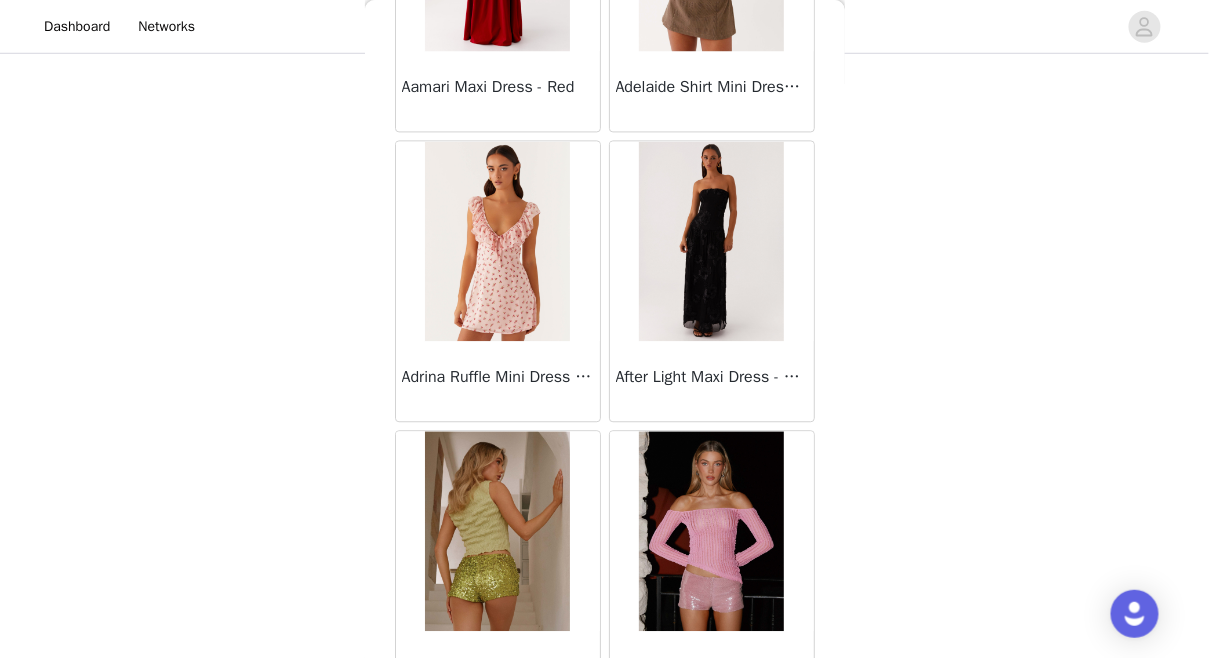 scroll, scrollTop: 77693, scrollLeft: 0, axis: vertical 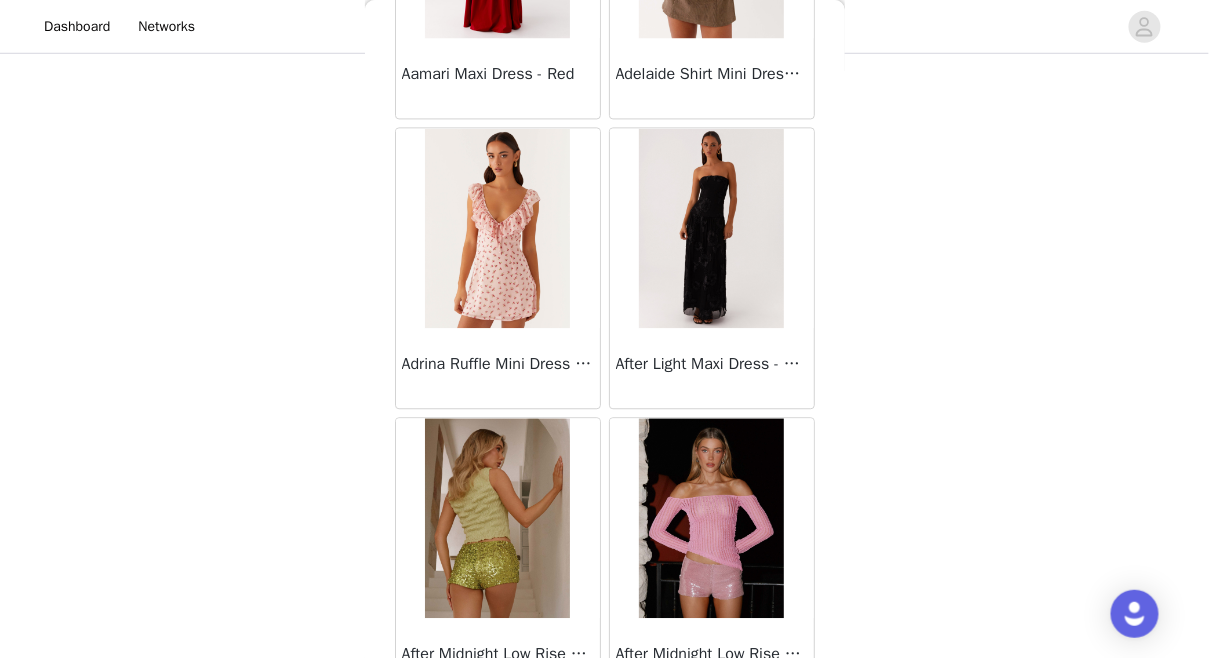 click on "Load More" at bounding box center (605, 733) 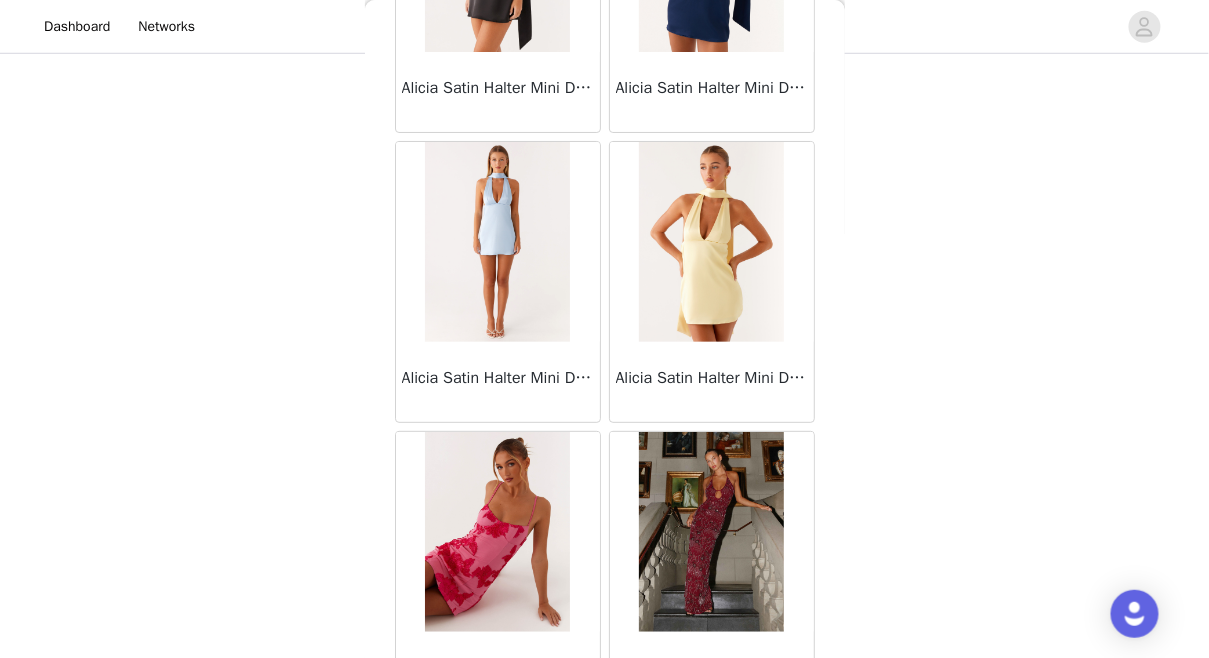 scroll, scrollTop: 80589, scrollLeft: 0, axis: vertical 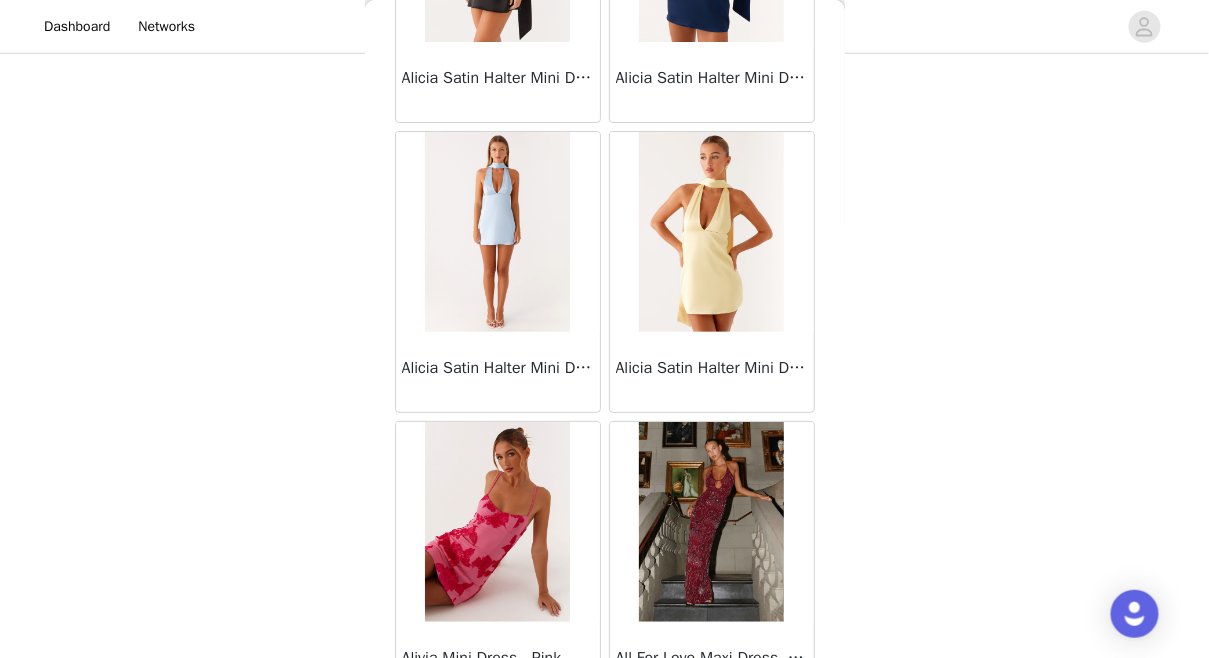 click on "Load More" at bounding box center [605, 737] 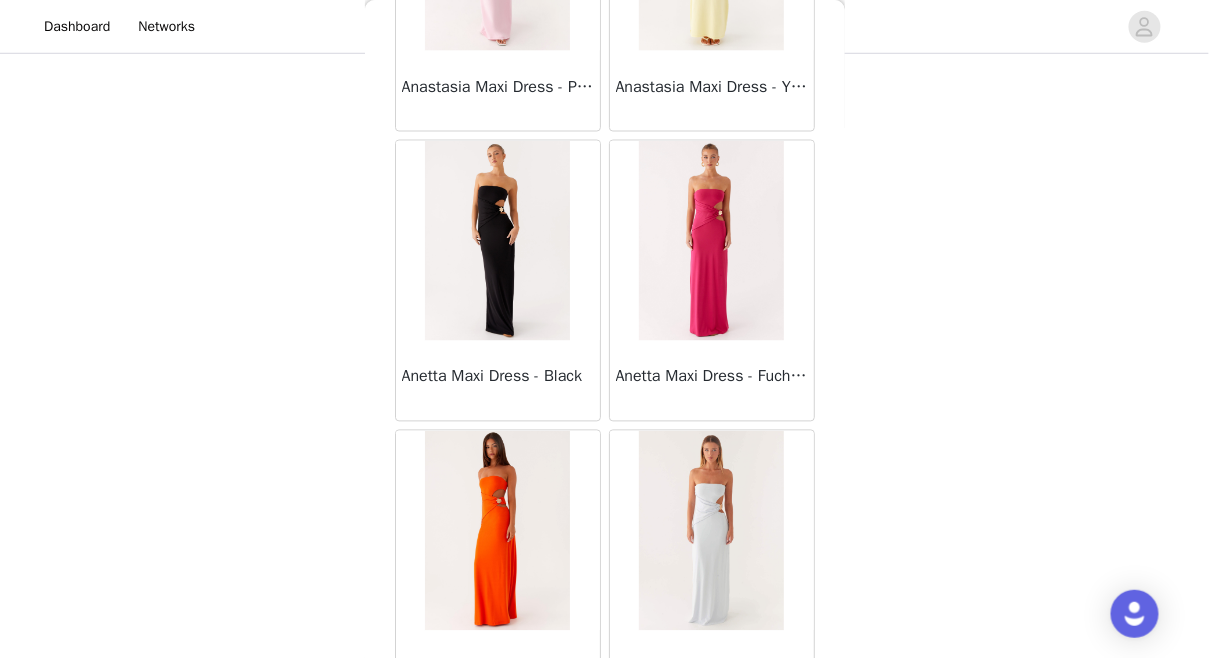 scroll, scrollTop: 83485, scrollLeft: 0, axis: vertical 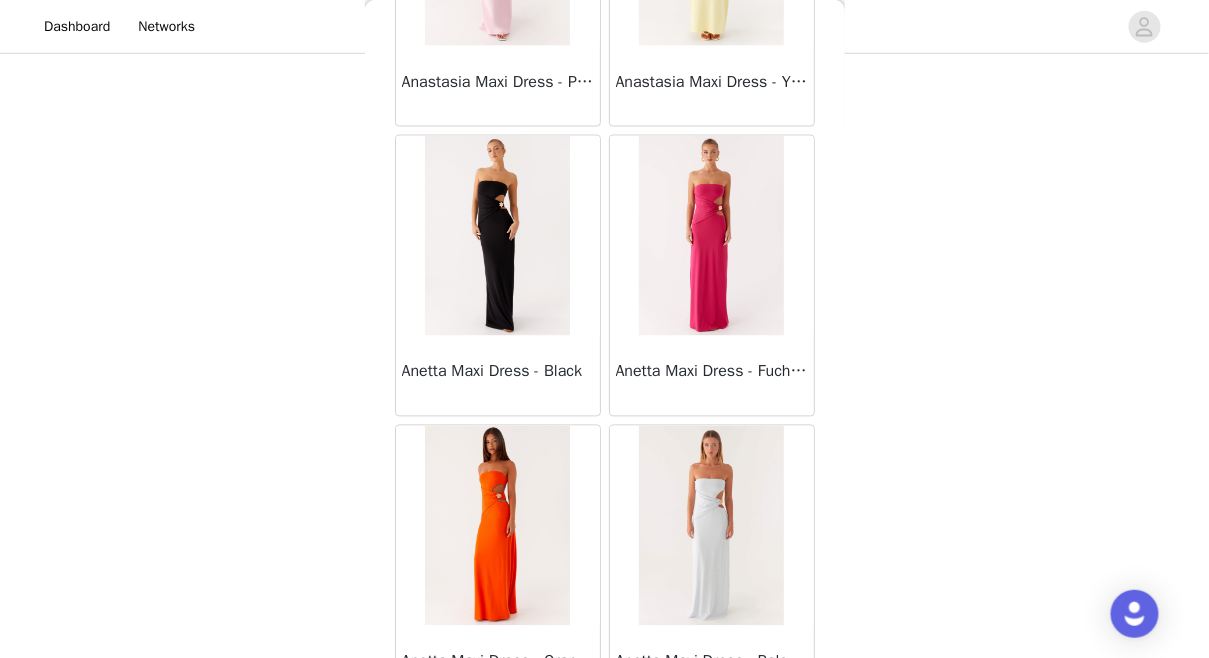 click on "Load More" at bounding box center (605, 741) 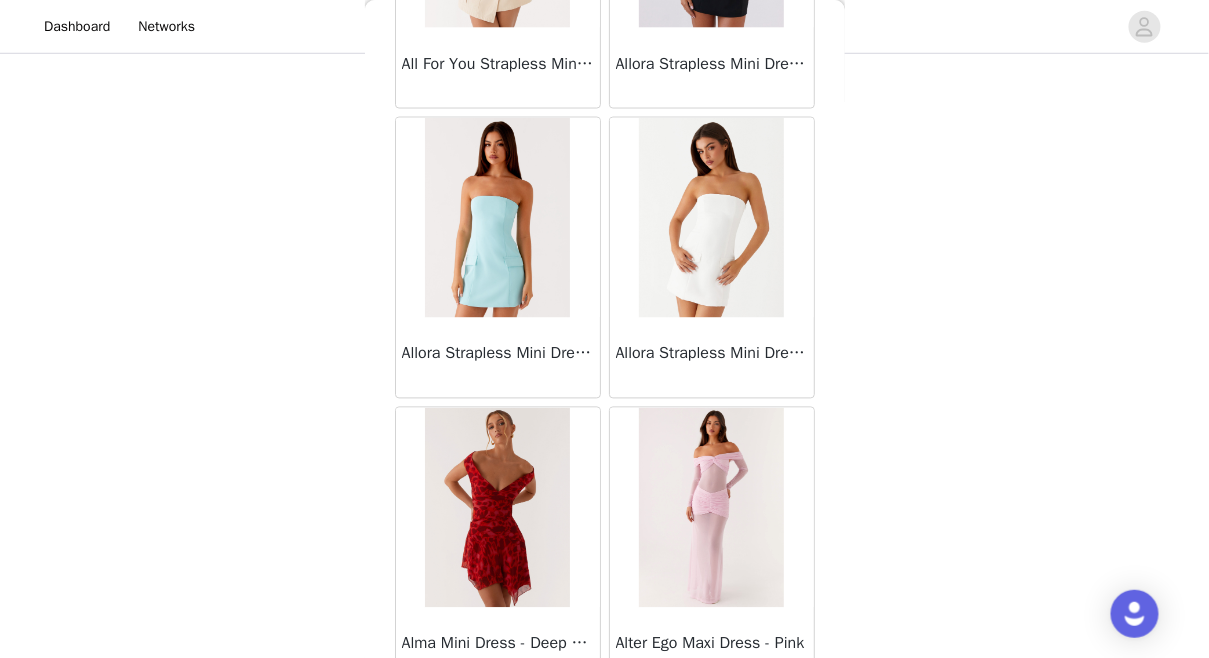 scroll, scrollTop: 81418, scrollLeft: 0, axis: vertical 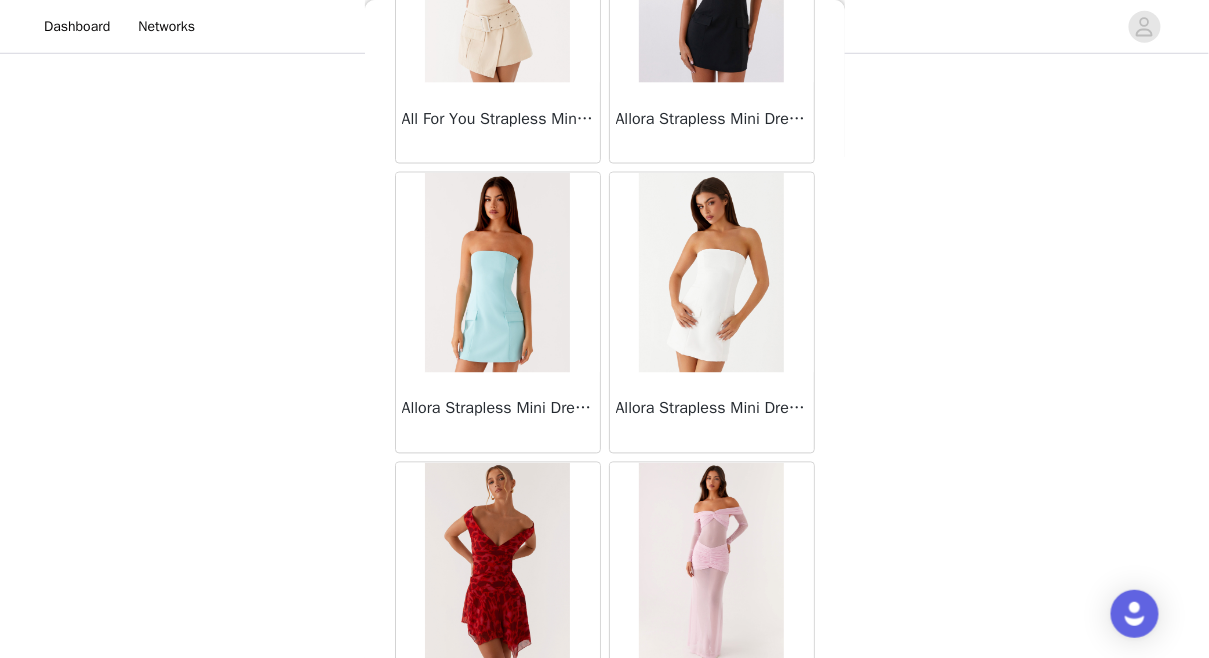 click at bounding box center (711, 273) 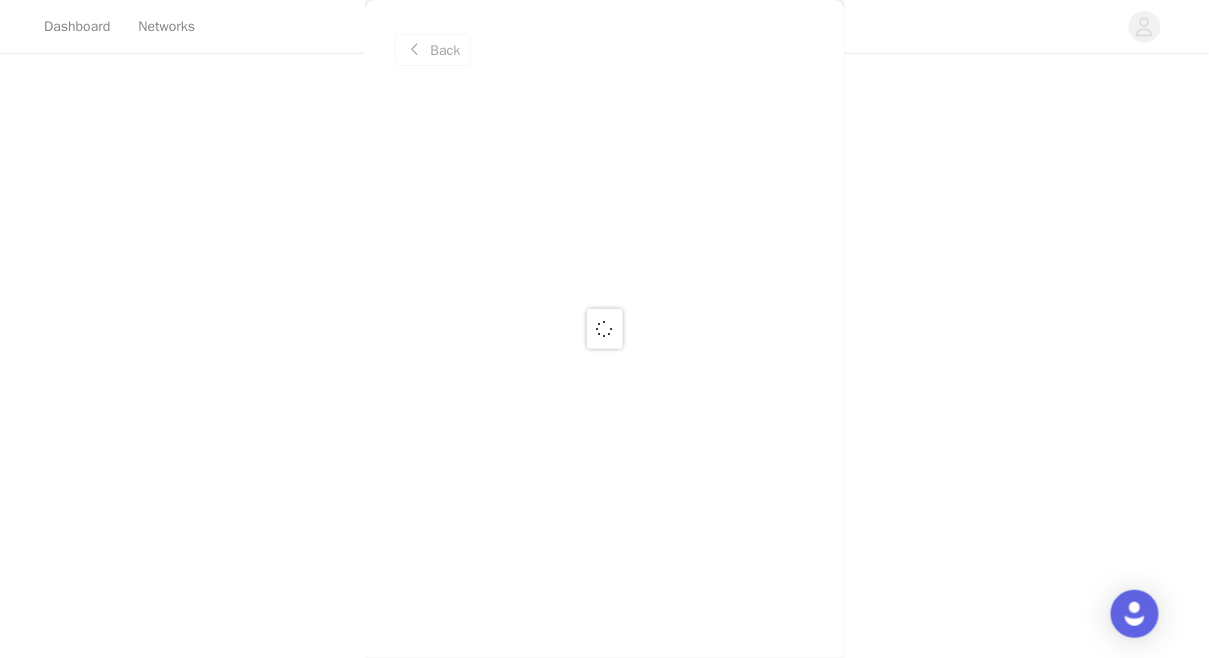 scroll, scrollTop: 0, scrollLeft: 0, axis: both 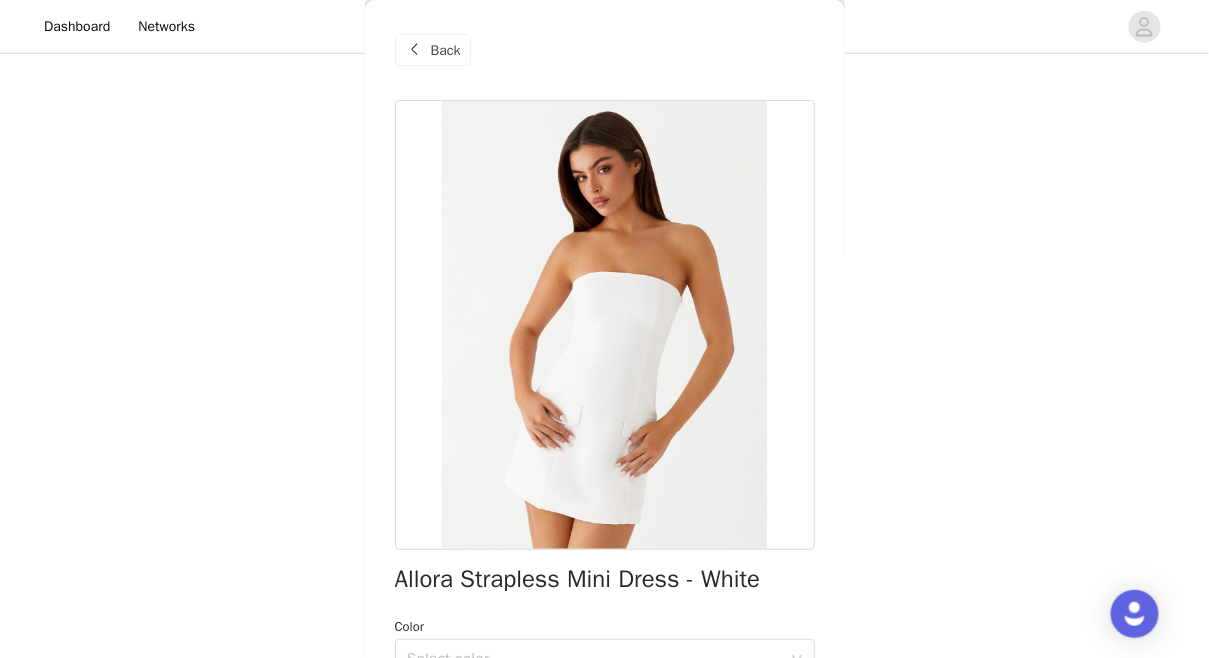 click on "Back" at bounding box center (446, 50) 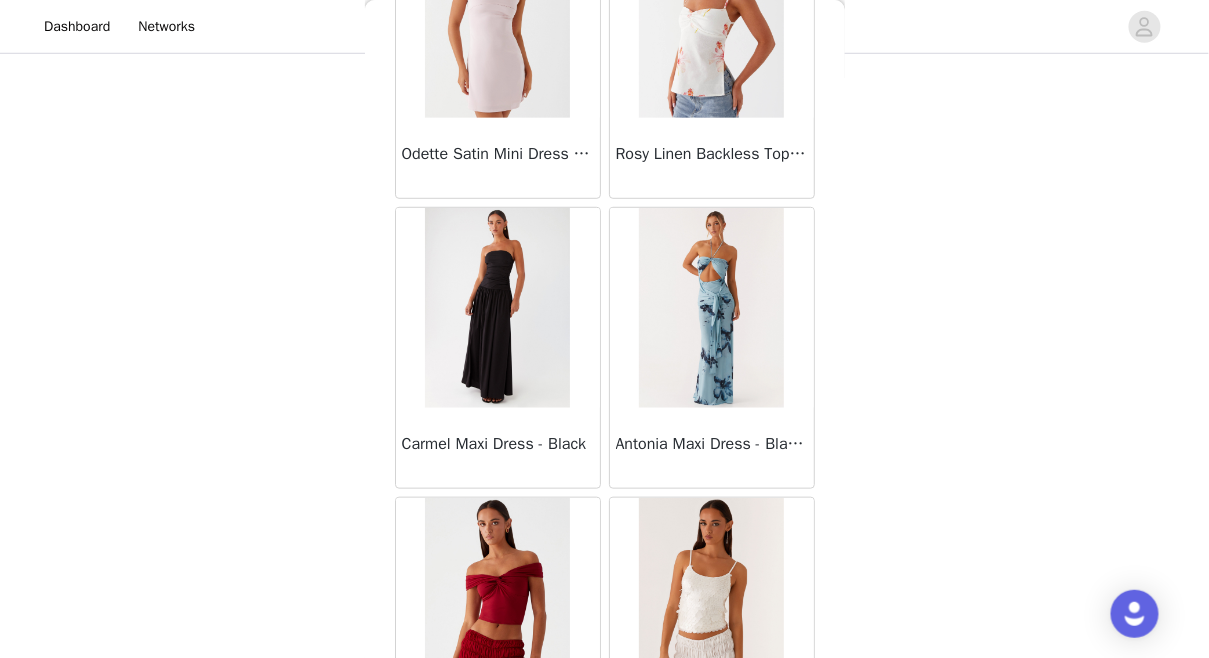 scroll, scrollTop: 4280, scrollLeft: 0, axis: vertical 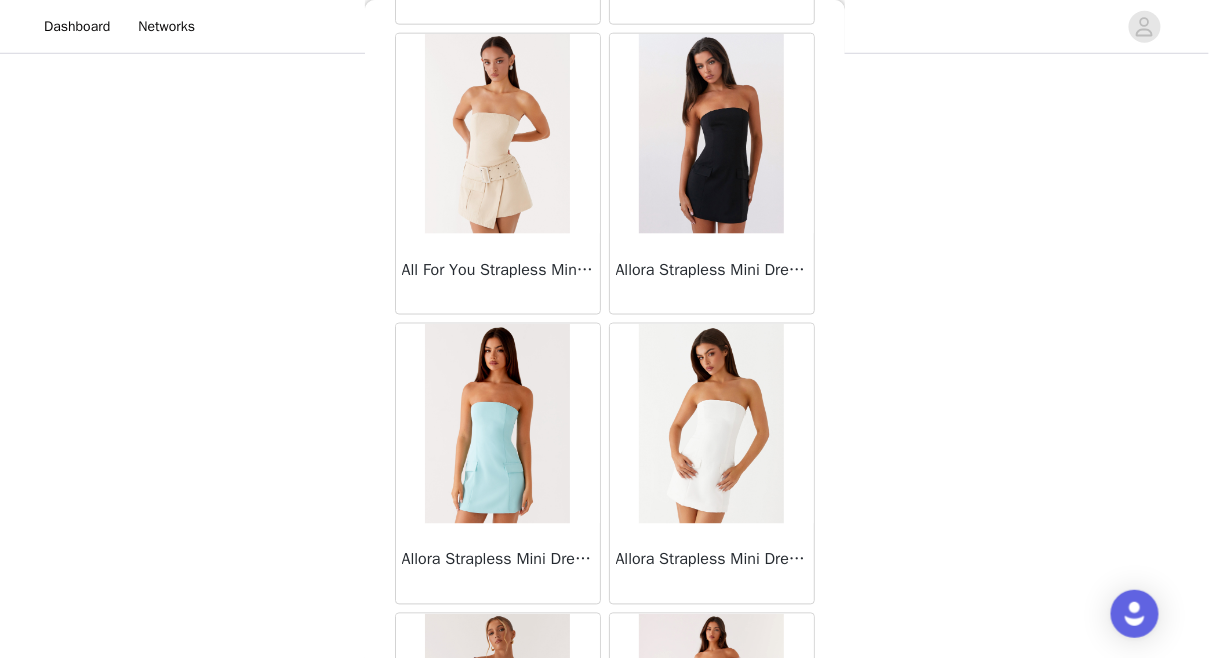 click at bounding box center (711, 424) 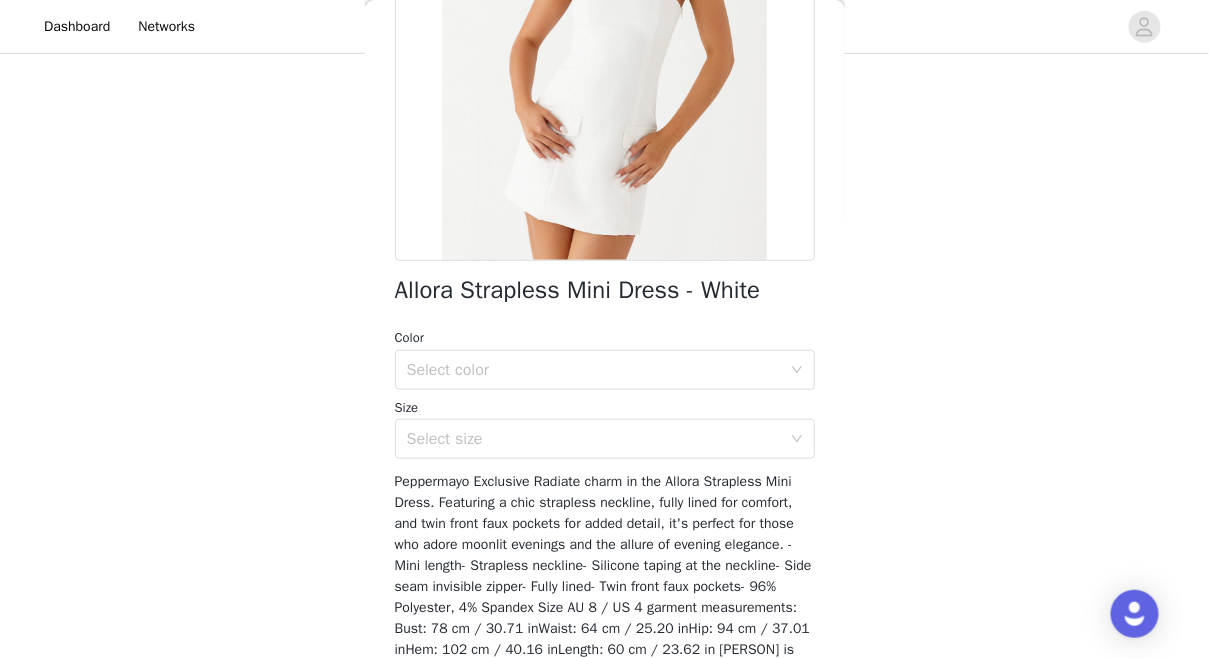 scroll, scrollTop: 390, scrollLeft: 0, axis: vertical 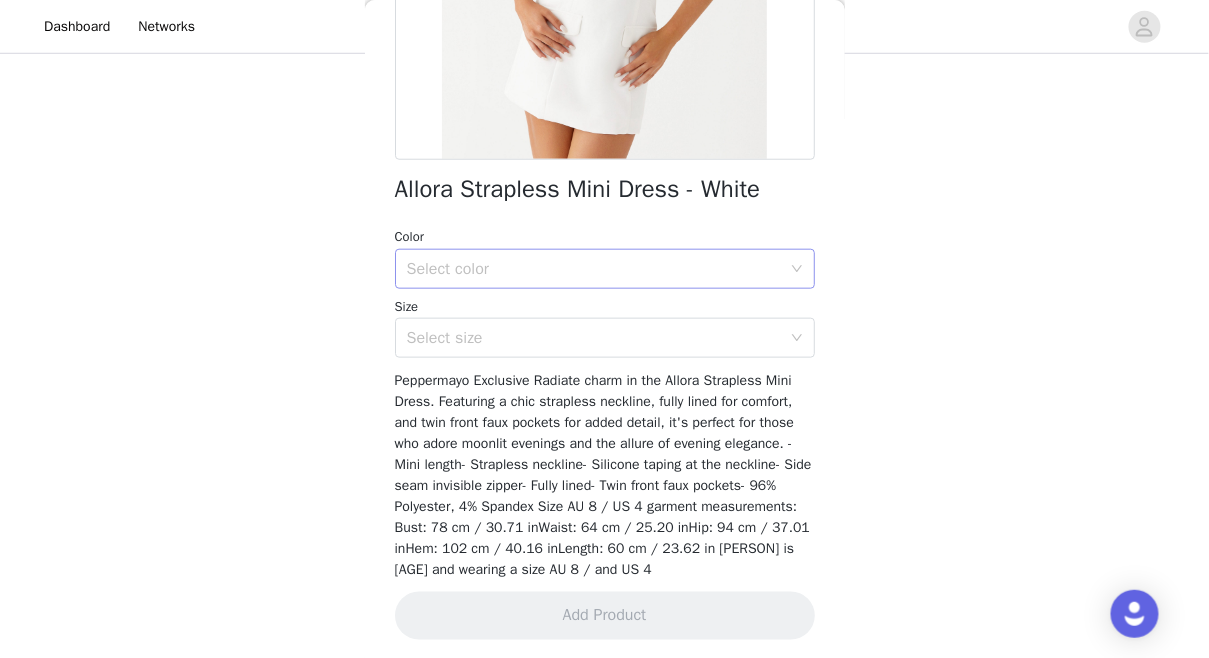 click on "Select color" at bounding box center (594, 269) 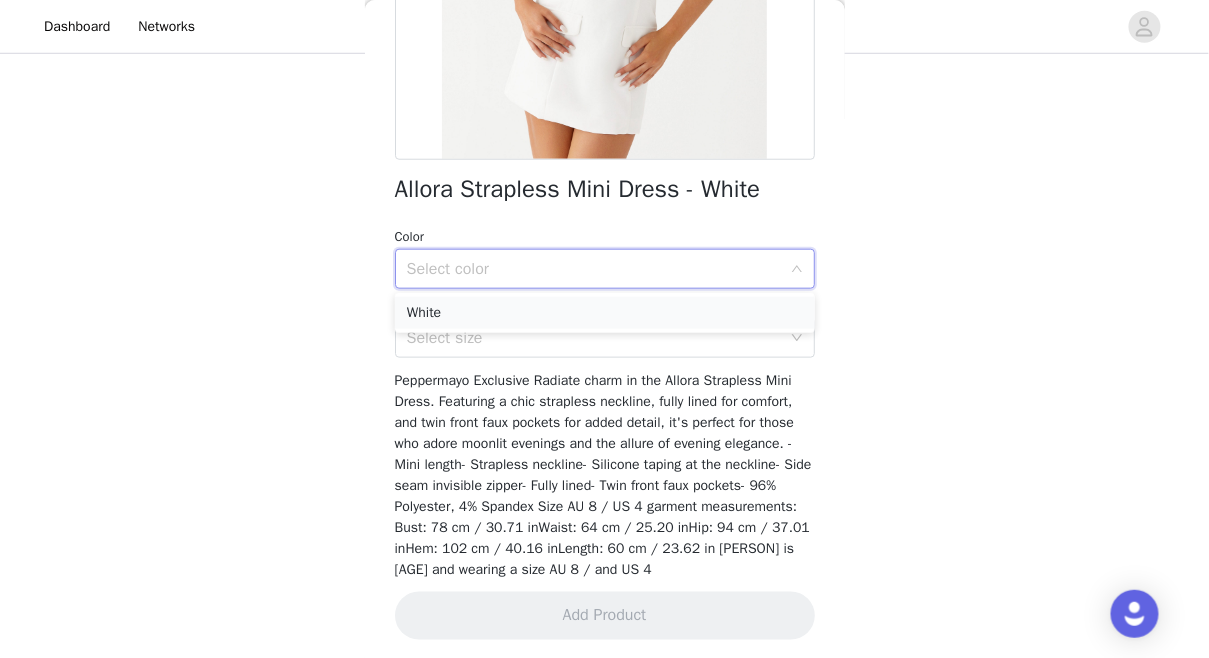 click on "White" at bounding box center (605, 313) 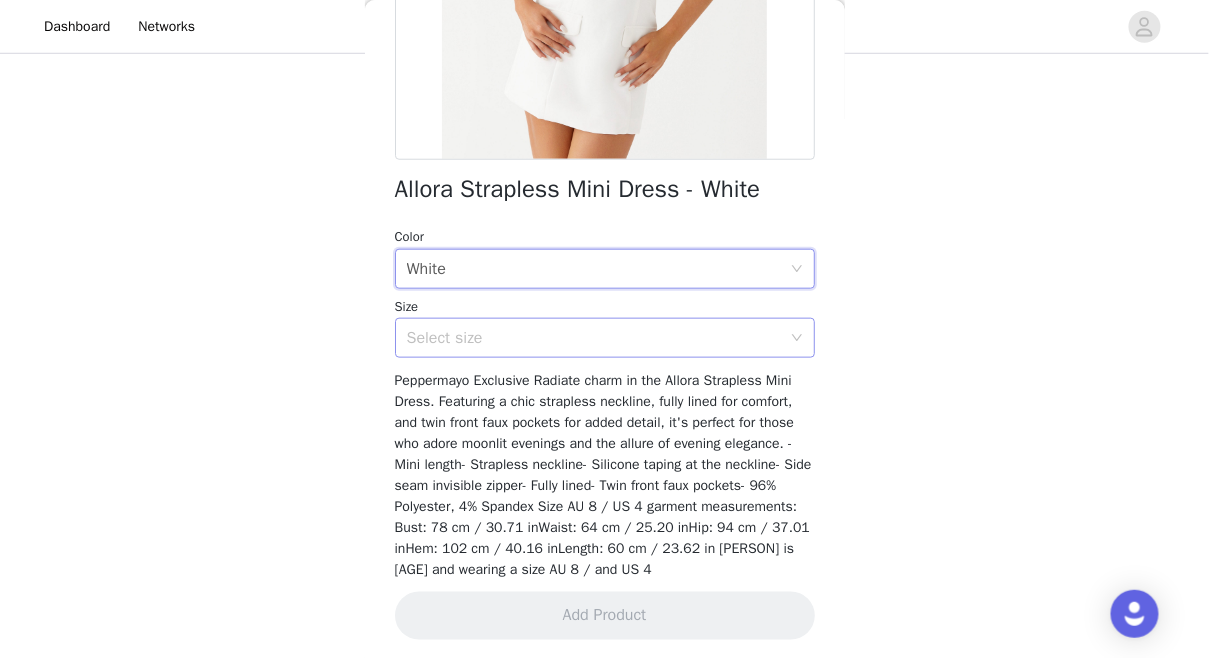 click on "Select size" at bounding box center [594, 338] 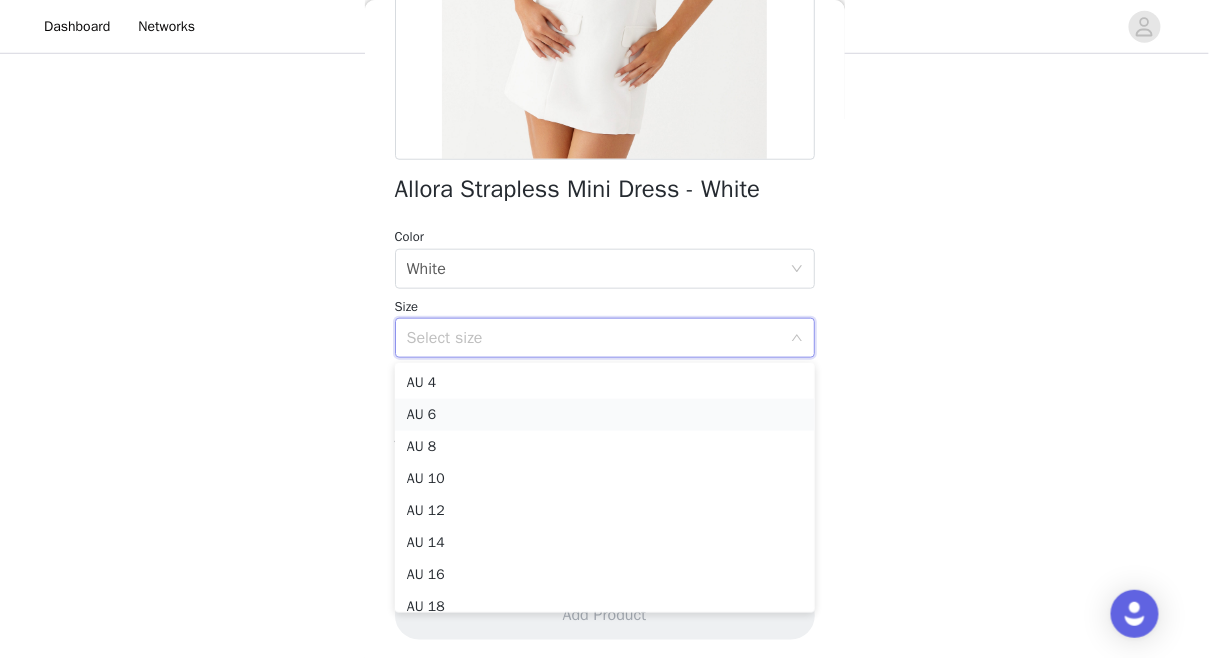 click on "AU 6" at bounding box center (605, 415) 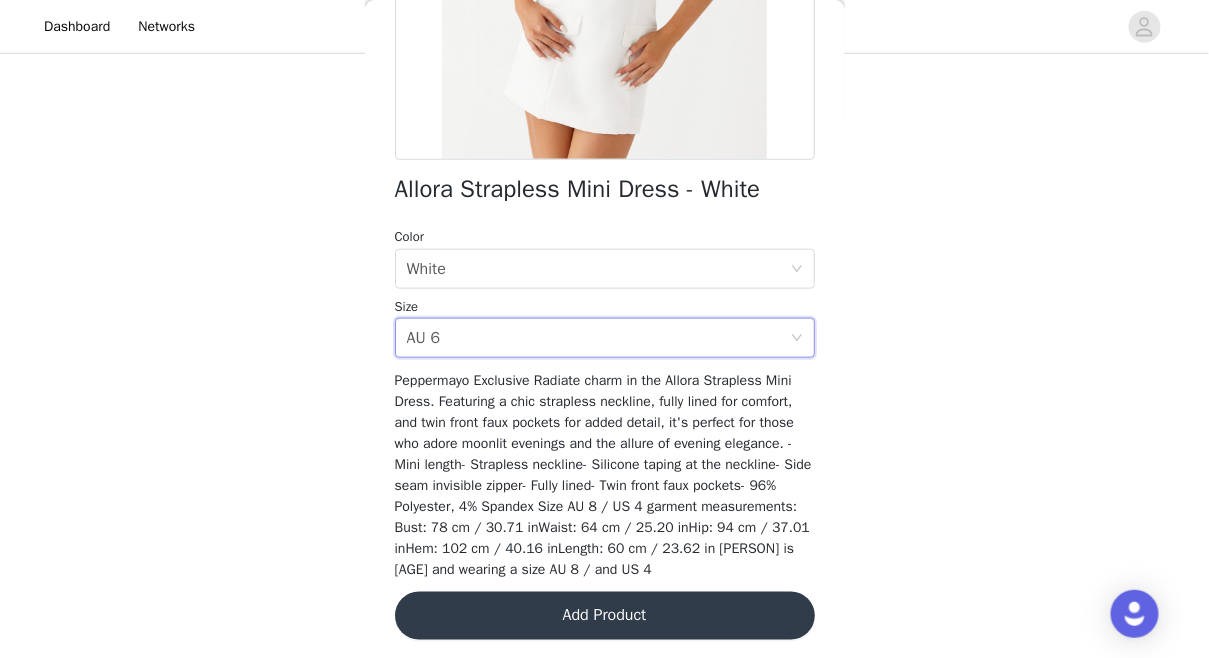 click on "Add Product" at bounding box center (605, 616) 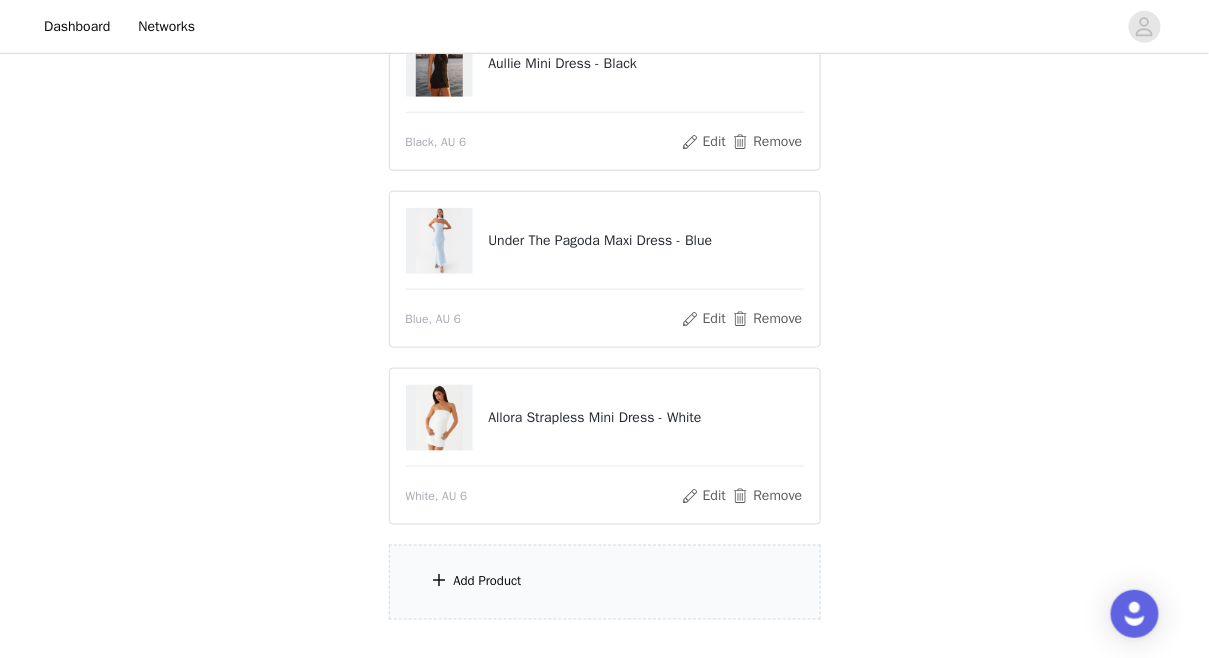scroll, scrollTop: 451, scrollLeft: 0, axis: vertical 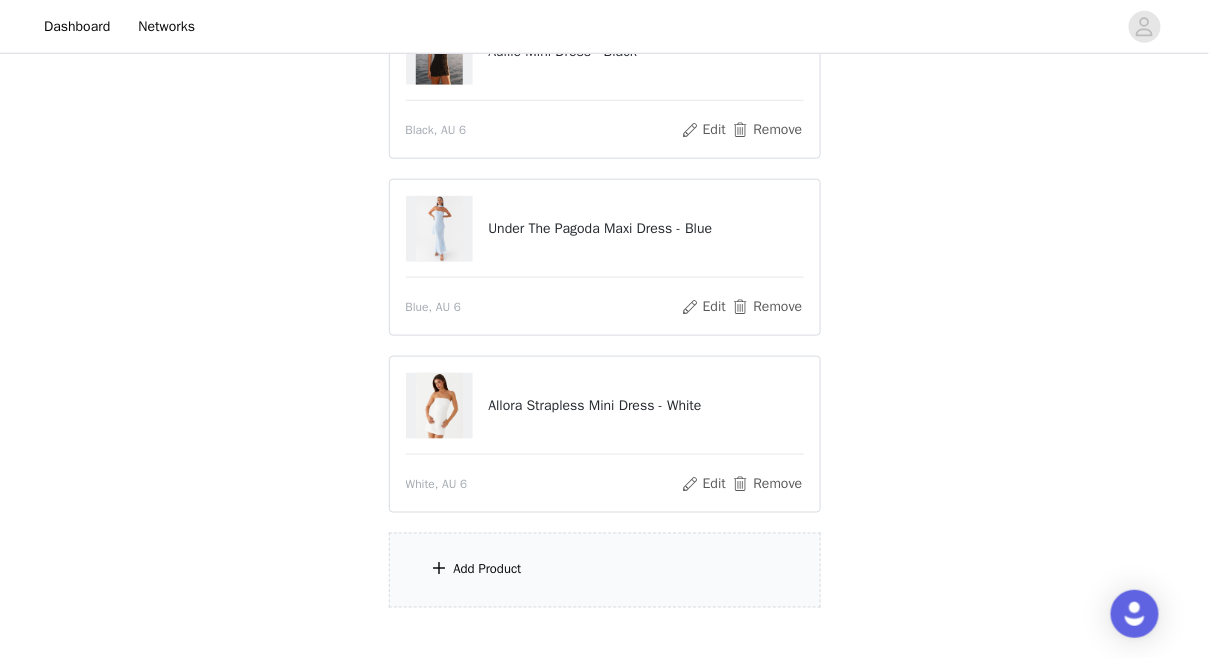 click on "Add Product" at bounding box center (605, 570) 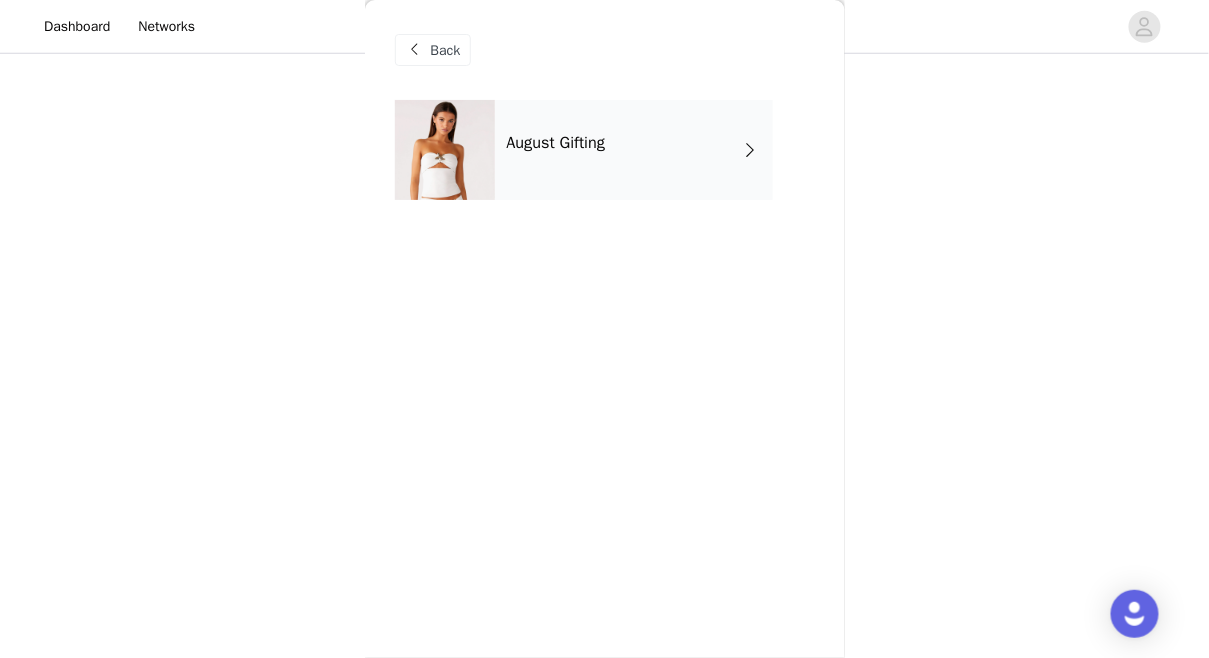 click on "August Gifting" at bounding box center (634, 150) 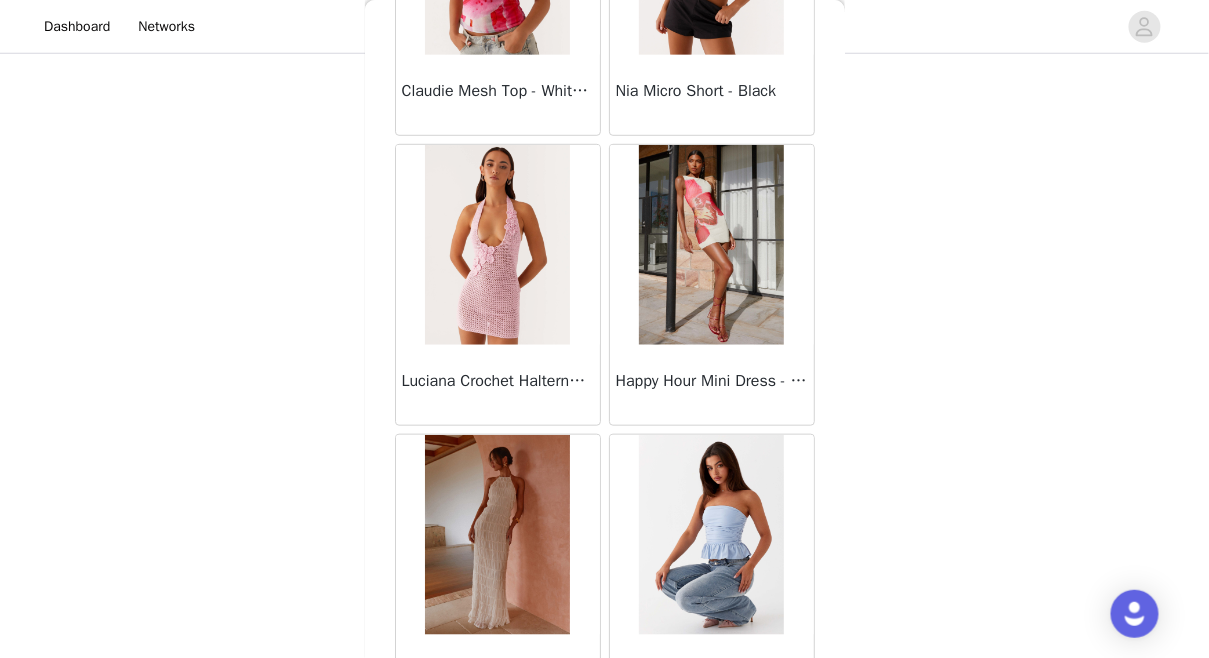 scroll, scrollTop: 2397, scrollLeft: 0, axis: vertical 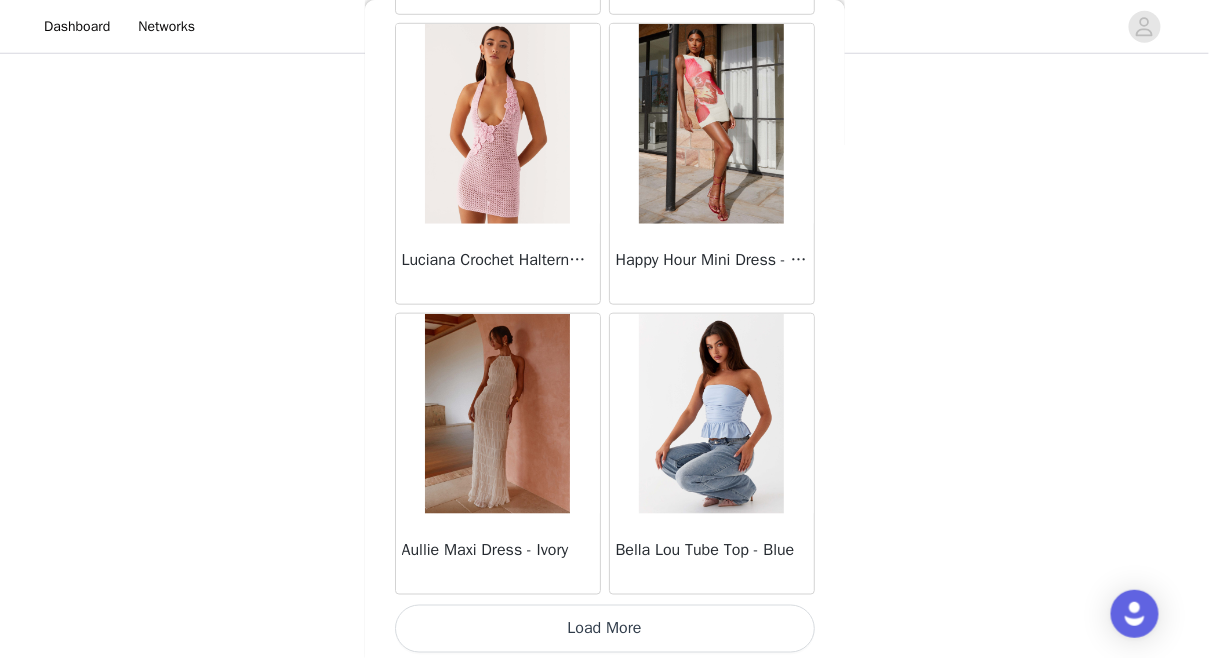 click on "Load More" at bounding box center (605, 629) 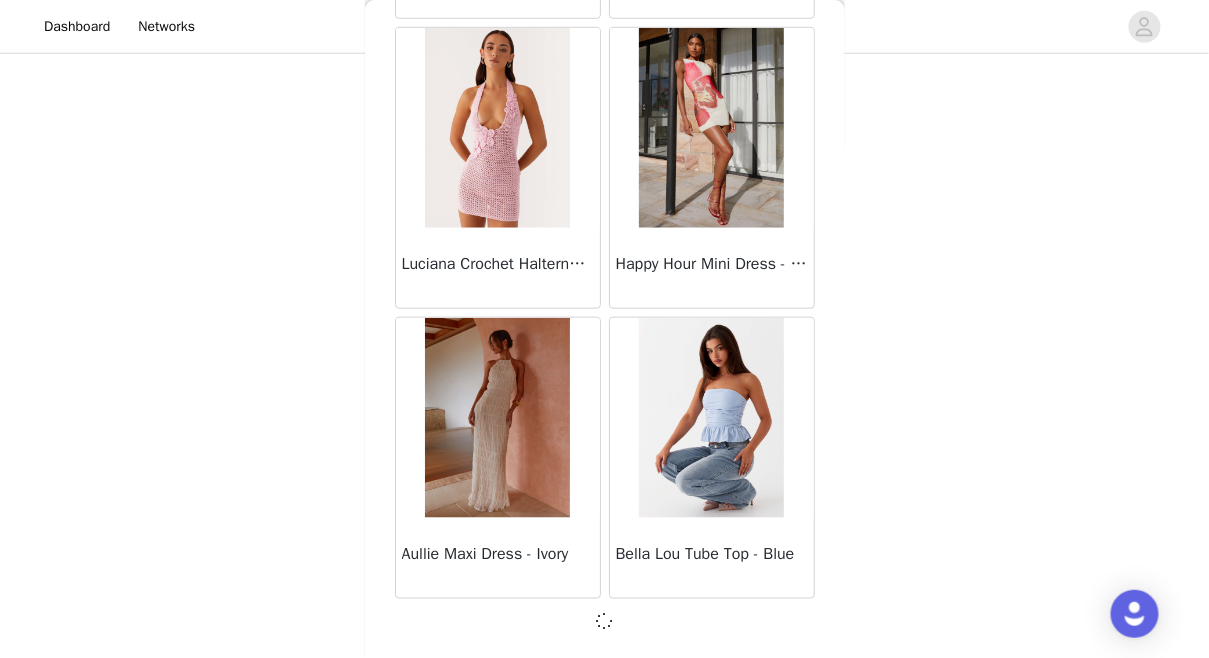 scroll, scrollTop: 2388, scrollLeft: 0, axis: vertical 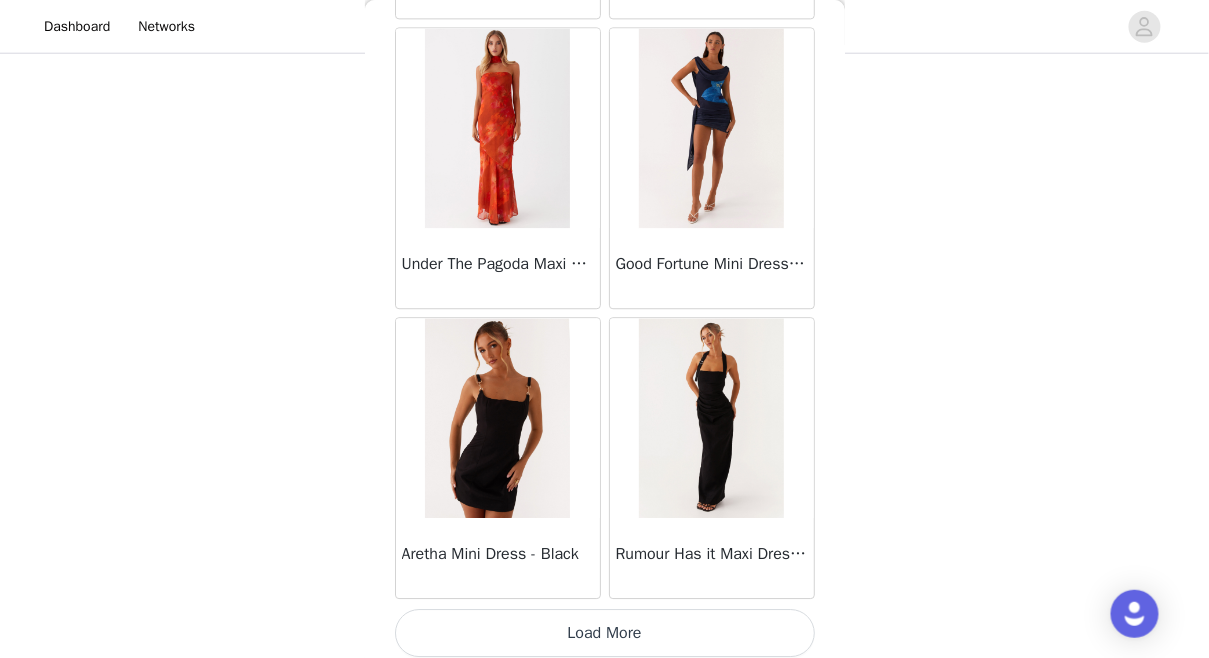 click on "Load More" at bounding box center (605, 633) 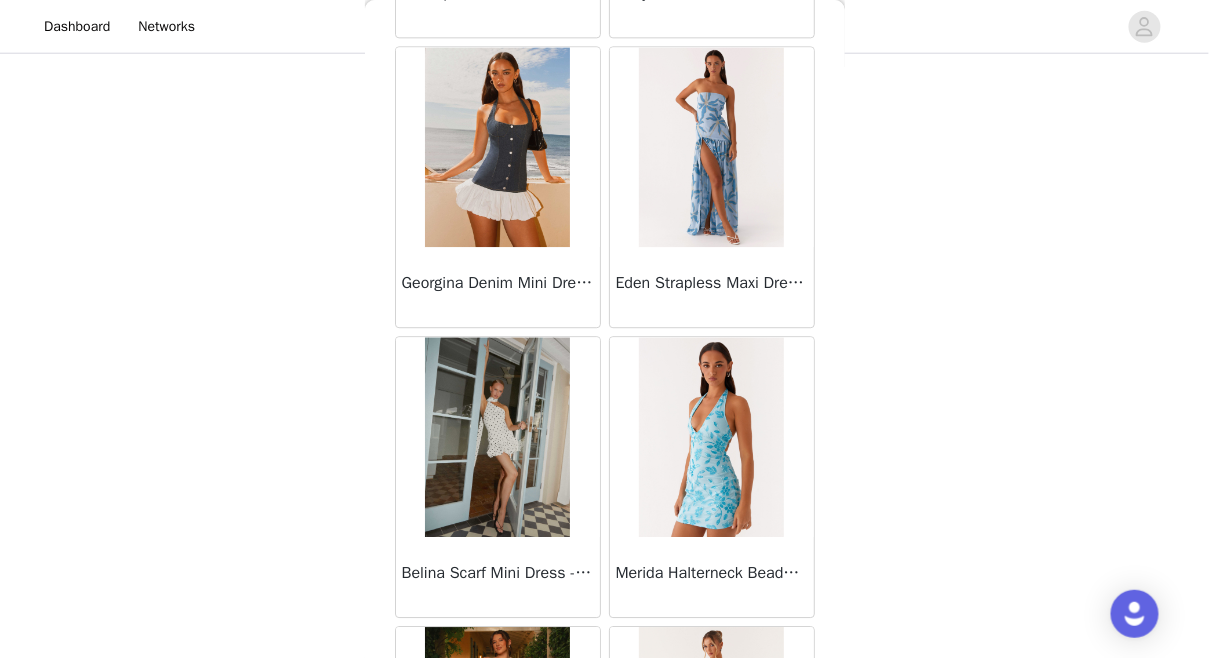 scroll, scrollTop: 8189, scrollLeft: 0, axis: vertical 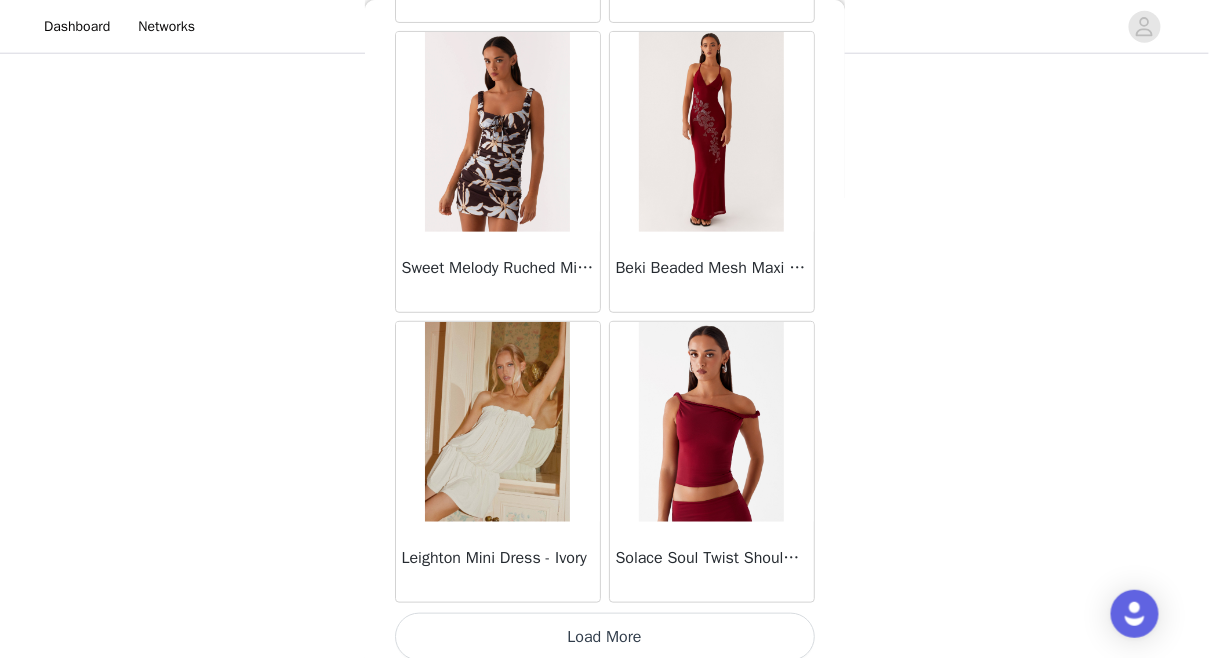 click on "Load More" at bounding box center (605, 637) 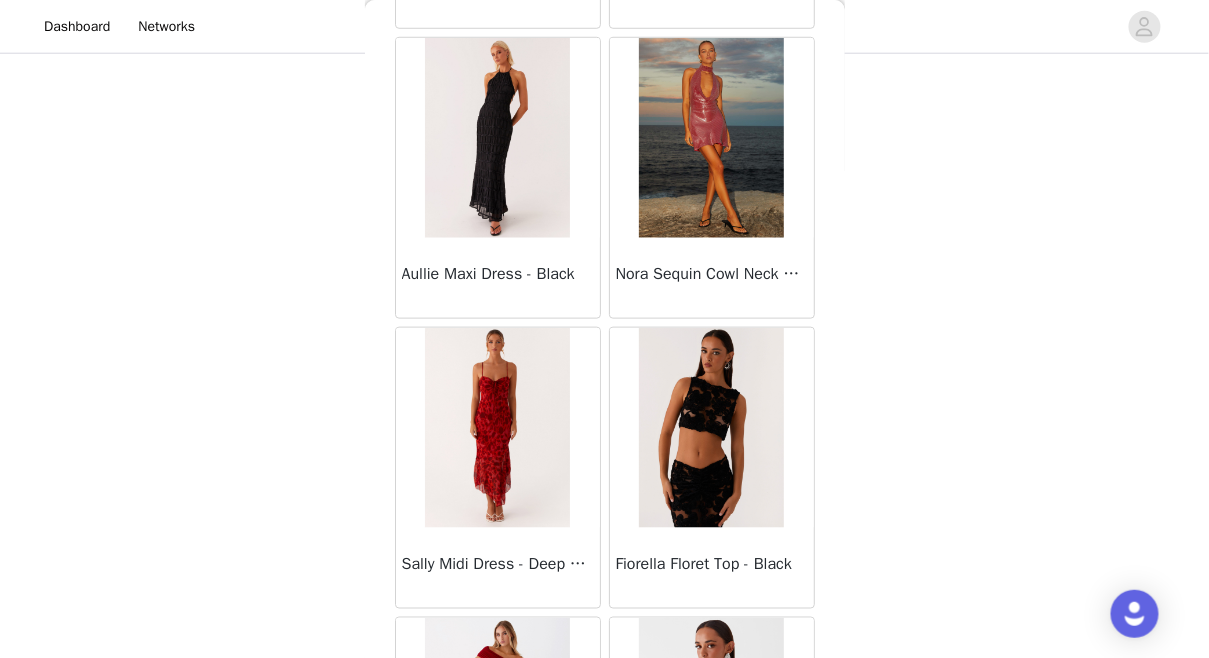 scroll, scrollTop: 11085, scrollLeft: 0, axis: vertical 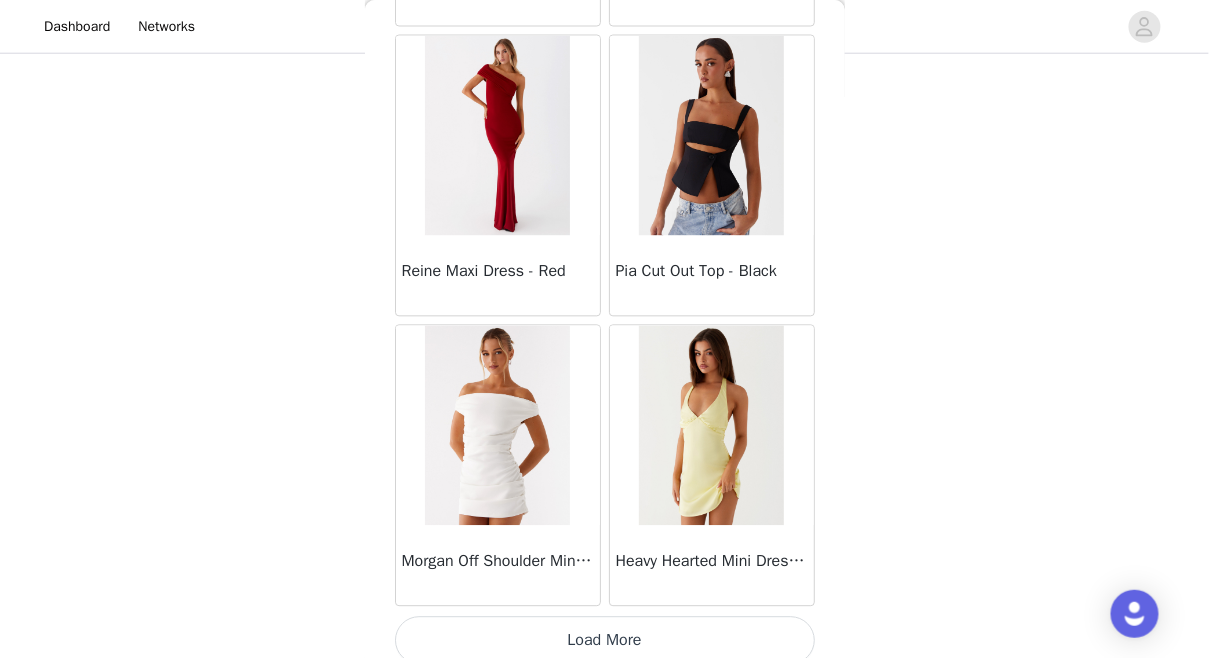 click on "Load More" at bounding box center (605, 641) 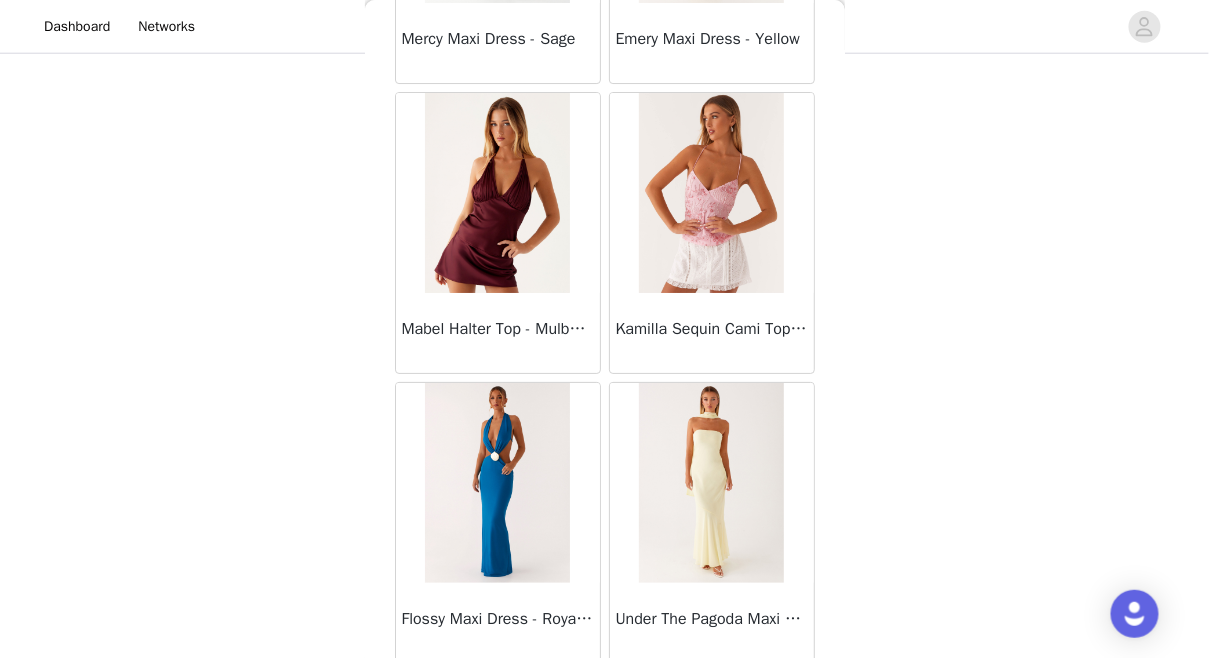 scroll, scrollTop: 13981, scrollLeft: 0, axis: vertical 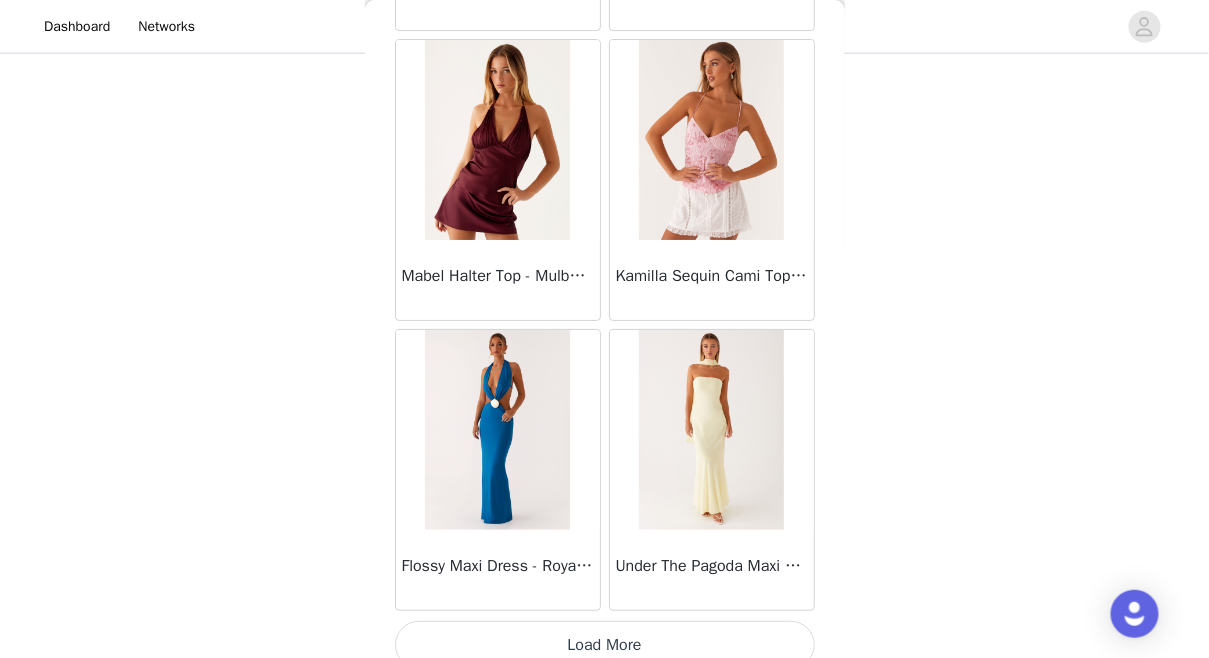 click on "Load More" at bounding box center [605, 645] 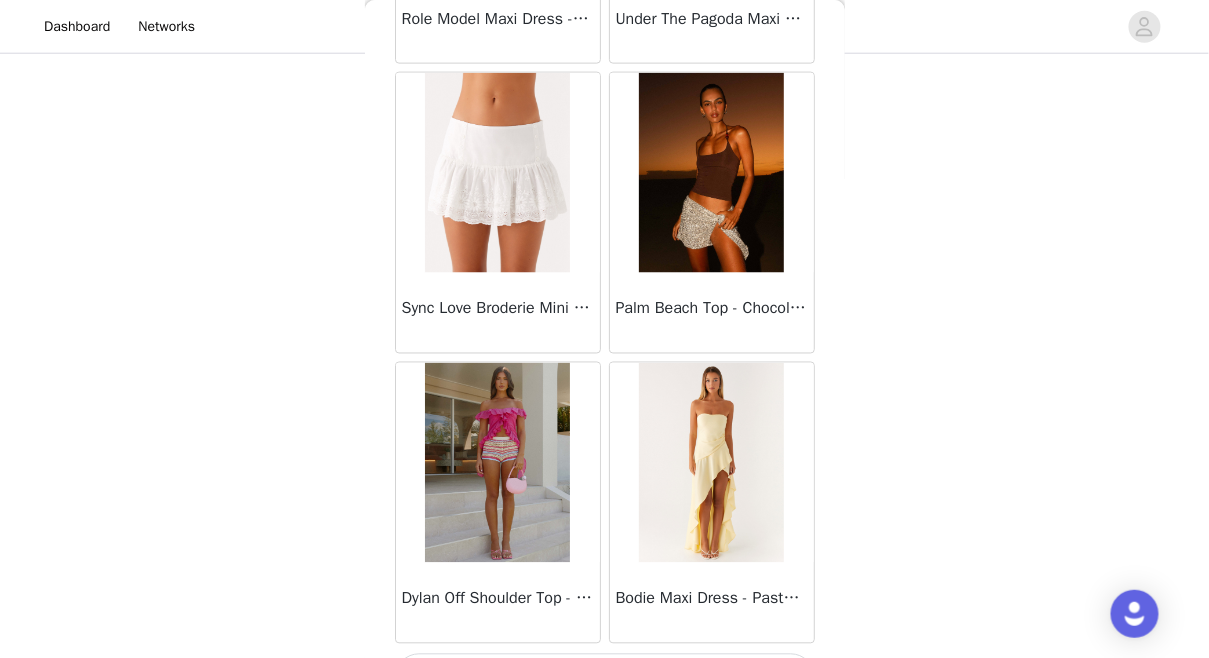 scroll, scrollTop: 16877, scrollLeft: 0, axis: vertical 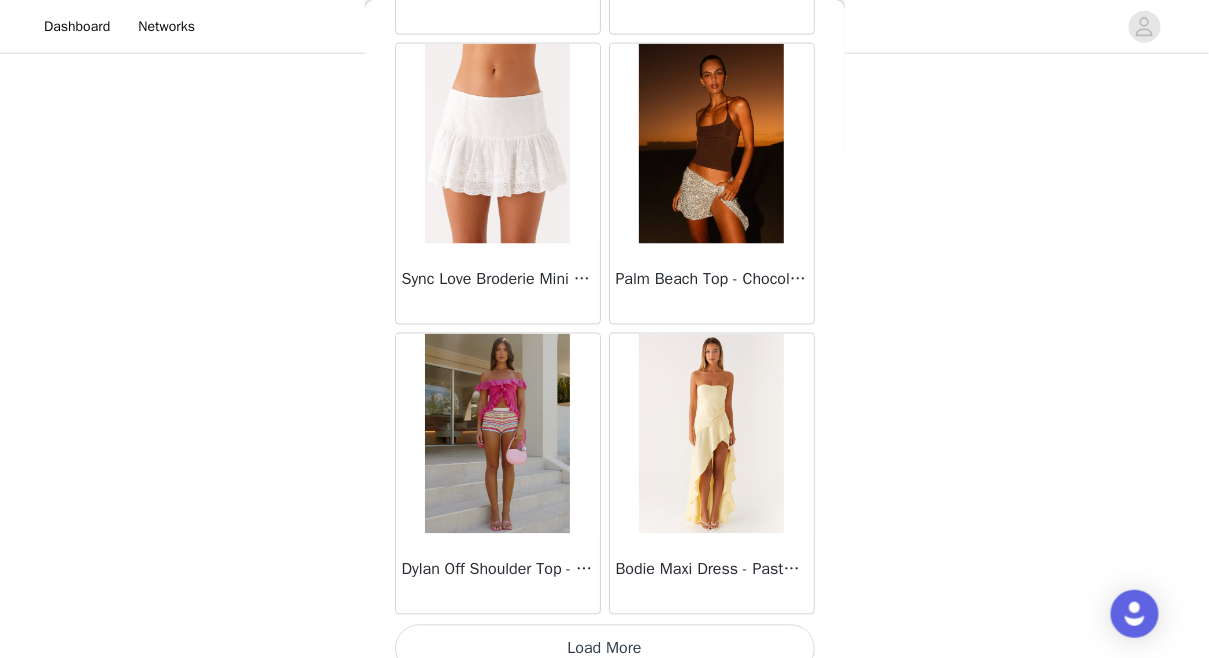 click on "Load More" at bounding box center [605, 649] 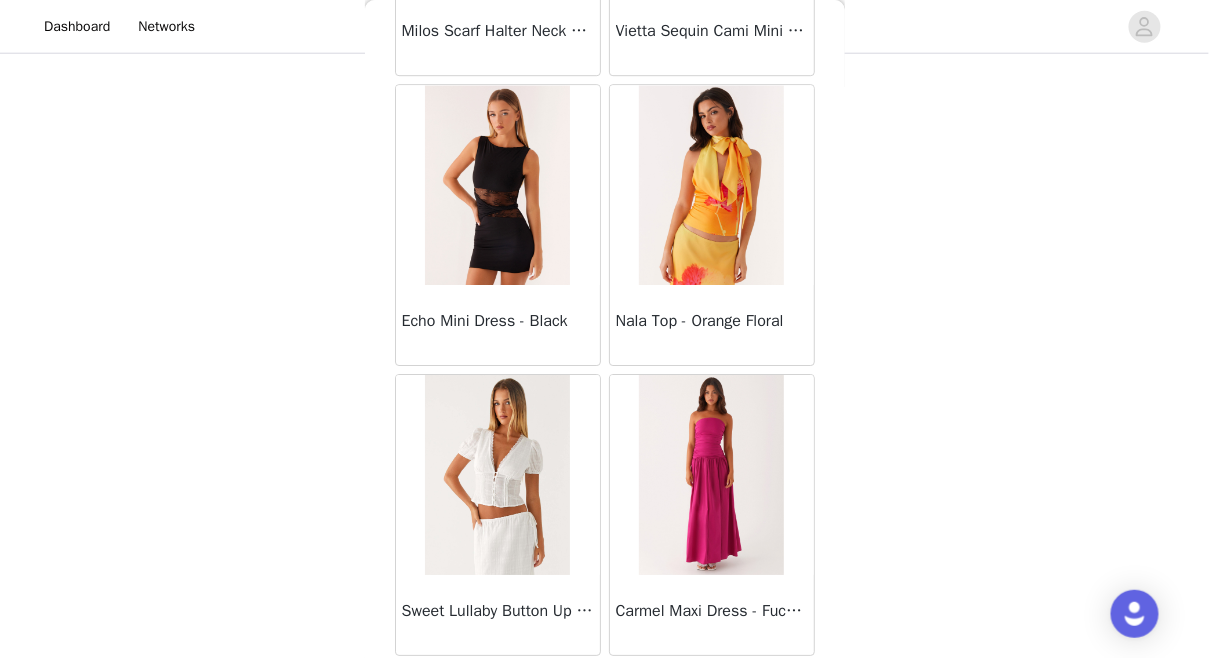 scroll, scrollTop: 19773, scrollLeft: 0, axis: vertical 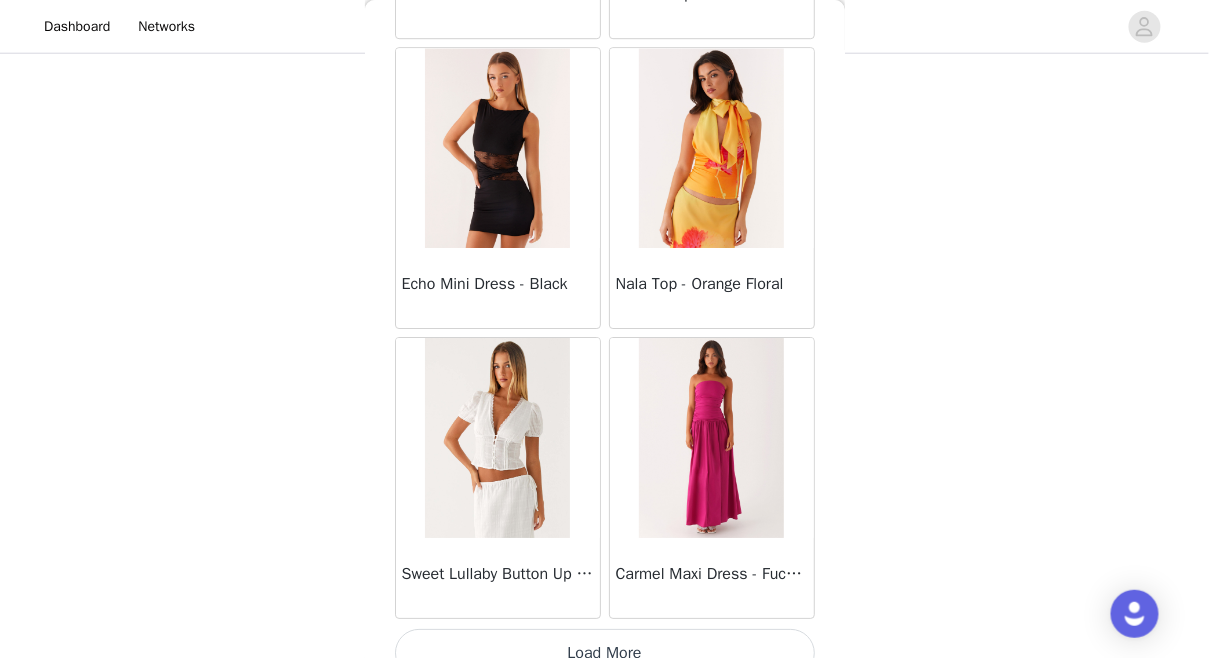 click on "Load More" at bounding box center (605, 653) 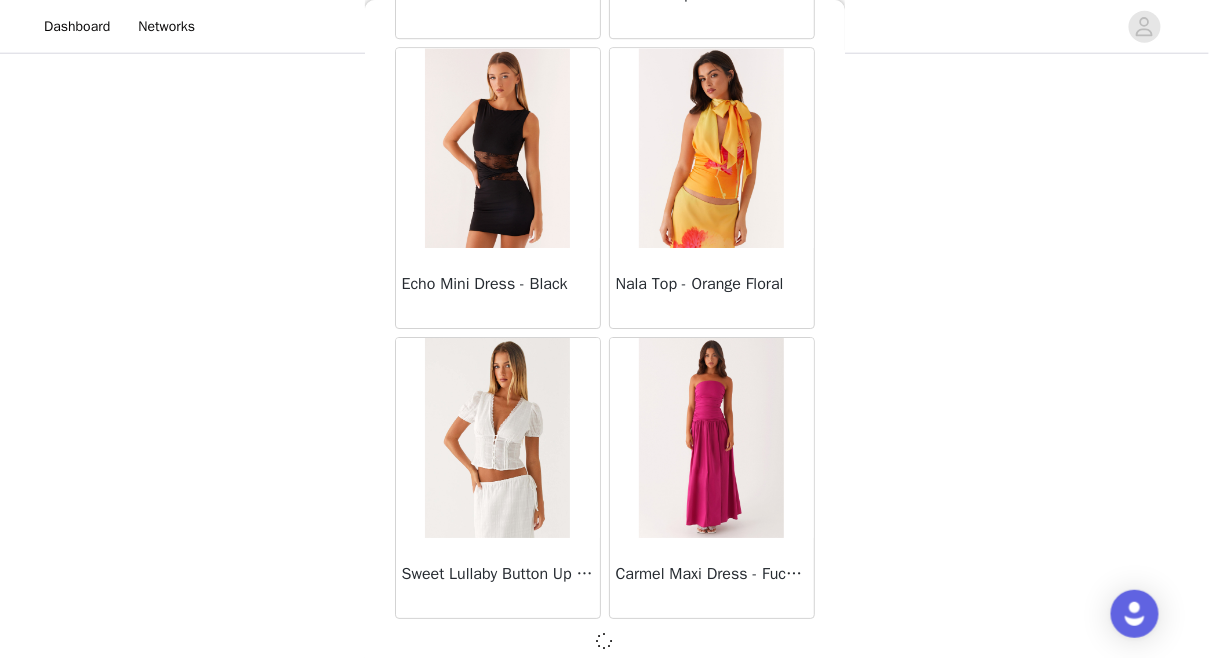 scroll, scrollTop: 19764, scrollLeft: 0, axis: vertical 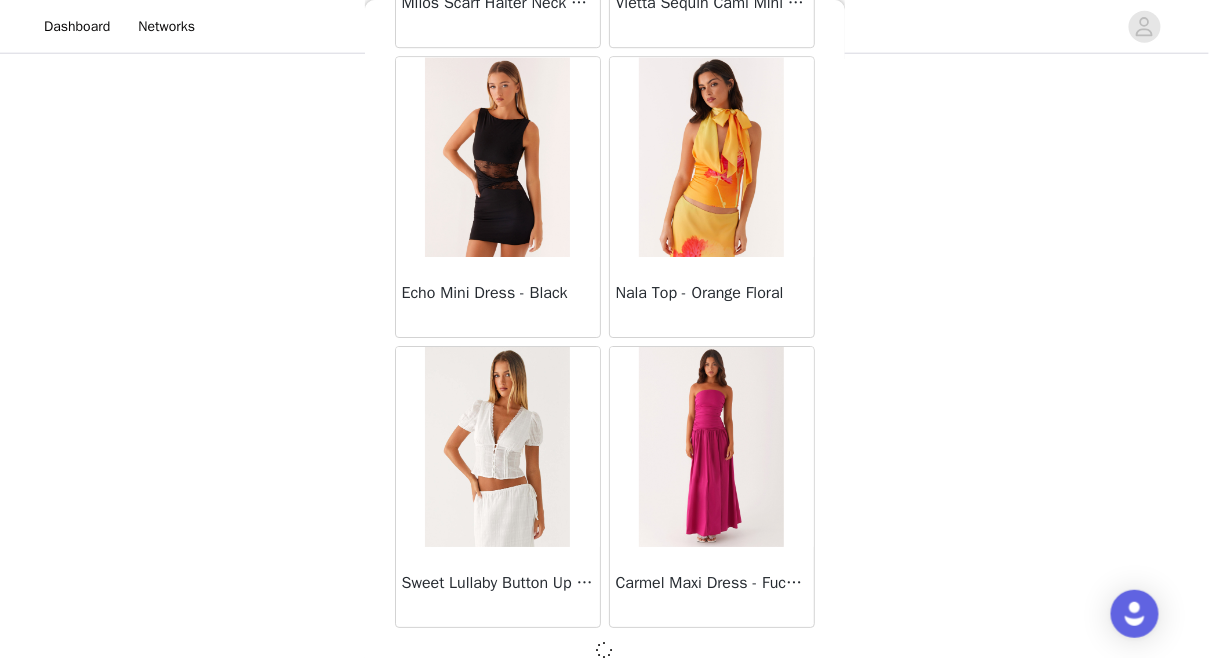 click at bounding box center (497, 157) 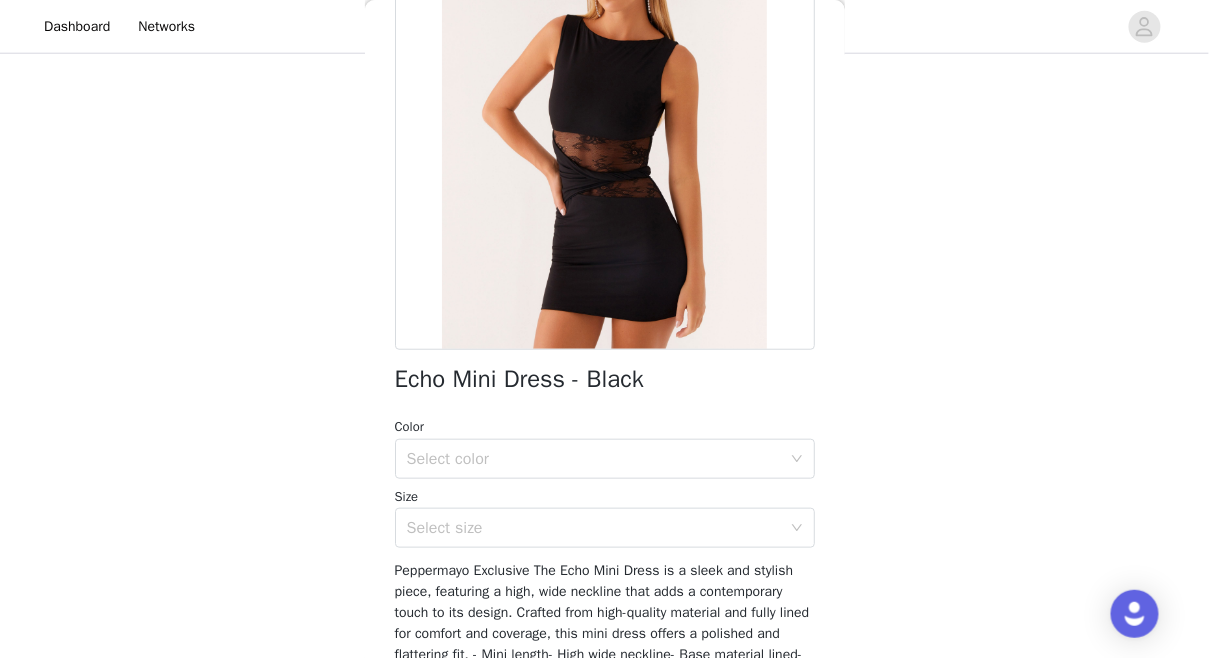 scroll, scrollTop: 206, scrollLeft: 0, axis: vertical 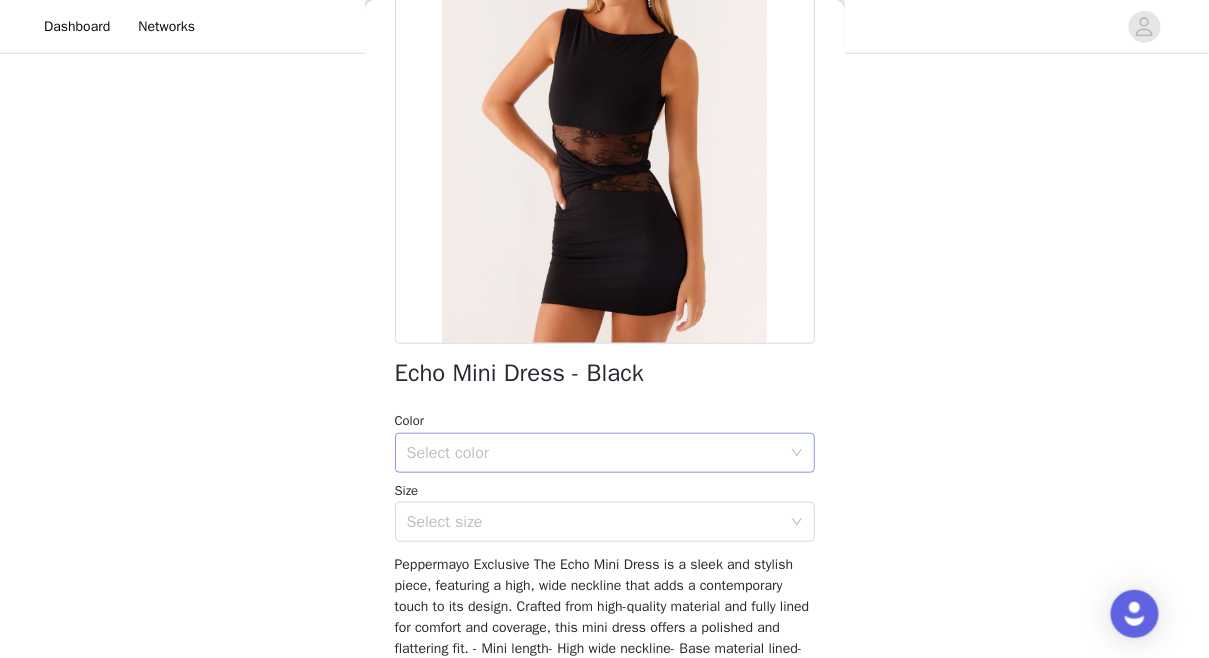 click on "Select color" at bounding box center [594, 453] 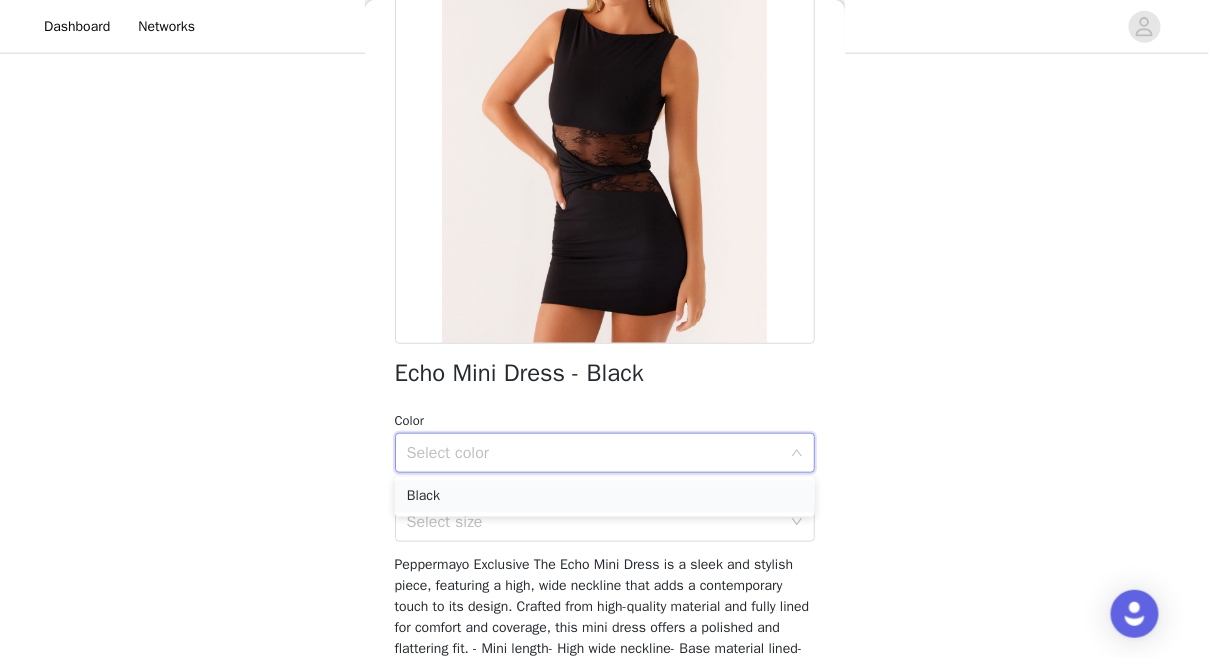 click on "Black" at bounding box center [605, 497] 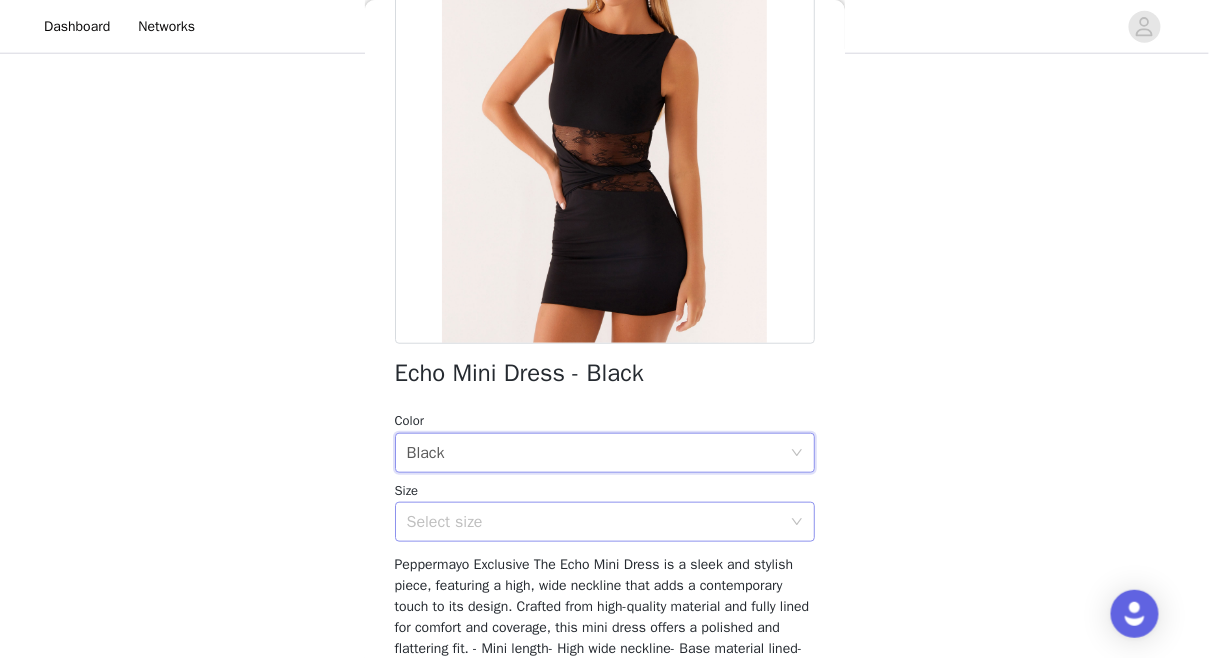 click on "Select size" at bounding box center [594, 522] 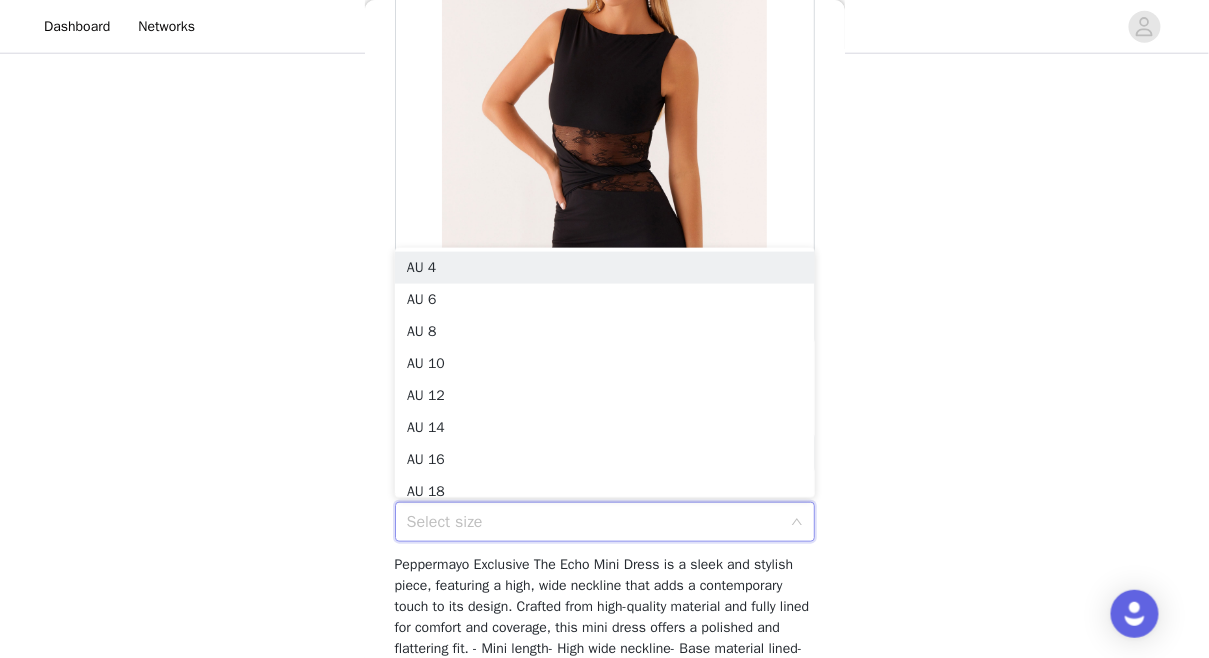 scroll, scrollTop: 210, scrollLeft: 0, axis: vertical 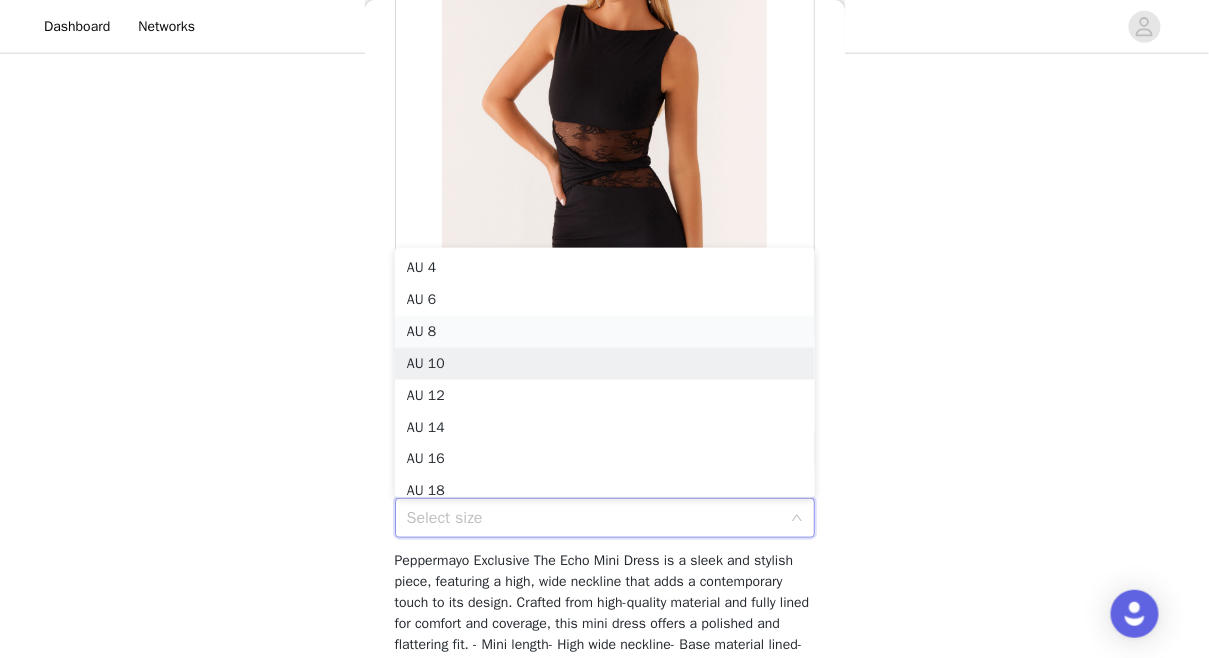click on "AU 8" at bounding box center (605, 332) 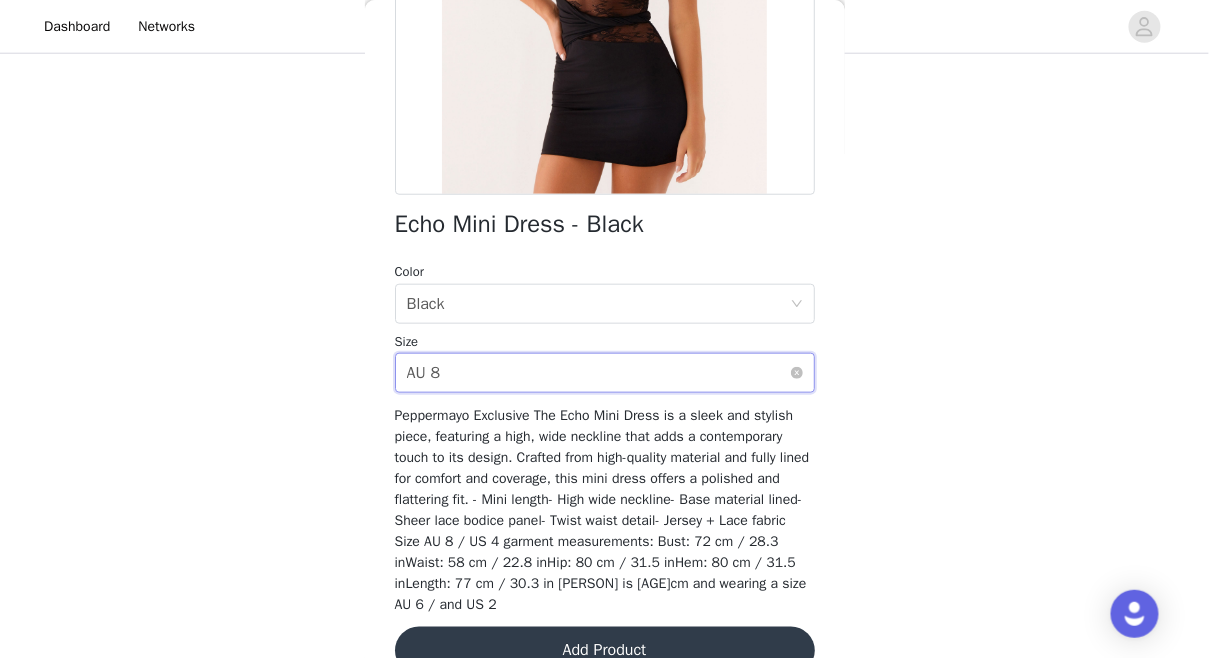 scroll, scrollTop: 395, scrollLeft: 0, axis: vertical 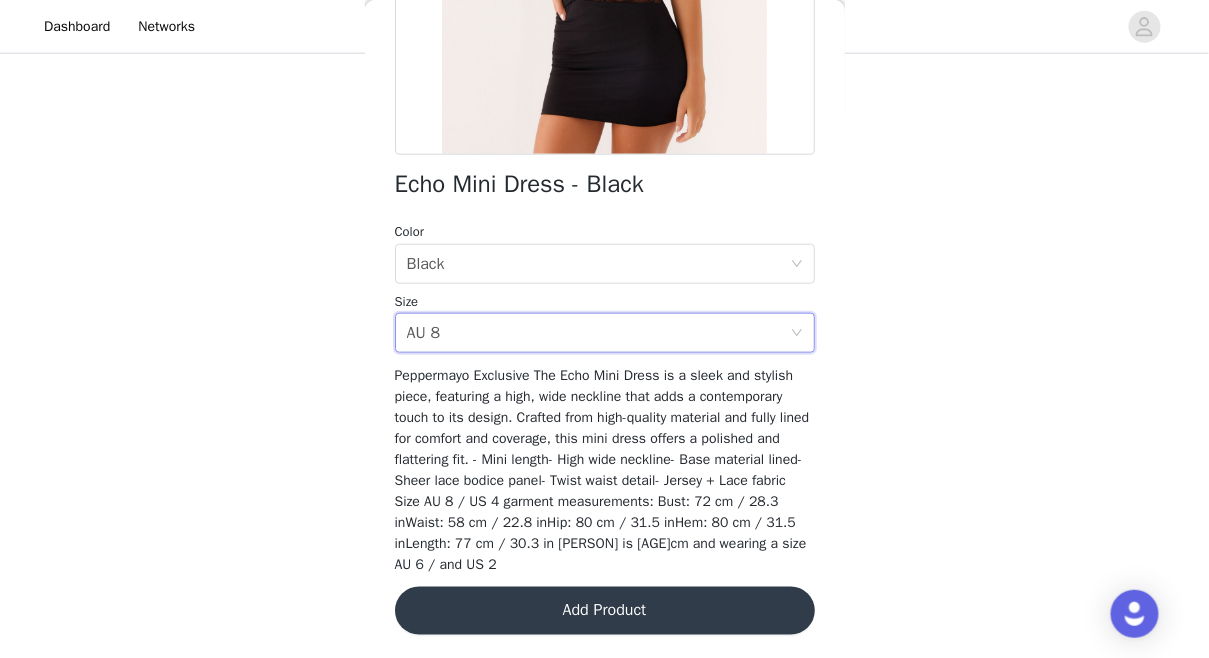 click on "Add Product" at bounding box center (605, 611) 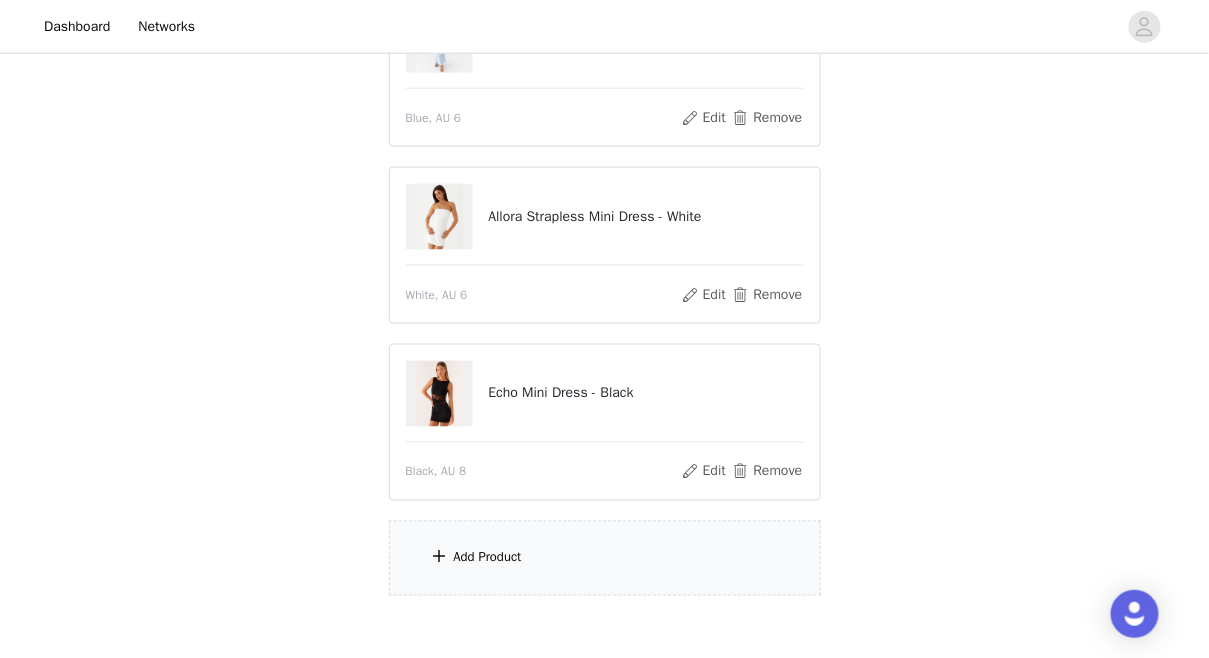 scroll, scrollTop: 643, scrollLeft: 0, axis: vertical 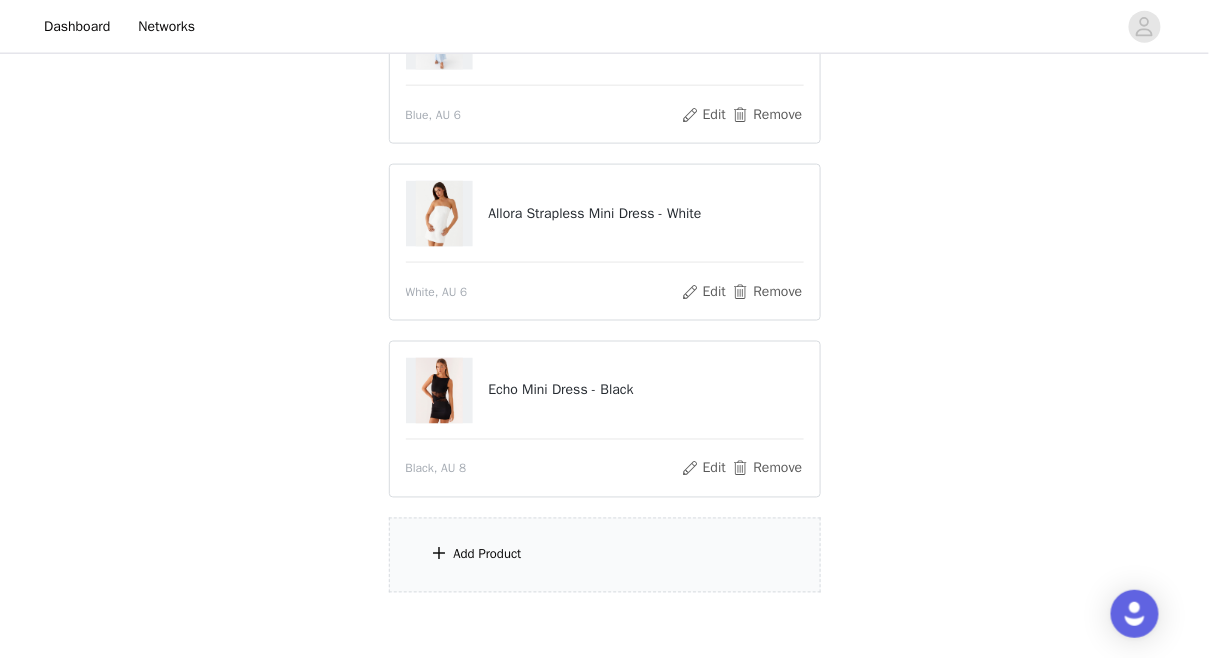 click on "Add Product" at bounding box center (605, 555) 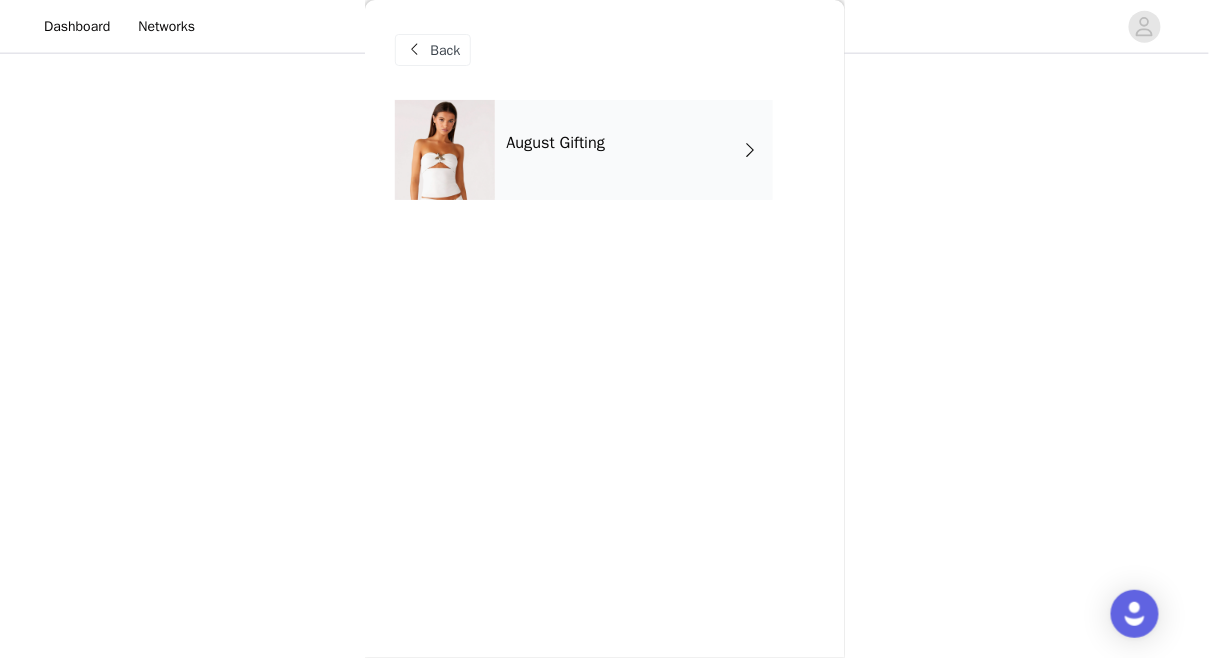 click on "August Gifting" at bounding box center (634, 150) 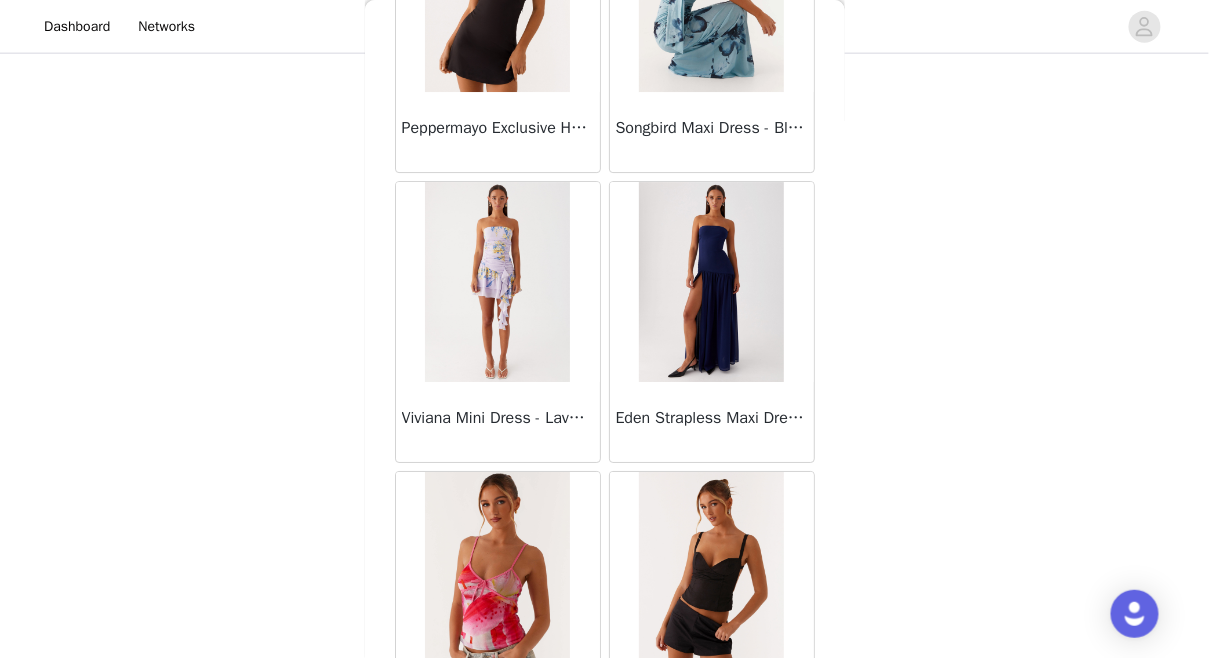 scroll, scrollTop: 2397, scrollLeft: 0, axis: vertical 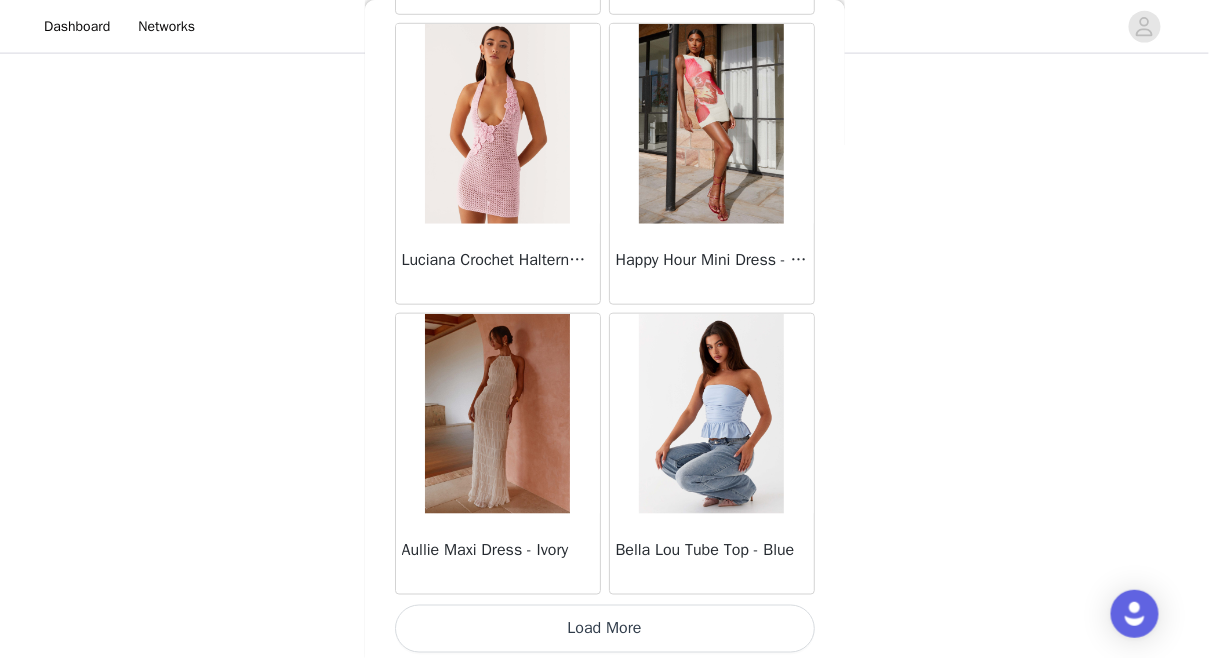 click on "Load More" at bounding box center (605, 629) 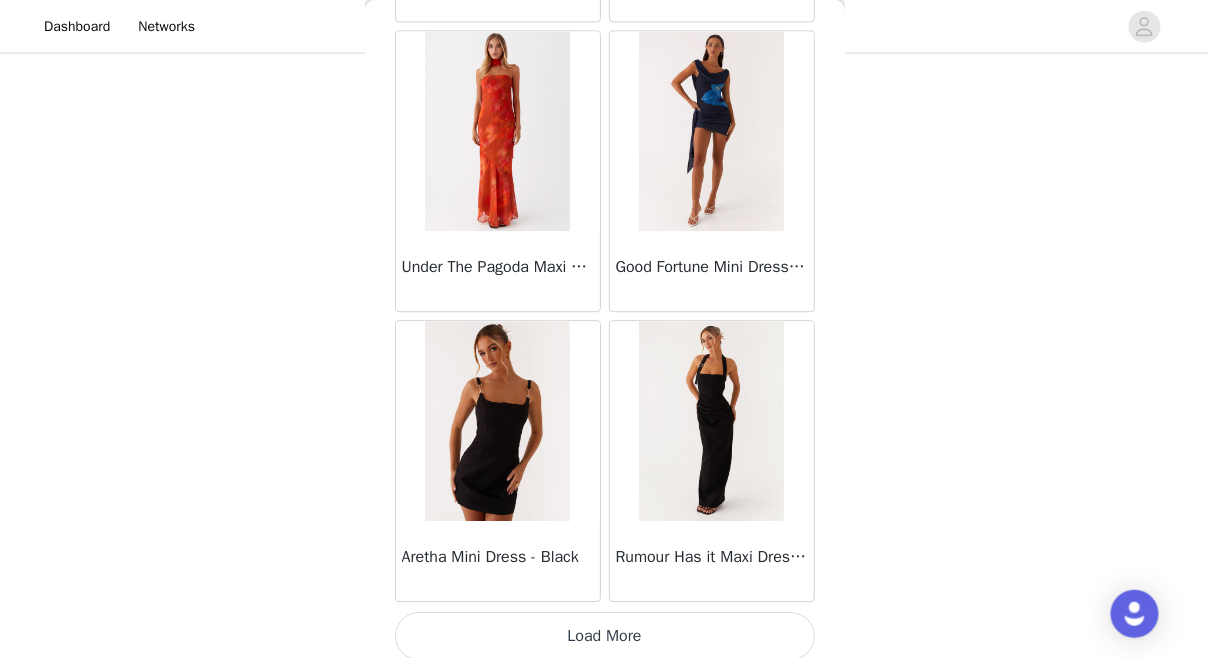 scroll, scrollTop: 5293, scrollLeft: 0, axis: vertical 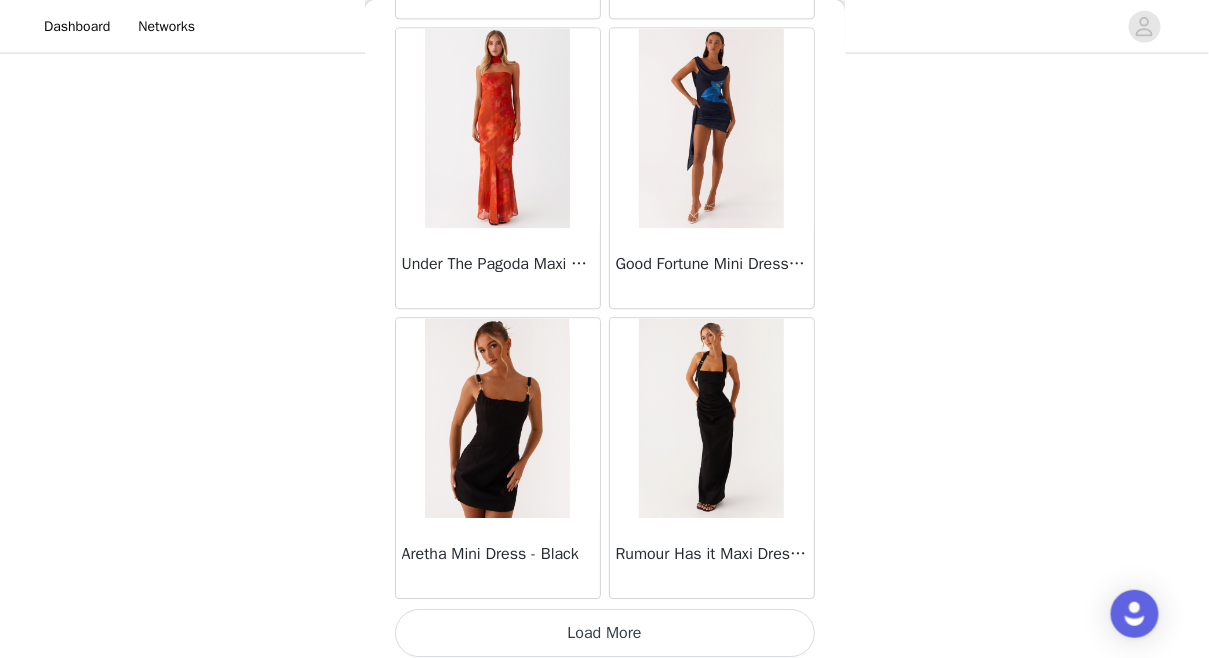 click on "Load More" at bounding box center [605, 633] 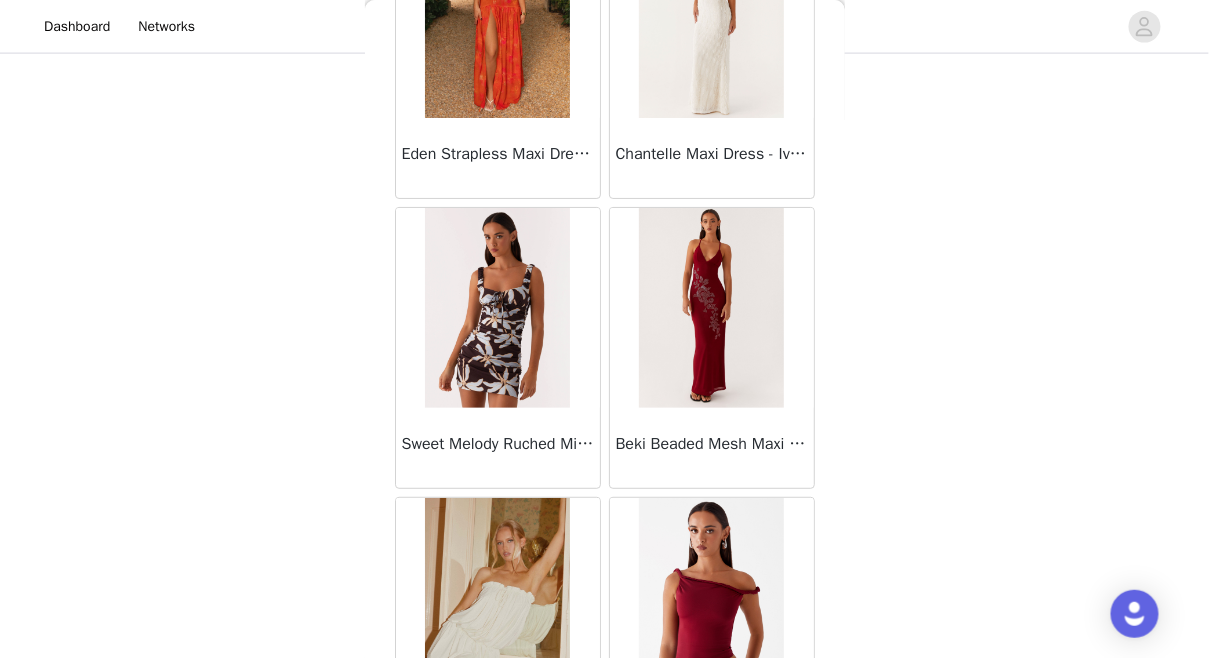 scroll, scrollTop: 8189, scrollLeft: 0, axis: vertical 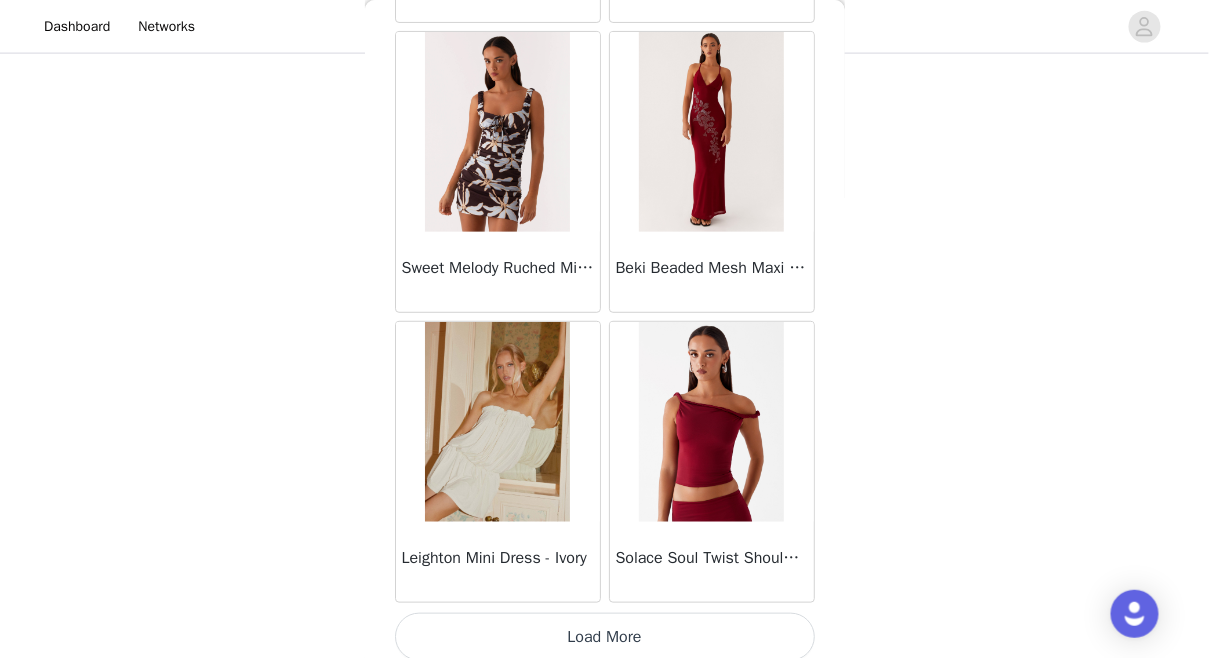 click on "Load More" at bounding box center (605, 637) 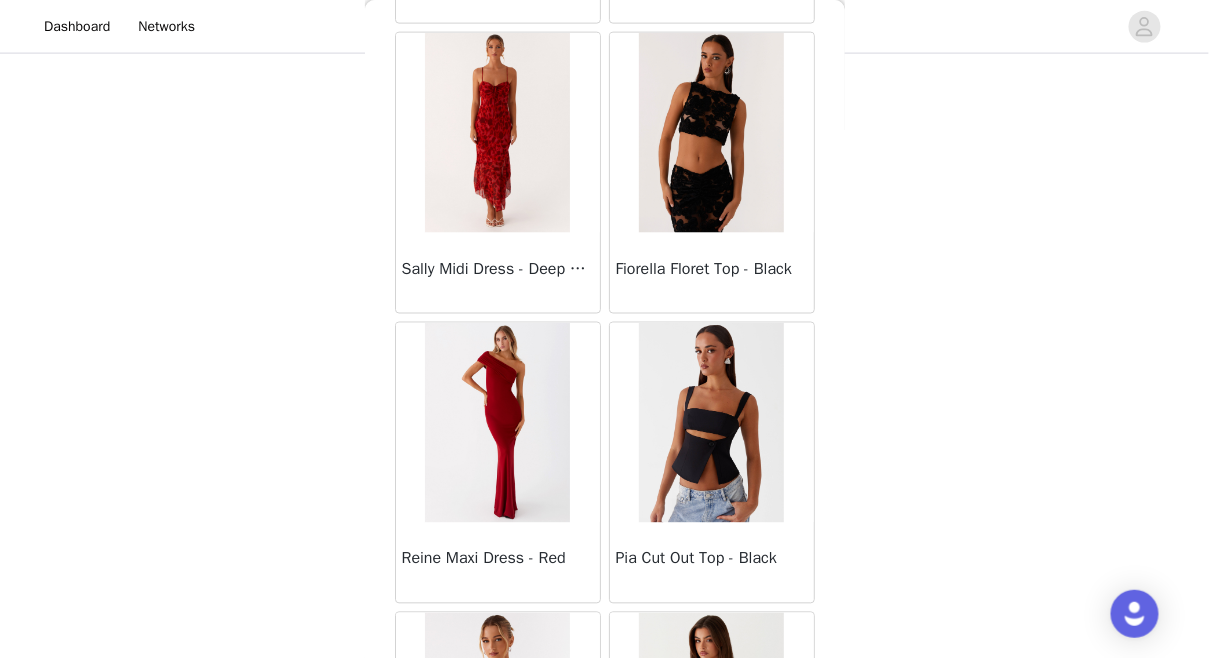 scroll, scrollTop: 11085, scrollLeft: 0, axis: vertical 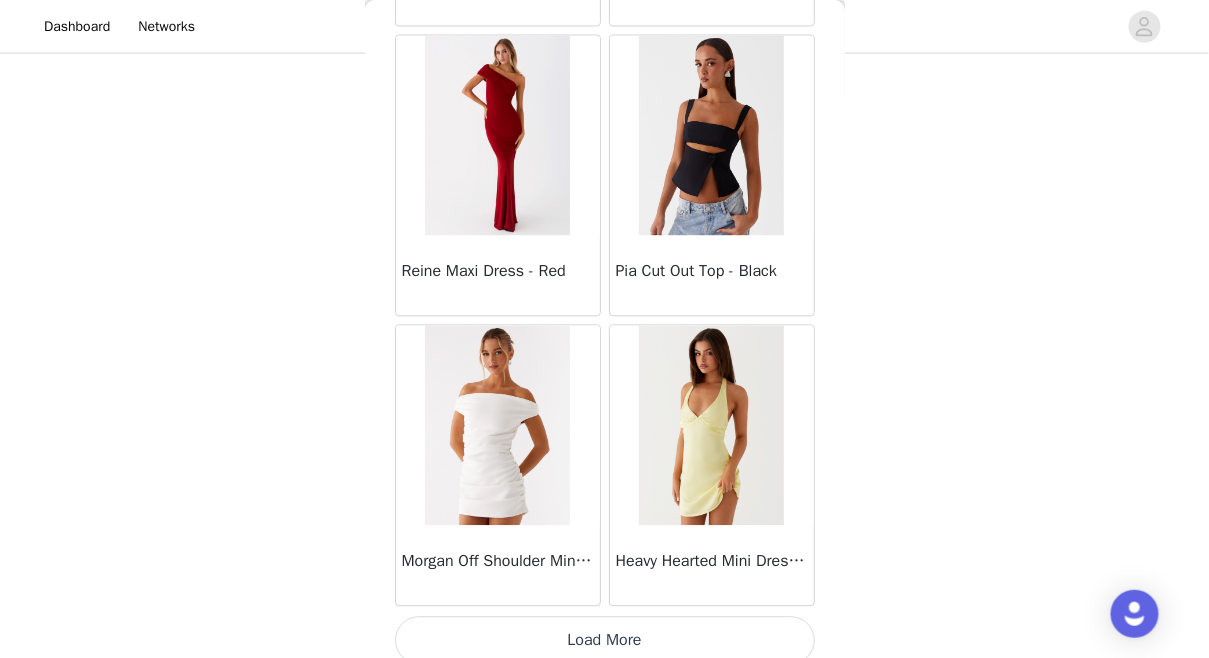 click on "Load More" at bounding box center (605, 641) 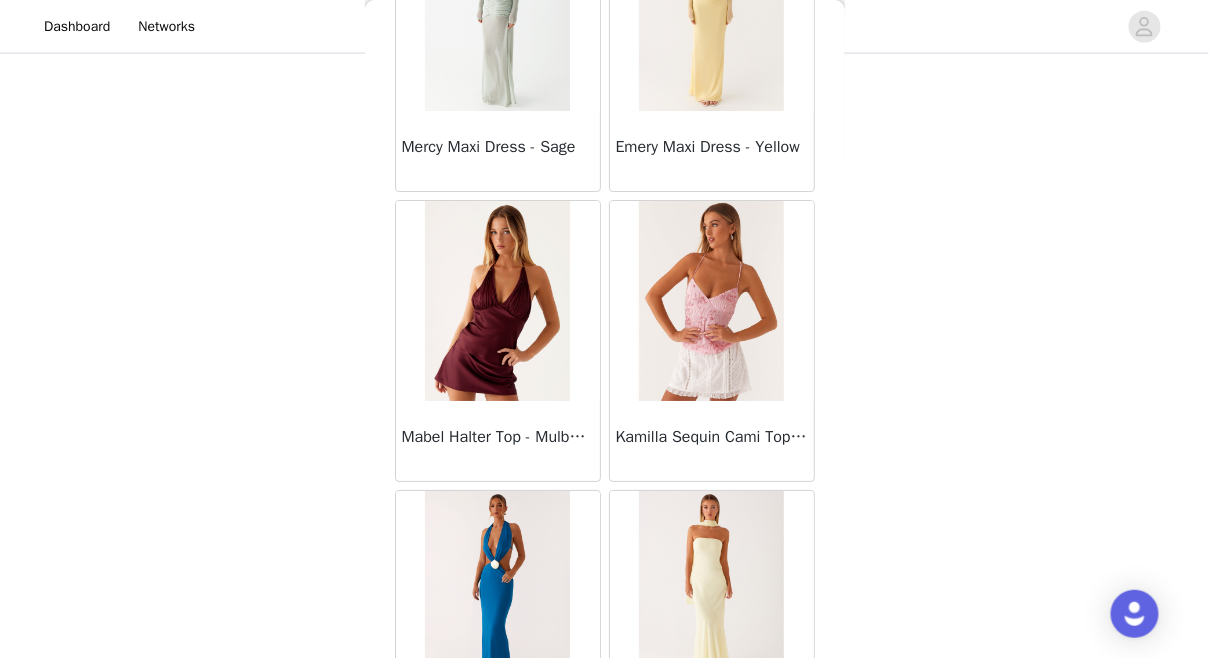 scroll, scrollTop: 13981, scrollLeft: 0, axis: vertical 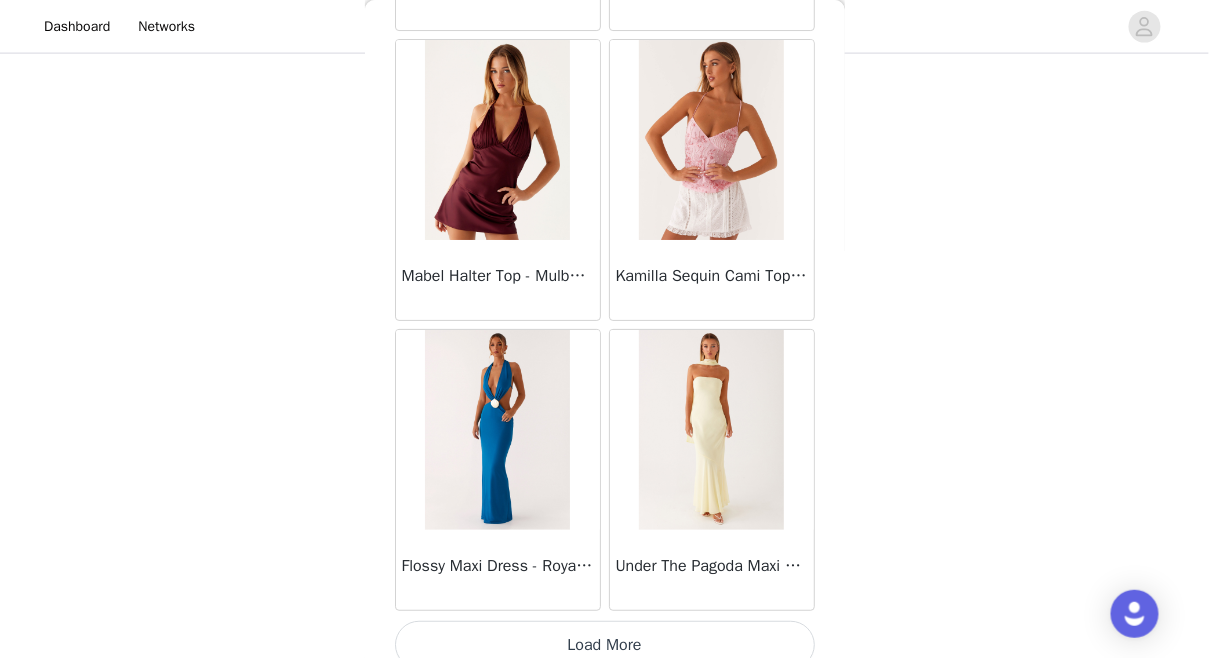 click on "Load More" at bounding box center [605, 645] 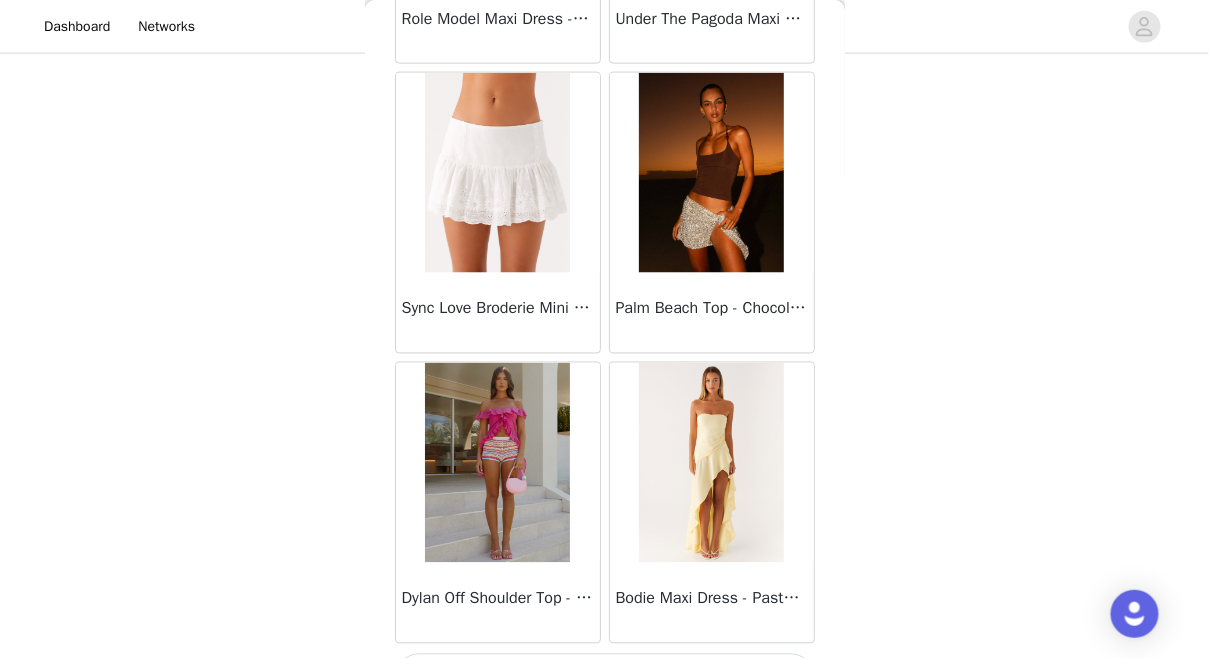 scroll, scrollTop: 16877, scrollLeft: 0, axis: vertical 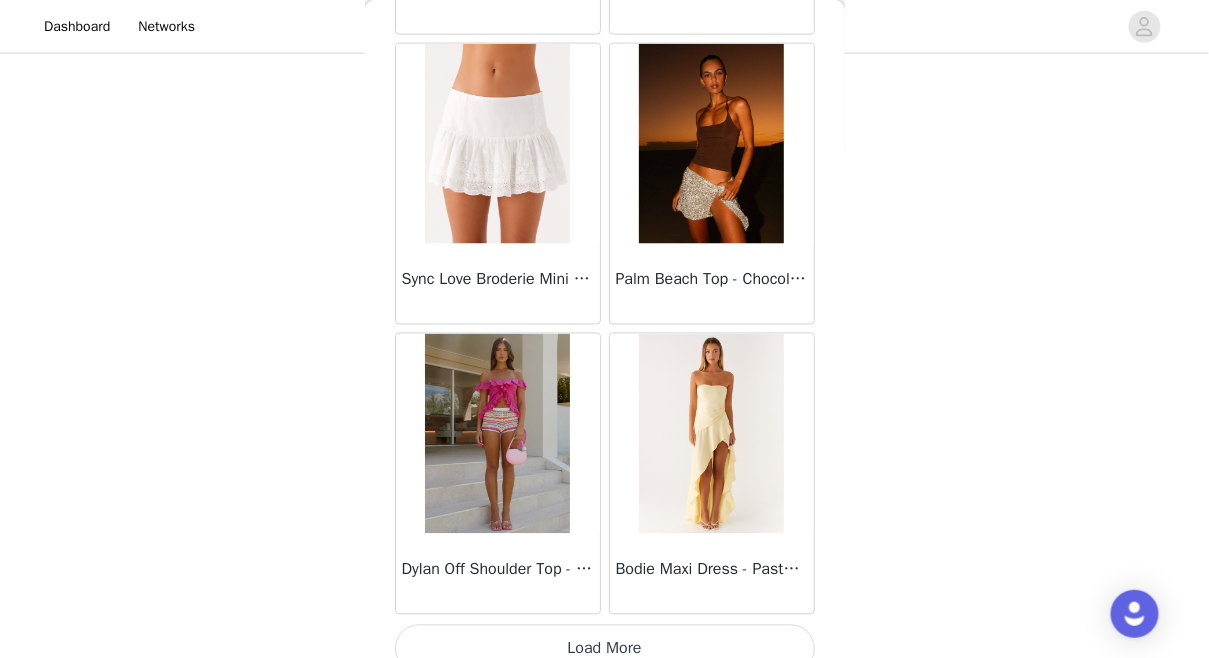 click on "Load More" at bounding box center [605, 649] 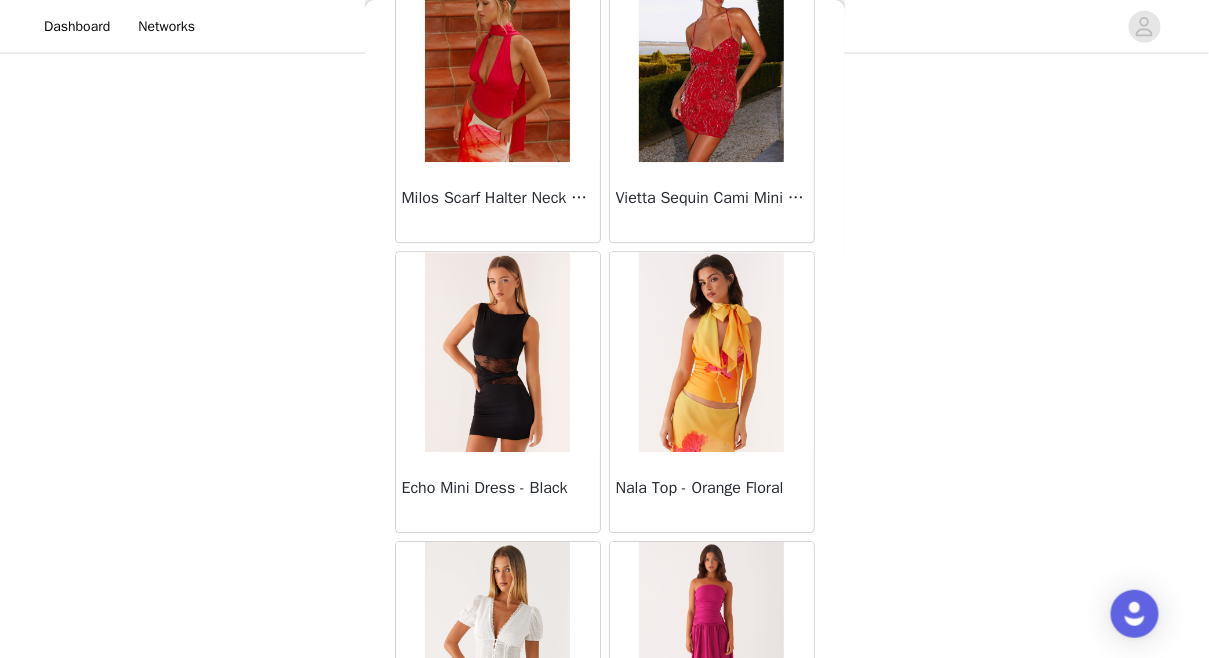 scroll, scrollTop: 19773, scrollLeft: 0, axis: vertical 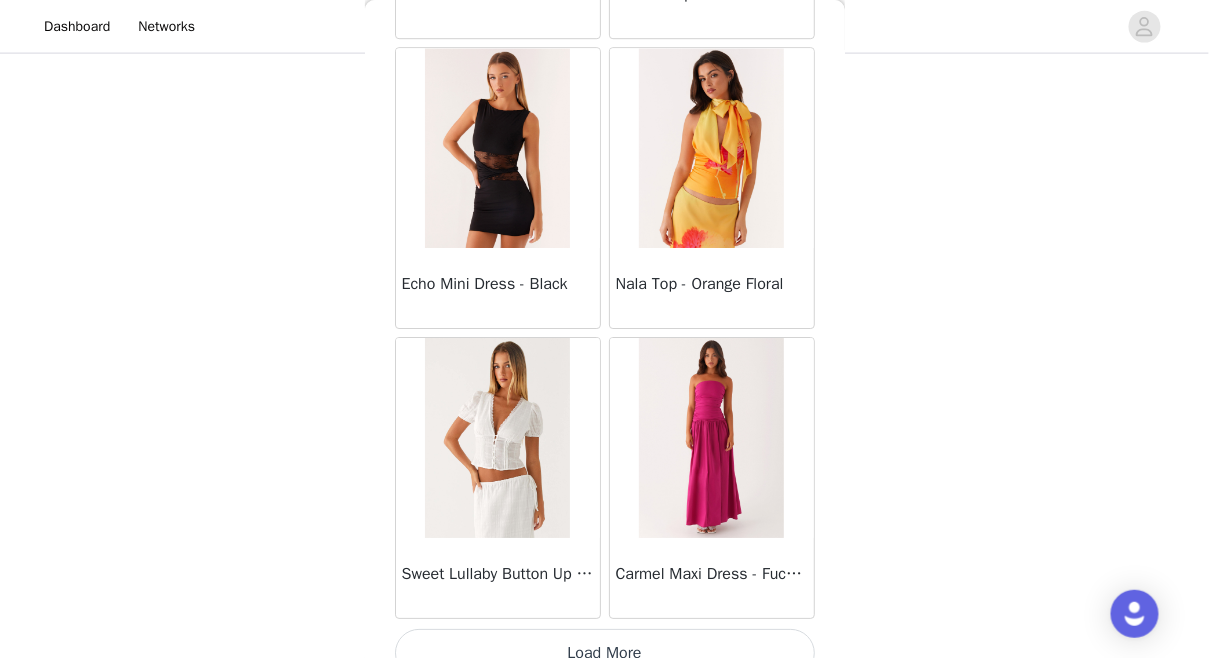 click on "Load More" at bounding box center [605, 653] 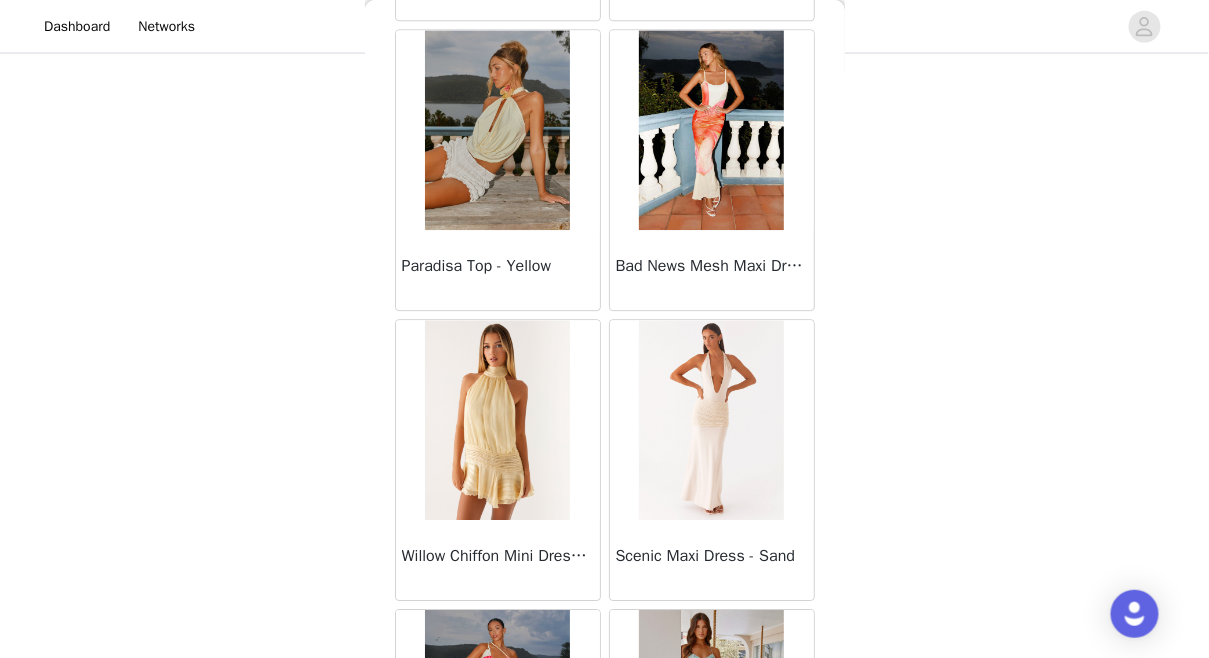 scroll, scrollTop: 21828, scrollLeft: 0, axis: vertical 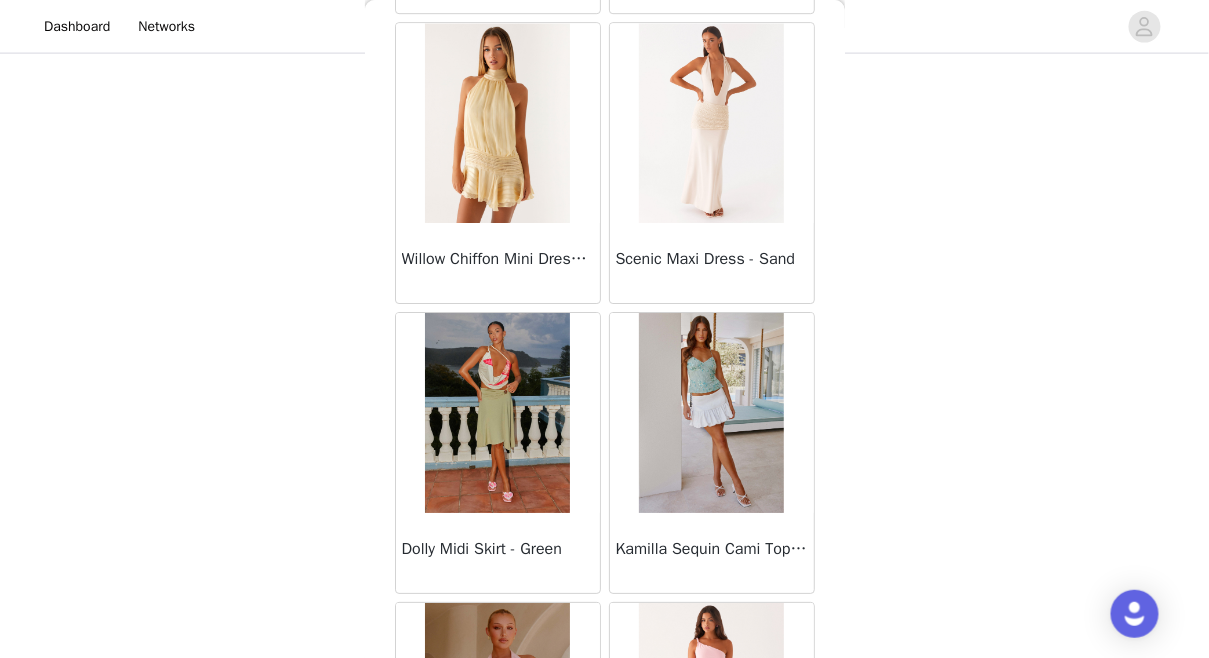 click at bounding box center (711, 123) 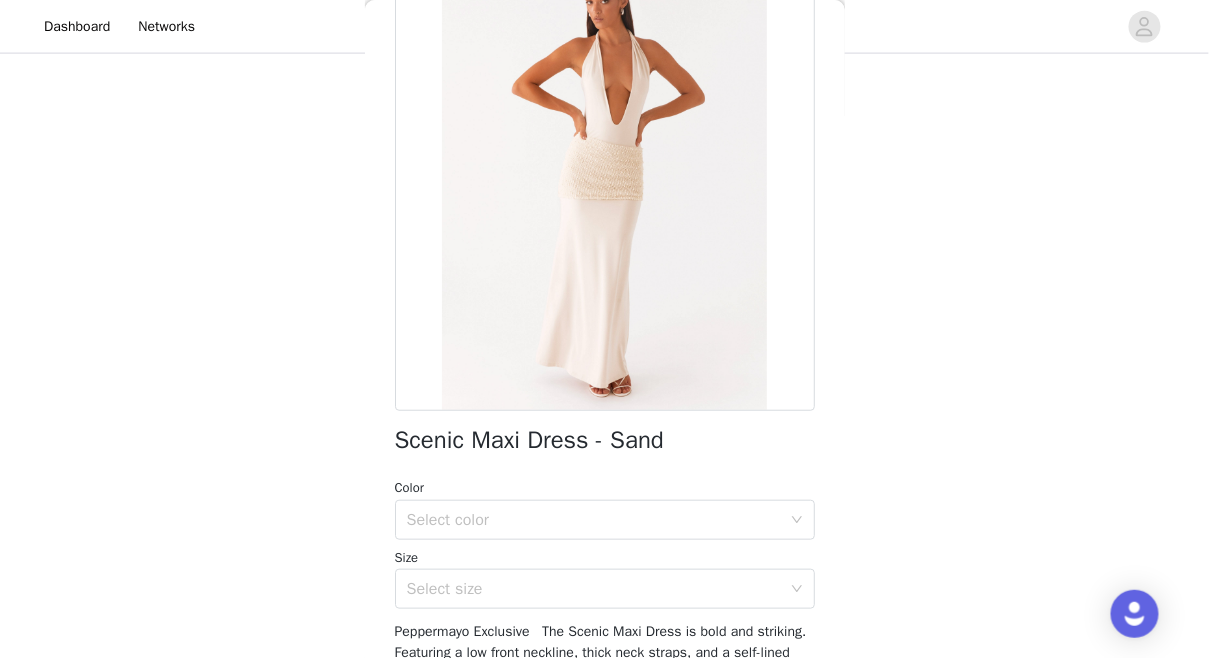 scroll, scrollTop: 395, scrollLeft: 0, axis: vertical 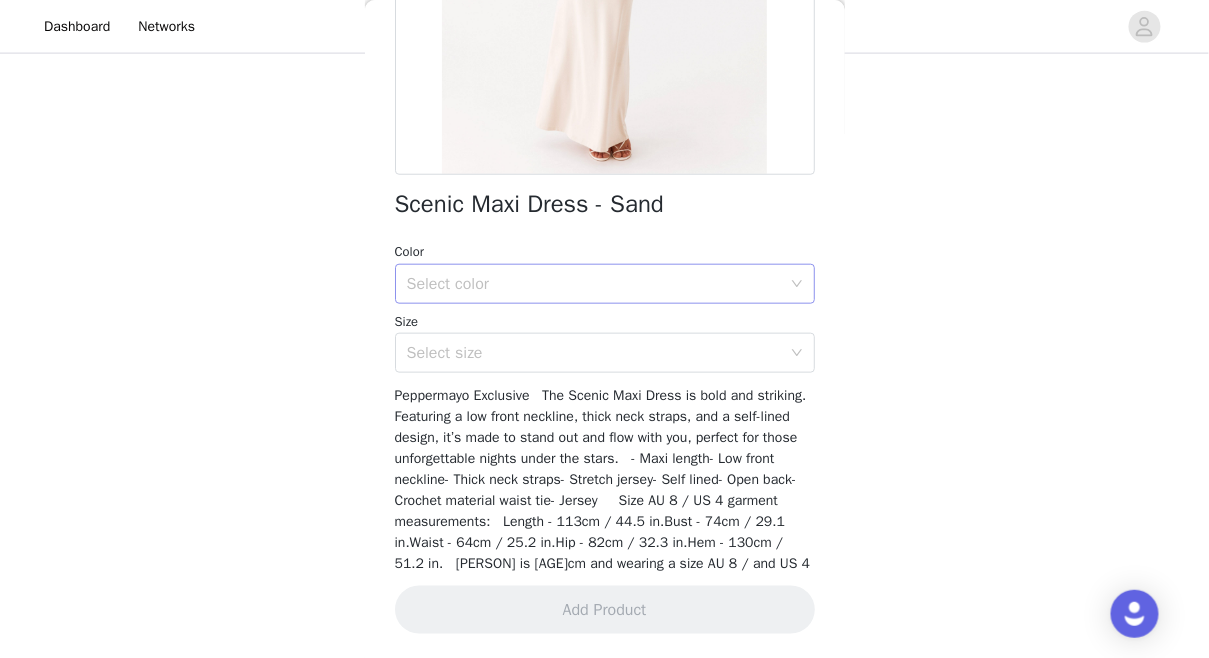 click on "Select color" at bounding box center (598, 284) 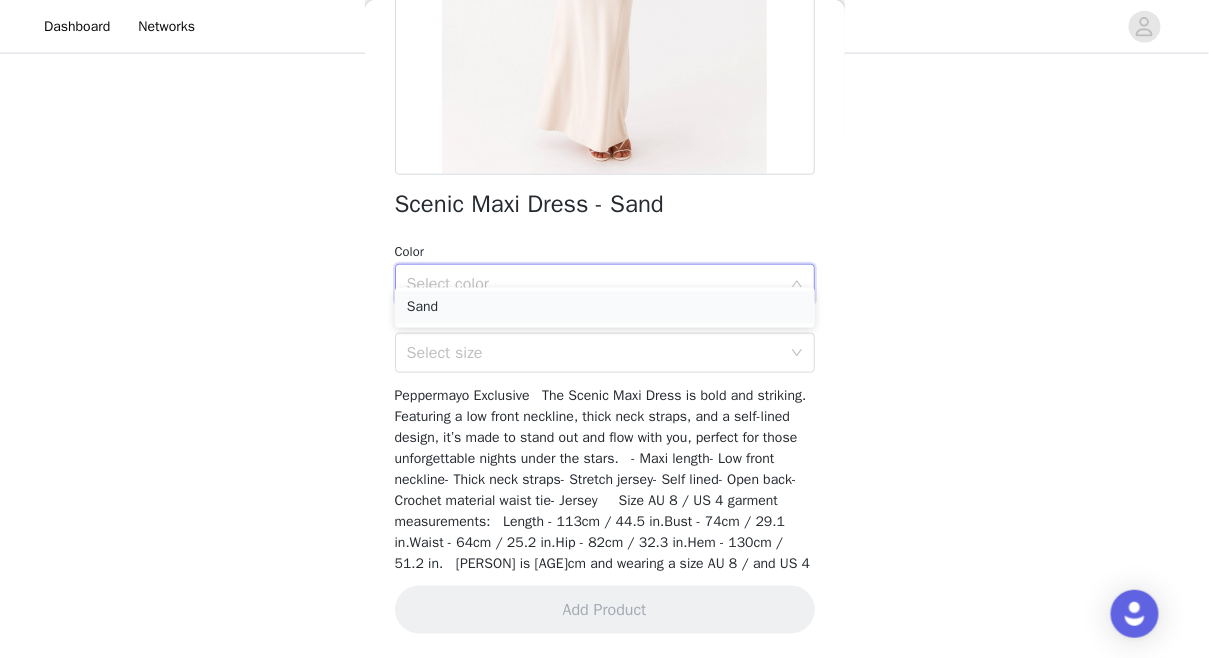 click on "Sand" at bounding box center [605, 308] 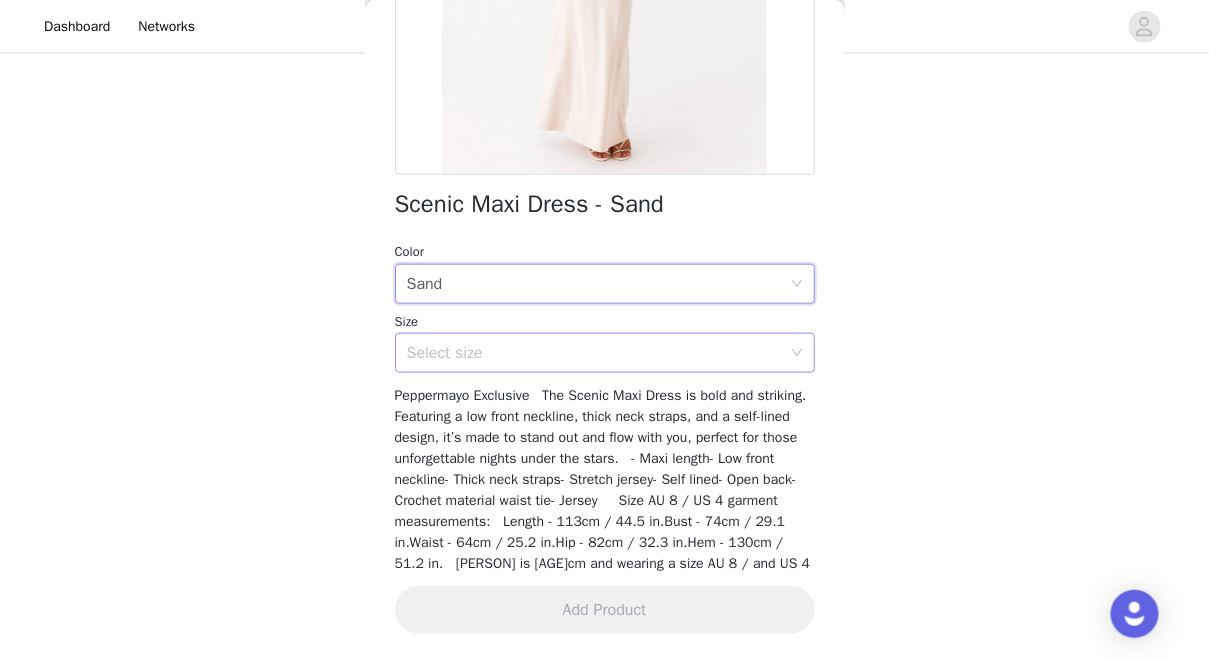 click on "Select size" at bounding box center (594, 353) 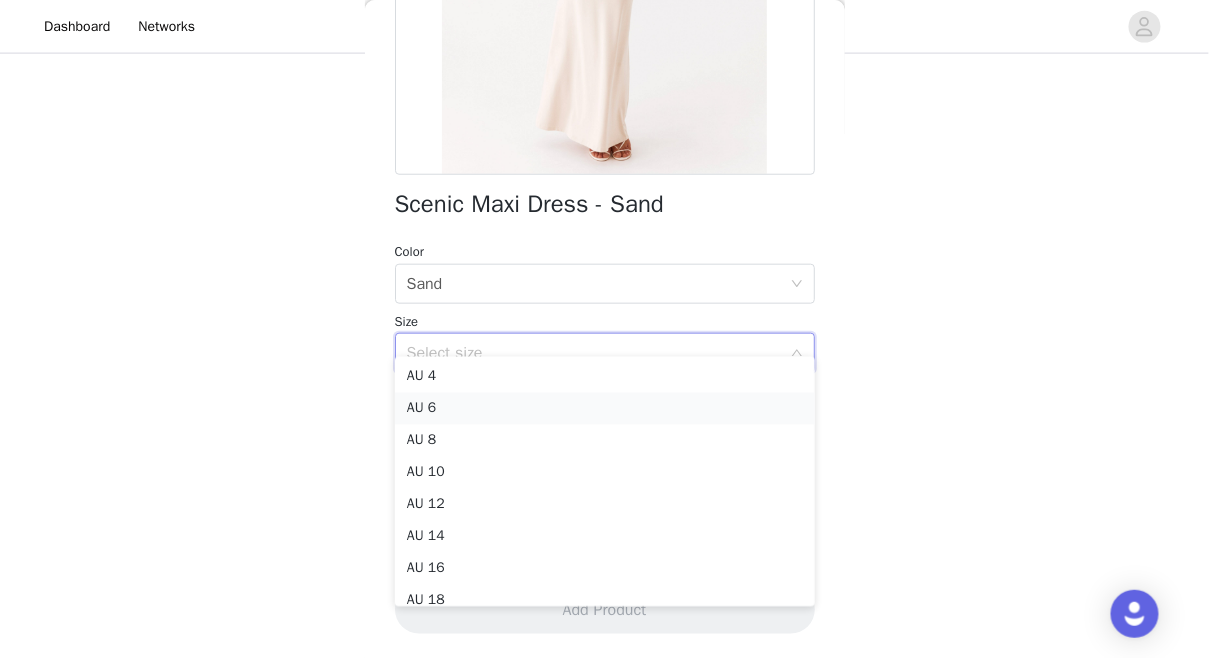 click on "AU 6" at bounding box center (605, 409) 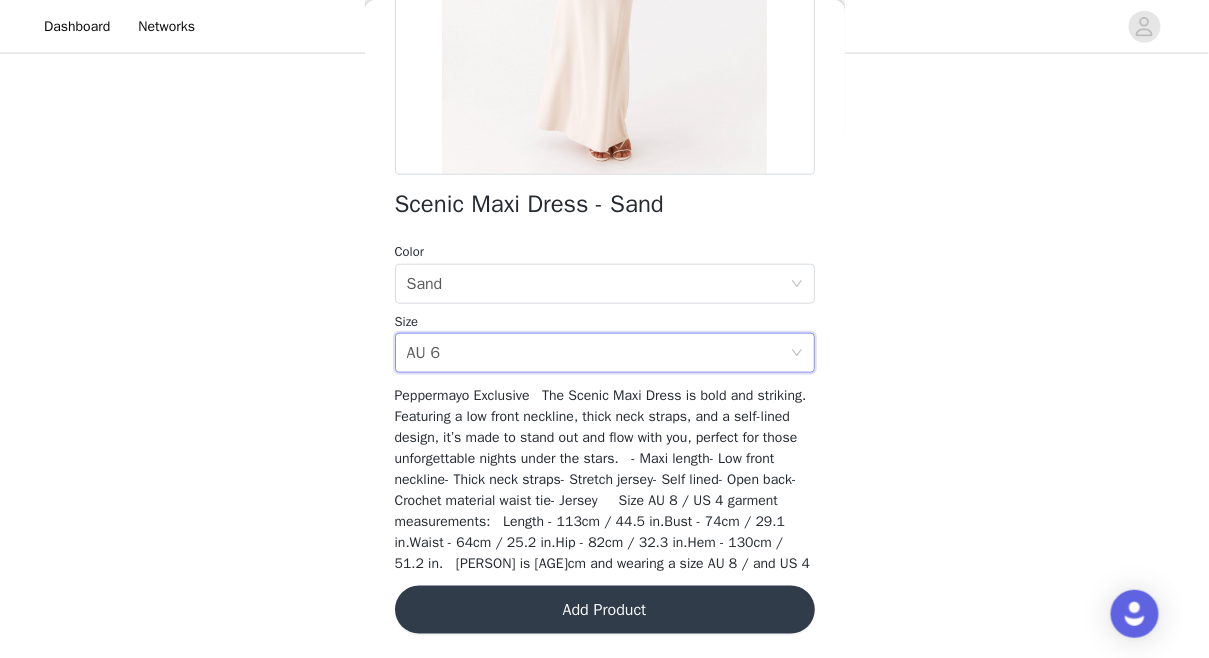click on "Add Product" at bounding box center (605, 610) 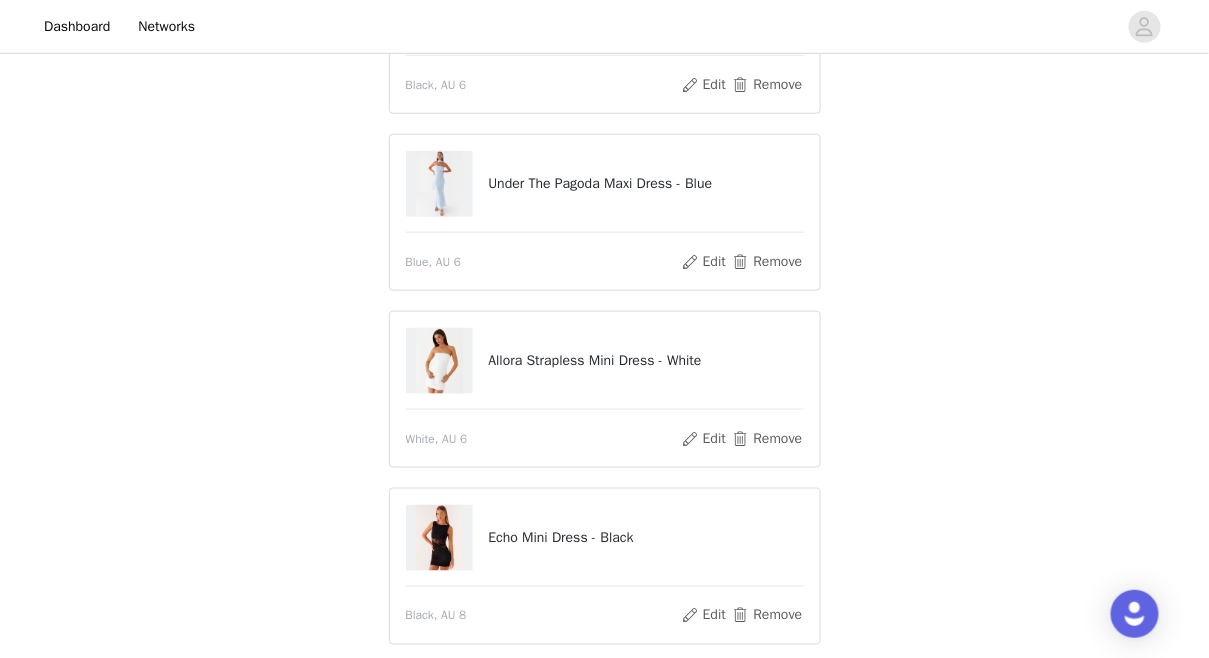 scroll, scrollTop: 442, scrollLeft: 0, axis: vertical 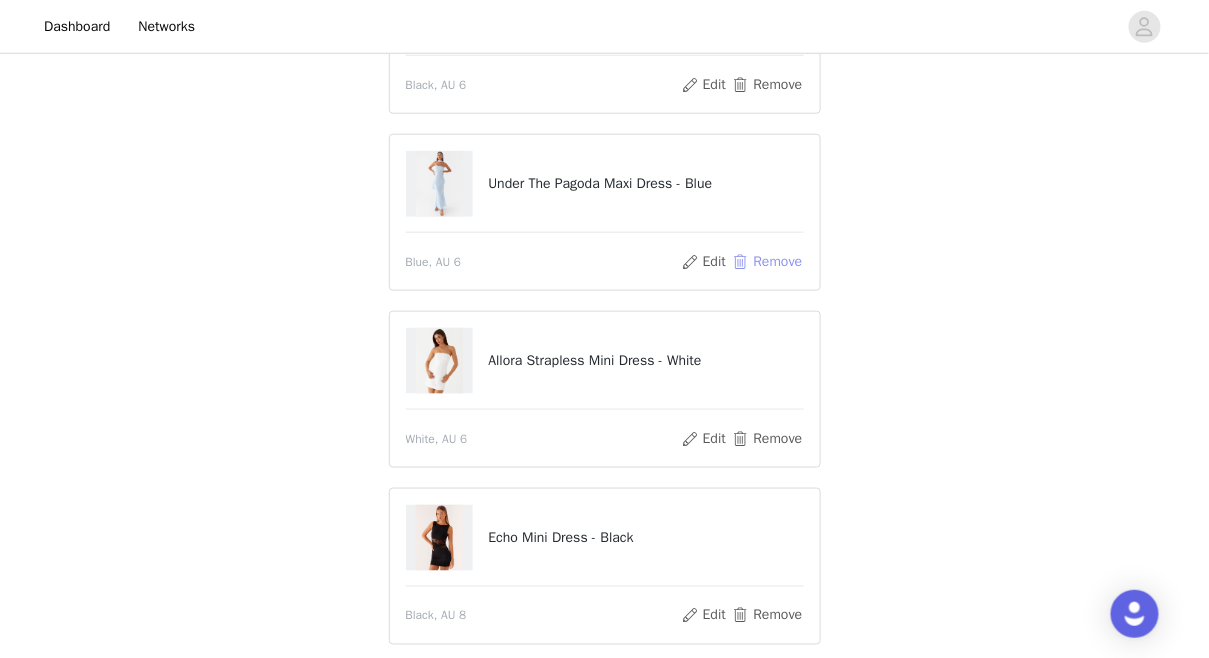 click on "Remove" at bounding box center [767, 262] 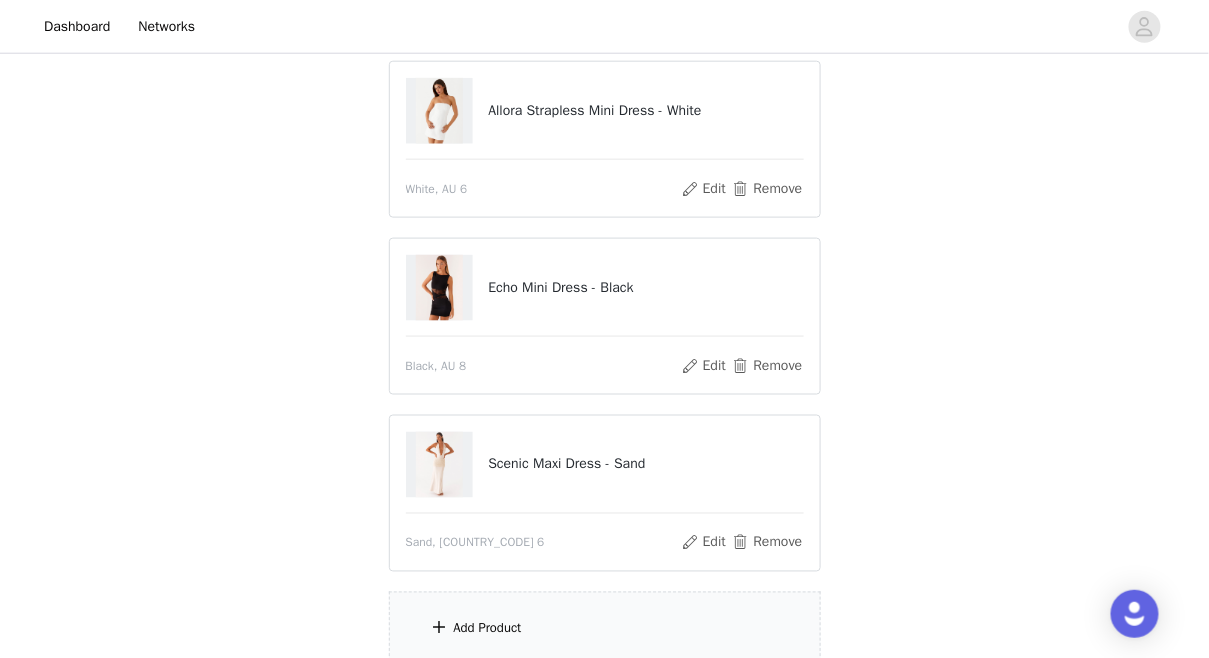 scroll, scrollTop: 742, scrollLeft: 0, axis: vertical 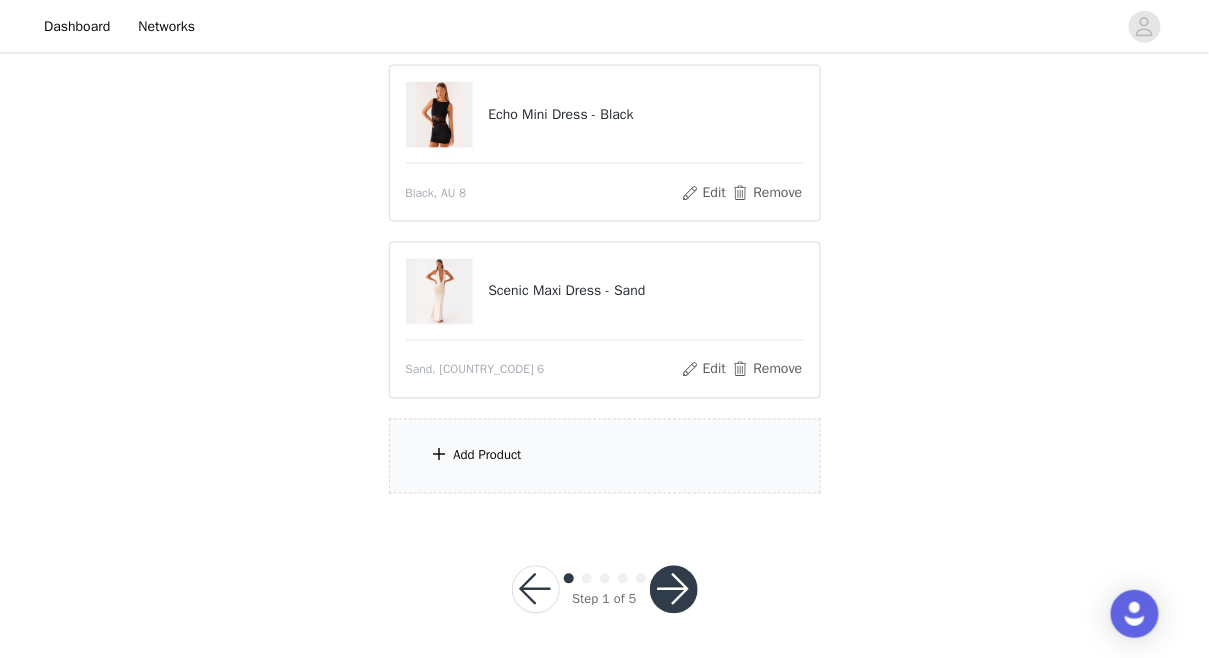 click on "Add Product" at bounding box center (605, 456) 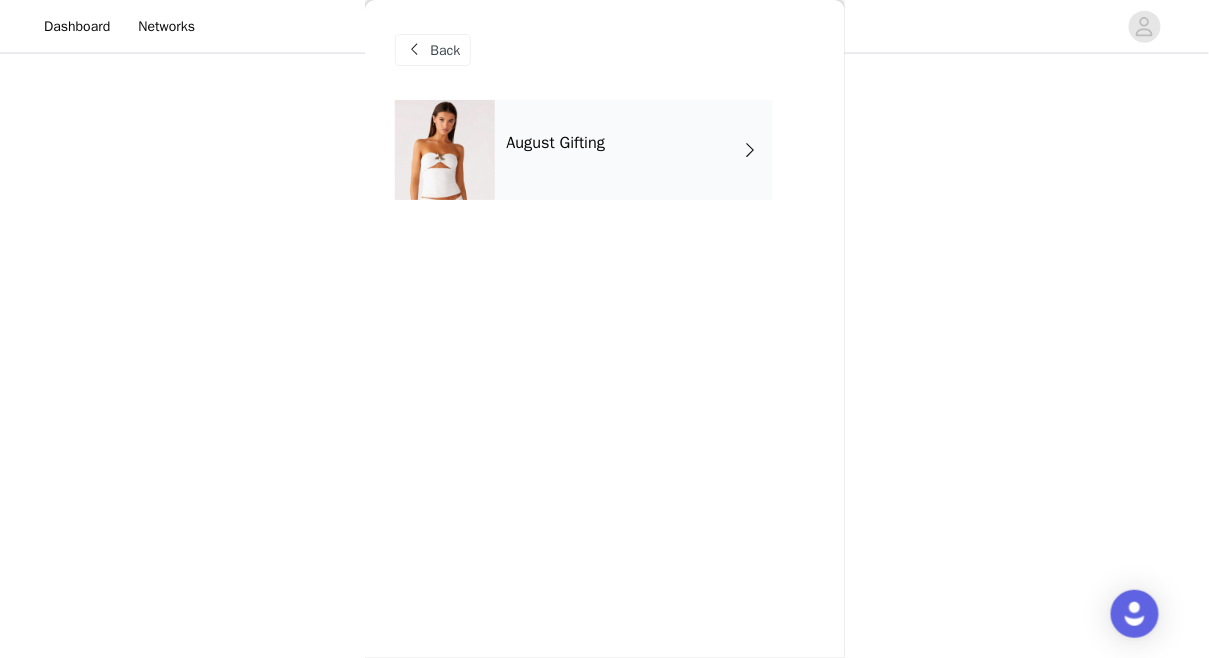 click on "August Gifting" at bounding box center [634, 150] 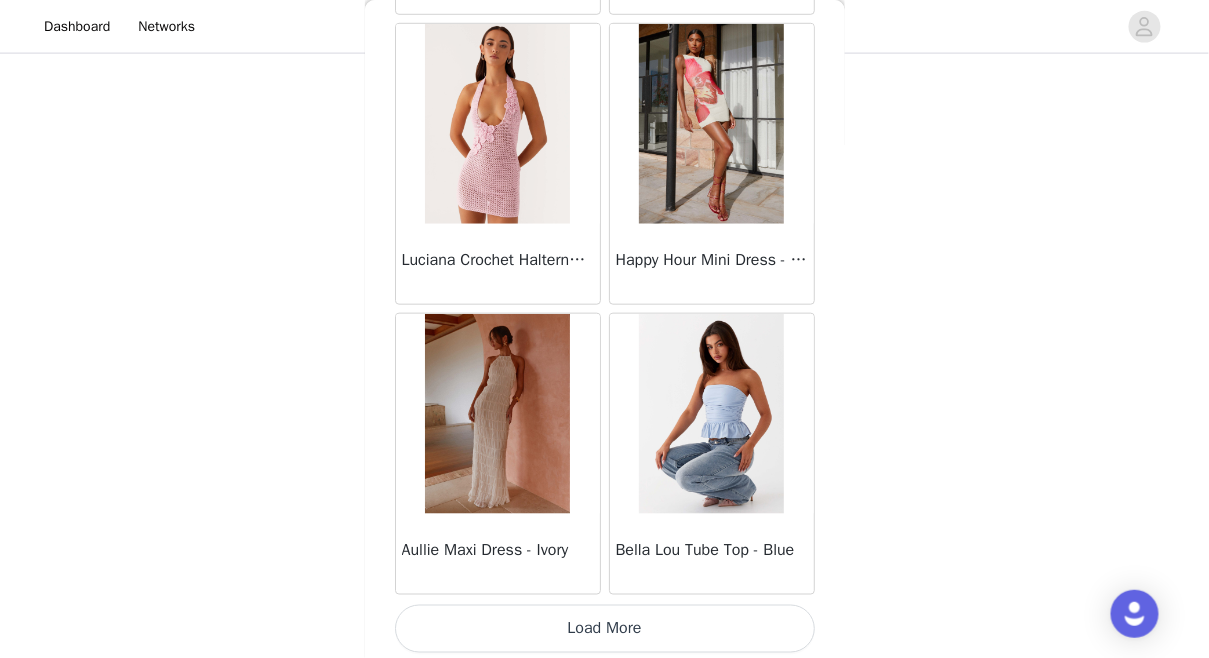 click on "Load More" at bounding box center [605, 629] 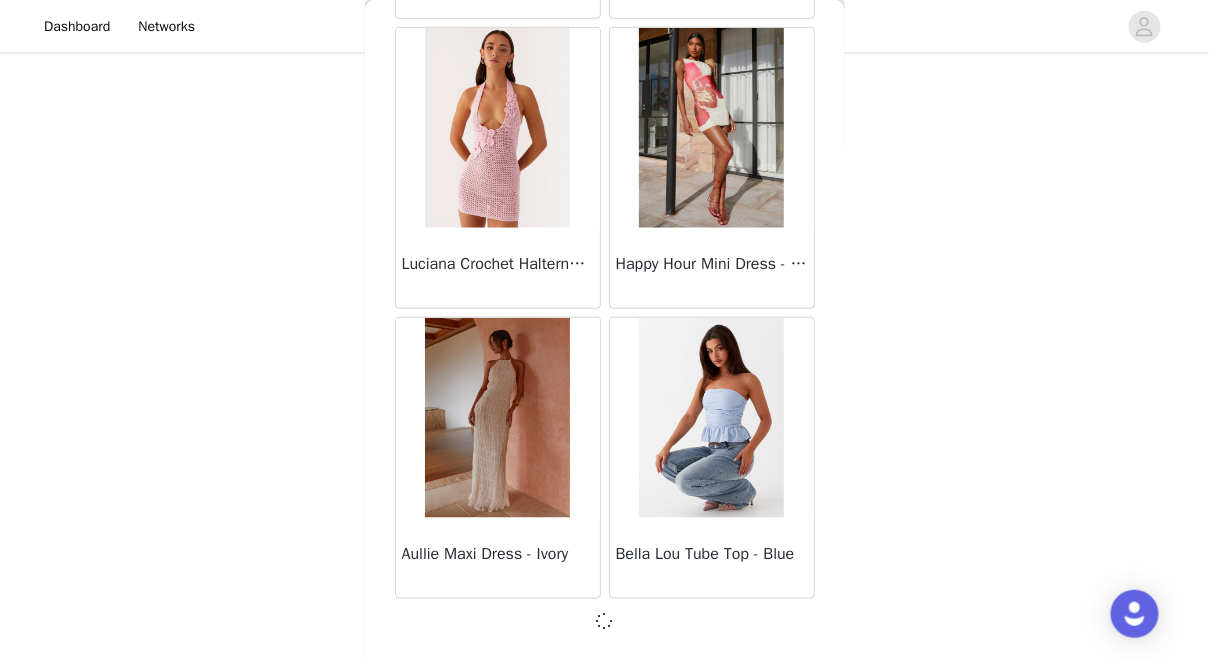 scroll, scrollTop: 2388, scrollLeft: 0, axis: vertical 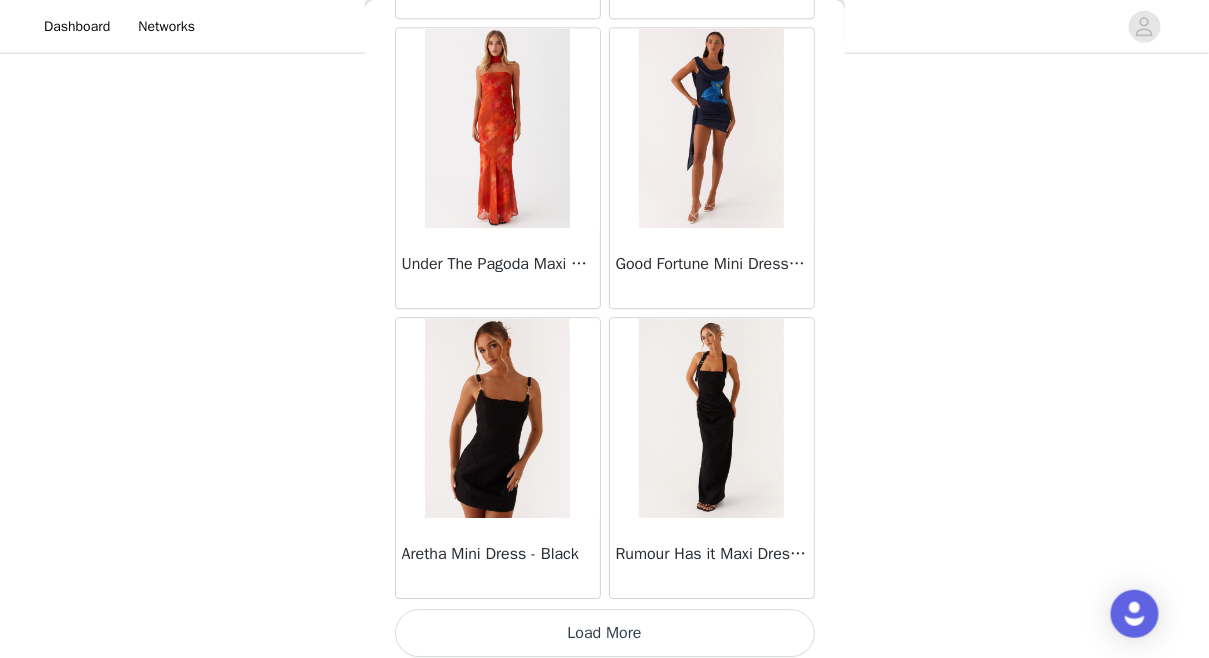 click on "Load More" at bounding box center [605, 633] 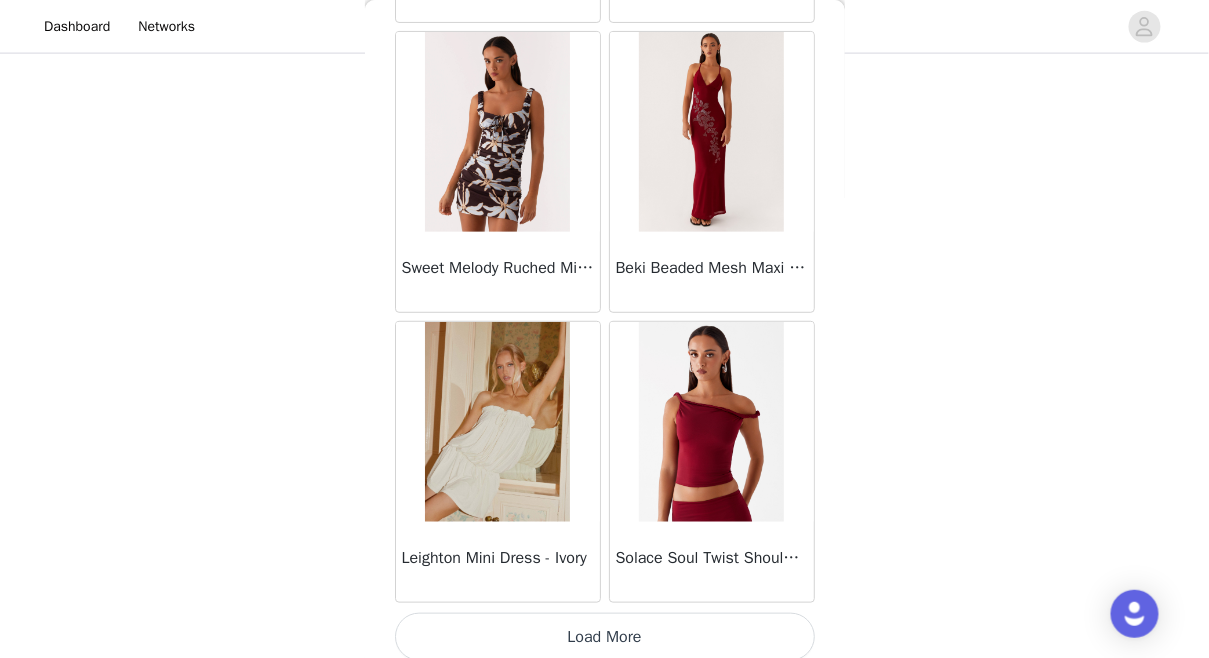 click on "Load More" at bounding box center (605, 637) 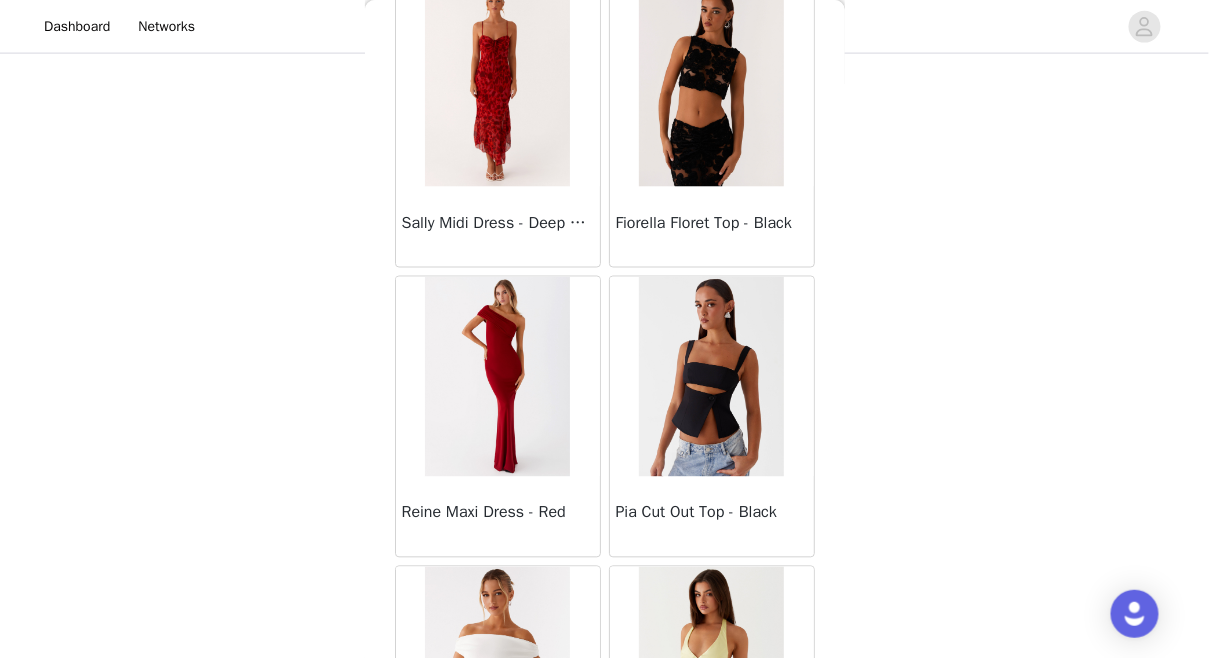 scroll, scrollTop: 11085, scrollLeft: 0, axis: vertical 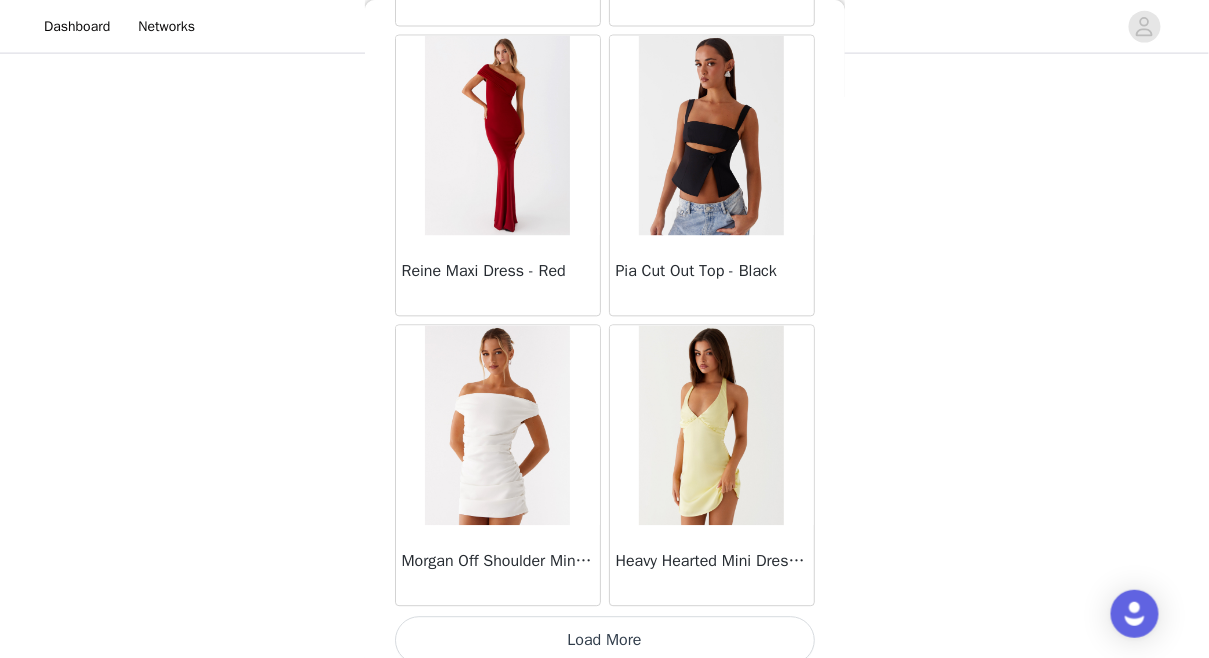 click on "Load More" at bounding box center (605, 641) 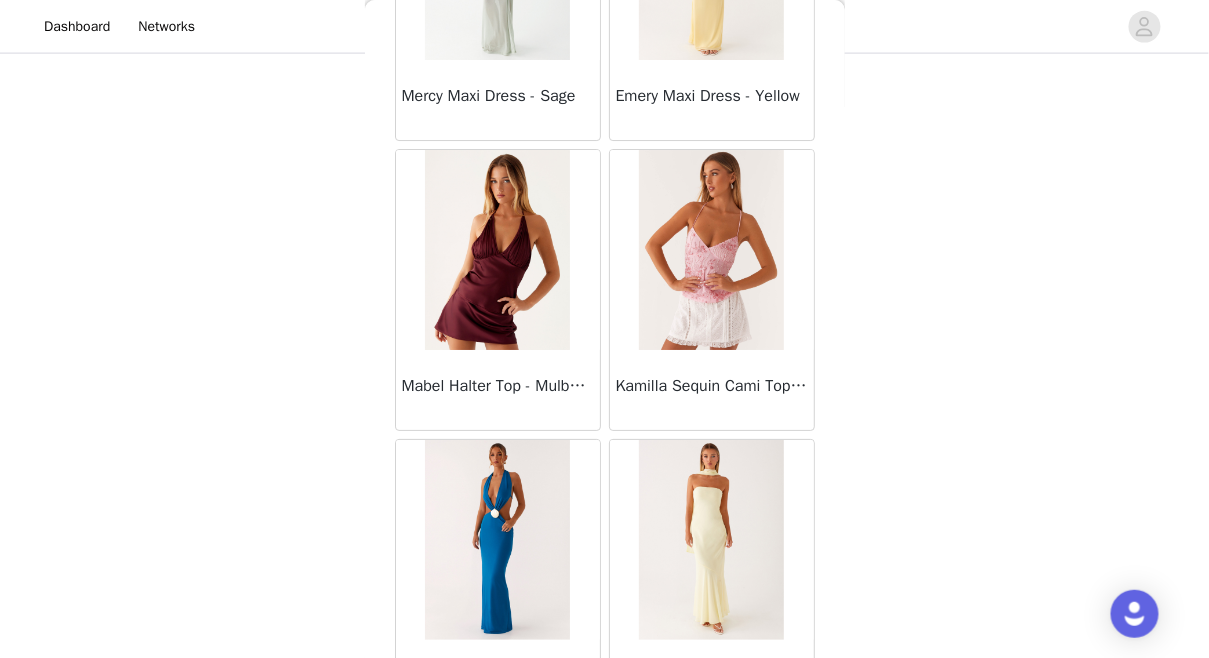 scroll, scrollTop: 13981, scrollLeft: 0, axis: vertical 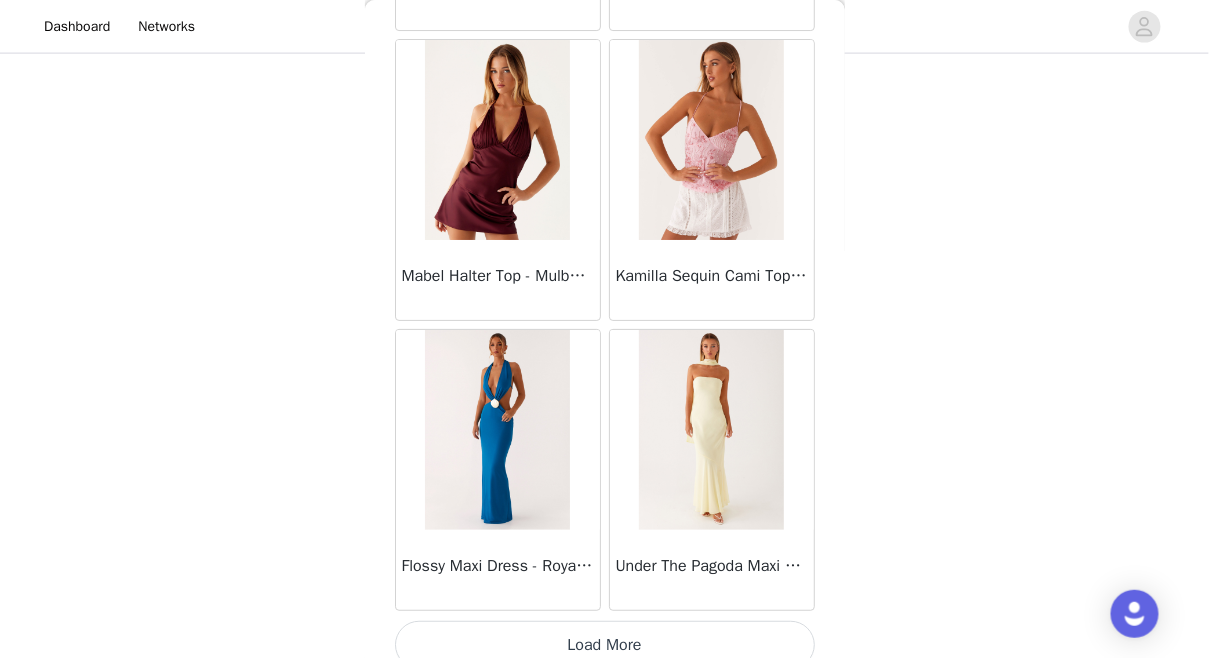 click on "Load More" at bounding box center (605, 645) 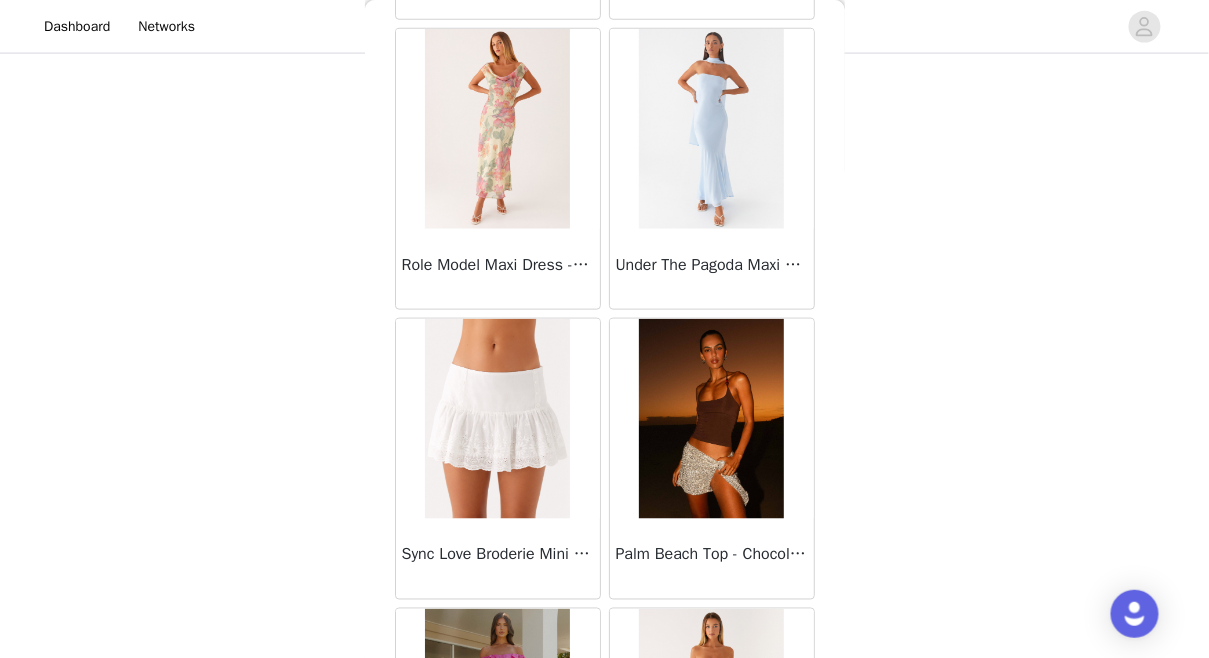 scroll, scrollTop: 16877, scrollLeft: 0, axis: vertical 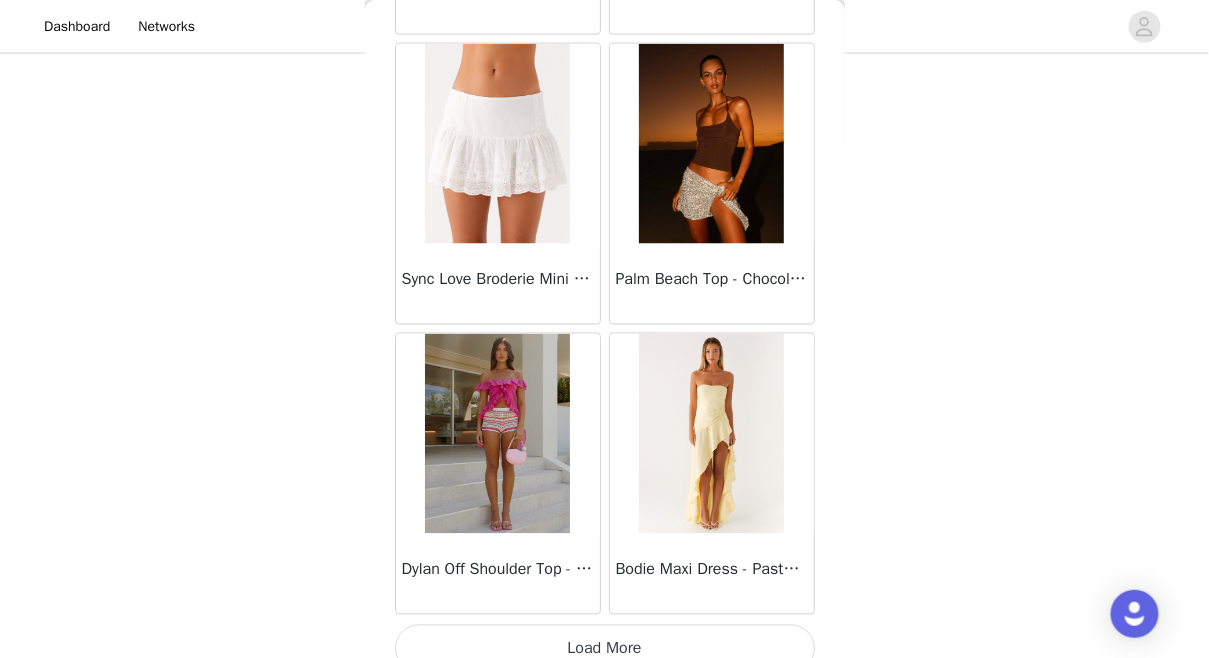click on "Load More" at bounding box center [605, 649] 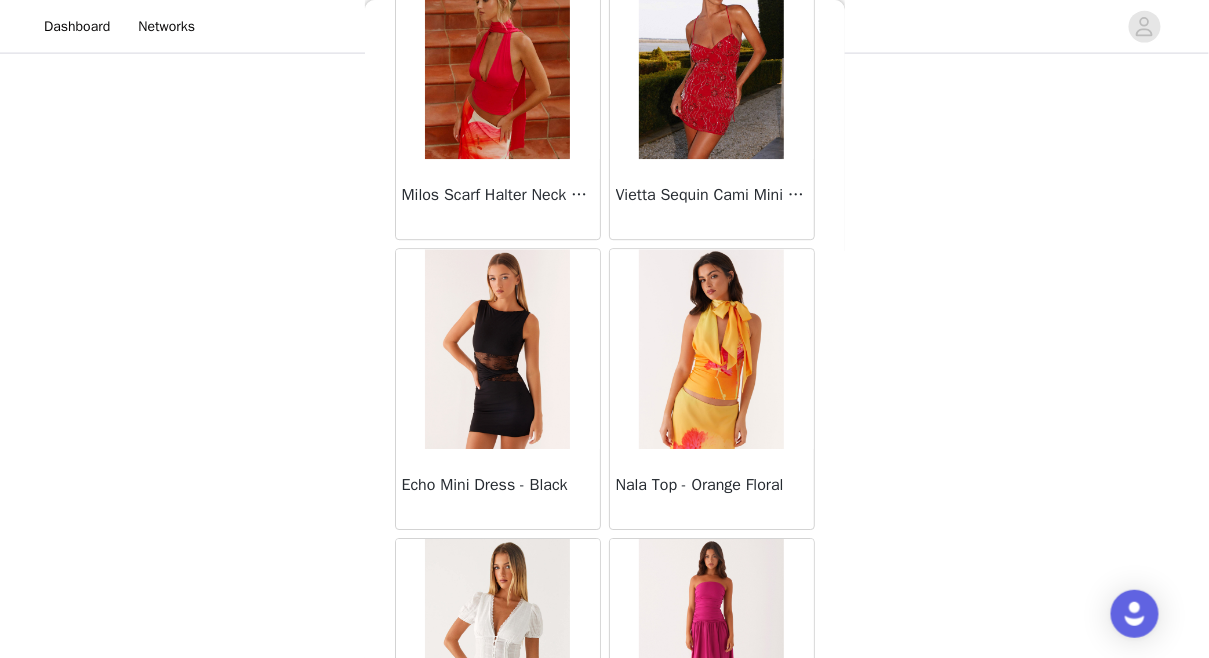 scroll, scrollTop: 19773, scrollLeft: 0, axis: vertical 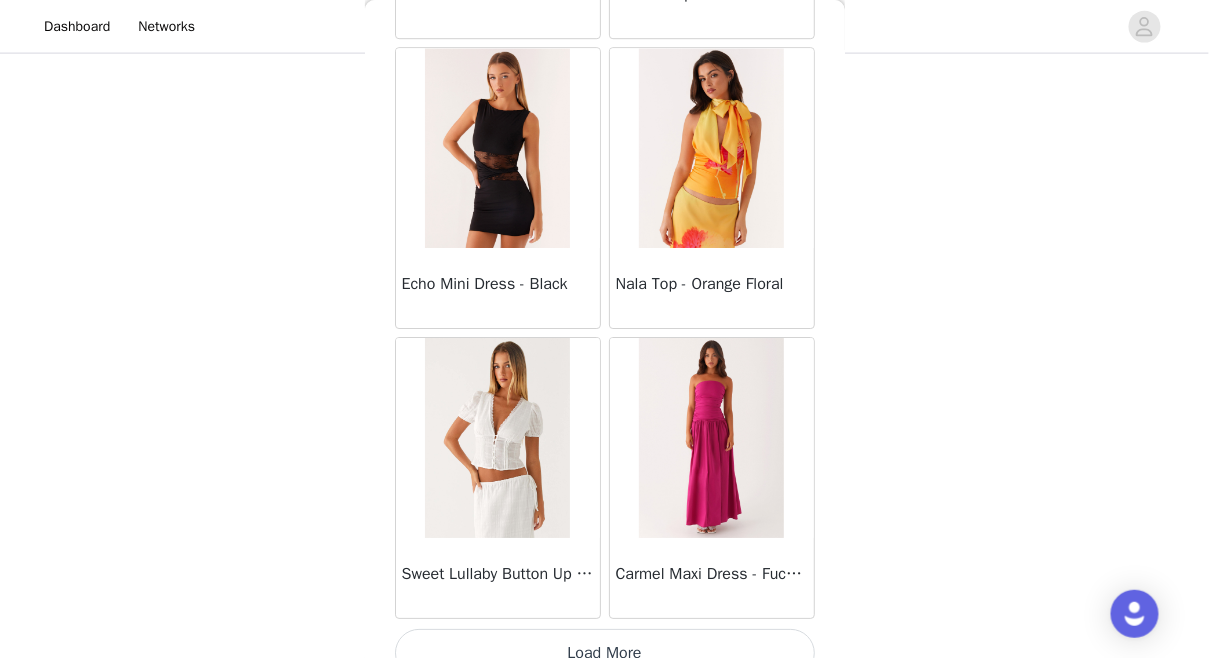 click on "Load More" at bounding box center [605, 653] 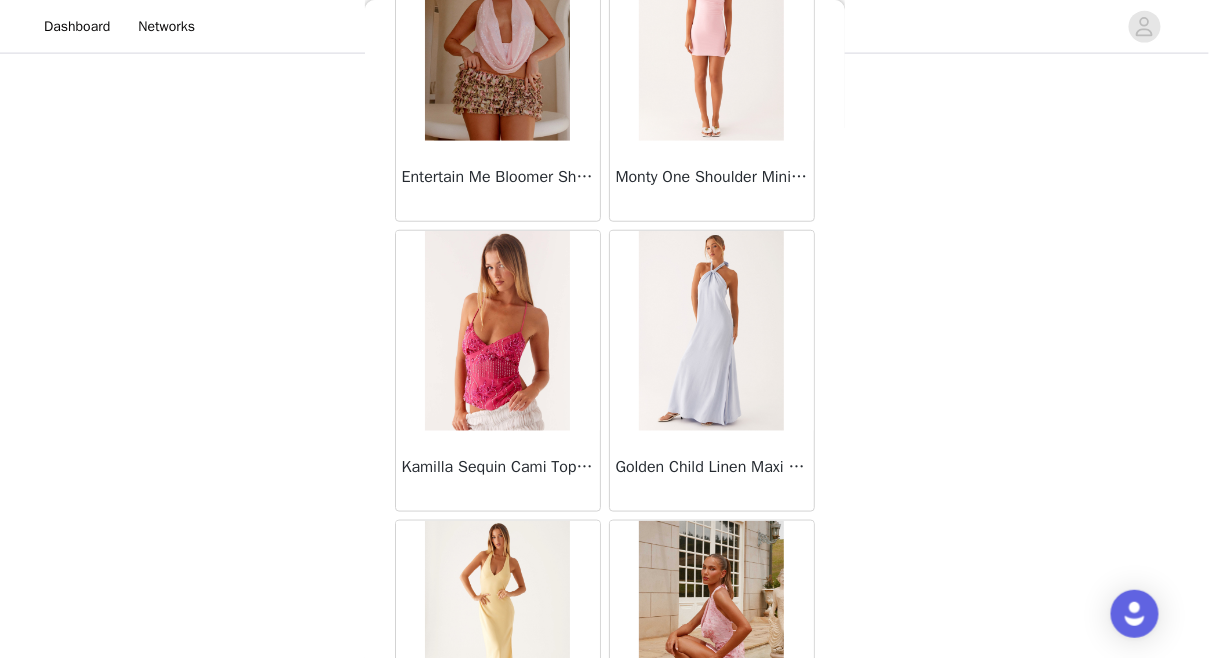 scroll, scrollTop: 22669, scrollLeft: 0, axis: vertical 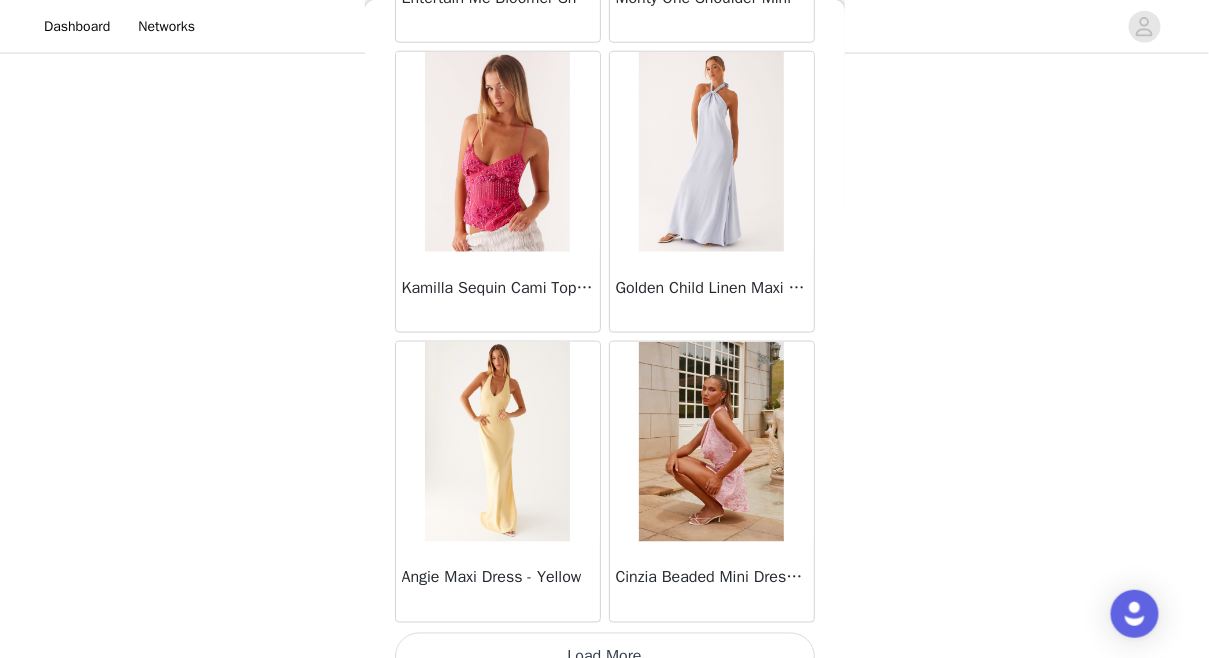 click on "Load More" at bounding box center (605, 657) 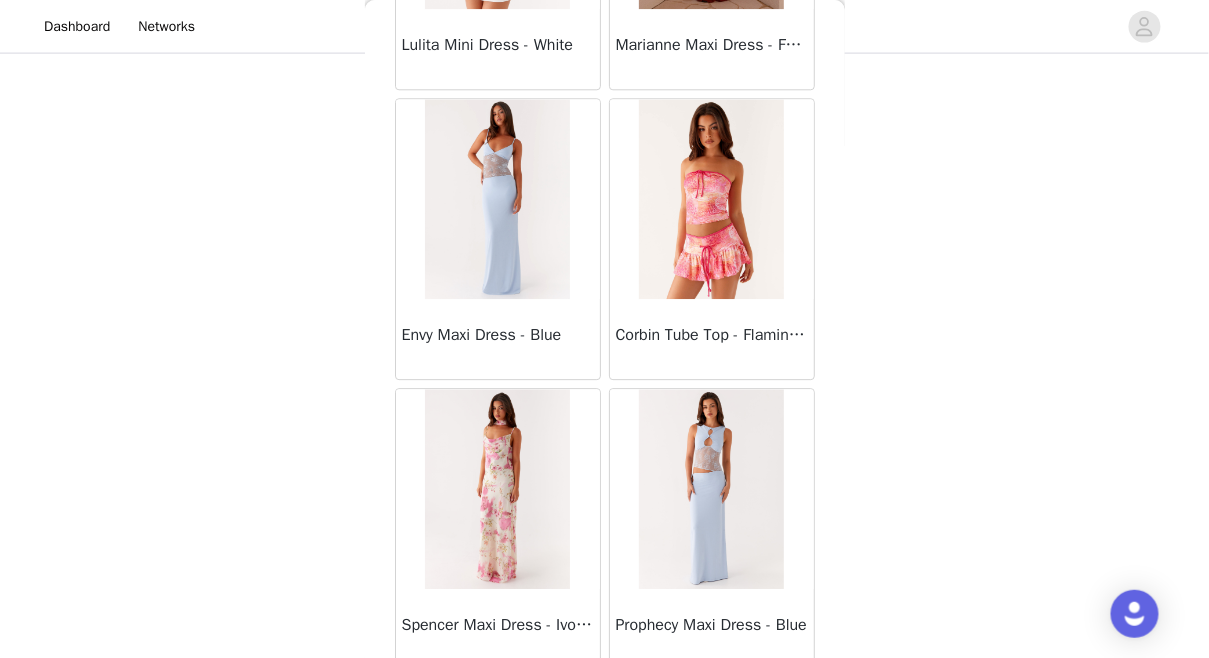 scroll, scrollTop: 25565, scrollLeft: 0, axis: vertical 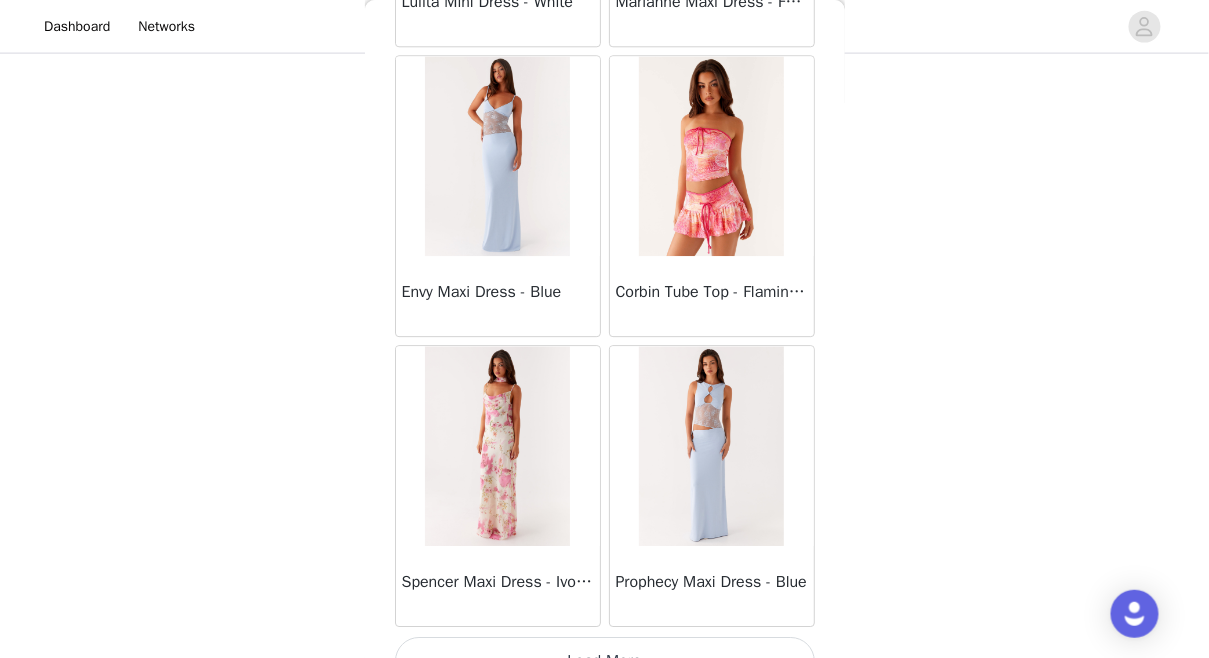 click on "Load More" at bounding box center [605, 661] 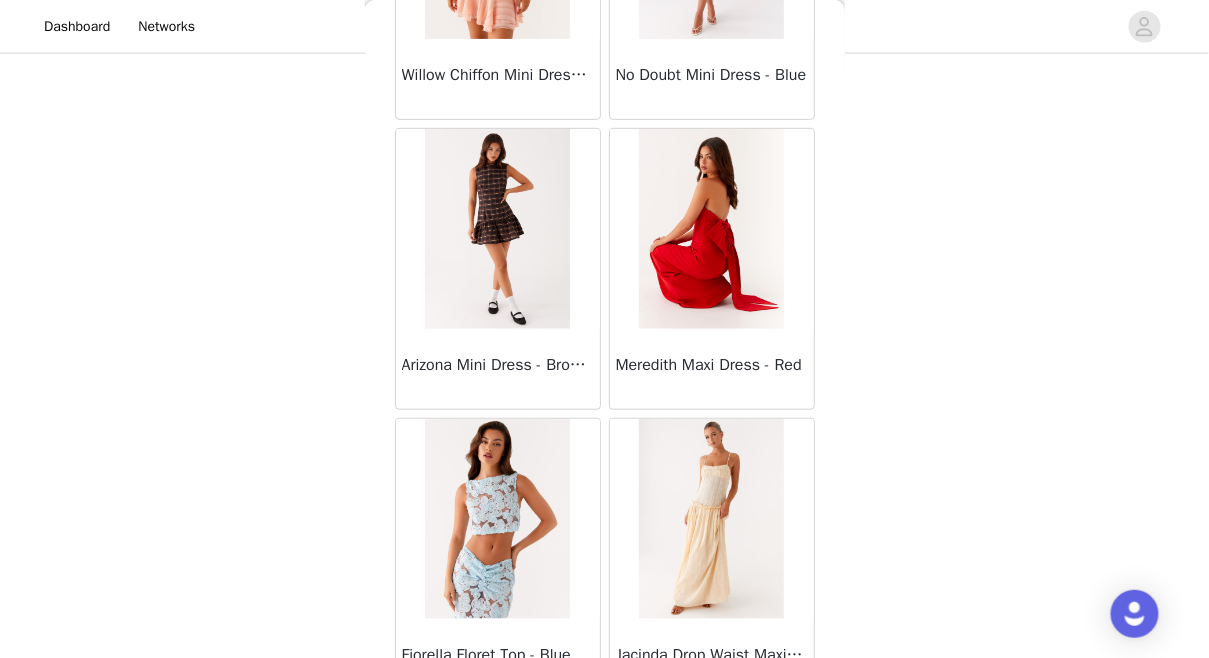 scroll, scrollTop: 28461, scrollLeft: 0, axis: vertical 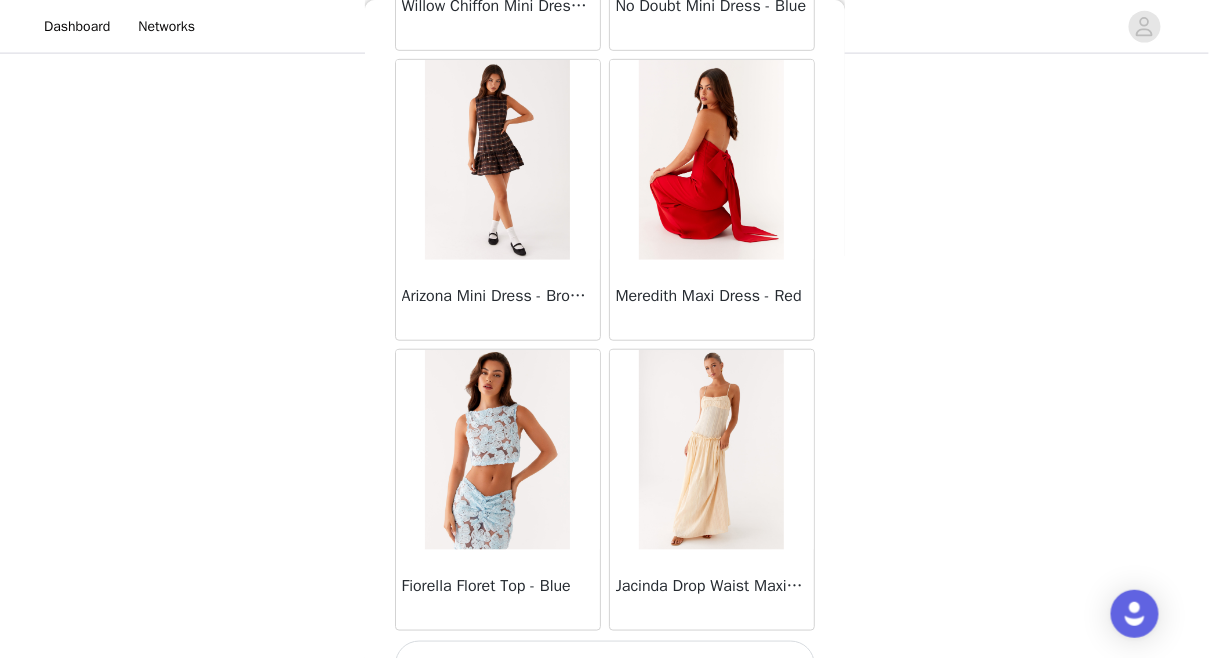 click on "Load More" at bounding box center [605, 665] 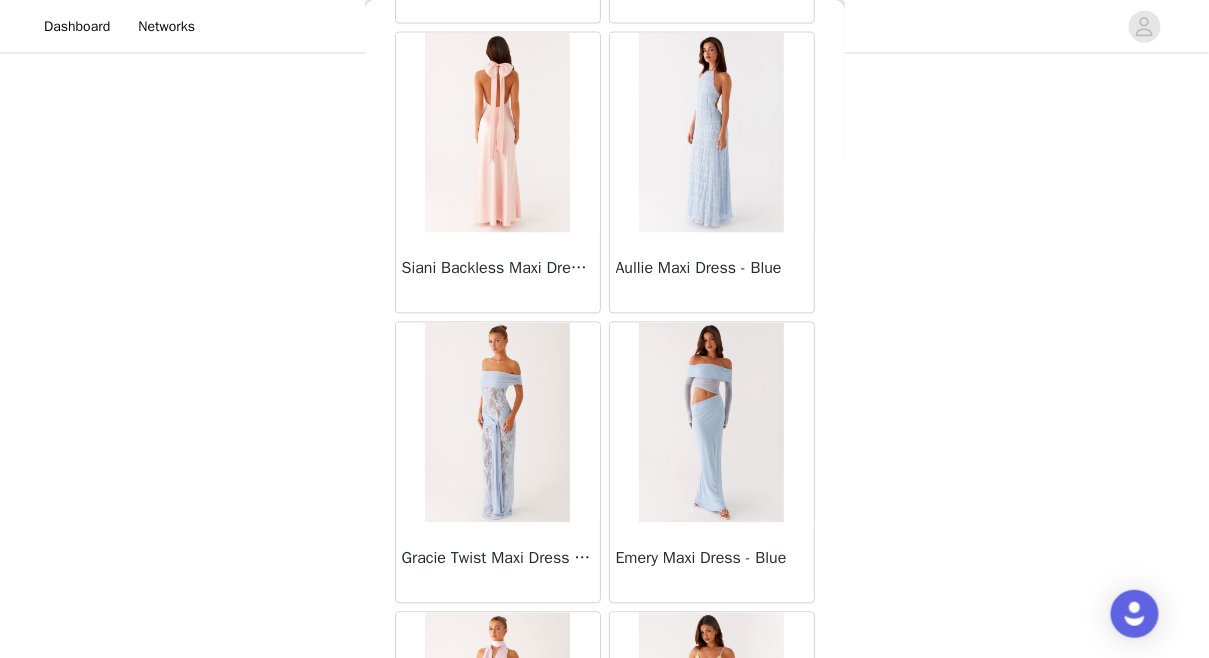scroll, scrollTop: 31357, scrollLeft: 0, axis: vertical 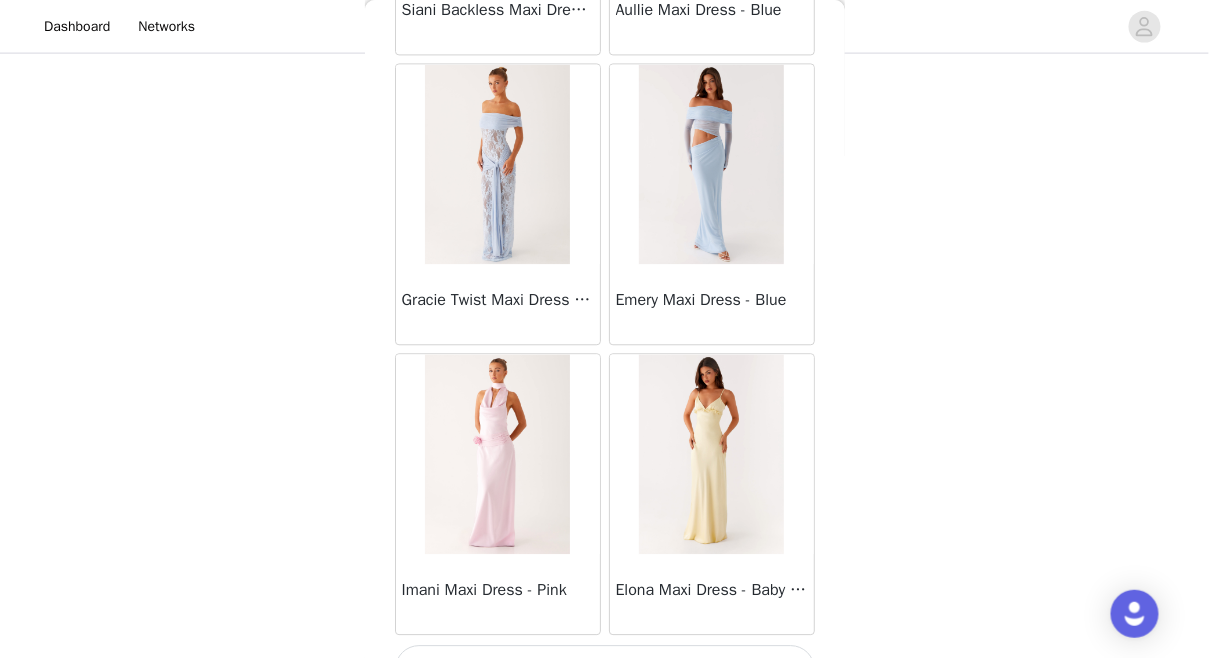 click on "Load More" at bounding box center (605, 669) 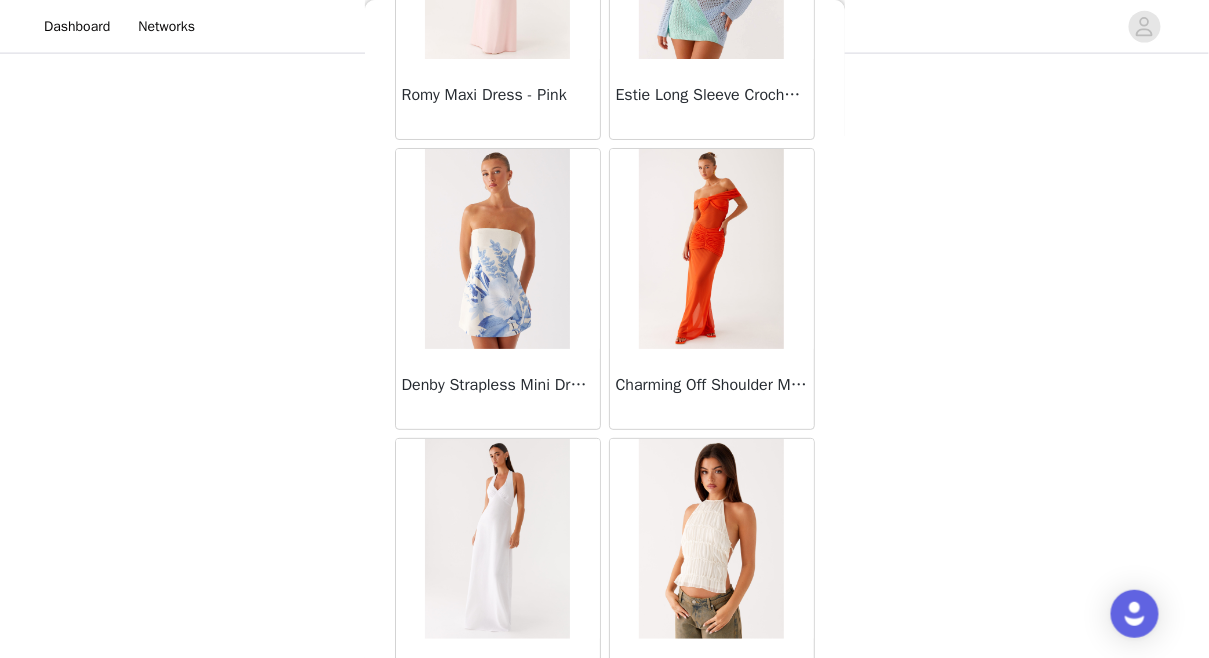 scroll, scrollTop: 34253, scrollLeft: 0, axis: vertical 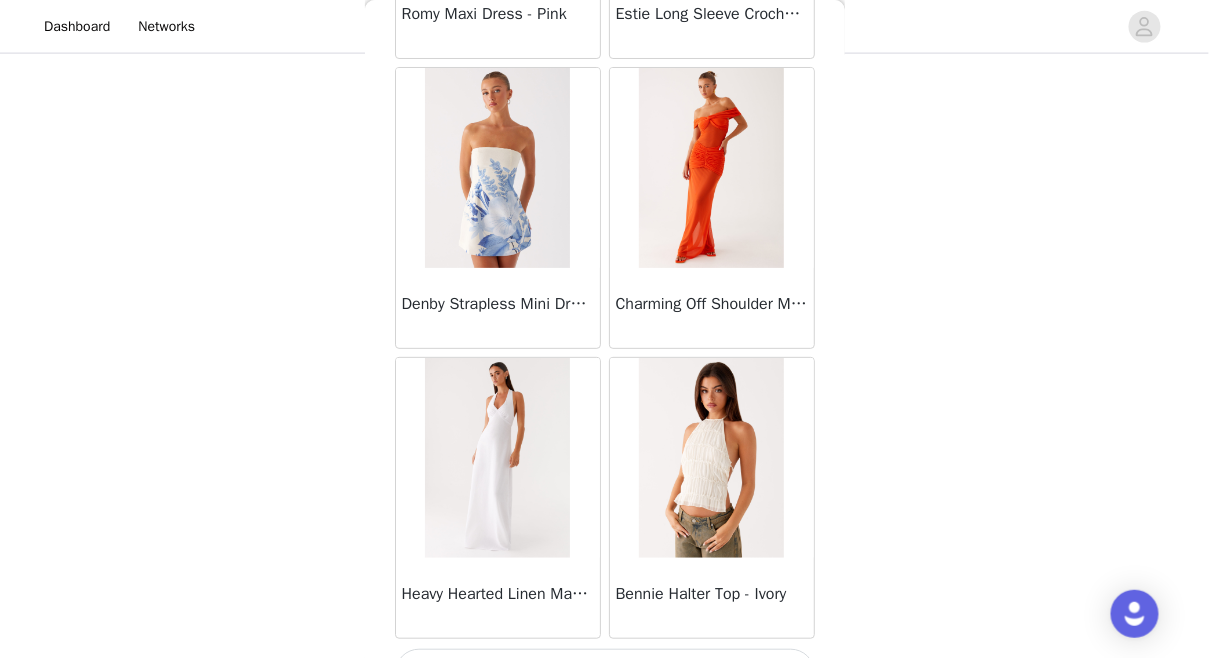 click on "Sweetpea Mini Dress - Yellow       Manifest Mini Dress - Amber       Raquel Off Shoulder Long Sleeve Top - Pink       Julianna Linen Mini Dress - Black       Radiate Halterneck Top - Pink       Arden Mesh Mini Dress - White       Cheryl Bustier Halter Top - Cherry Red       Under The Pagoda Maxi Dress - Deep Red Floral       Sweetest Pie T-Shirt - Black Gingham       That Girl Maxi Dress - Pink       Peppermayo Exclusive Heavy Hearted Mini - Black       Songbird Maxi Dress - Blue Black Floral       Viviana Mini Dress - Lavender       Eden Strapless Maxi Dress - Navy       Claudie Mesh Top - White Pink Lilly       Nia Micro Short - Black       Luciana Crochet Halterneck Mini Dress - Pink       Happy Hour Mini Dress - Yellow       Aullie Maxi Dress - Ivory       Bella Lou Tube Top - Blue       Odette Satin Mini Dress - Blue       Talk About Us Maxi Dress - Blue       Odette Satin Mini Dress - Lilac       Bellamy Top - Red Gingham       Field Of Dreams Maxi Dress - Blue Black Floral" at bounding box center [605, -16725] 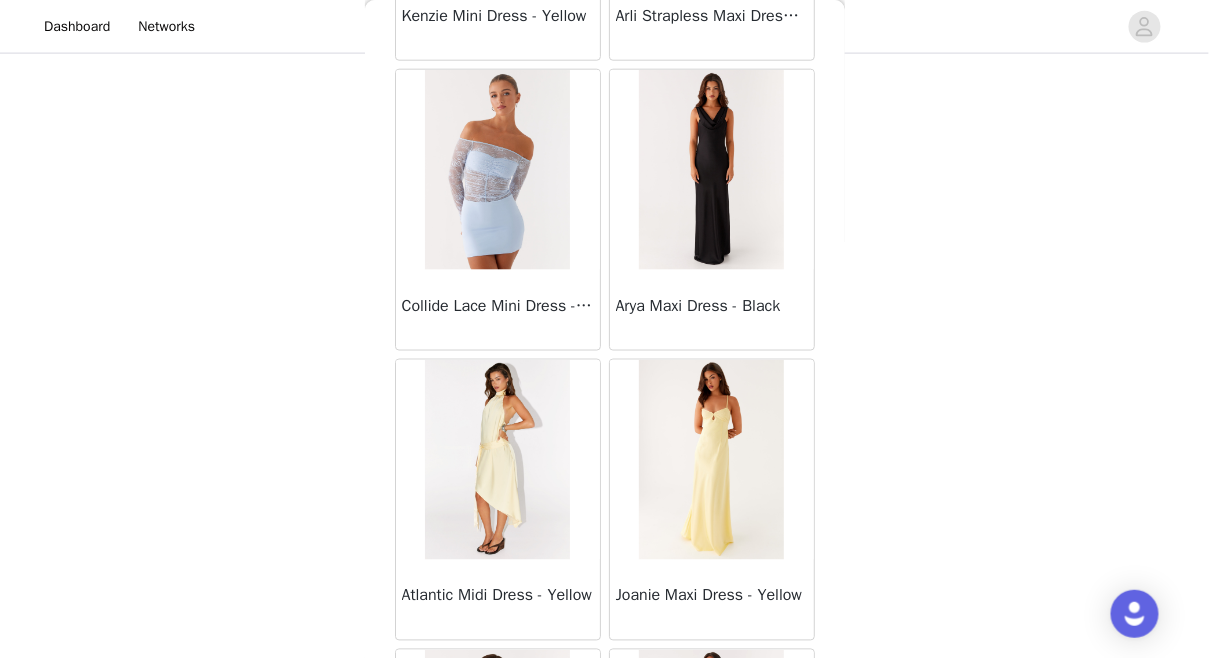 scroll, scrollTop: 37149, scrollLeft: 0, axis: vertical 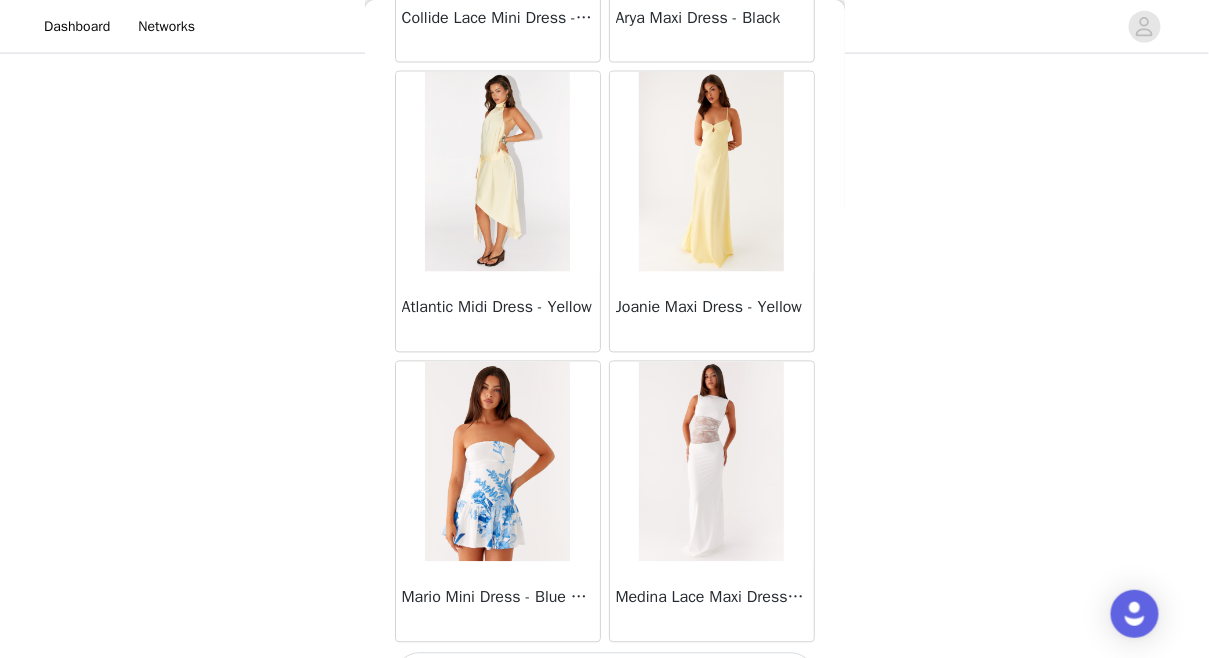 click on "Load More" at bounding box center (605, 677) 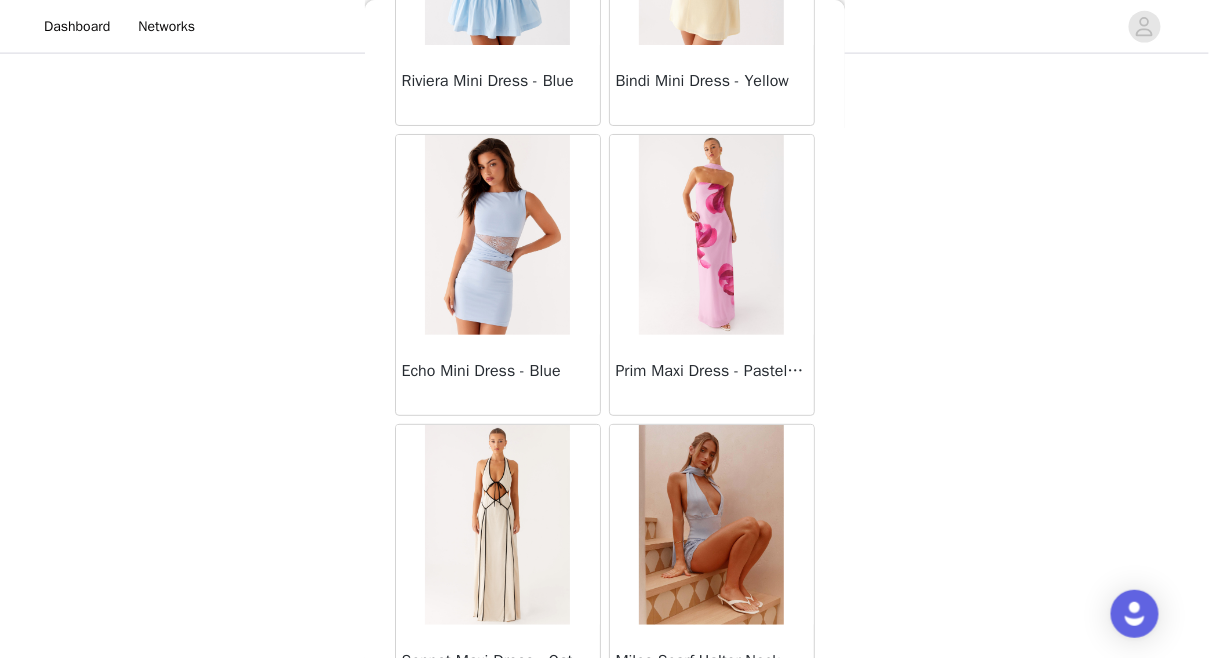 scroll, scrollTop: 38251, scrollLeft: 0, axis: vertical 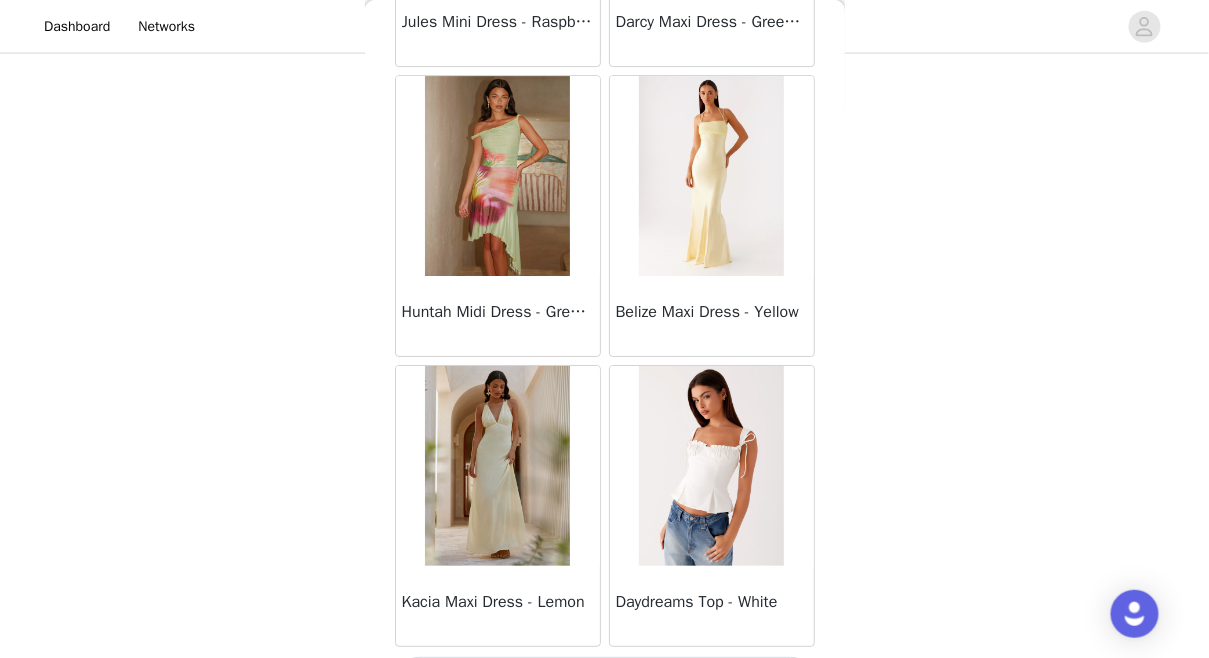 click on "Load More" at bounding box center [605, 681] 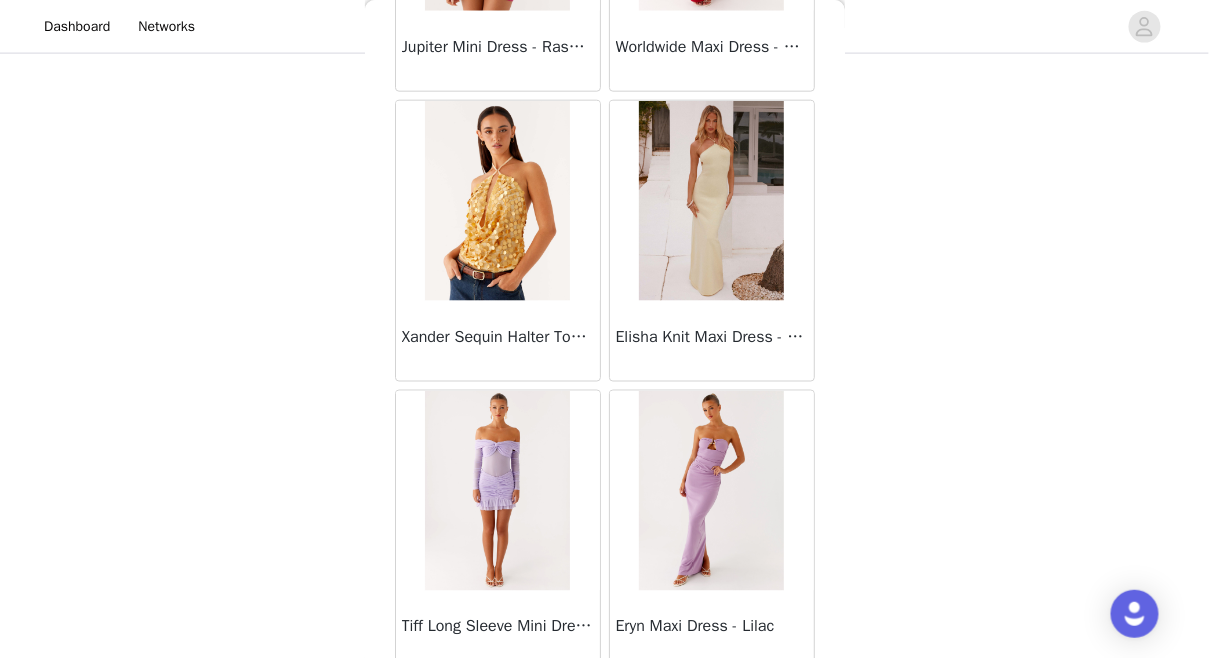 scroll, scrollTop: 42941, scrollLeft: 0, axis: vertical 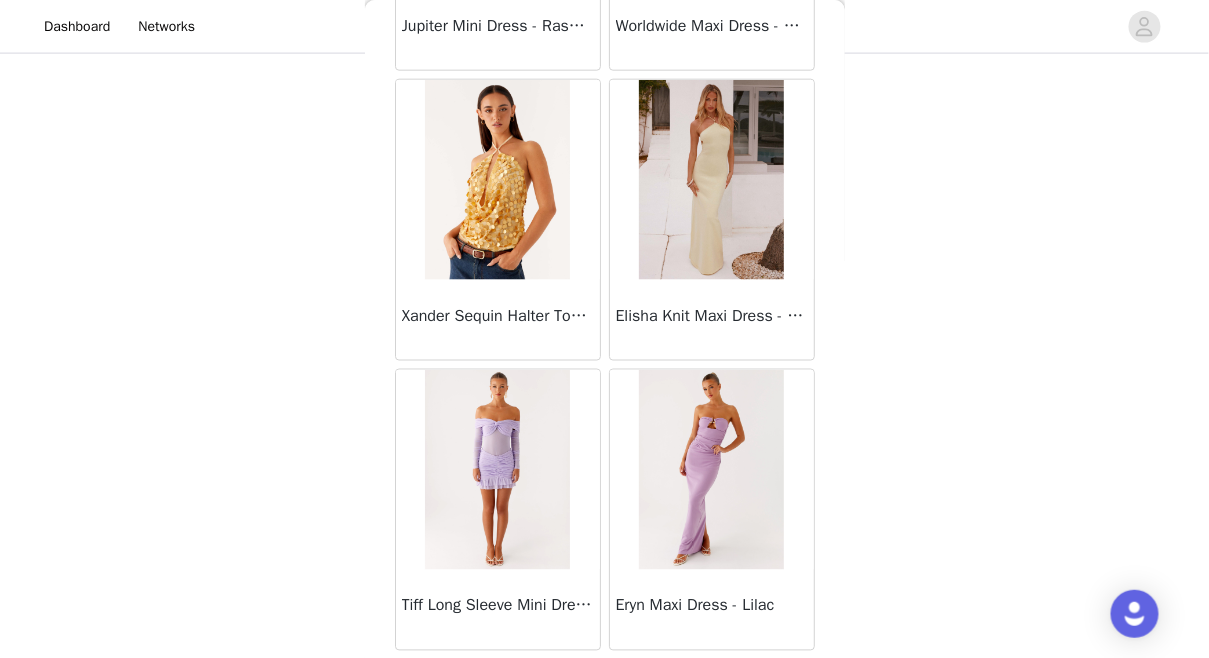click on "Load More" at bounding box center [605, 685] 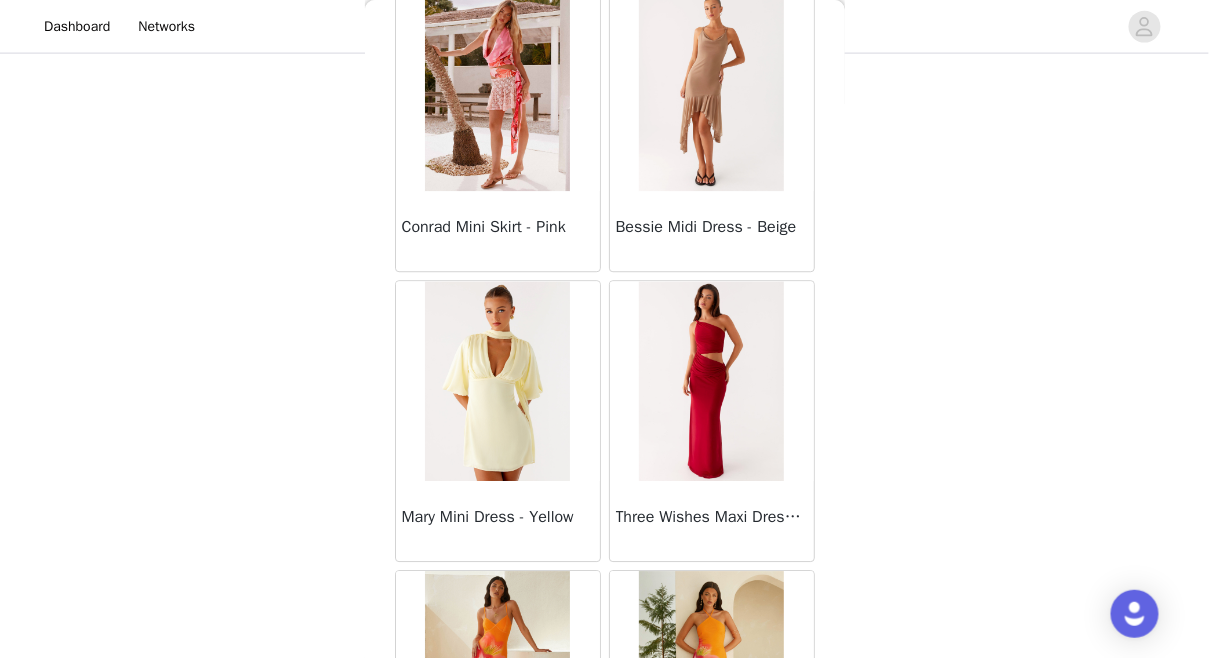 scroll, scrollTop: 45837, scrollLeft: 0, axis: vertical 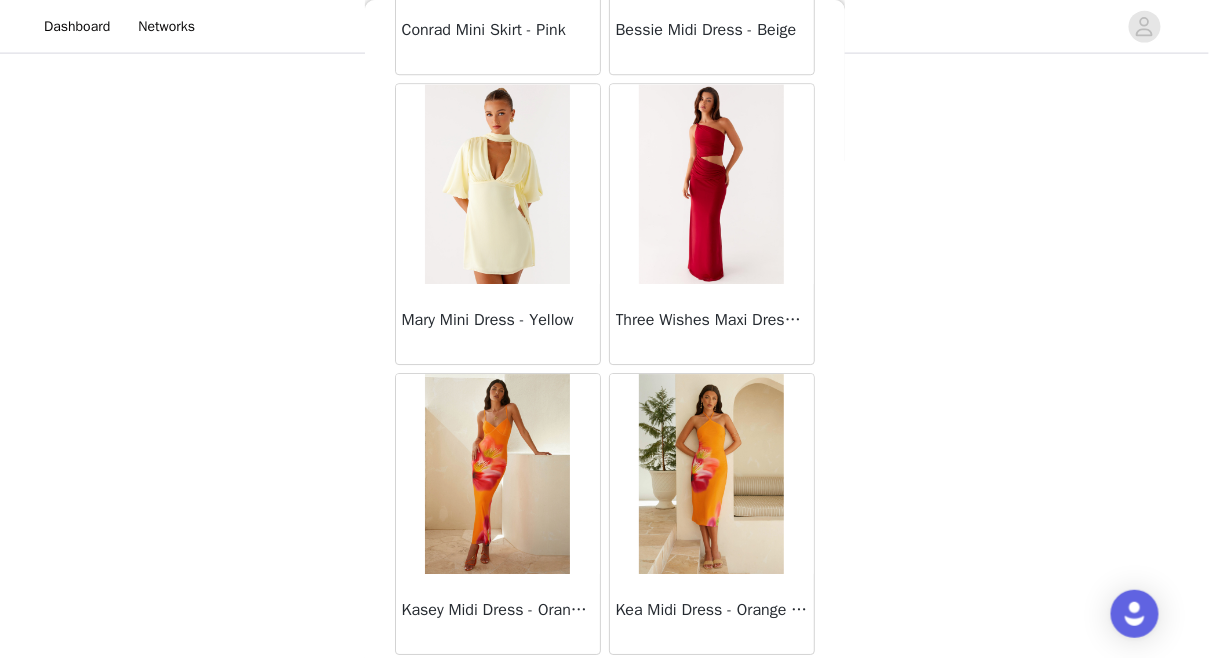 click on "Load More" at bounding box center [605, 689] 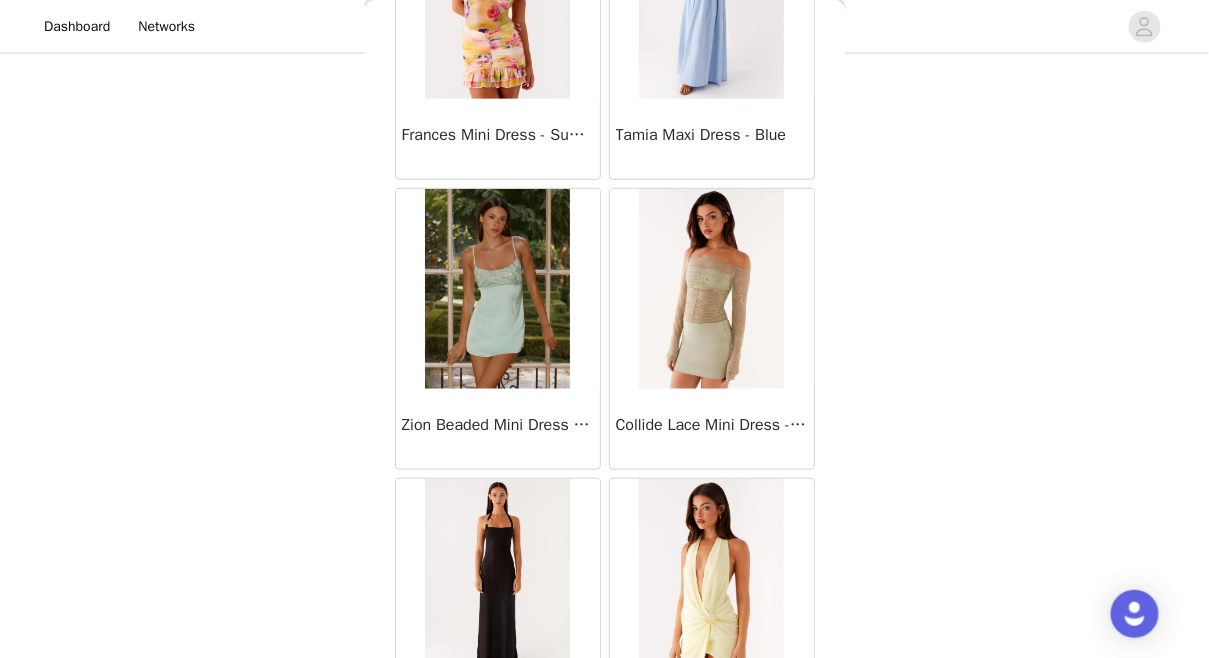 scroll, scrollTop: 48733, scrollLeft: 0, axis: vertical 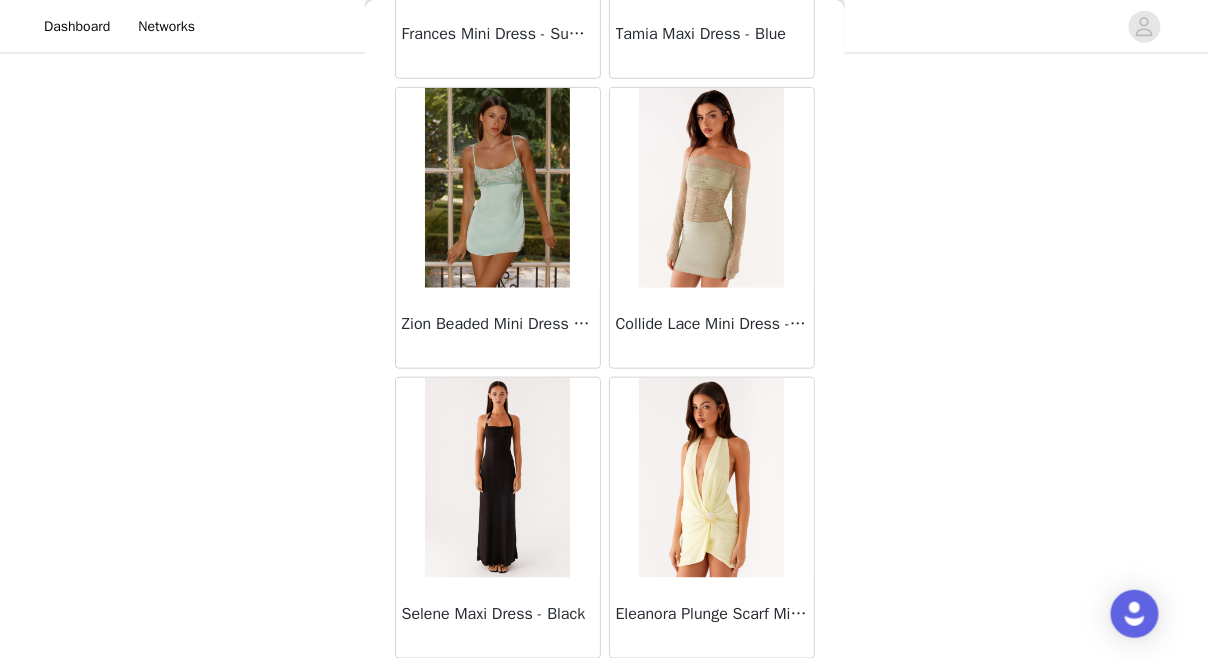 click on "Load More" at bounding box center [605, 693] 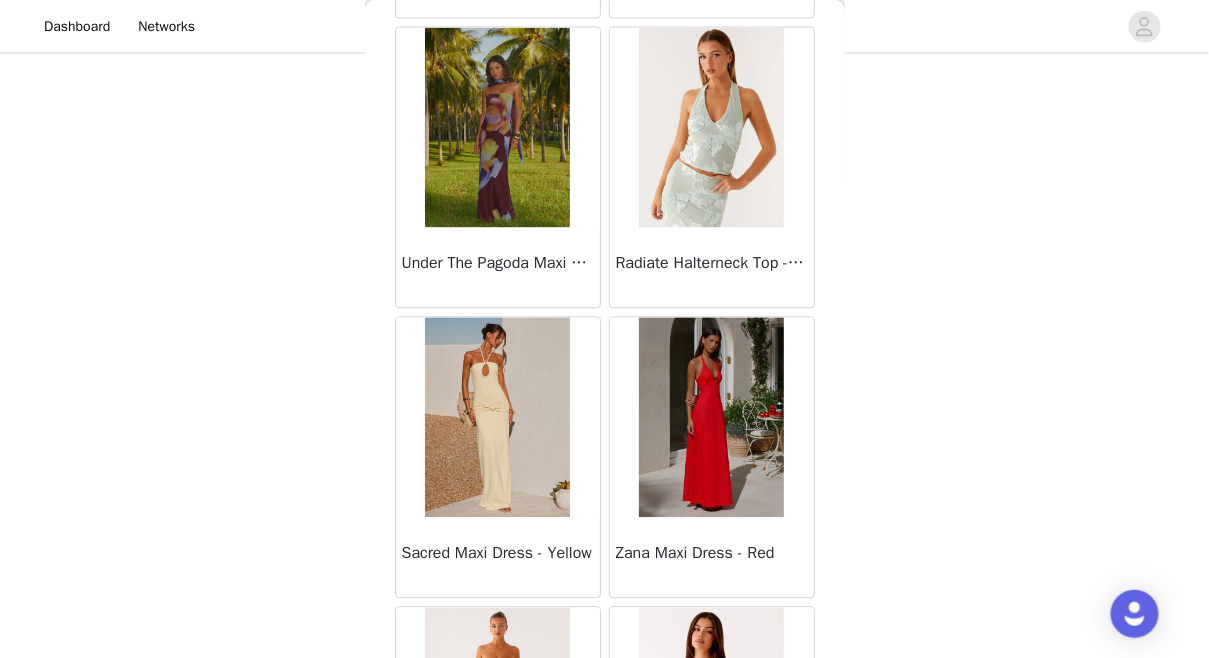 scroll, scrollTop: 51629, scrollLeft: 0, axis: vertical 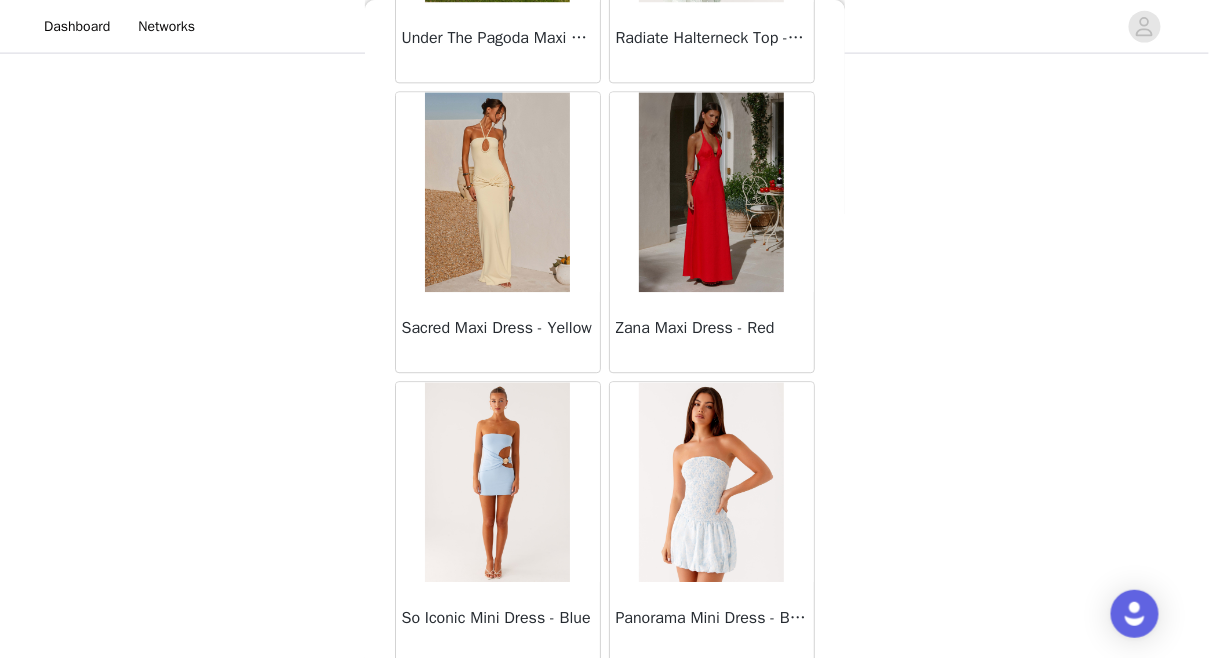 click on "Load More" at bounding box center [605, 697] 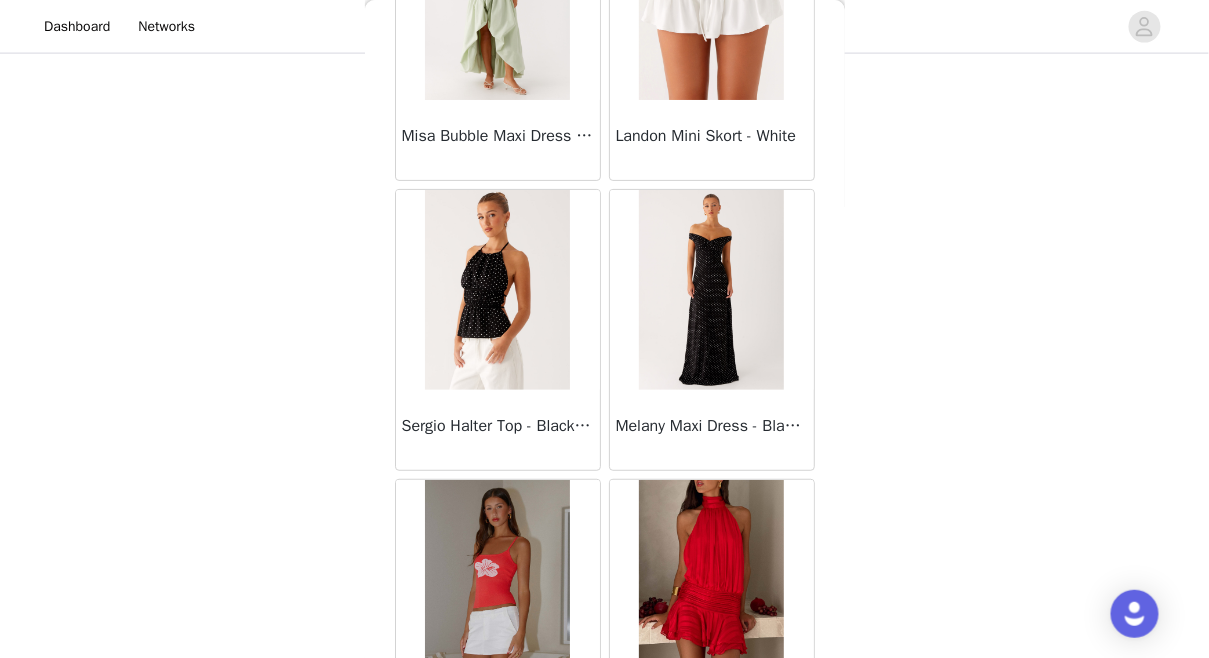 scroll, scrollTop: 54525, scrollLeft: 0, axis: vertical 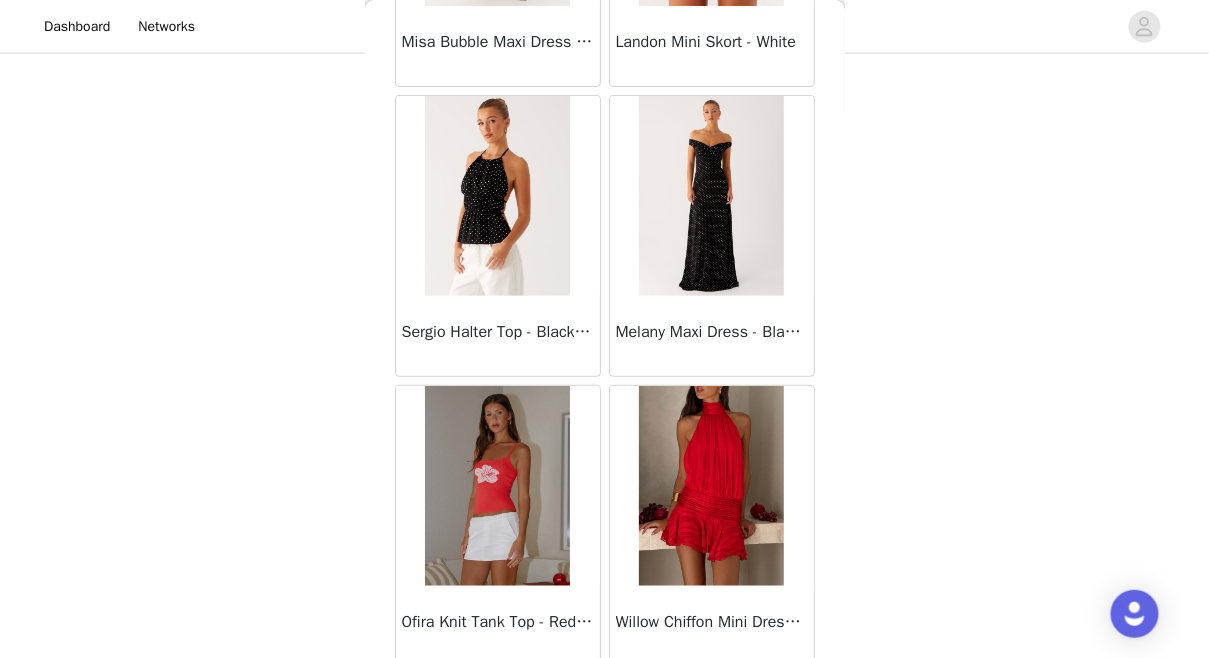 click on "Load More" at bounding box center [605, 701] 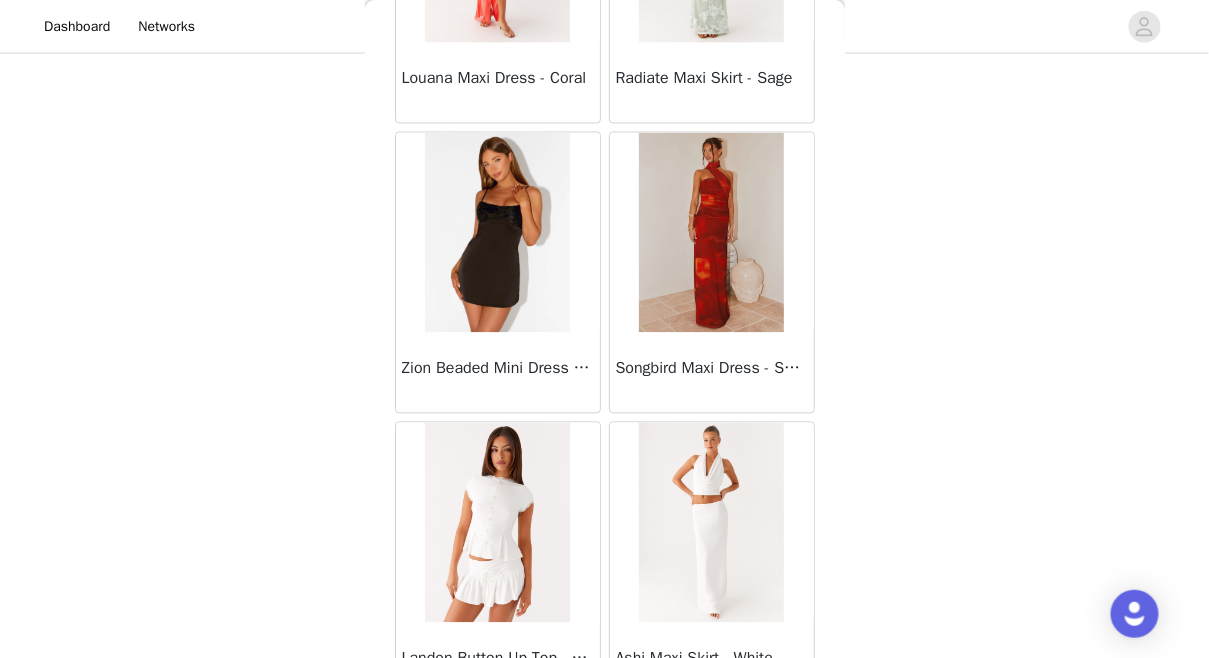 scroll, scrollTop: 57421, scrollLeft: 0, axis: vertical 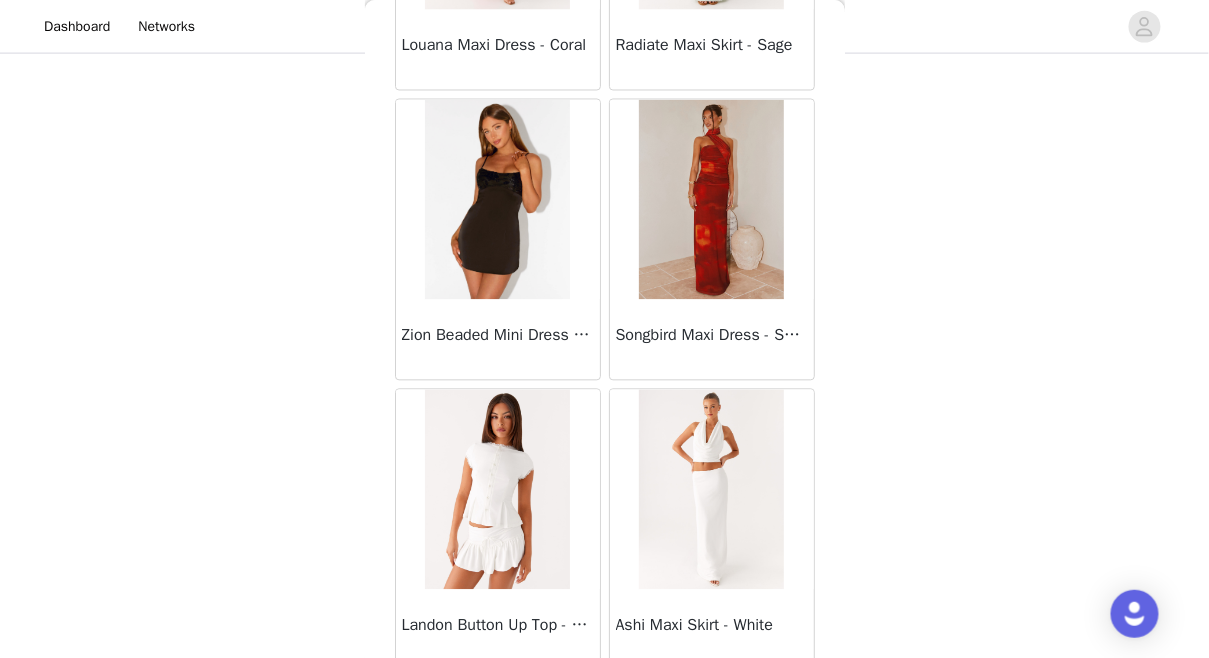 click on "Load More" at bounding box center (605, 705) 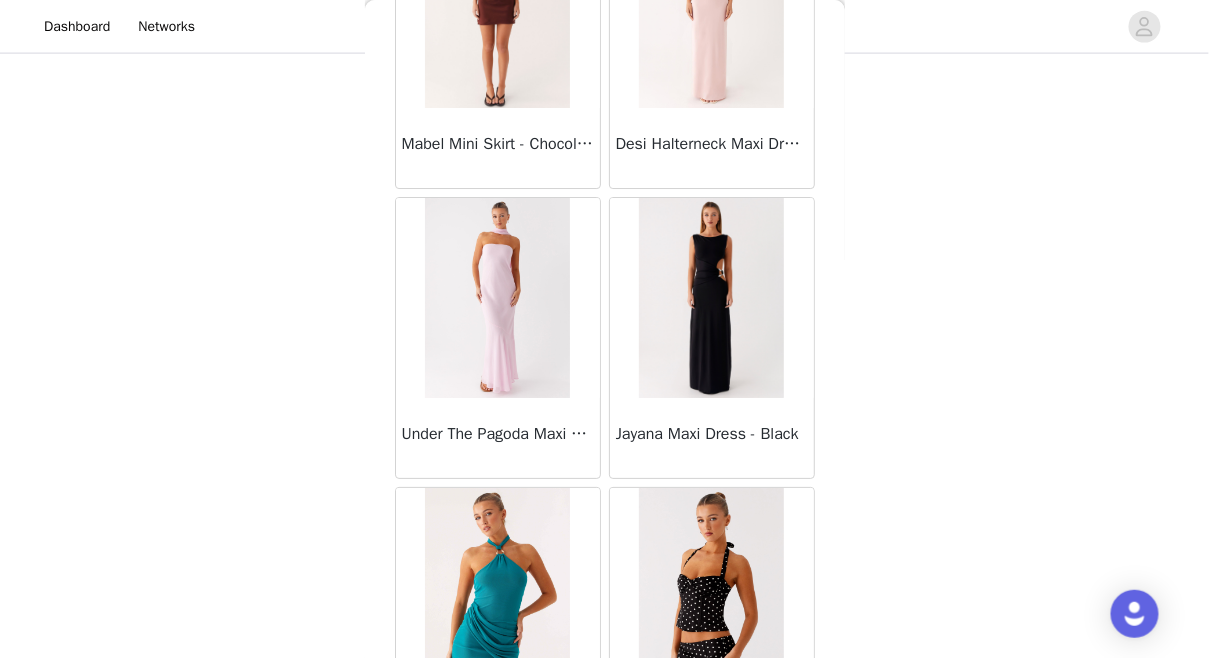 scroll, scrollTop: 60317, scrollLeft: 0, axis: vertical 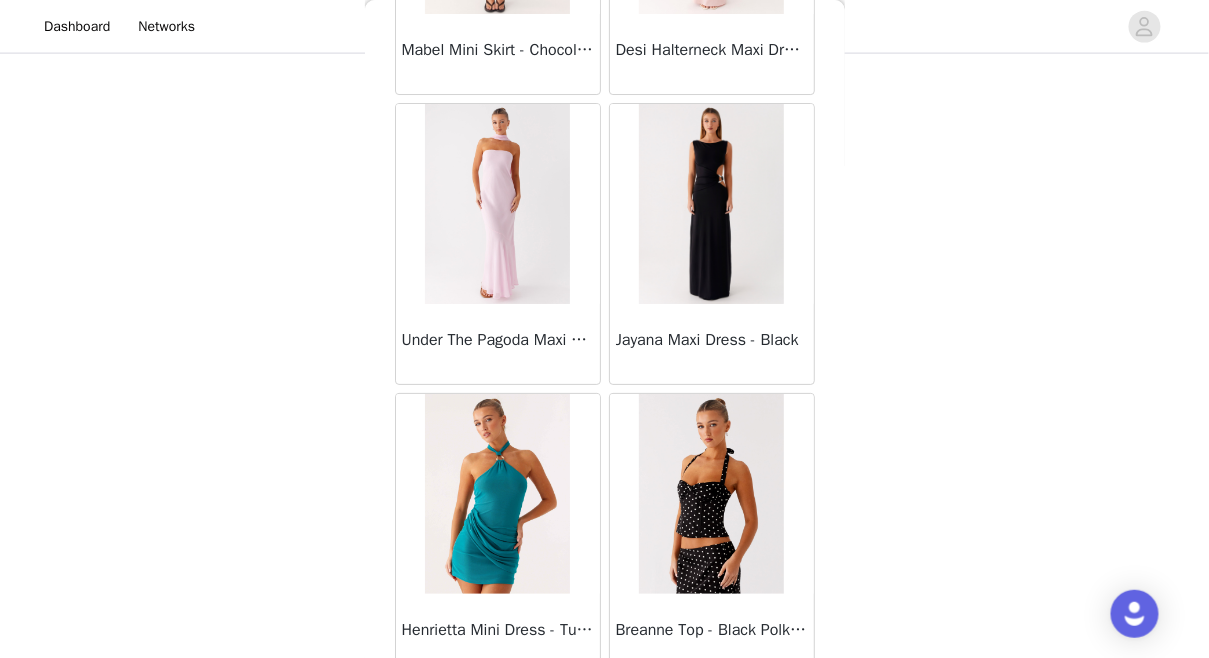 click on "Load More" at bounding box center [605, 709] 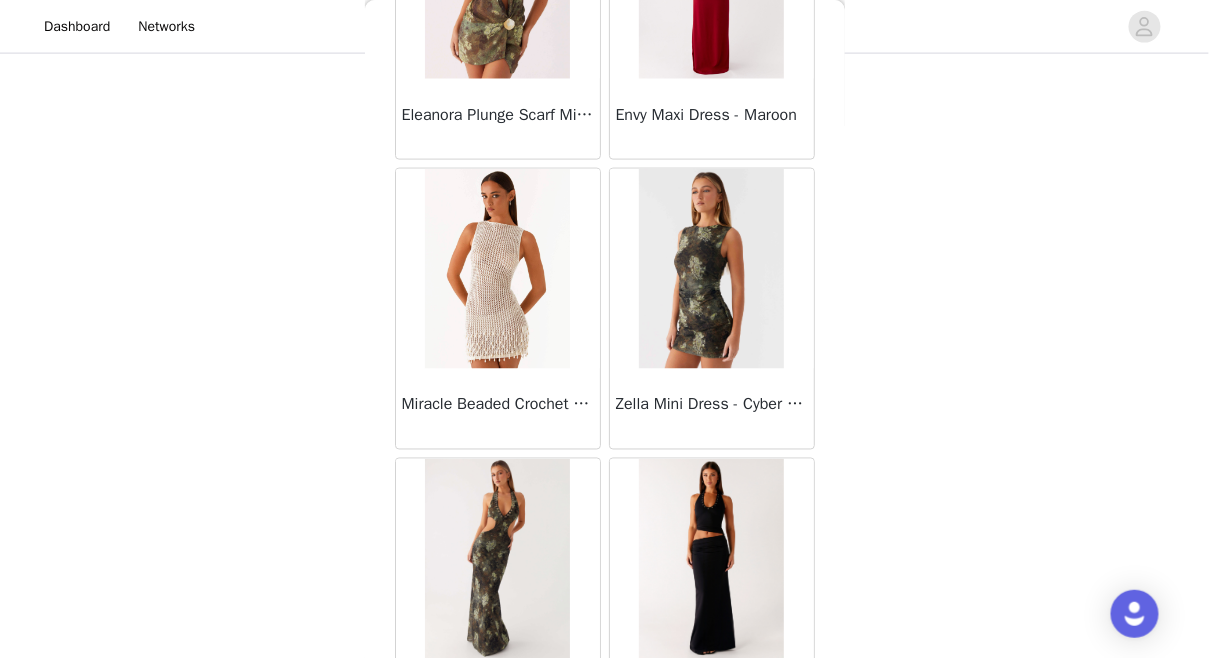 scroll, scrollTop: 63213, scrollLeft: 0, axis: vertical 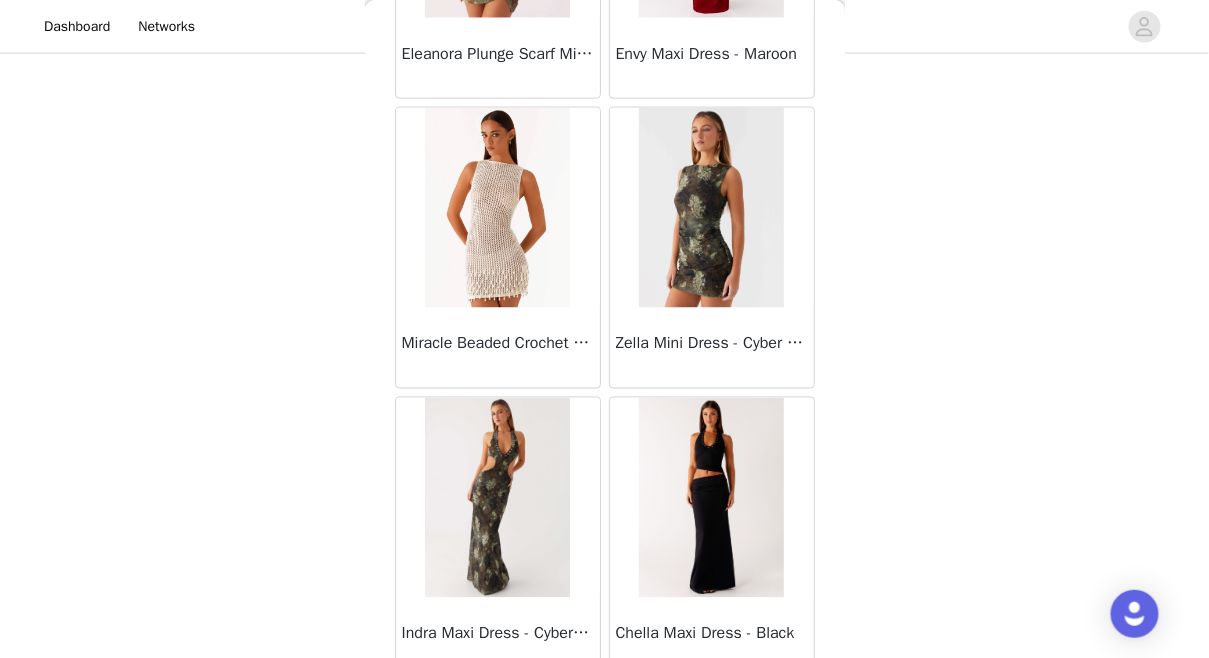 click on "Load More" at bounding box center (605, 713) 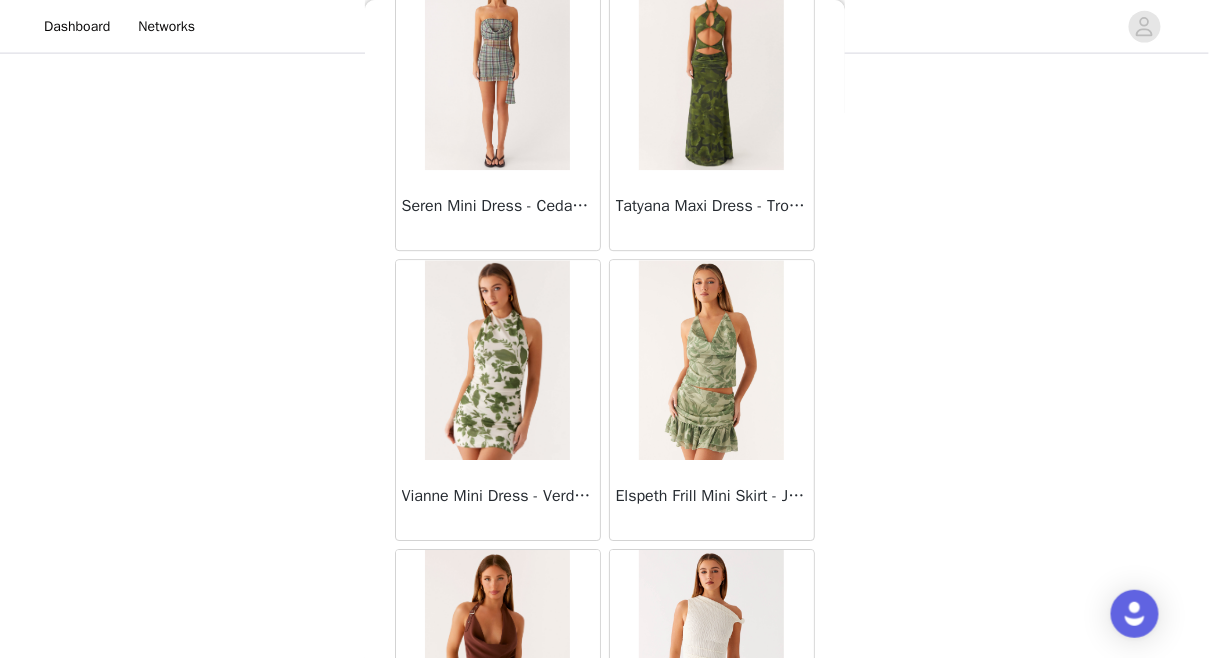 scroll, scrollTop: 66109, scrollLeft: 0, axis: vertical 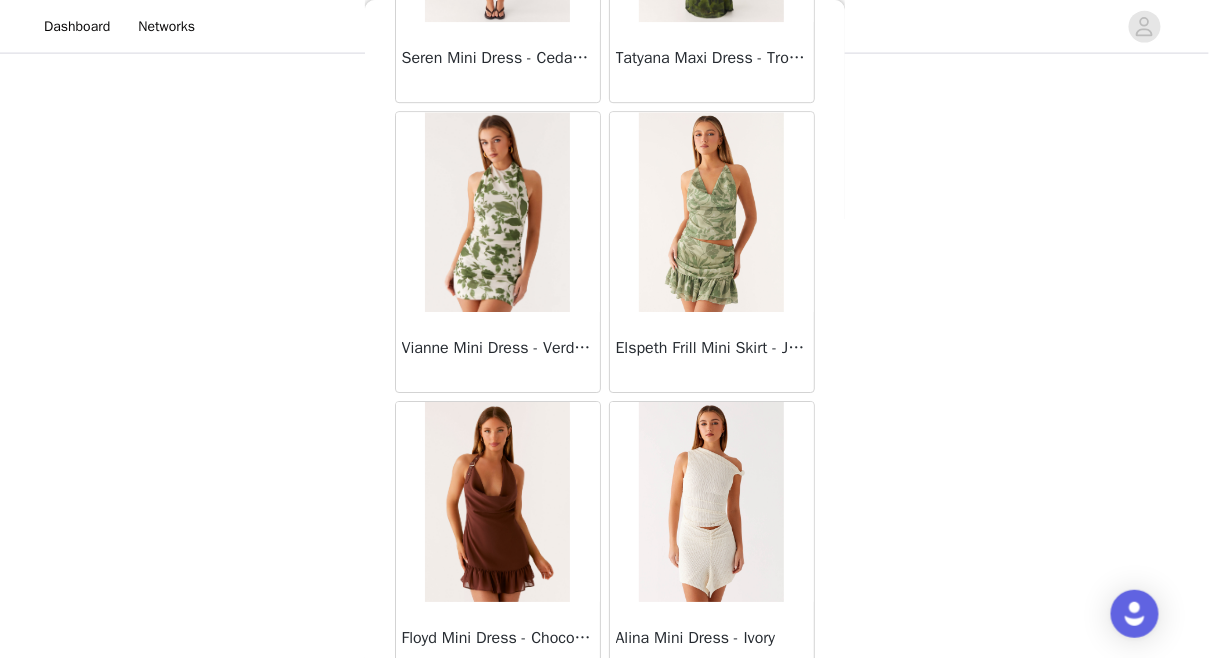 click on "Load More" at bounding box center (605, 717) 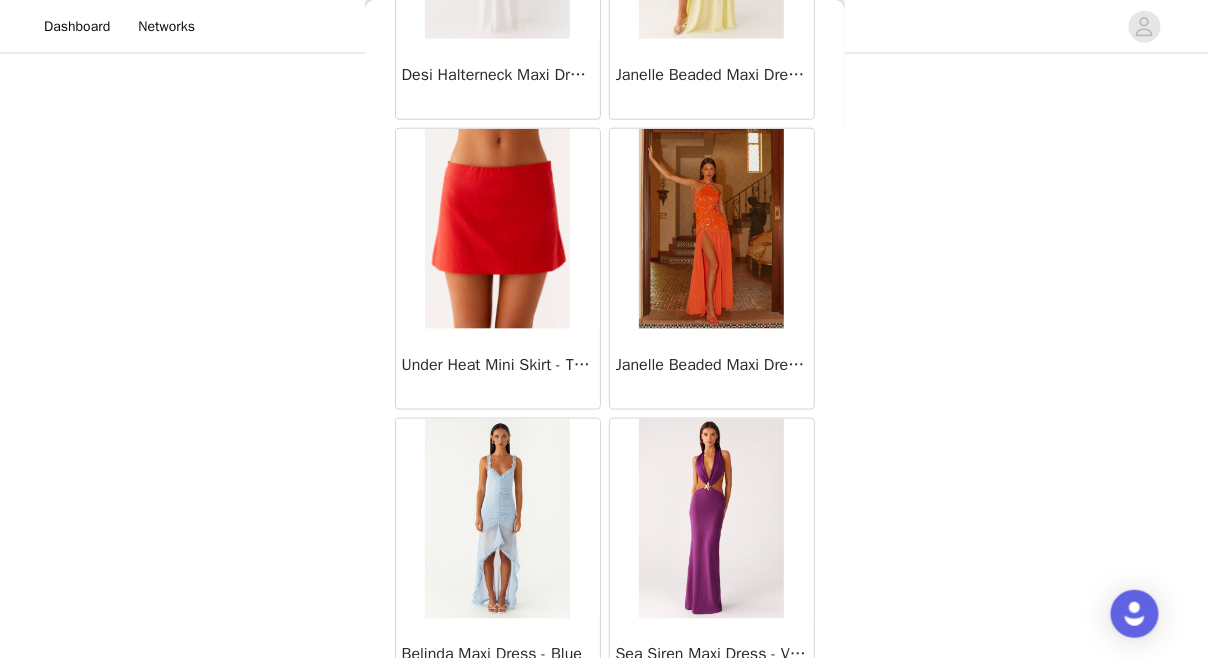 scroll, scrollTop: 69005, scrollLeft: 0, axis: vertical 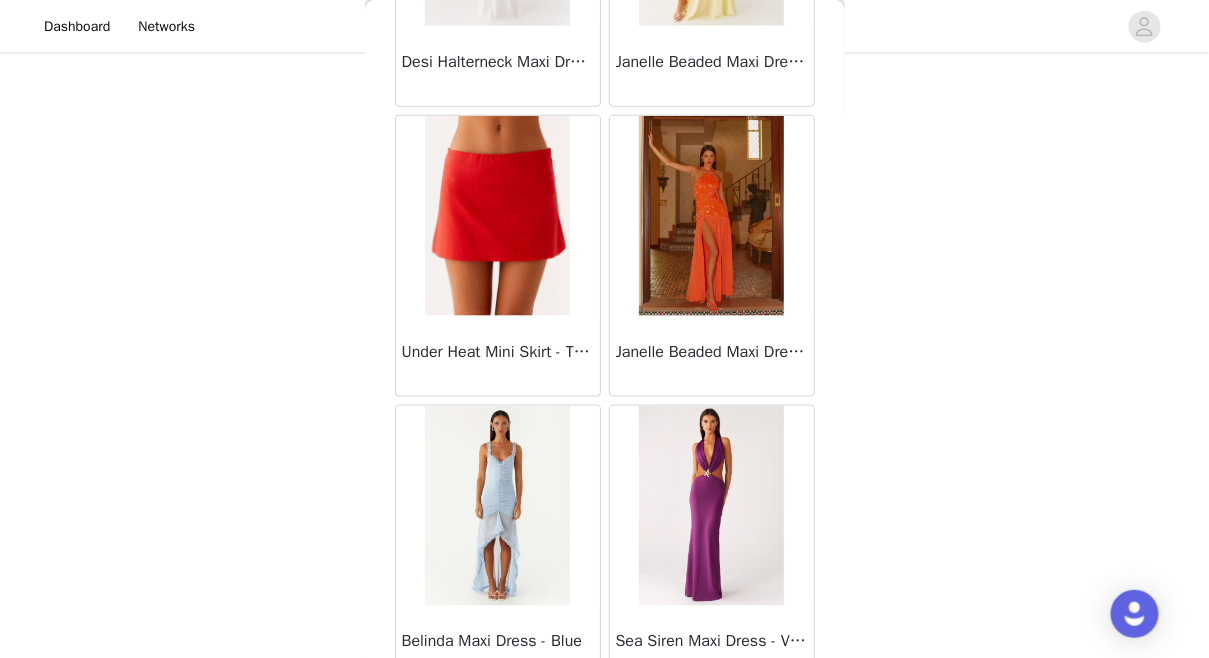 click on "Load More" at bounding box center [605, 721] 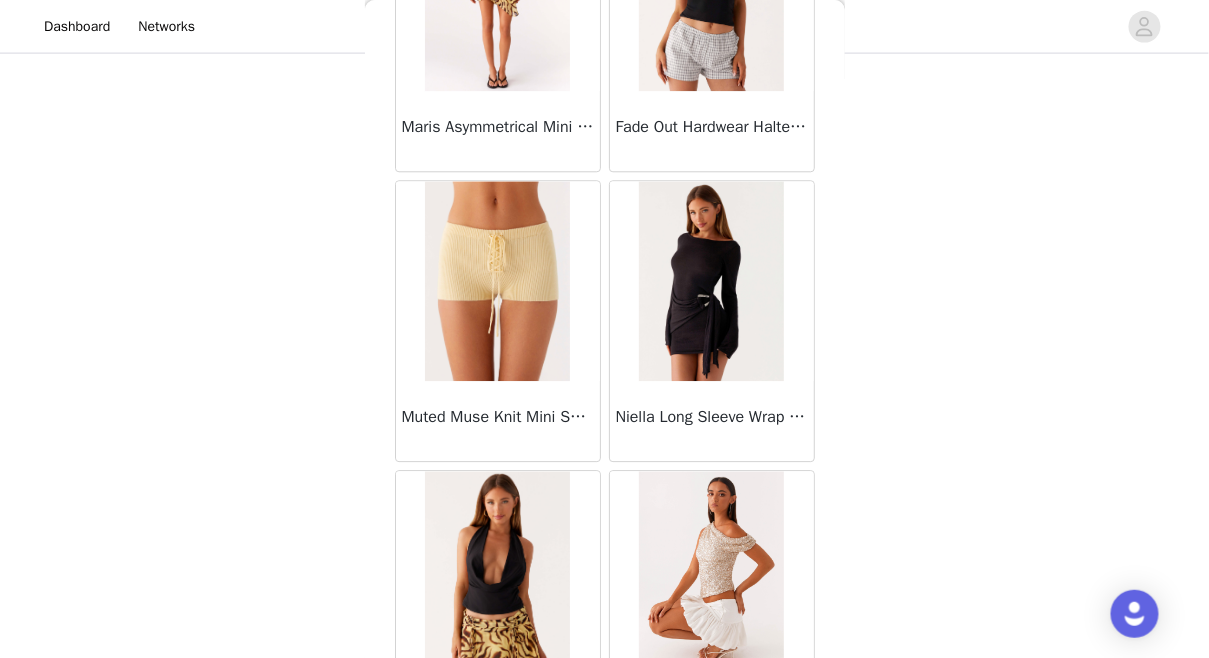 scroll, scrollTop: 71901, scrollLeft: 0, axis: vertical 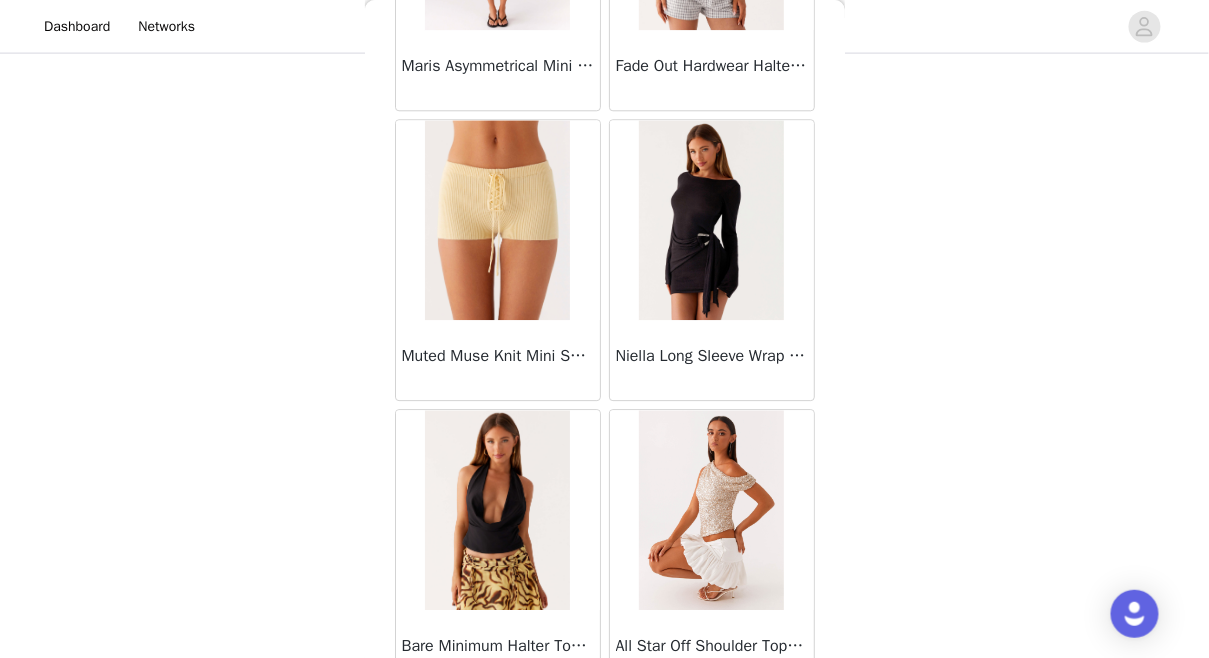 click on "Load More" at bounding box center (605, 725) 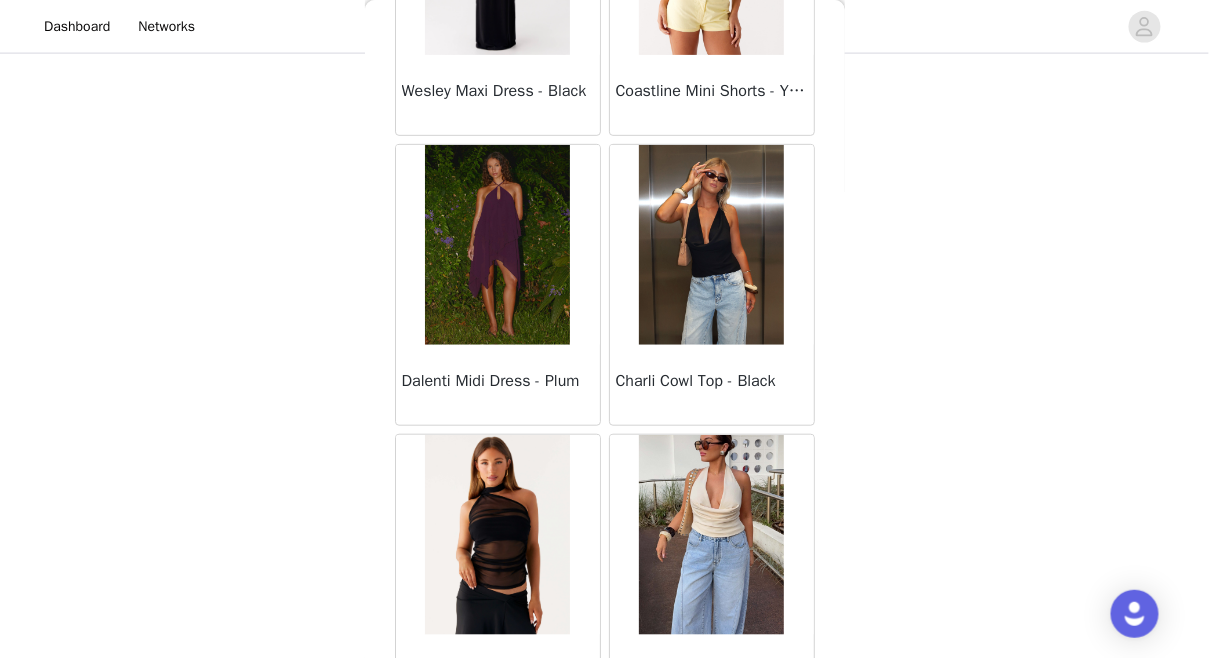 scroll, scrollTop: 74797, scrollLeft: 0, axis: vertical 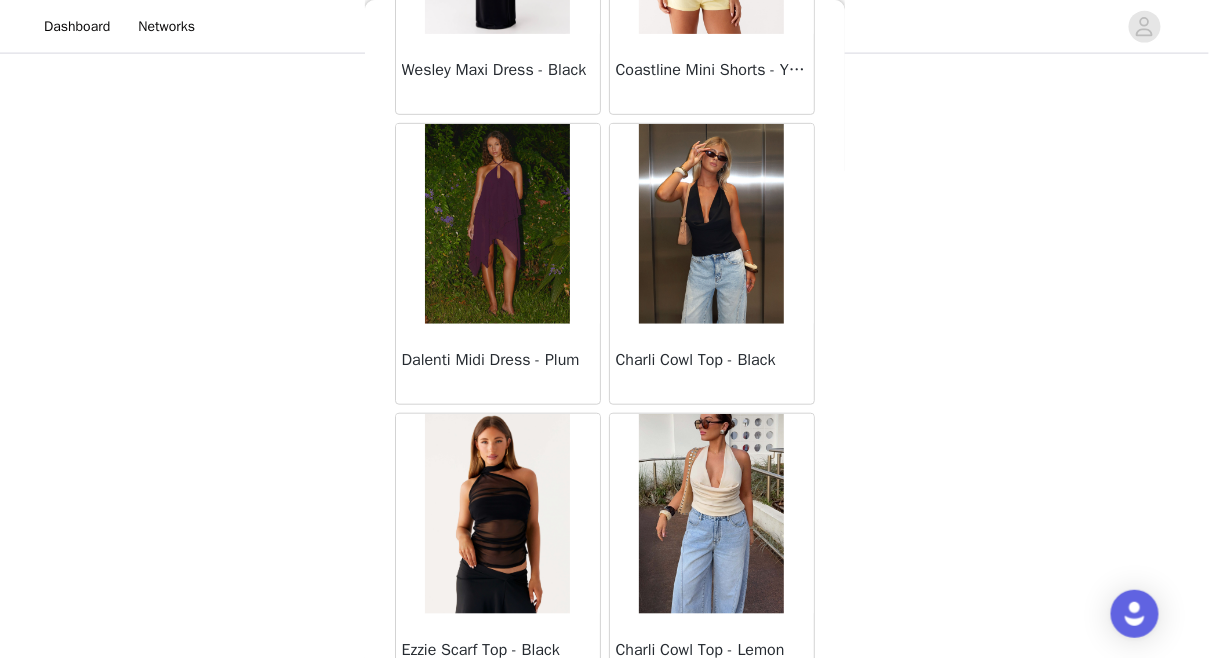 click on "Load More" at bounding box center [605, 729] 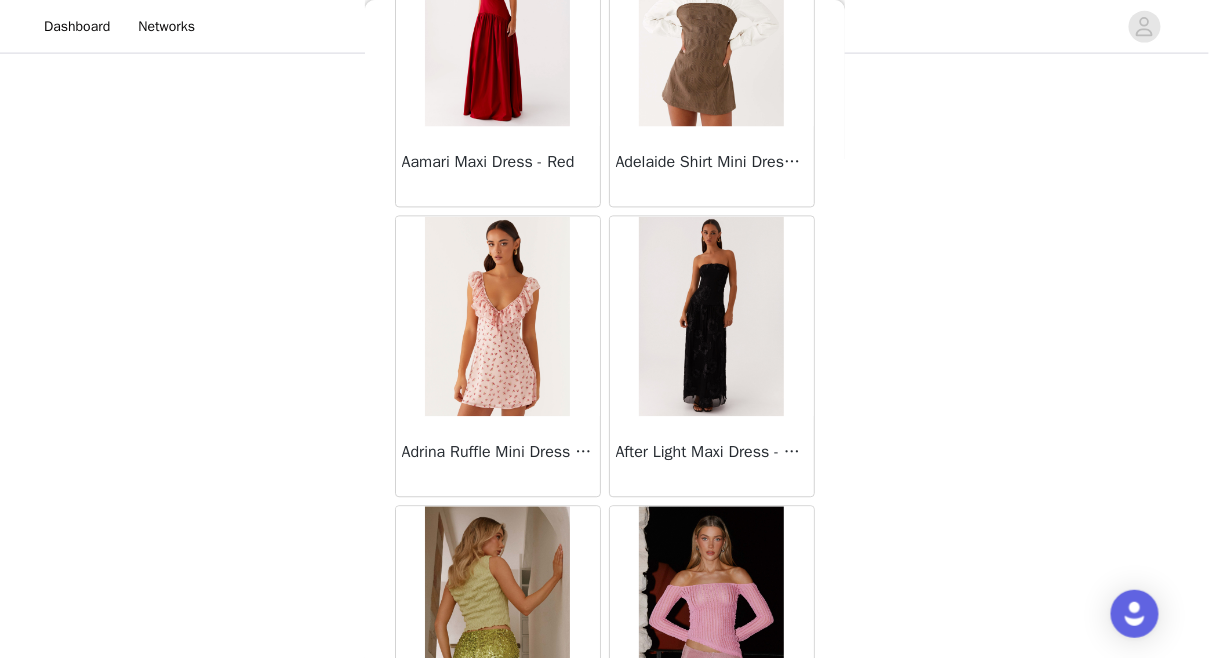 scroll, scrollTop: 77693, scrollLeft: 0, axis: vertical 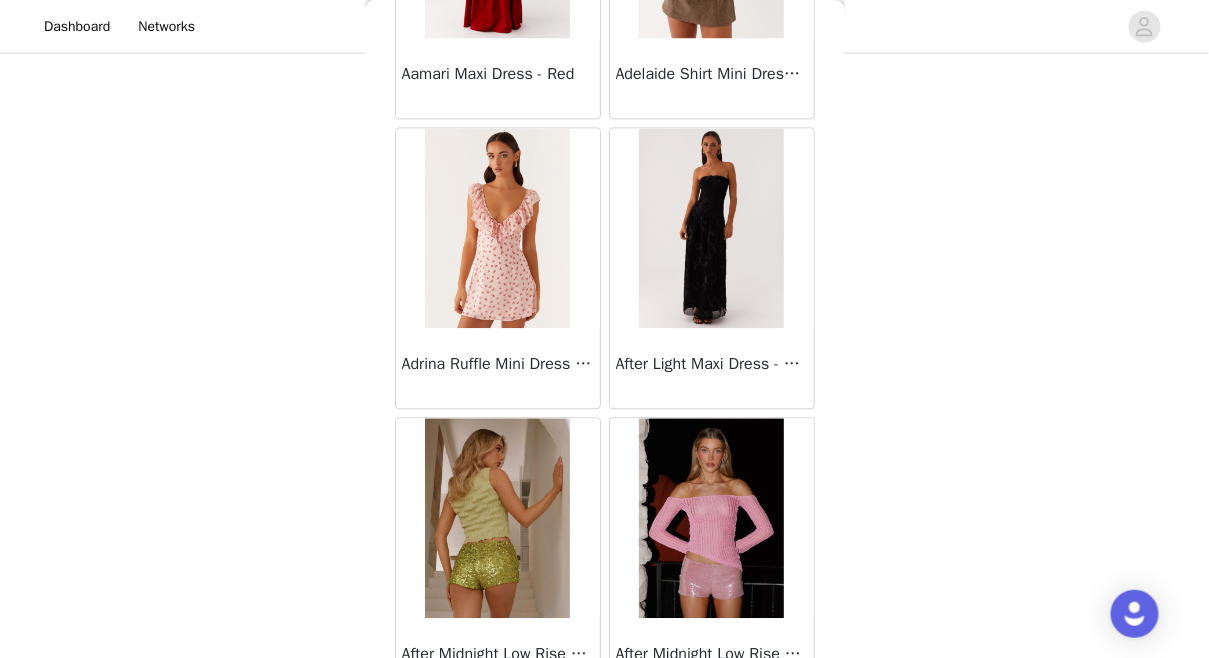 click on "Load More" at bounding box center (605, 733) 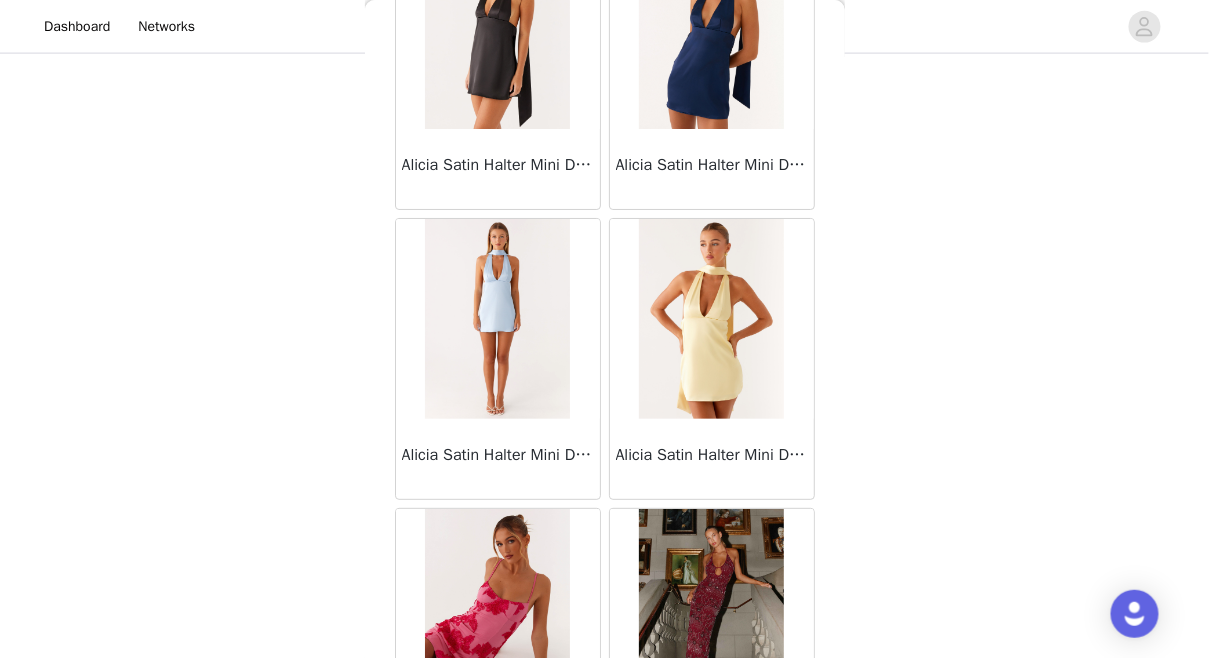 scroll, scrollTop: 80589, scrollLeft: 0, axis: vertical 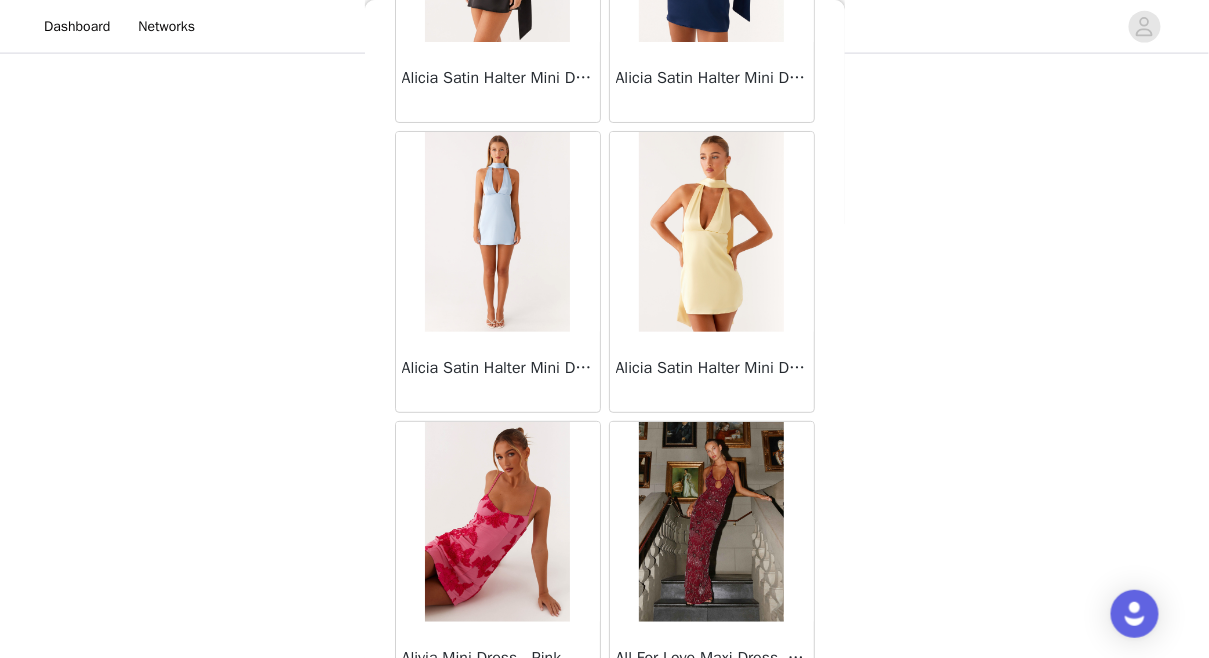 click on "Load More" at bounding box center (605, 737) 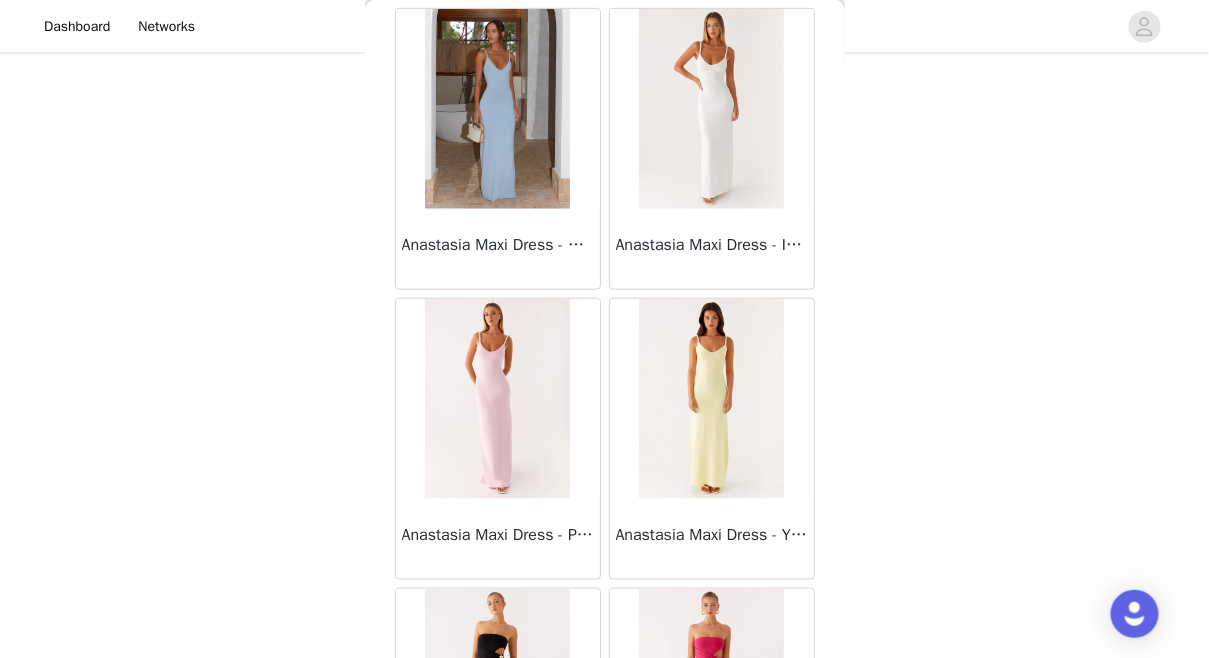 scroll, scrollTop: 82957, scrollLeft: 0, axis: vertical 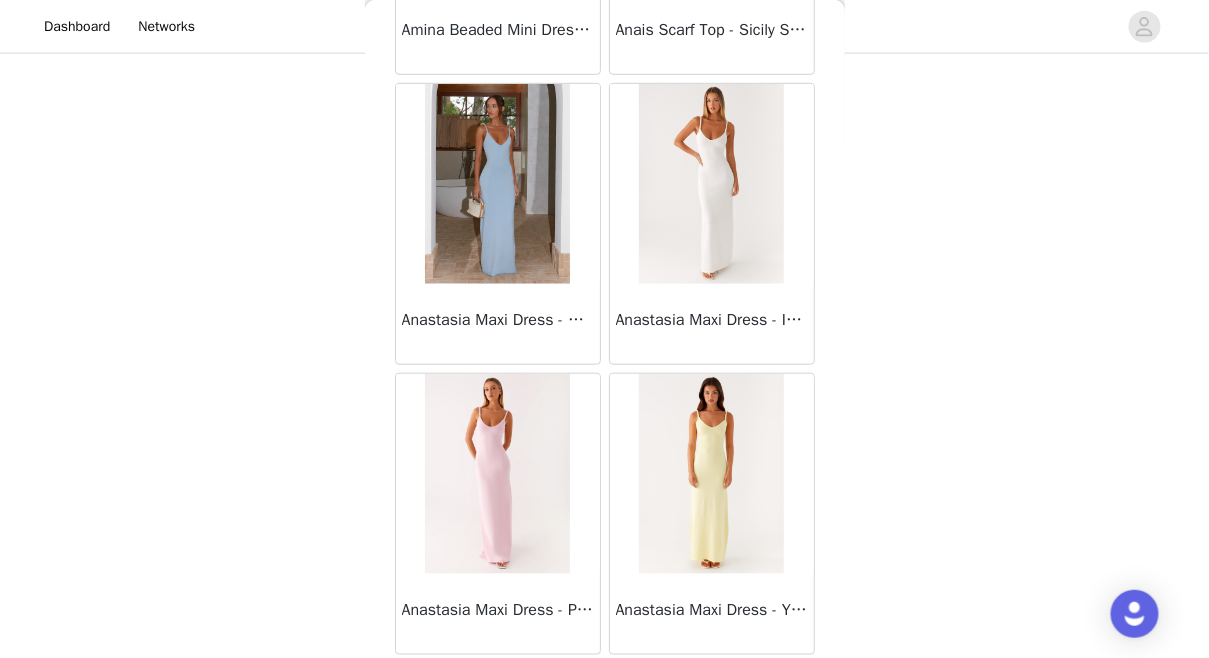 click on "Anastasia Maxi Dress - Ivory" at bounding box center [712, 324] 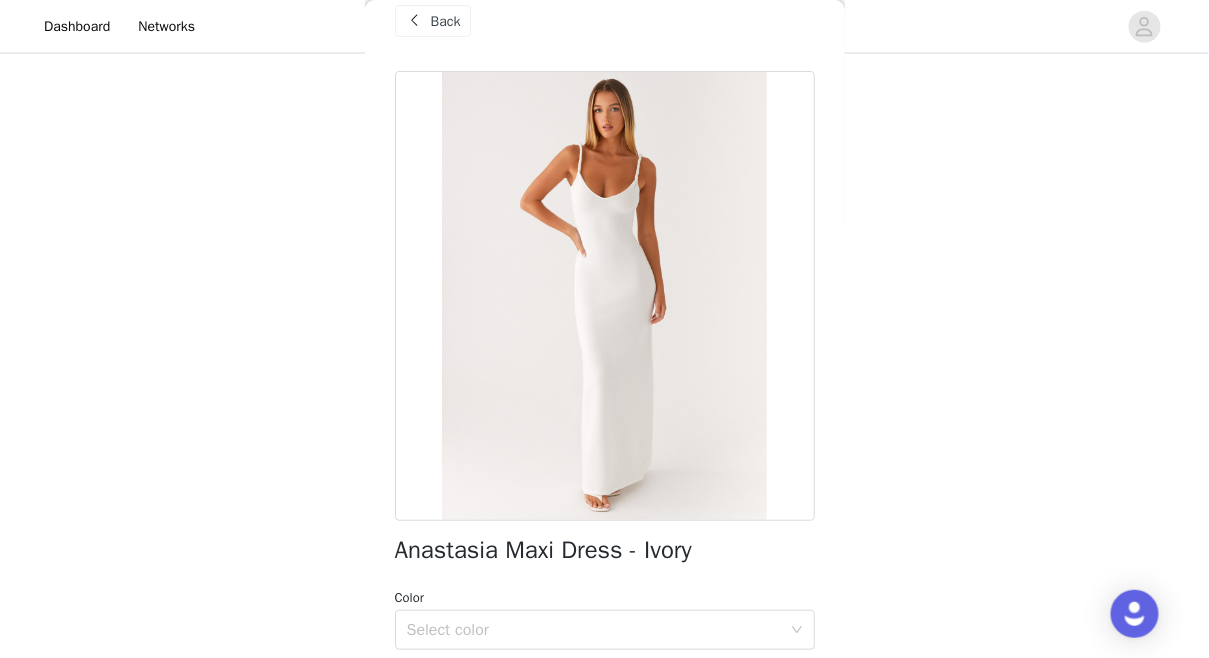 scroll, scrollTop: 288, scrollLeft: 0, axis: vertical 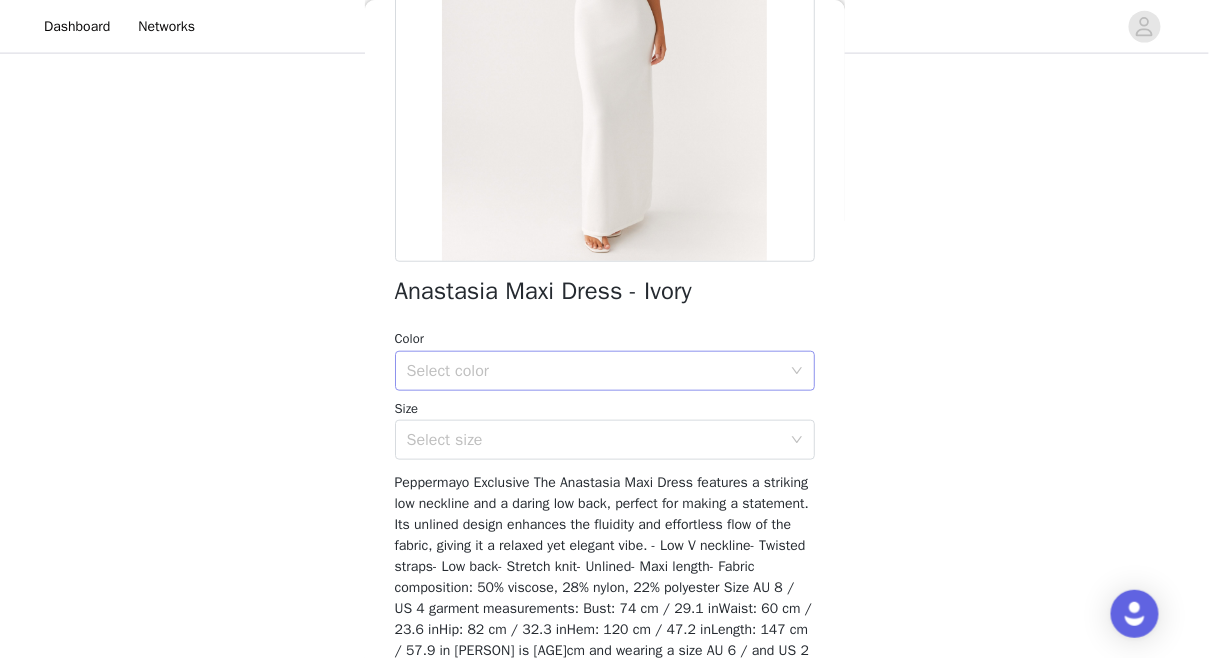 click on "Select color" at bounding box center (594, 371) 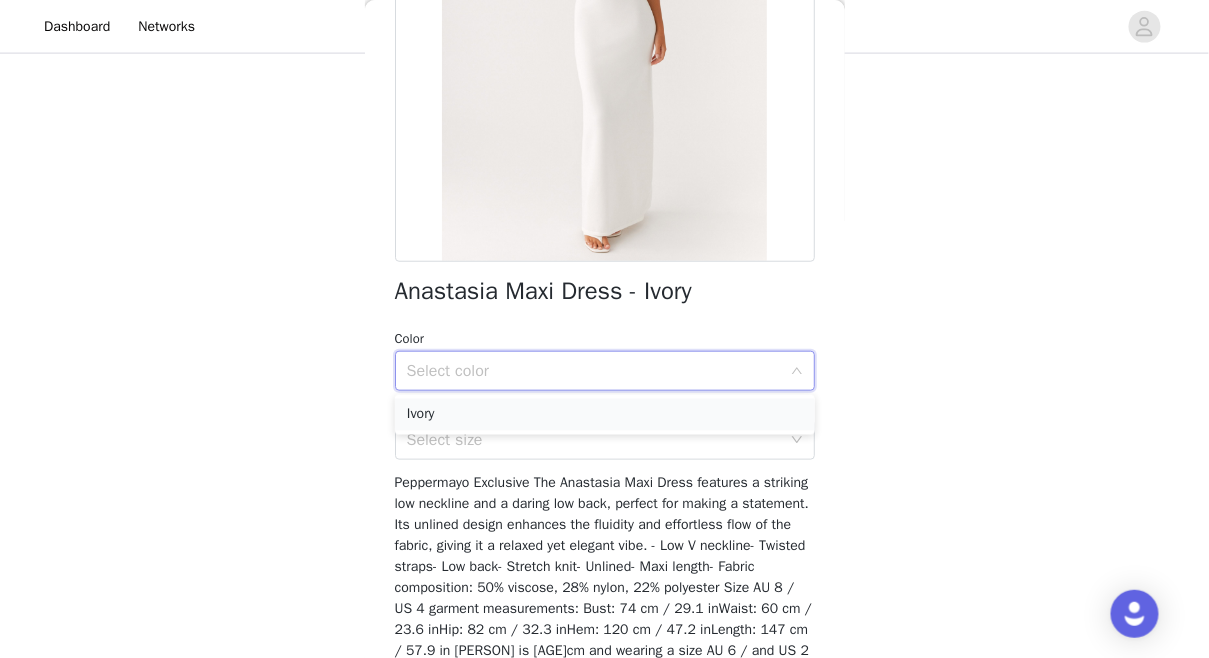 click on "Ivory" at bounding box center (605, 415) 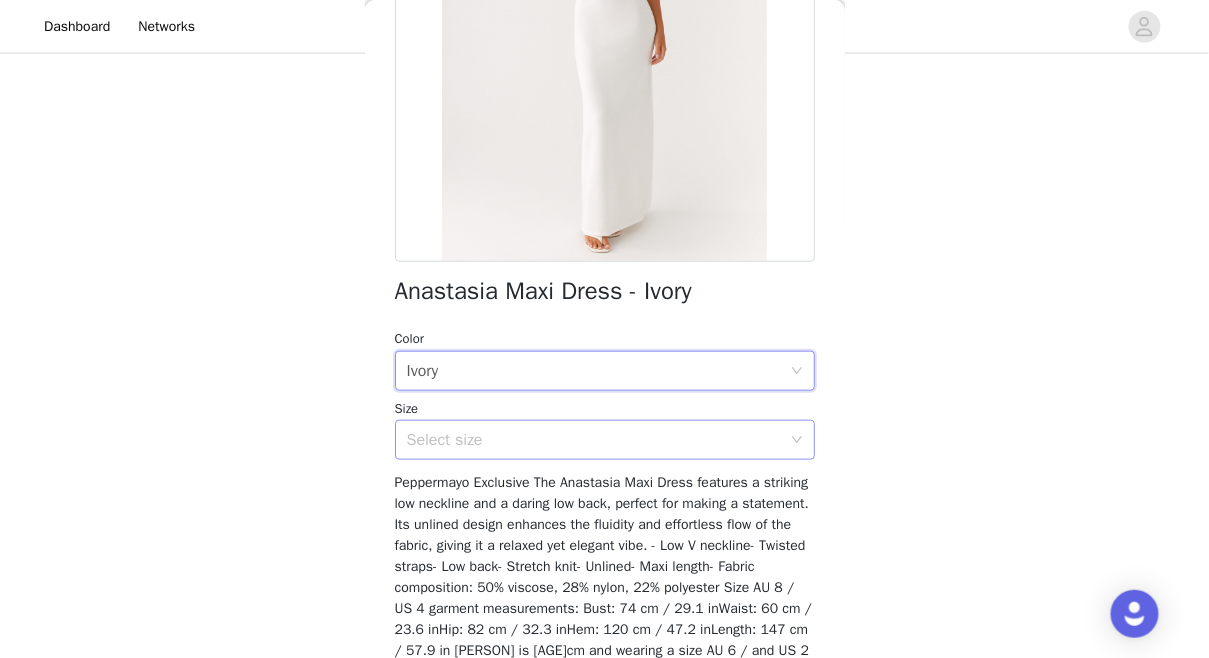 click on "Select size" at bounding box center [594, 440] 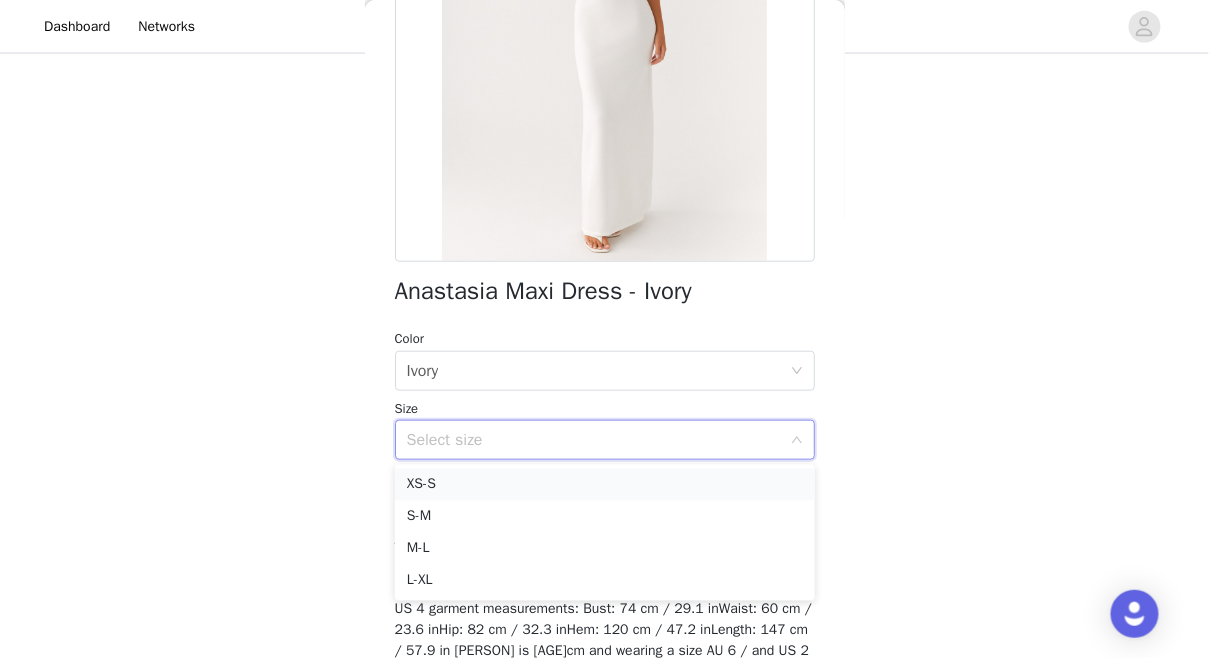 click on "XS-S" at bounding box center (605, 485) 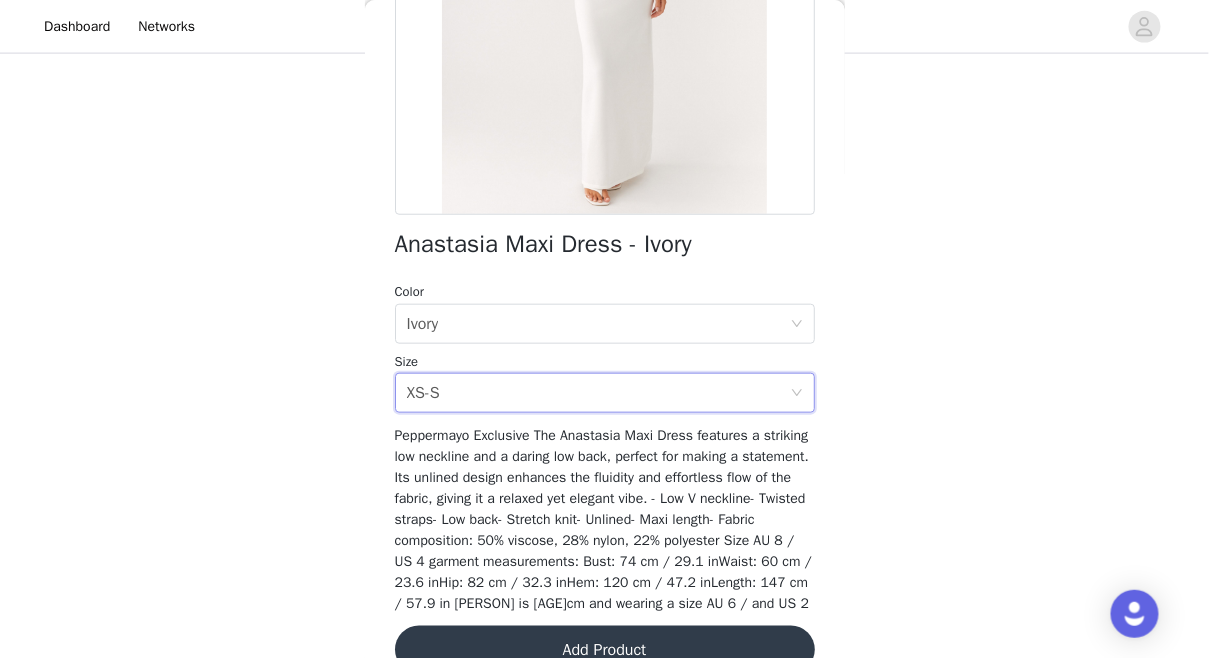 scroll, scrollTop: 395, scrollLeft: 0, axis: vertical 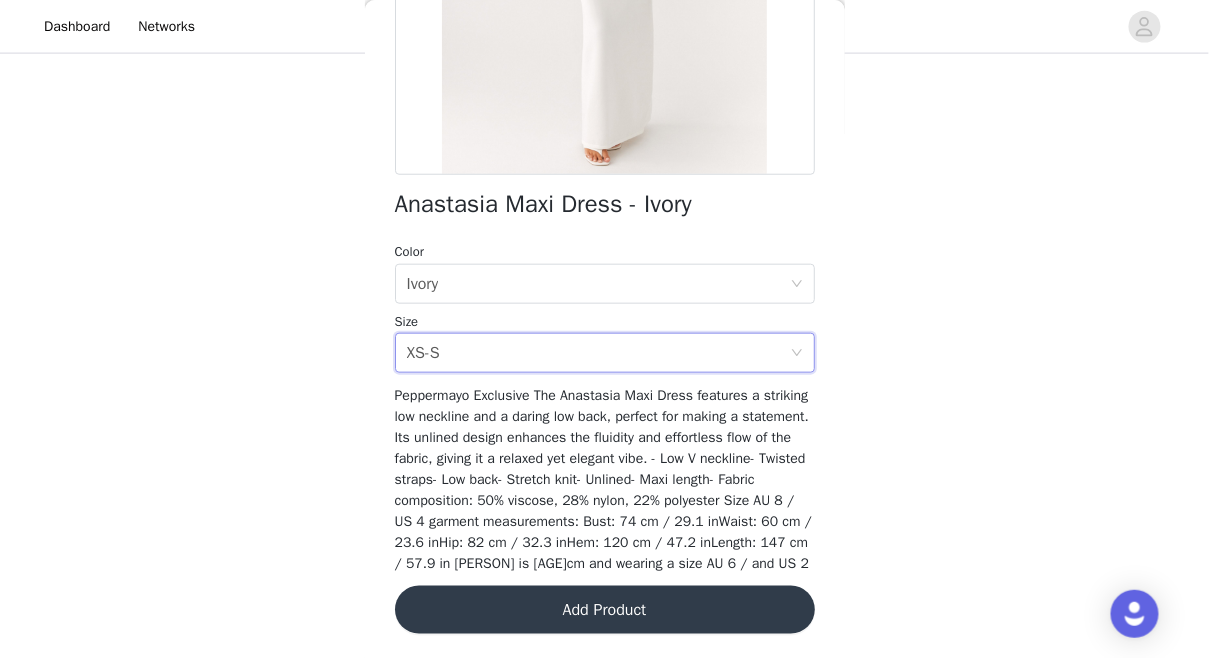 click on "Add Product" at bounding box center (605, 610) 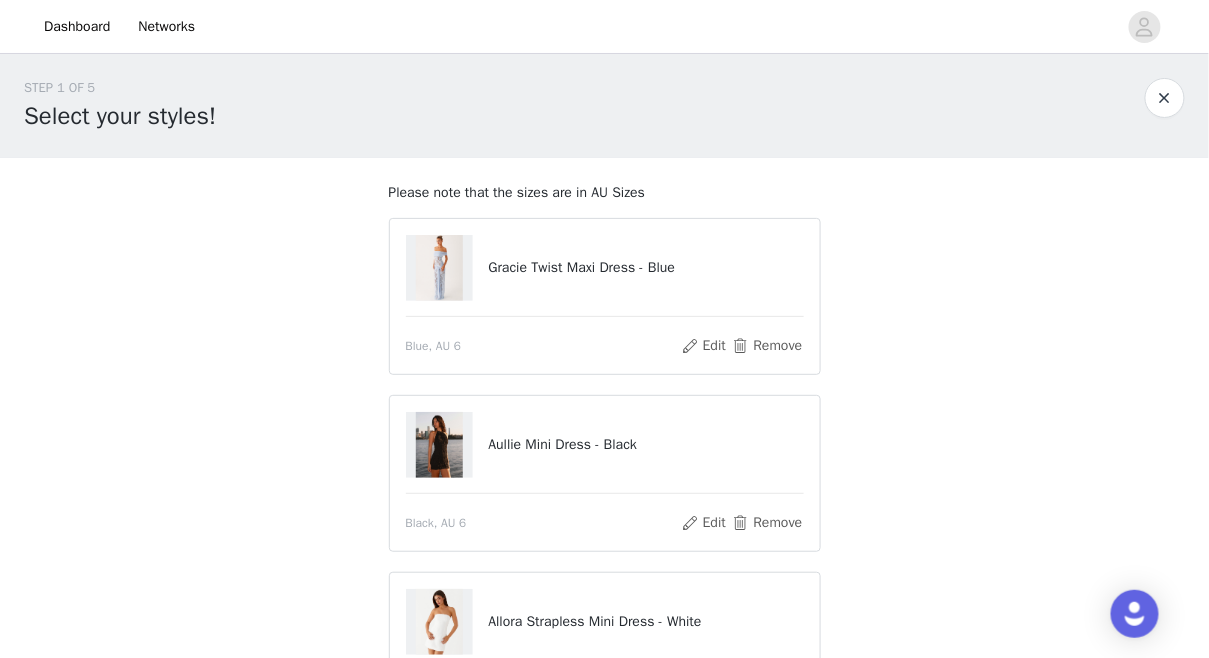 scroll, scrollTop: 0, scrollLeft: 0, axis: both 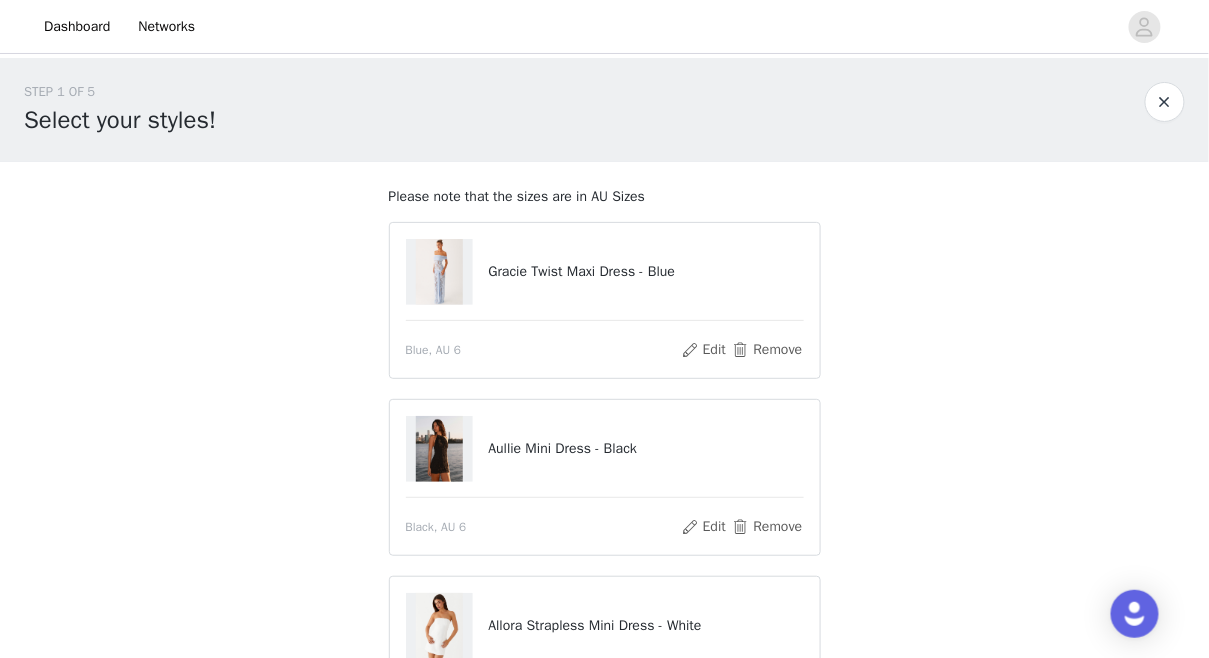 drag, startPoint x: 487, startPoint y: 267, endPoint x: 733, endPoint y: 257, distance: 246.20317 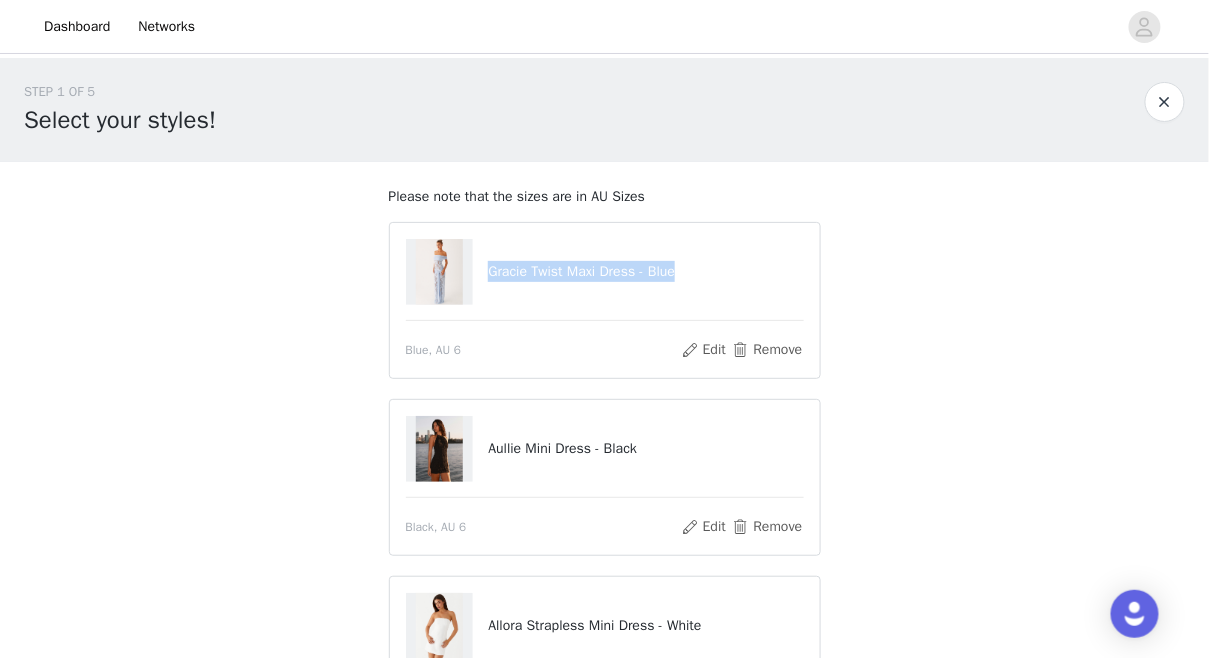 drag, startPoint x: 718, startPoint y: 269, endPoint x: 492, endPoint y: 260, distance: 226.17914 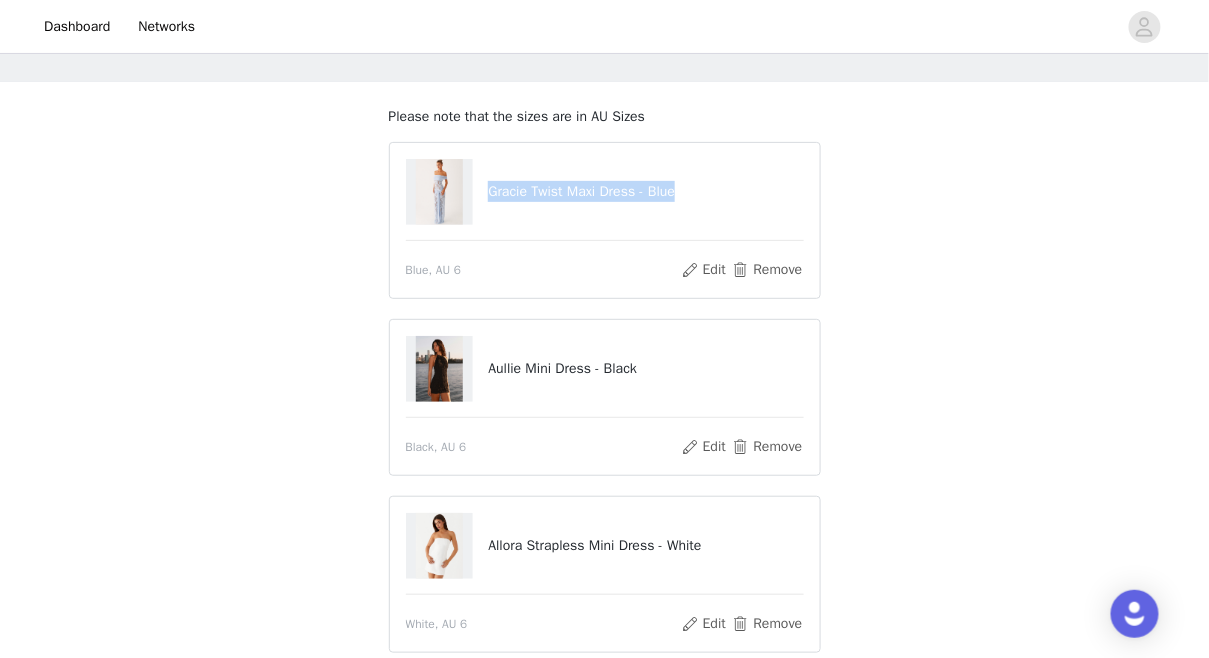 scroll, scrollTop: 85, scrollLeft: 0, axis: vertical 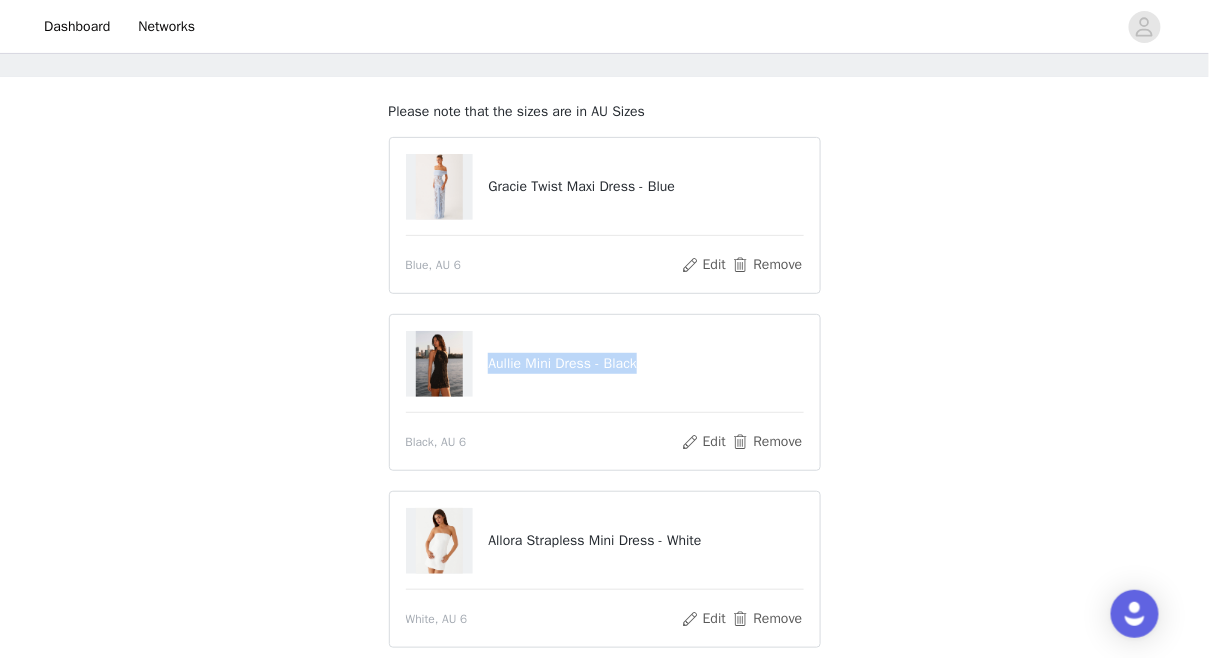 drag, startPoint x: 673, startPoint y: 356, endPoint x: 486, endPoint y: 358, distance: 187.0107 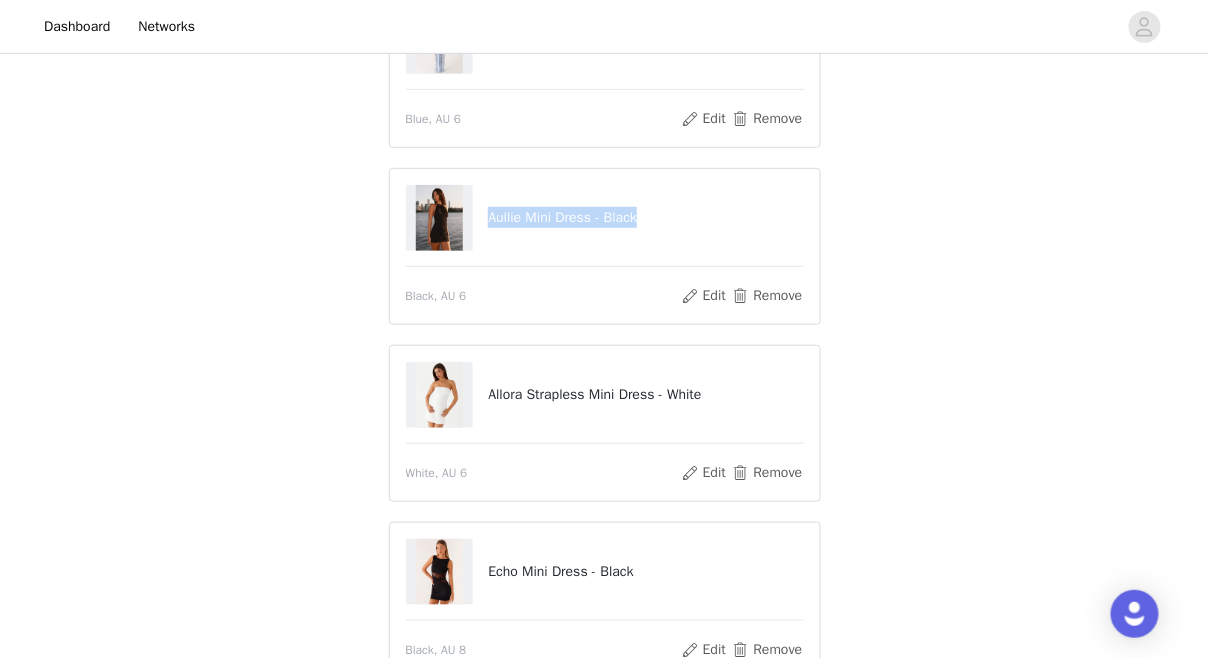 scroll, scrollTop: 315, scrollLeft: 0, axis: vertical 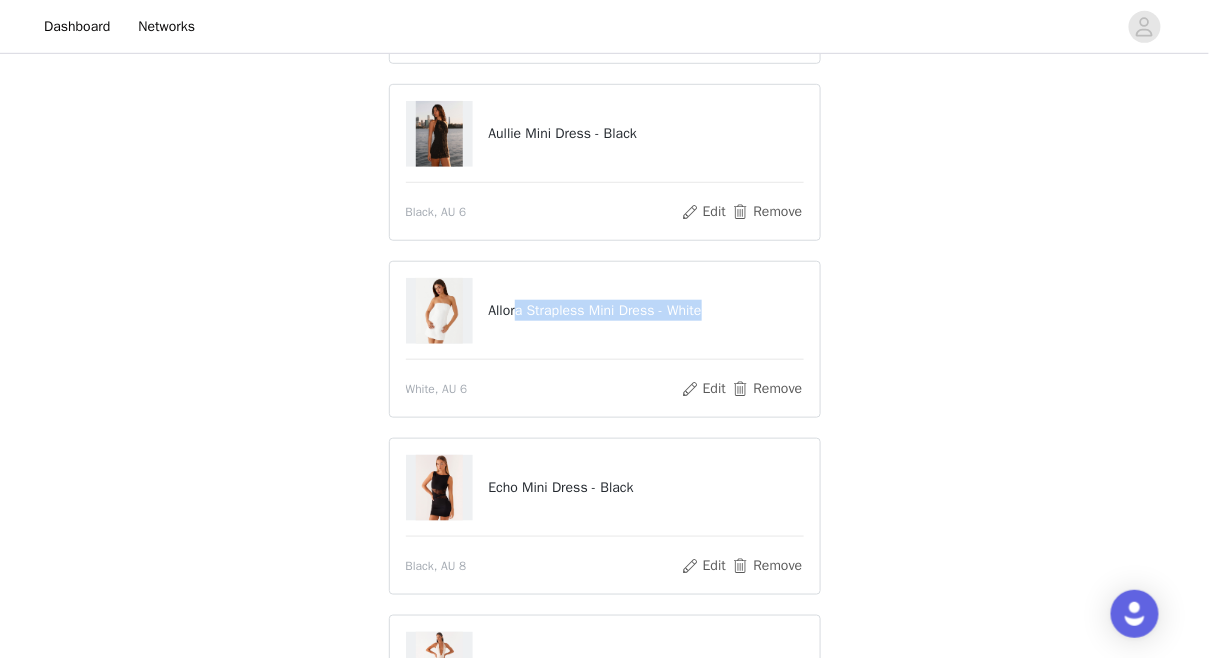 drag, startPoint x: 736, startPoint y: 309, endPoint x: 524, endPoint y: 312, distance: 212.02122 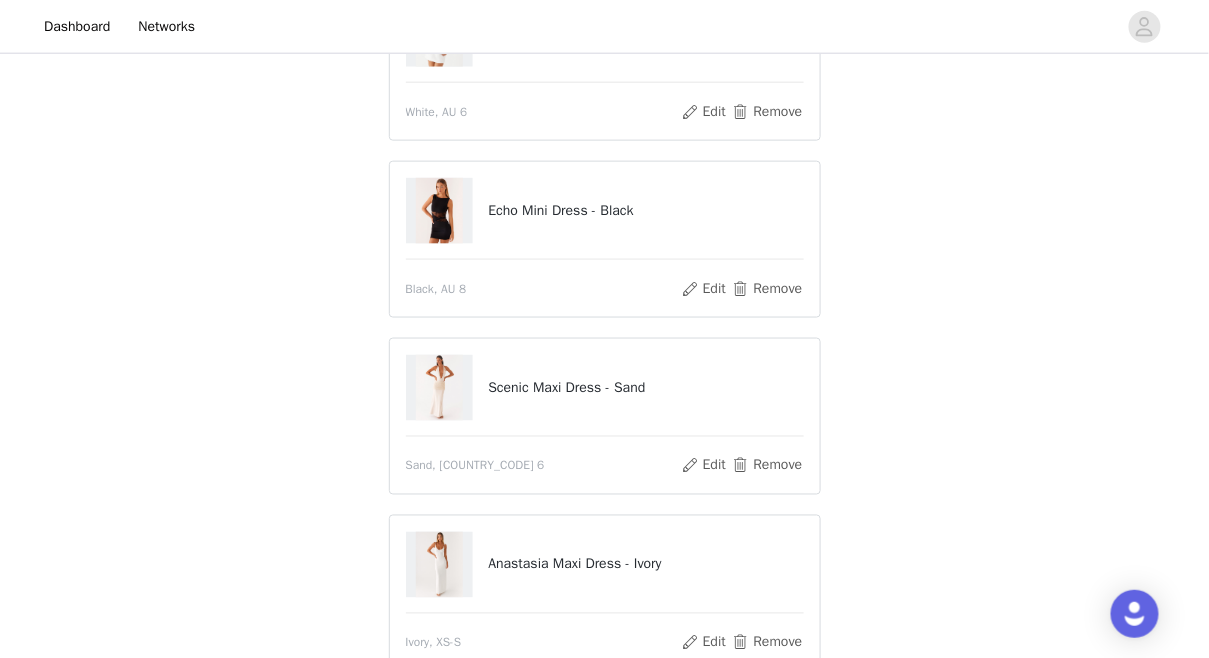 scroll, scrollTop: 578, scrollLeft: 0, axis: vertical 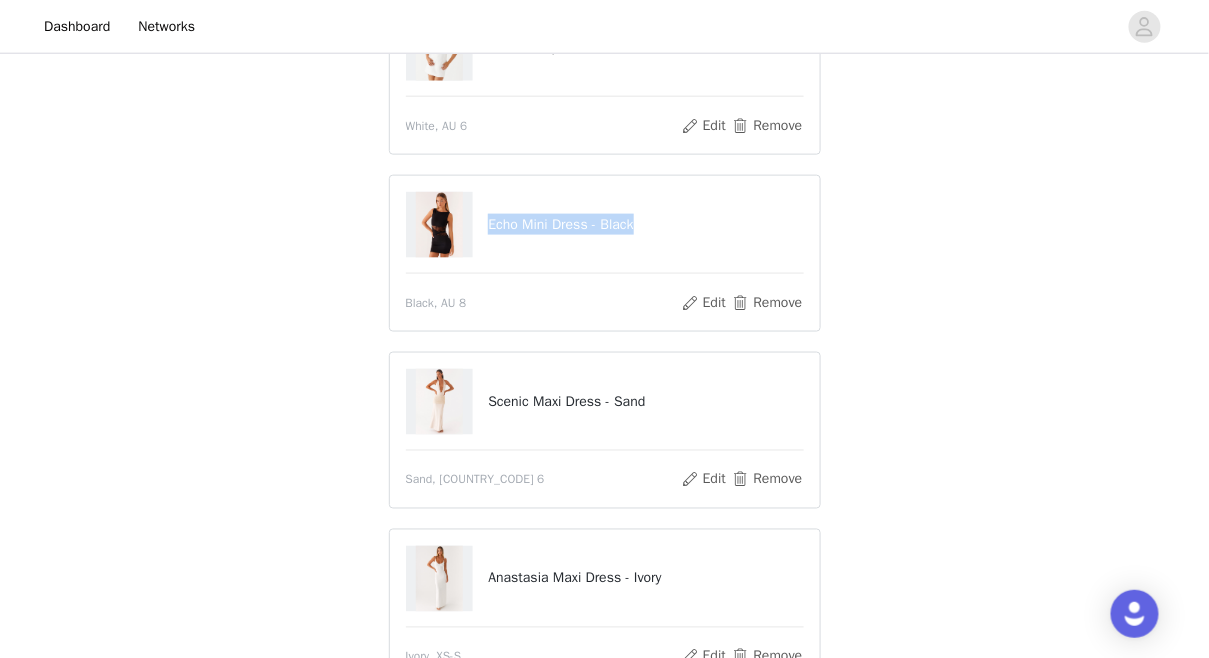 drag, startPoint x: 656, startPoint y: 216, endPoint x: 487, endPoint y: 227, distance: 169.3576 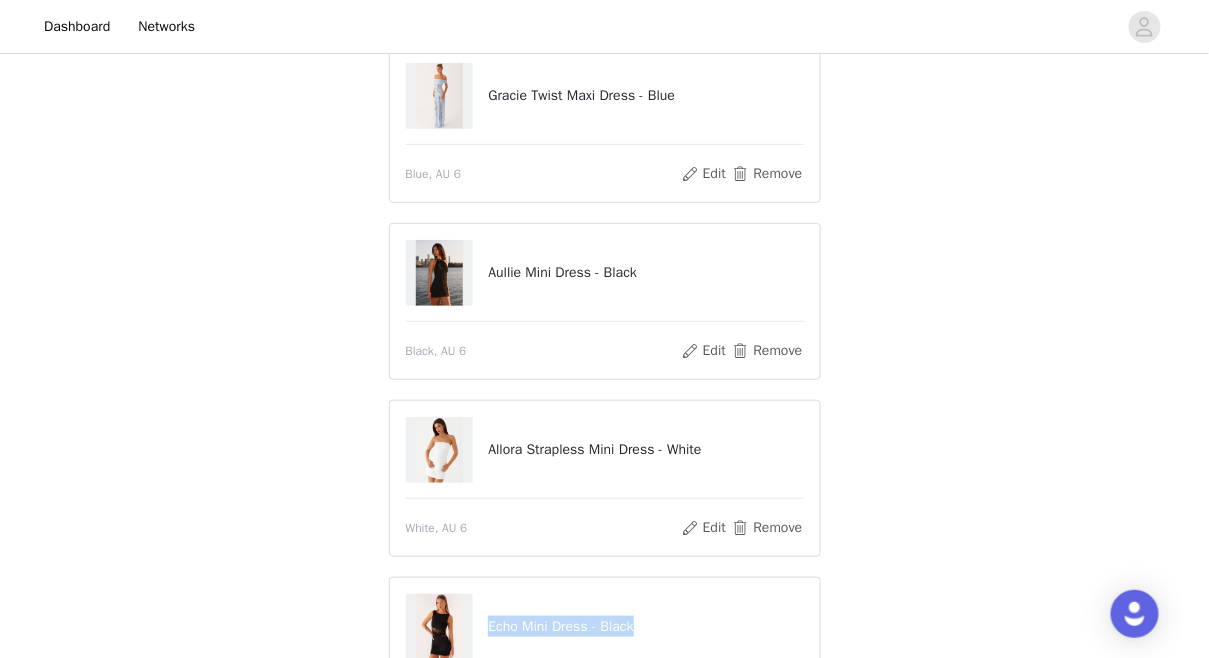 scroll, scrollTop: 141, scrollLeft: 0, axis: vertical 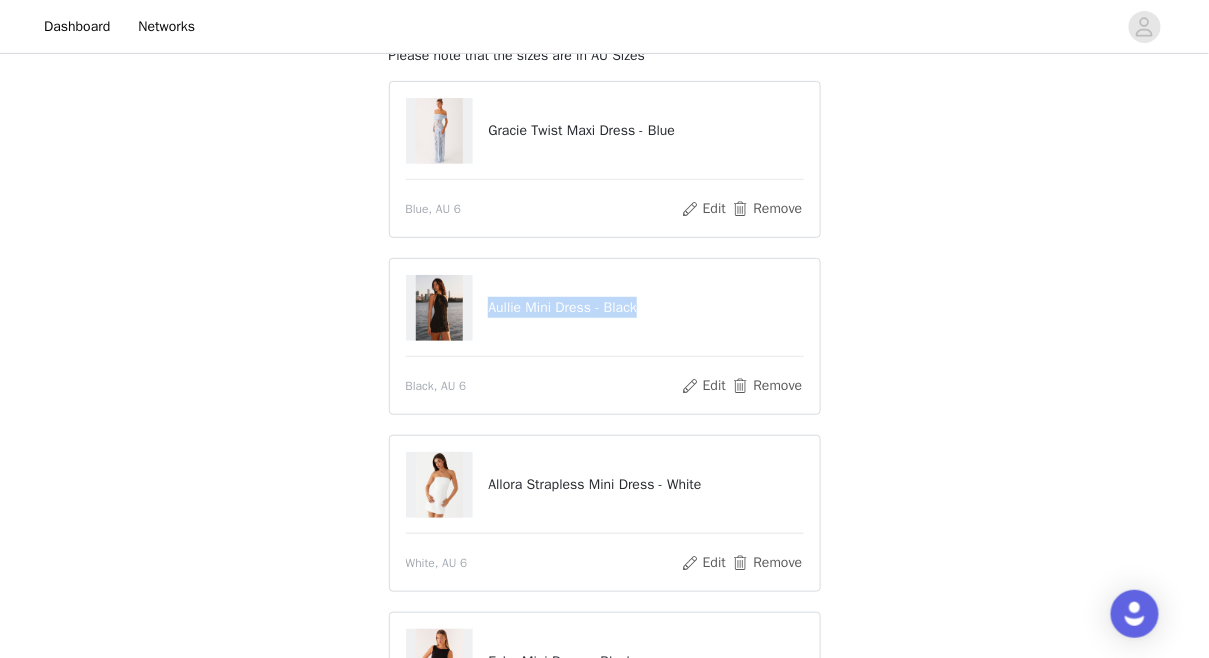 drag, startPoint x: 491, startPoint y: 307, endPoint x: 646, endPoint y: 306, distance: 155.00322 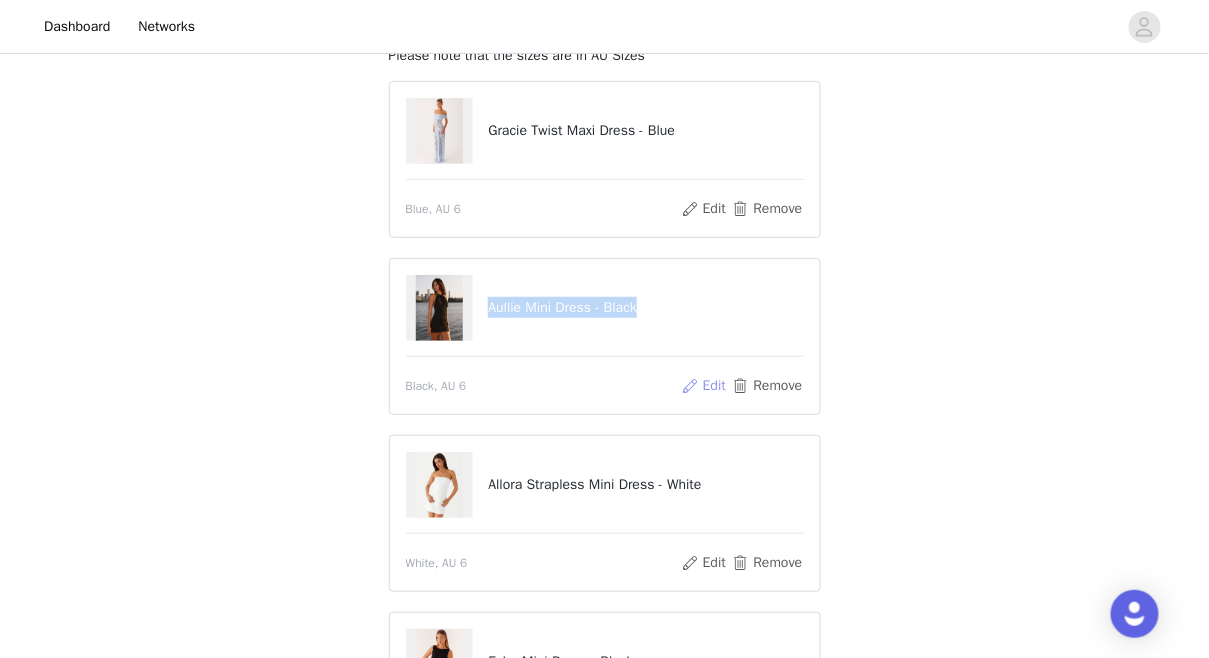 click on "Edit" at bounding box center (703, 386) 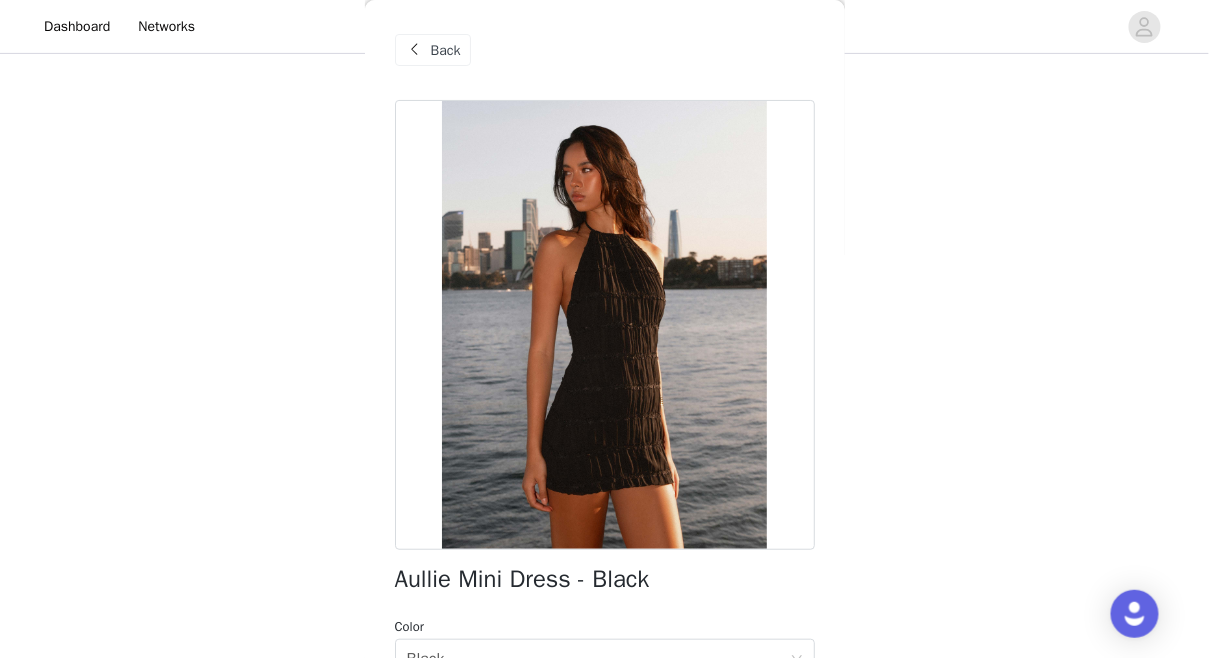 click on "Back" at bounding box center (446, 50) 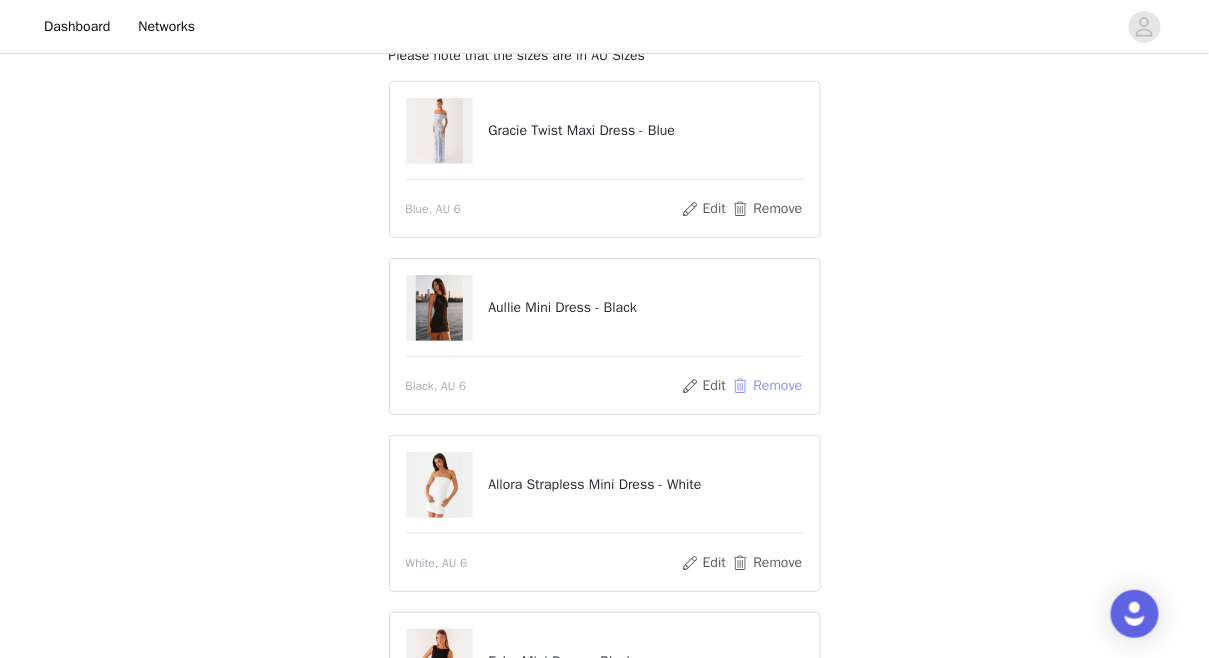 click on "Remove" at bounding box center (767, 386) 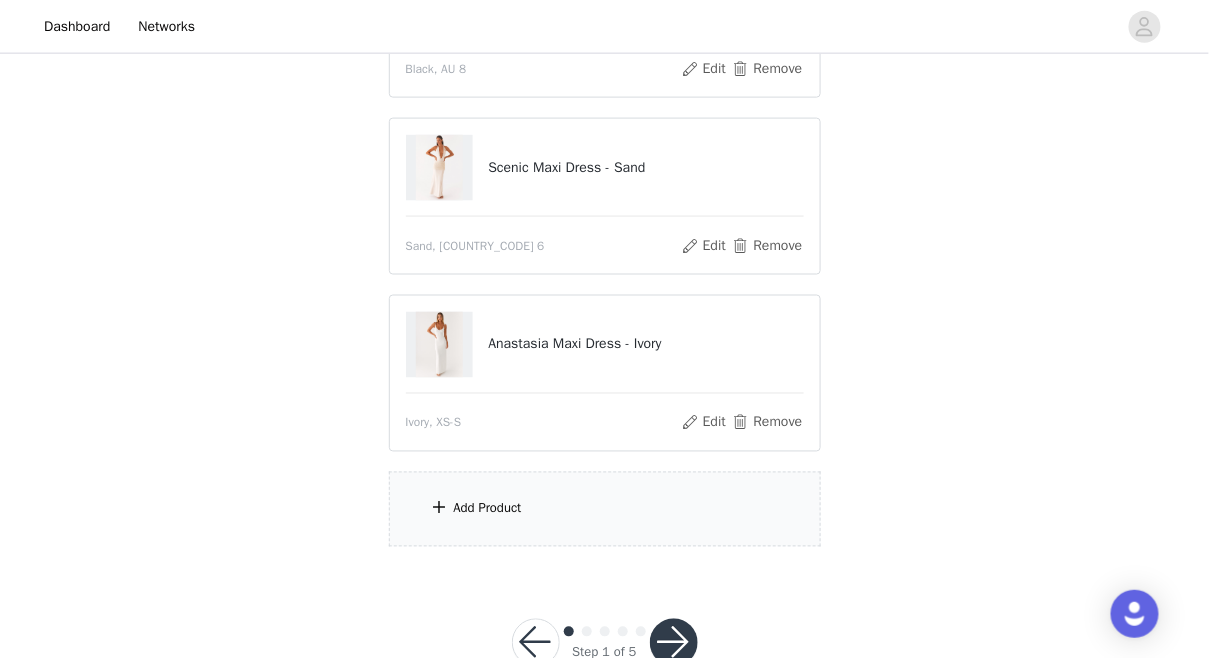 scroll, scrollTop: 694, scrollLeft: 0, axis: vertical 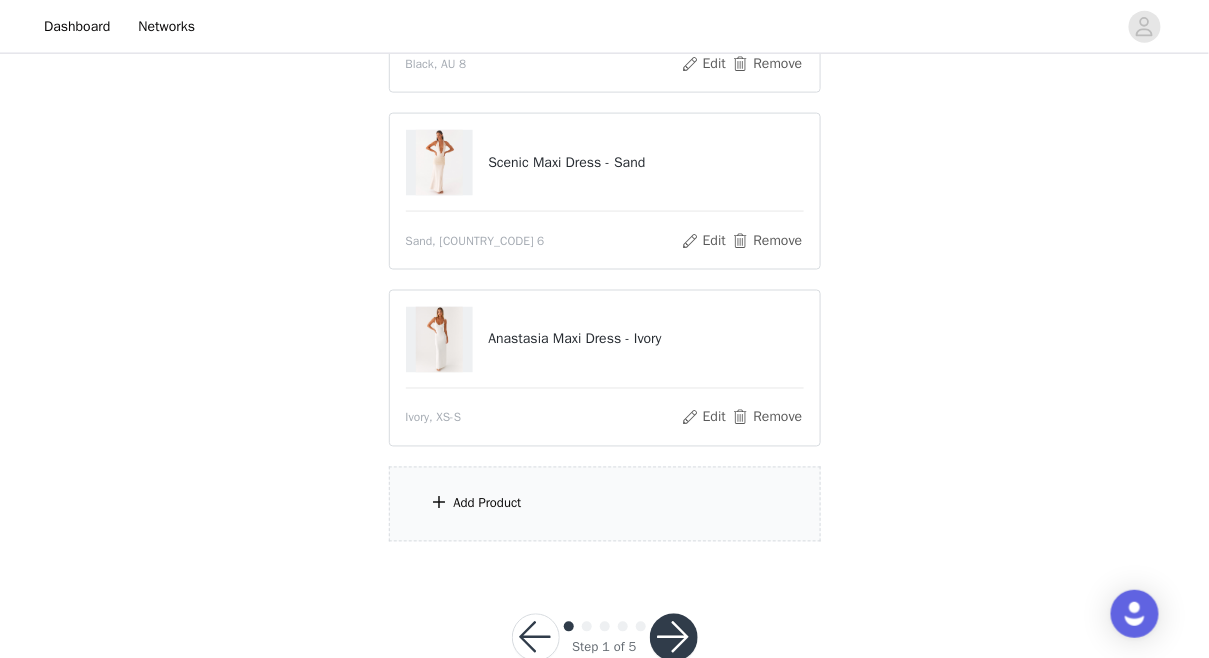 click on "Add Product" at bounding box center [605, 504] 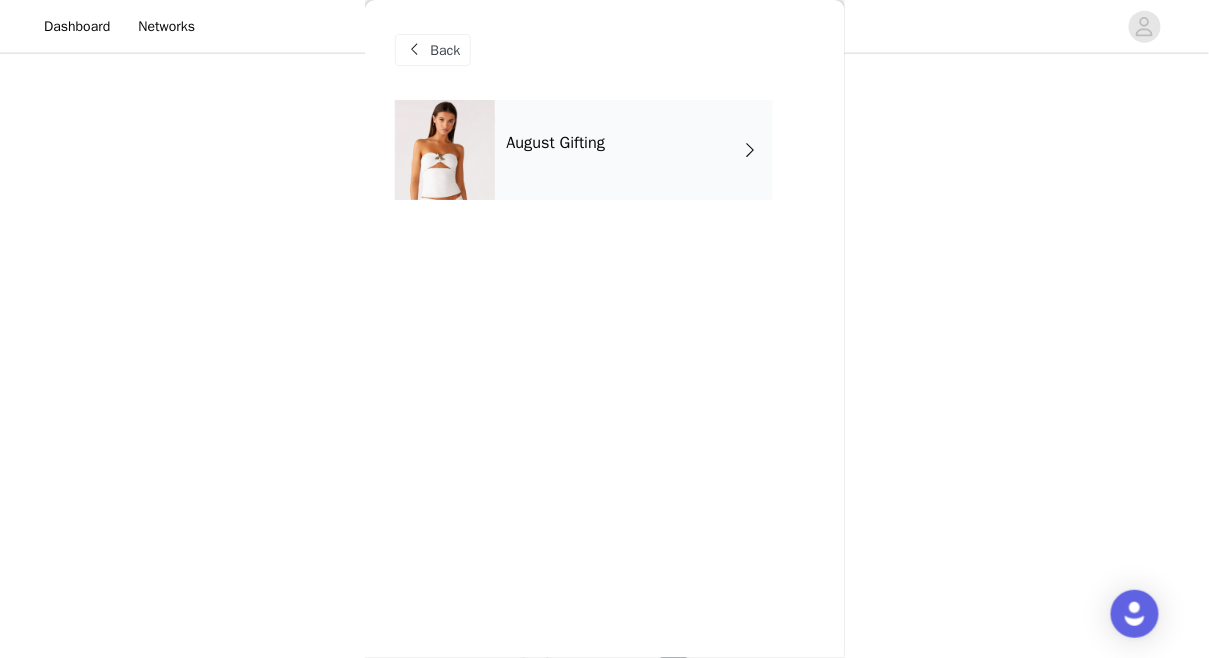 click on "August Gifting" at bounding box center (634, 150) 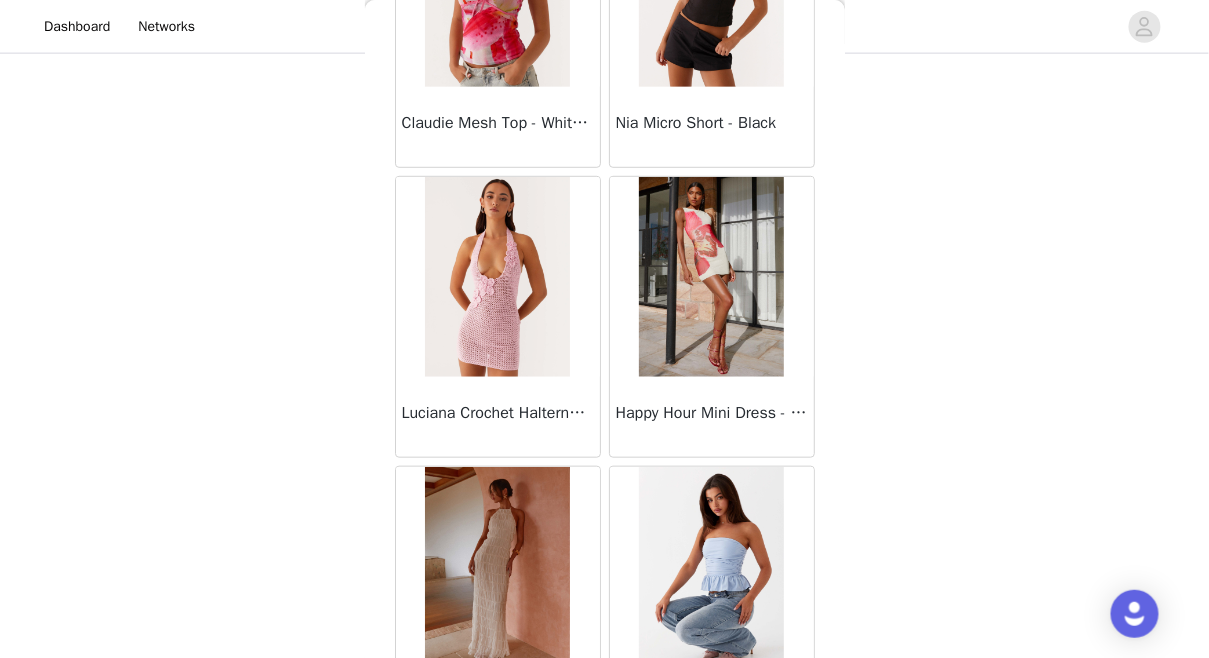 scroll, scrollTop: 2397, scrollLeft: 0, axis: vertical 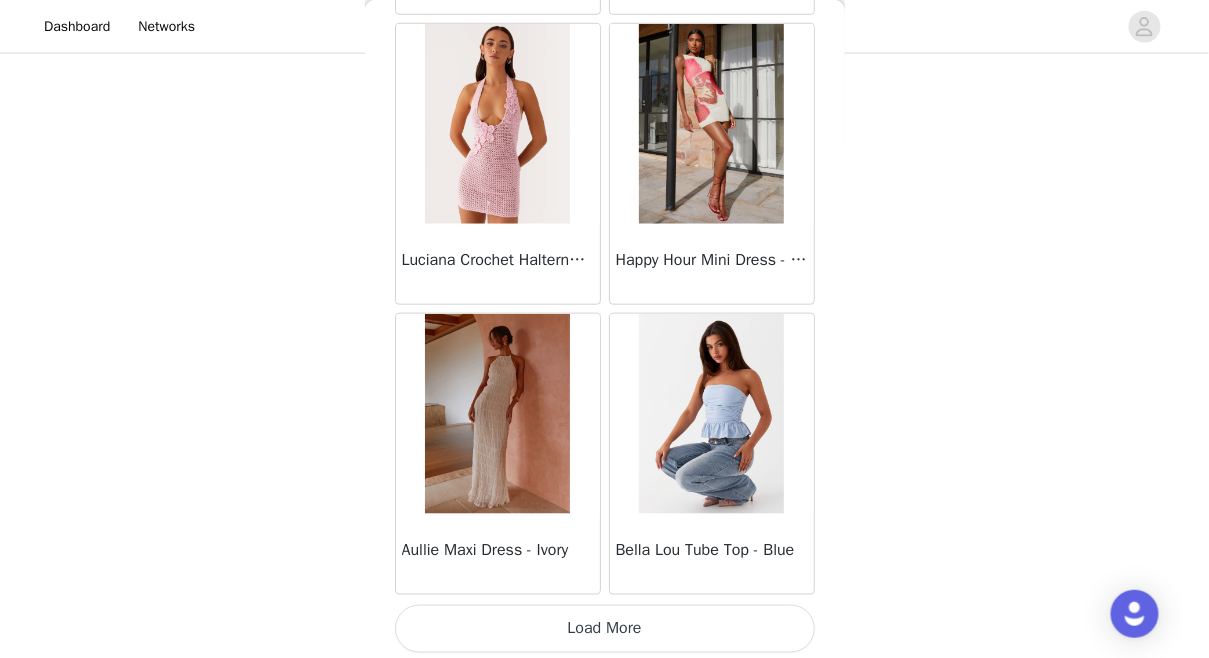 click on "Load More" at bounding box center (605, 629) 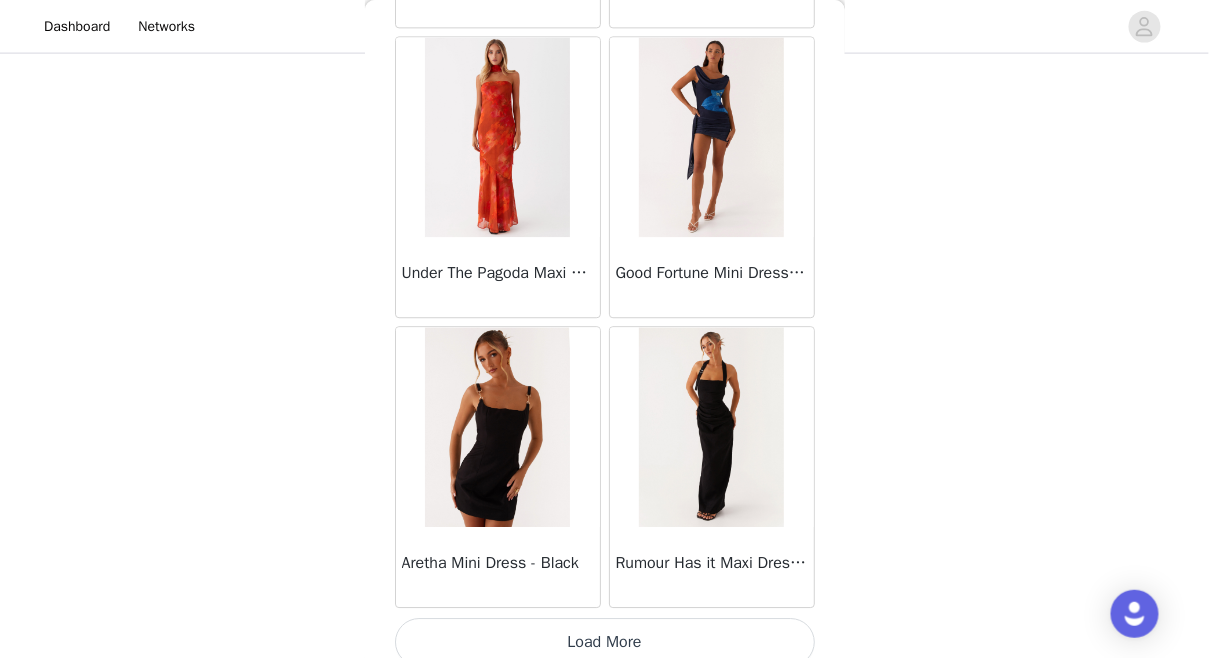 scroll, scrollTop: 5293, scrollLeft: 0, axis: vertical 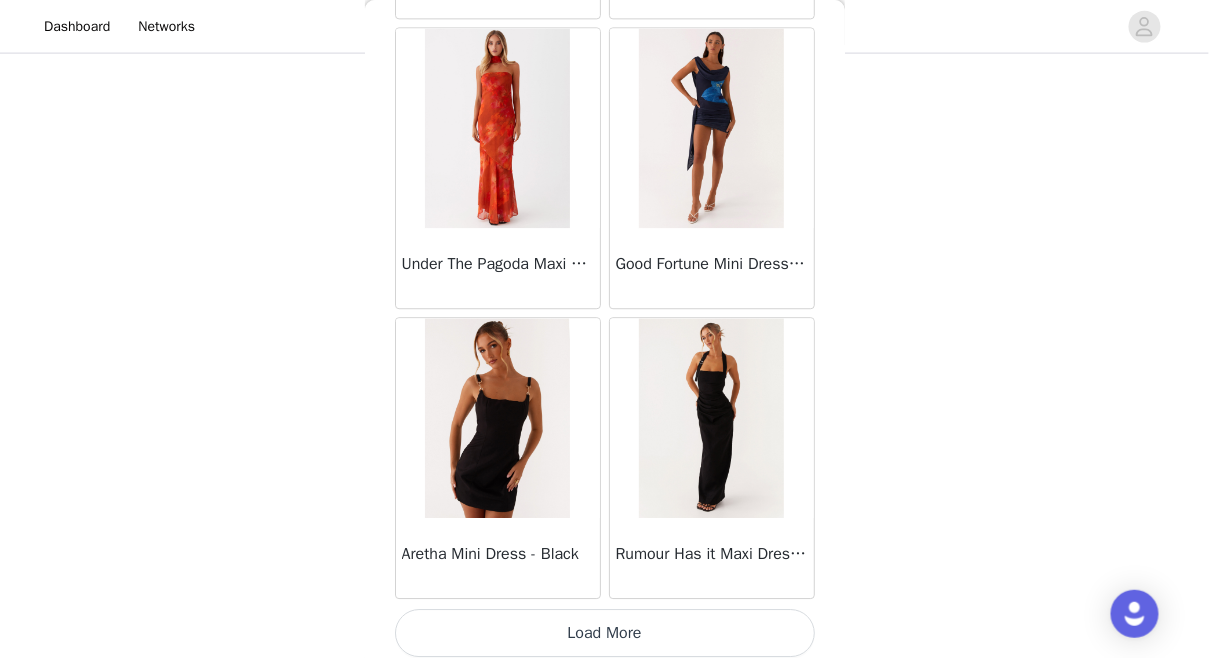 click on "Load More" at bounding box center (605, 633) 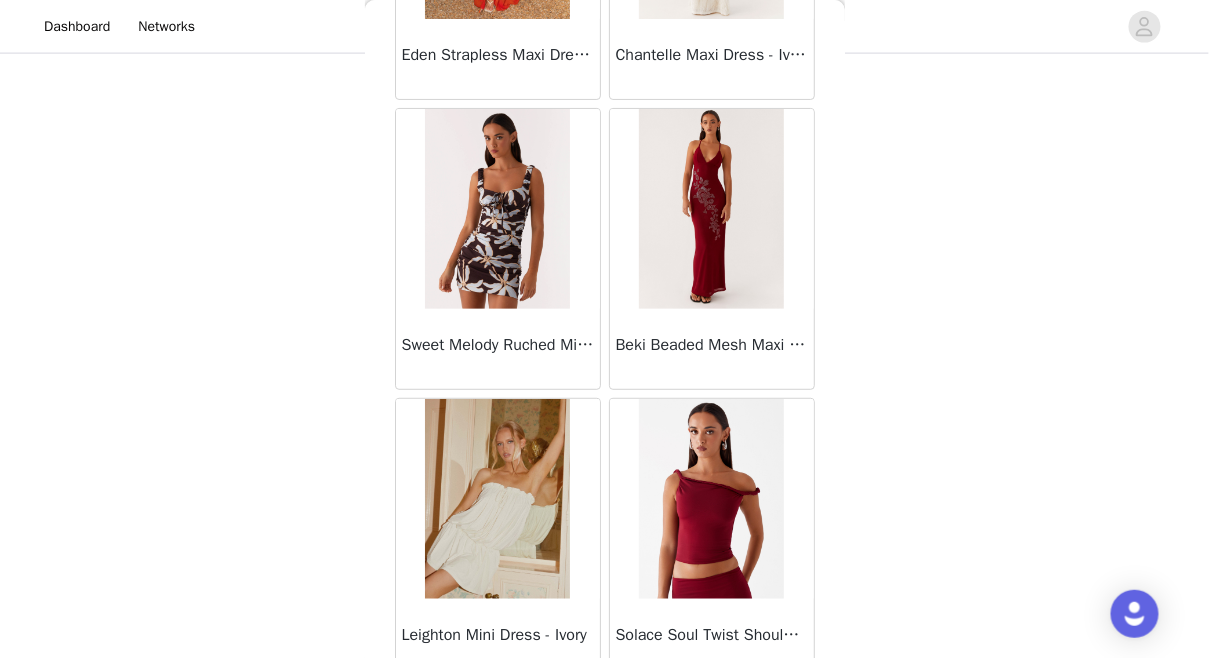 scroll, scrollTop: 8189, scrollLeft: 0, axis: vertical 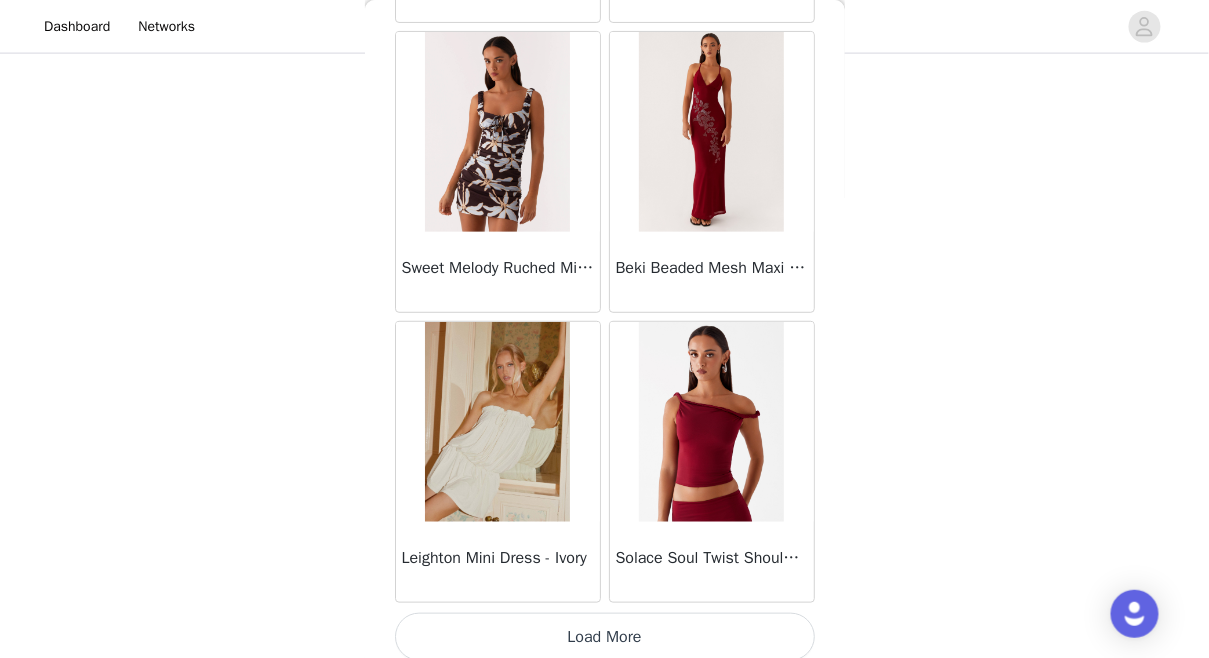 click on "Load More" at bounding box center (605, 637) 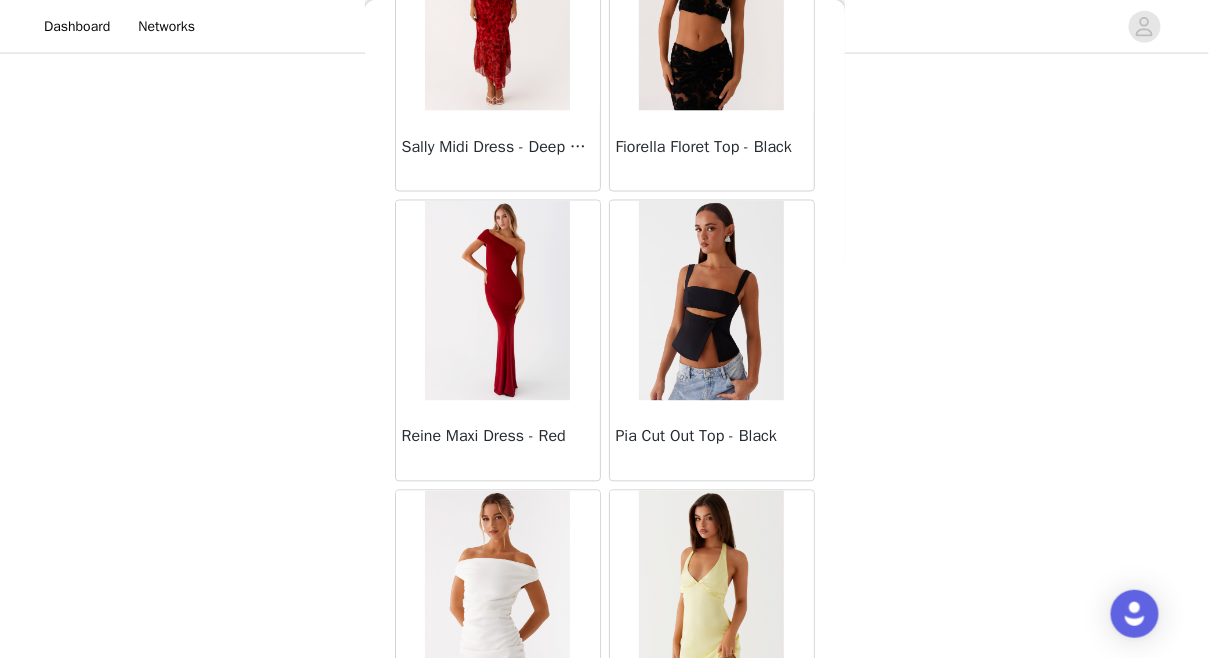scroll, scrollTop: 11085, scrollLeft: 0, axis: vertical 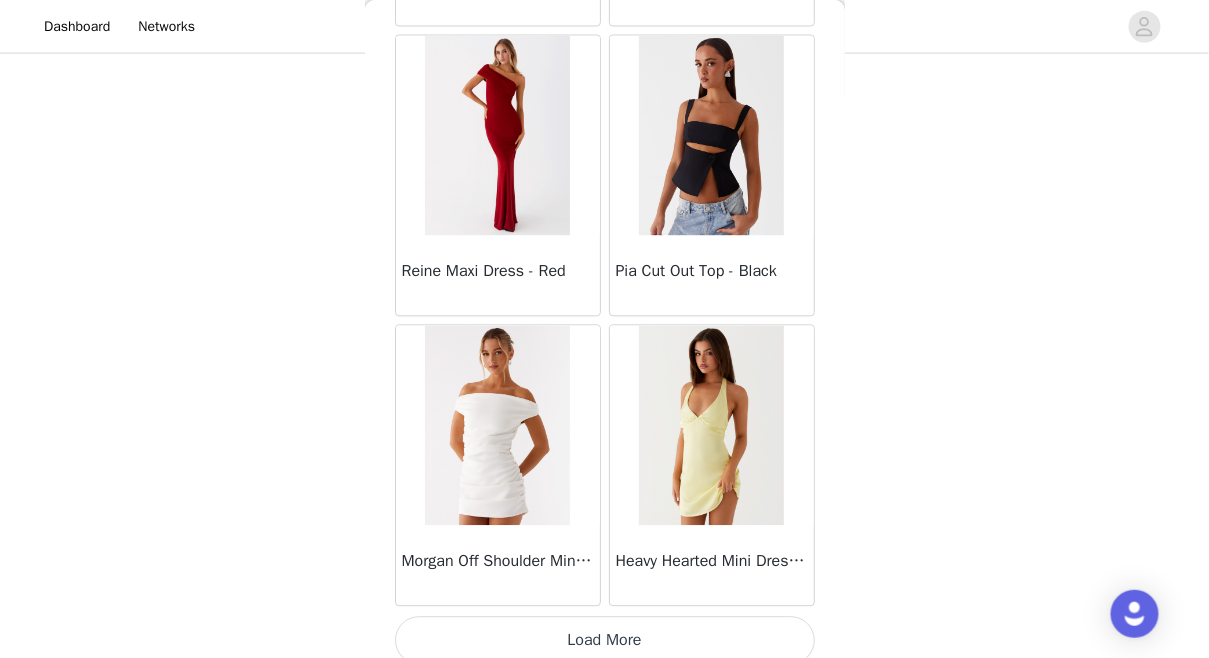 click on "Load More" at bounding box center (605, 641) 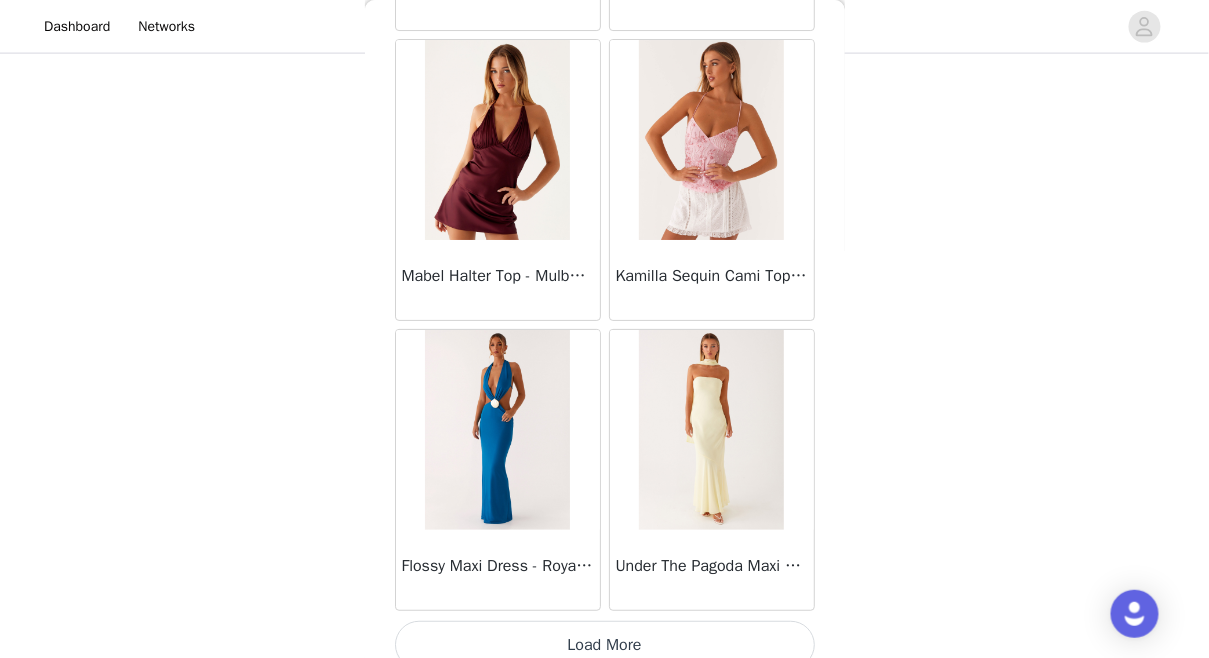 click on "Load More" at bounding box center (605, 645) 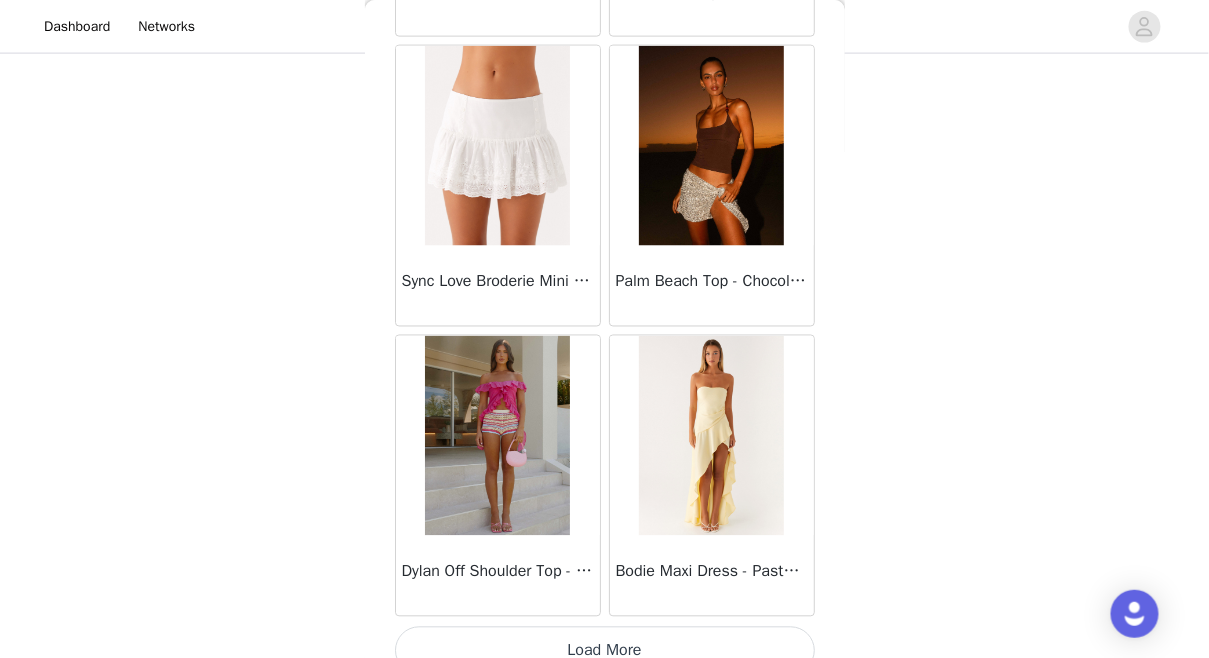 scroll, scrollTop: 16877, scrollLeft: 0, axis: vertical 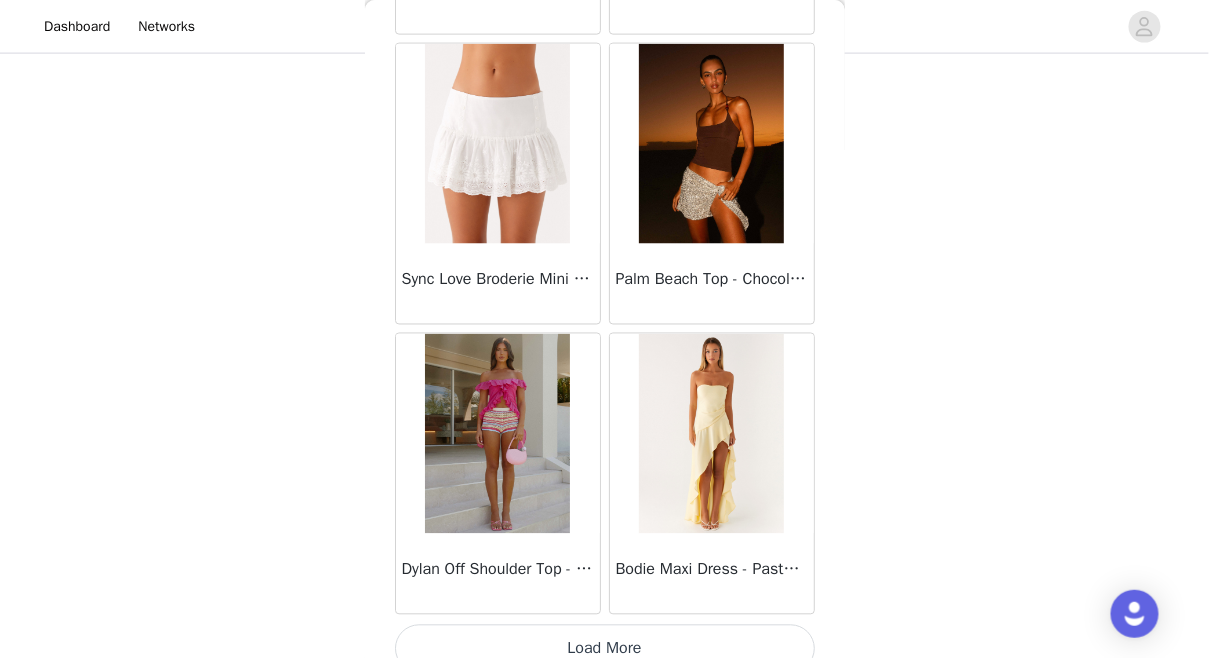 click on "Load More" at bounding box center (605, 649) 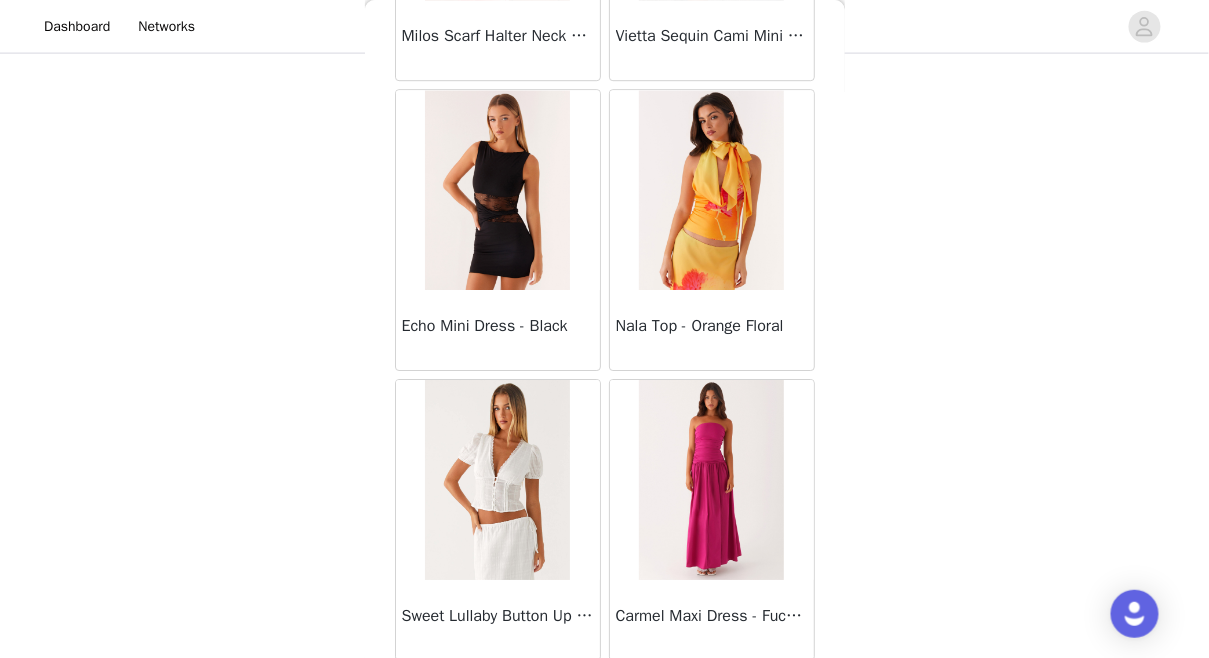 scroll, scrollTop: 19773, scrollLeft: 0, axis: vertical 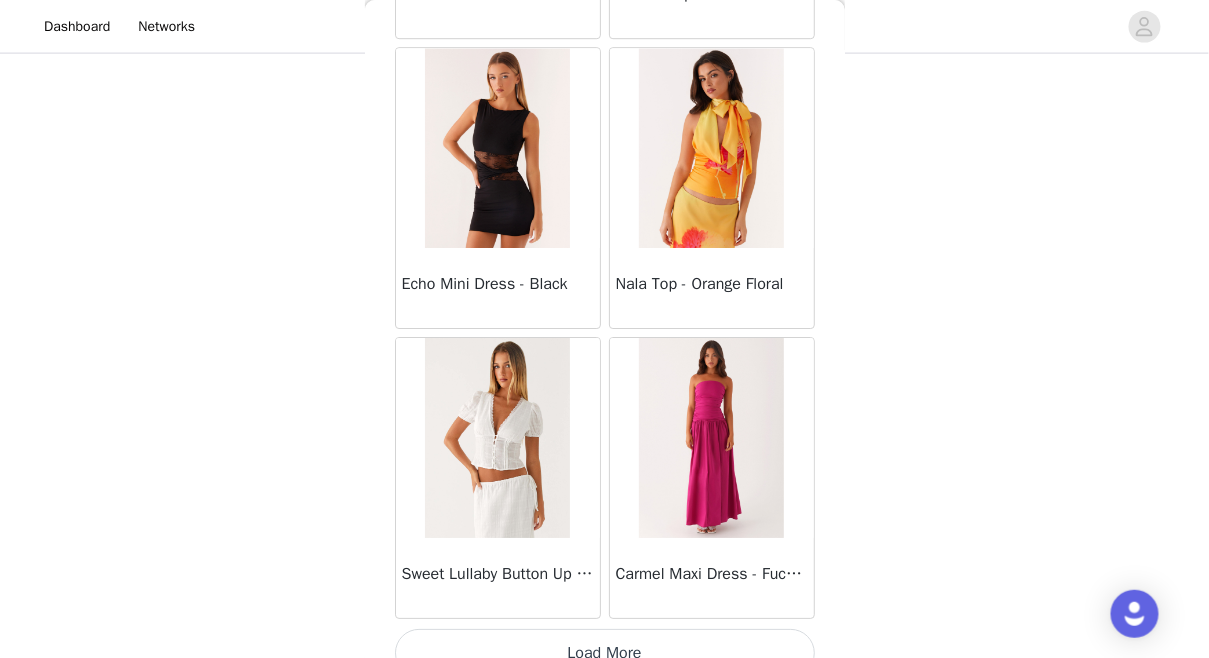 click on "Load More" at bounding box center (605, 653) 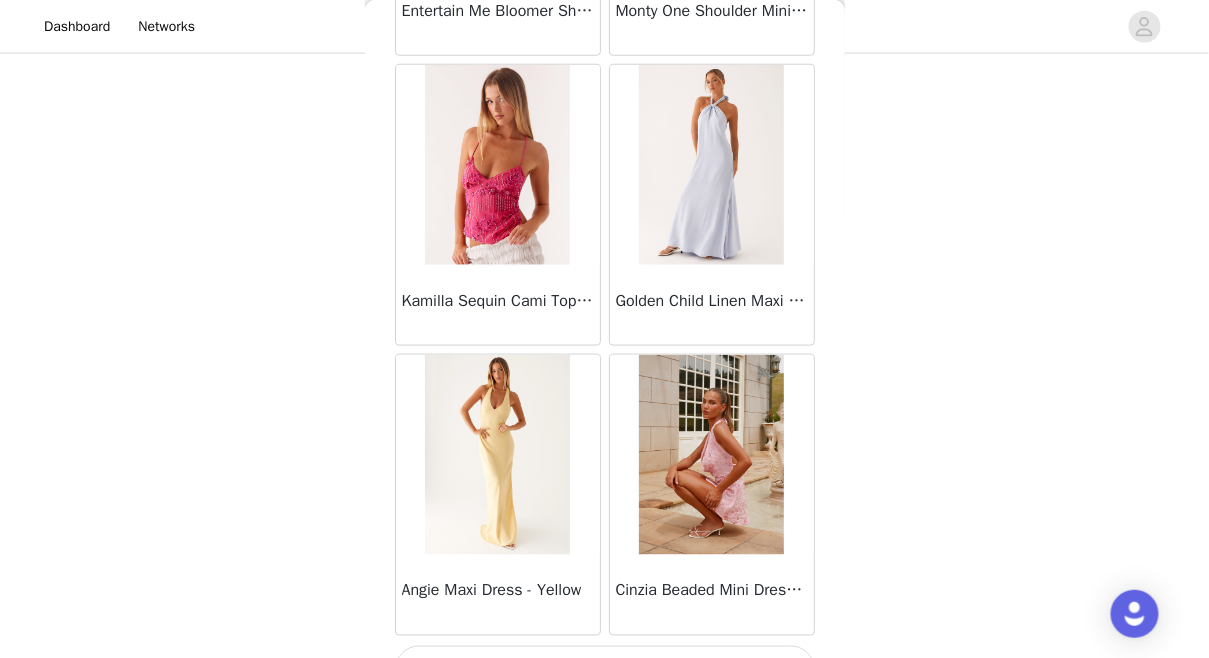 scroll, scrollTop: 22669, scrollLeft: 0, axis: vertical 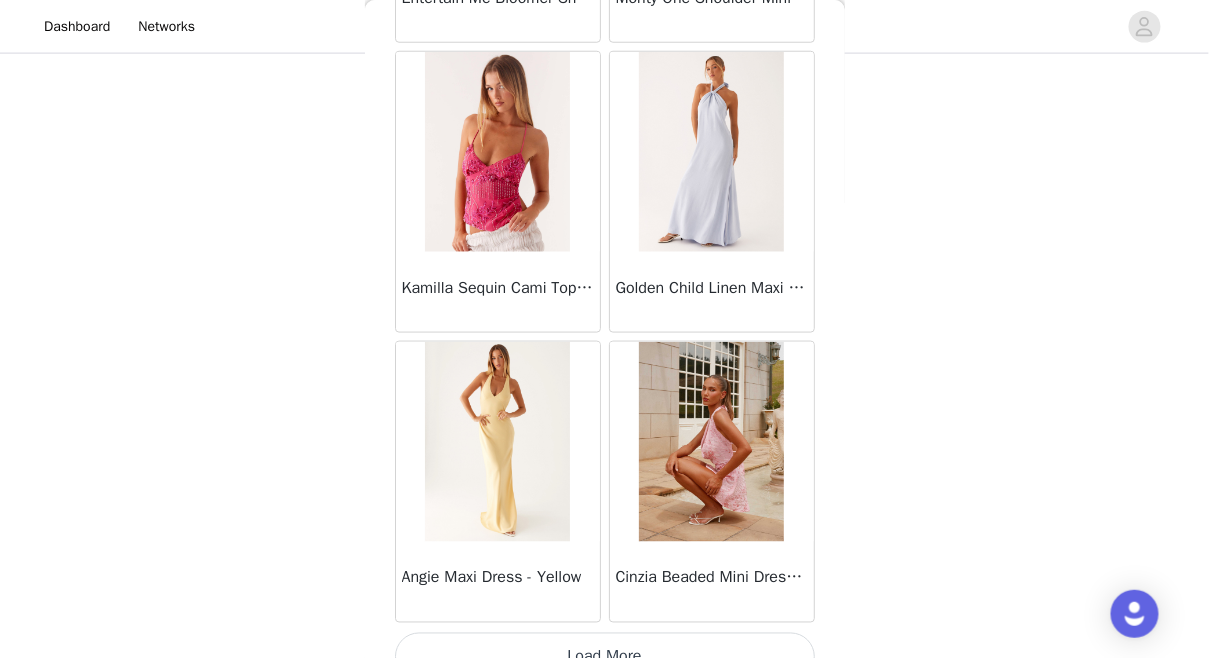 click on "Load More" at bounding box center (605, 657) 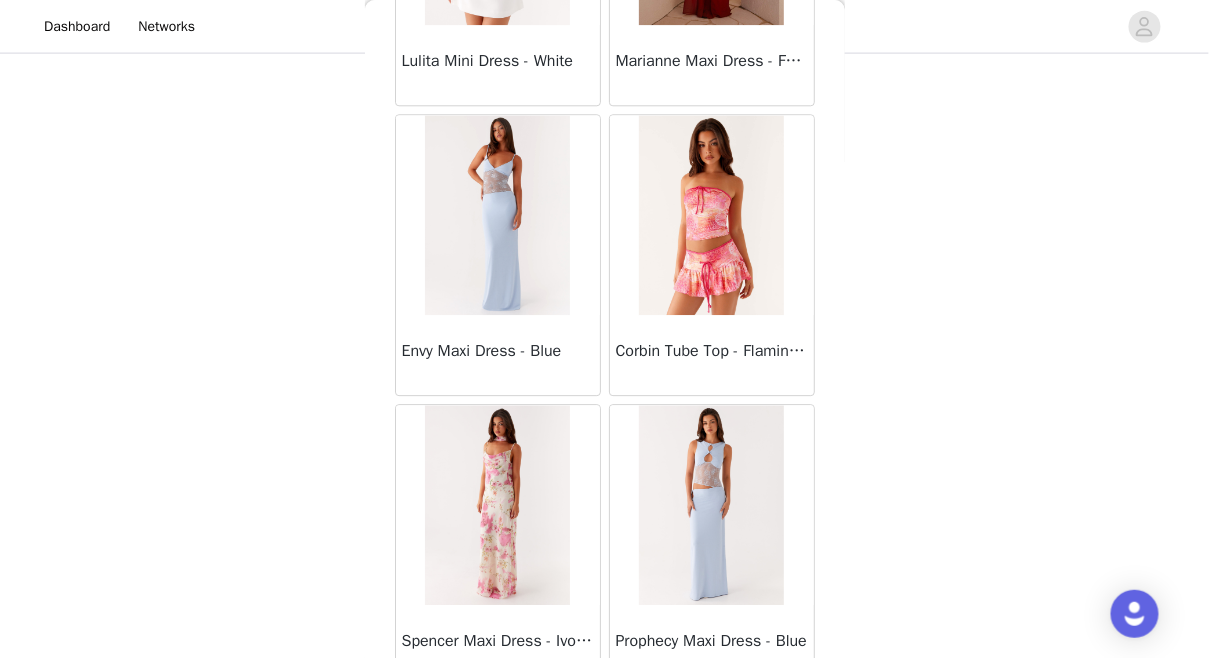 scroll, scrollTop: 25565, scrollLeft: 0, axis: vertical 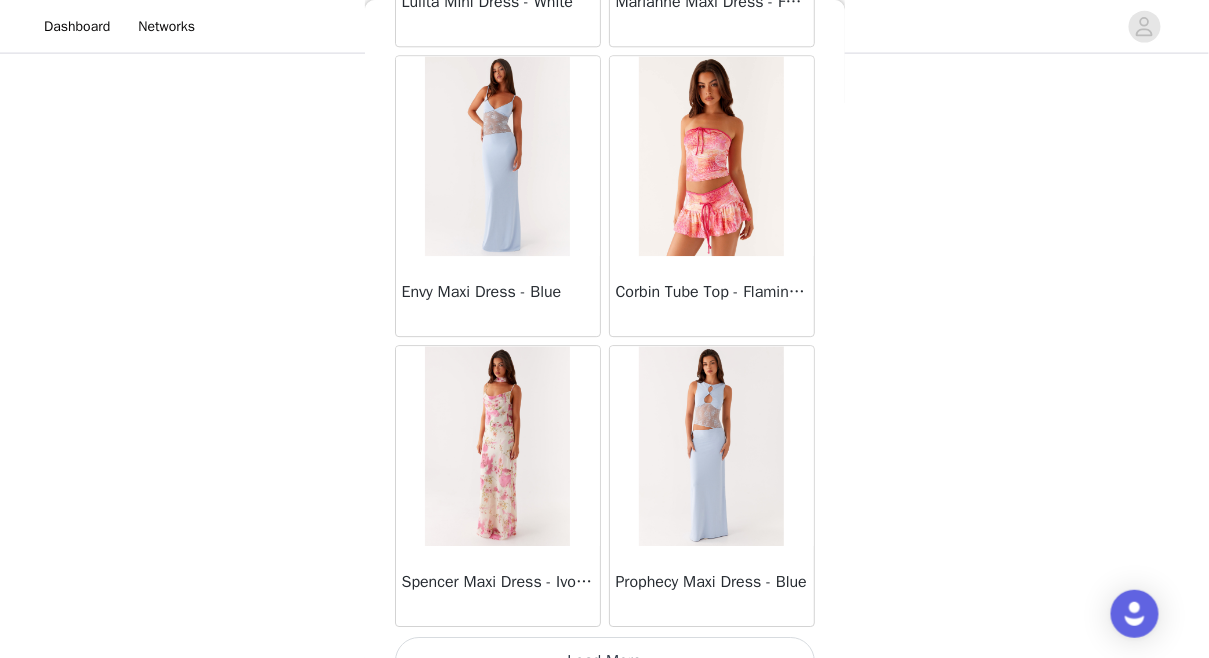 click on "Load More" at bounding box center [605, 661] 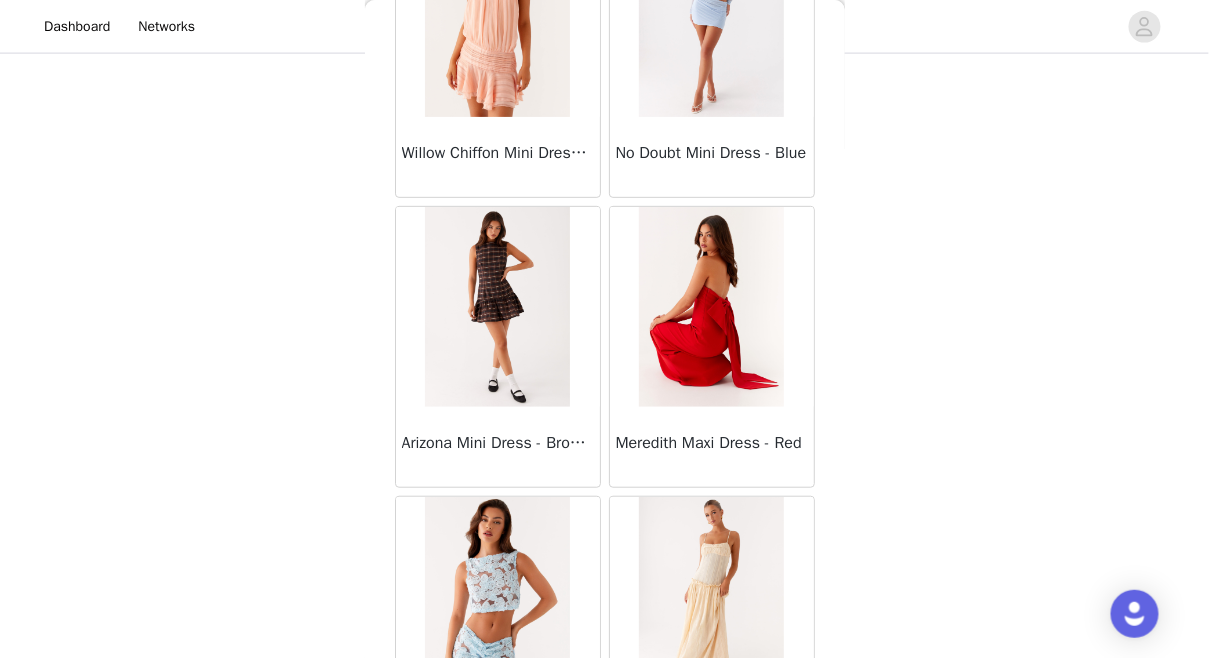 scroll, scrollTop: 28461, scrollLeft: 0, axis: vertical 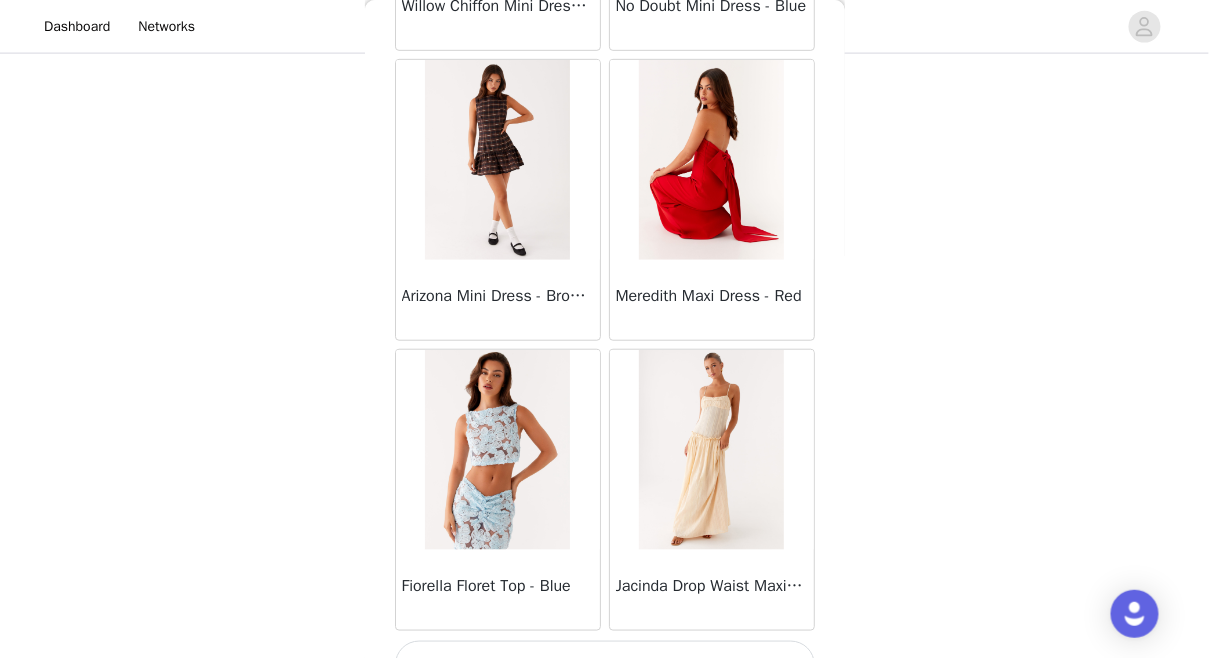 click on "Load More" at bounding box center (605, 665) 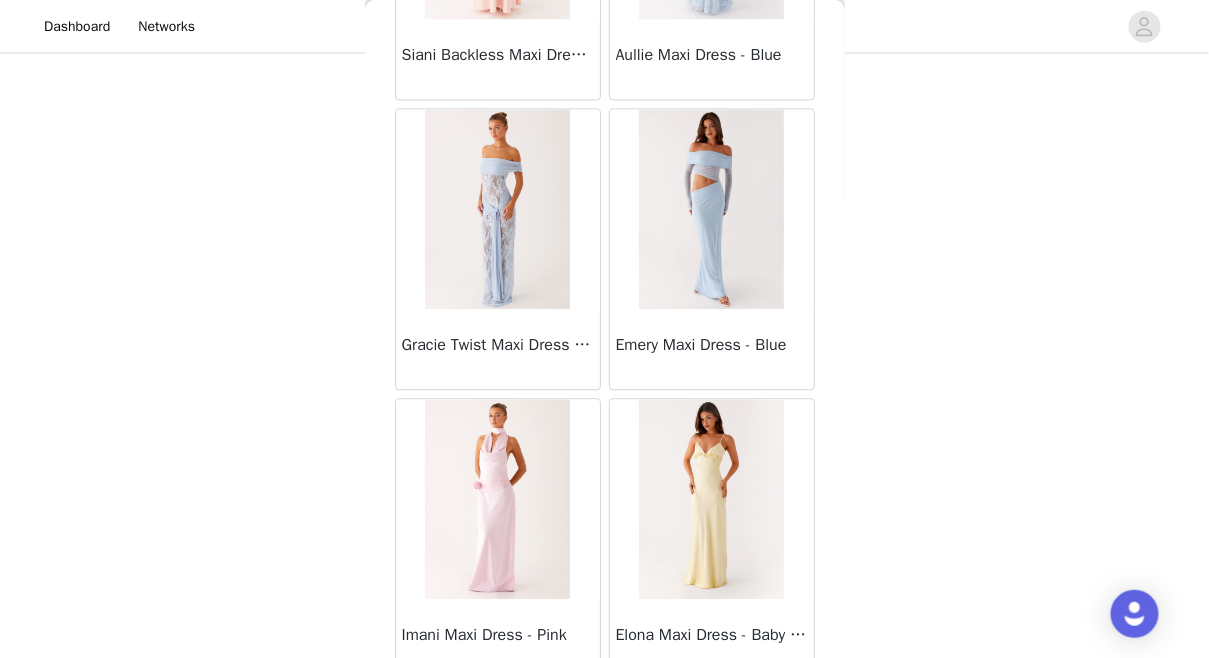 scroll, scrollTop: 31357, scrollLeft: 0, axis: vertical 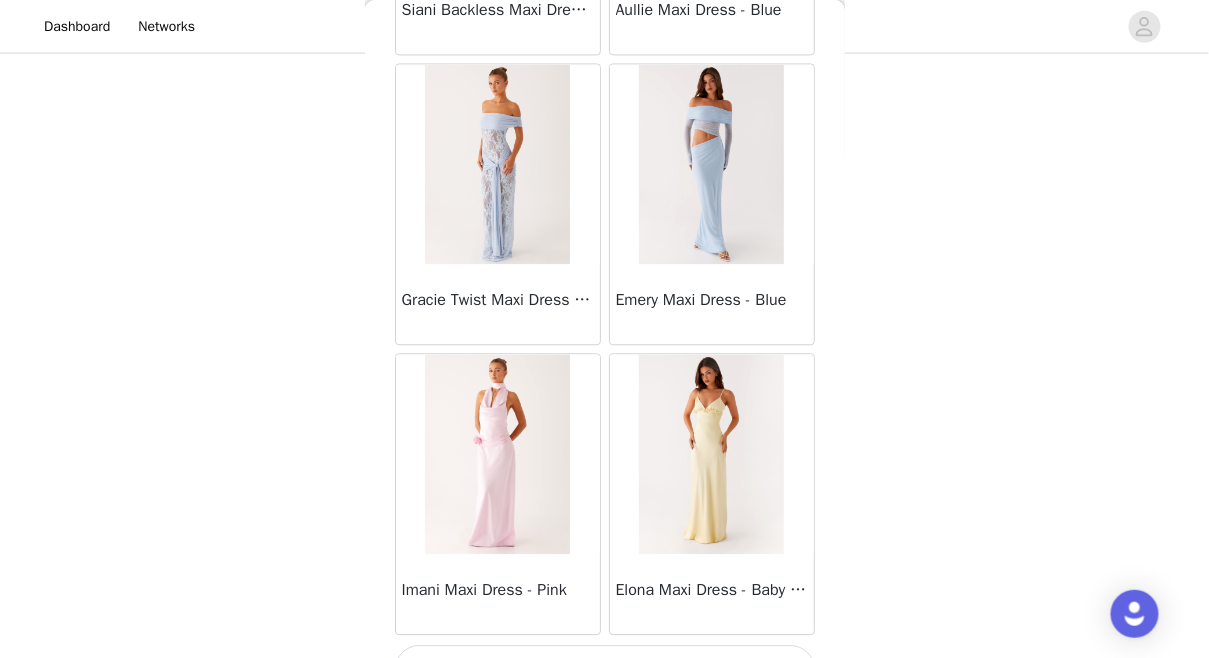 click on "Load More" at bounding box center [605, 669] 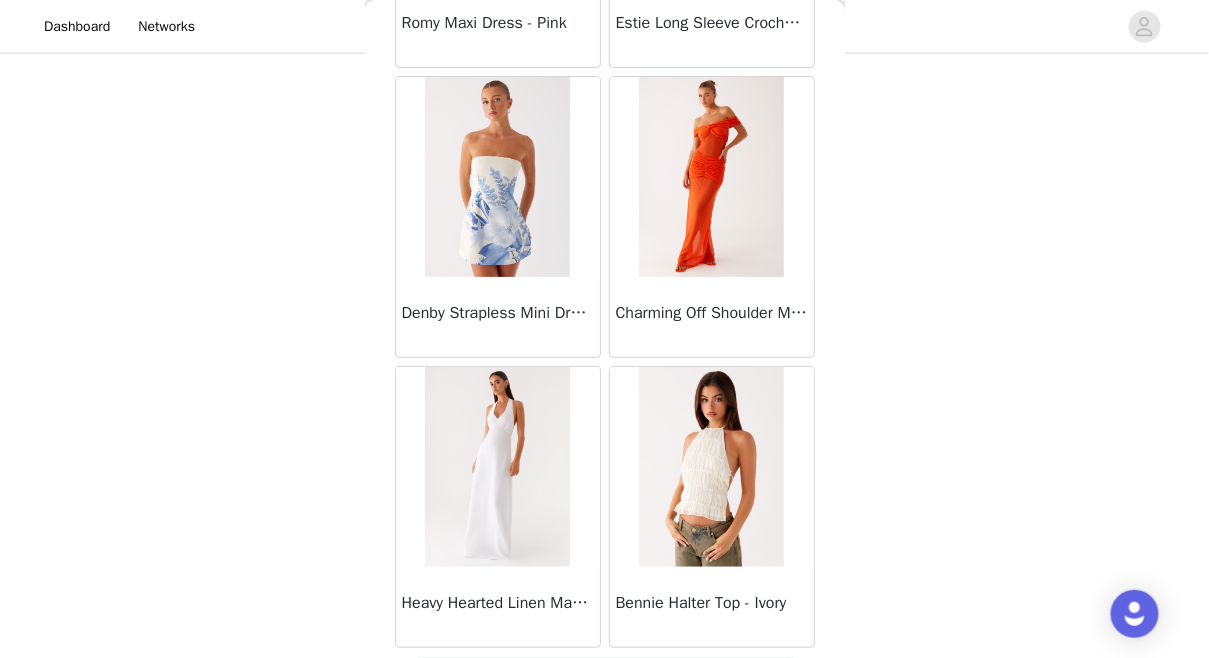 scroll, scrollTop: 34253, scrollLeft: 0, axis: vertical 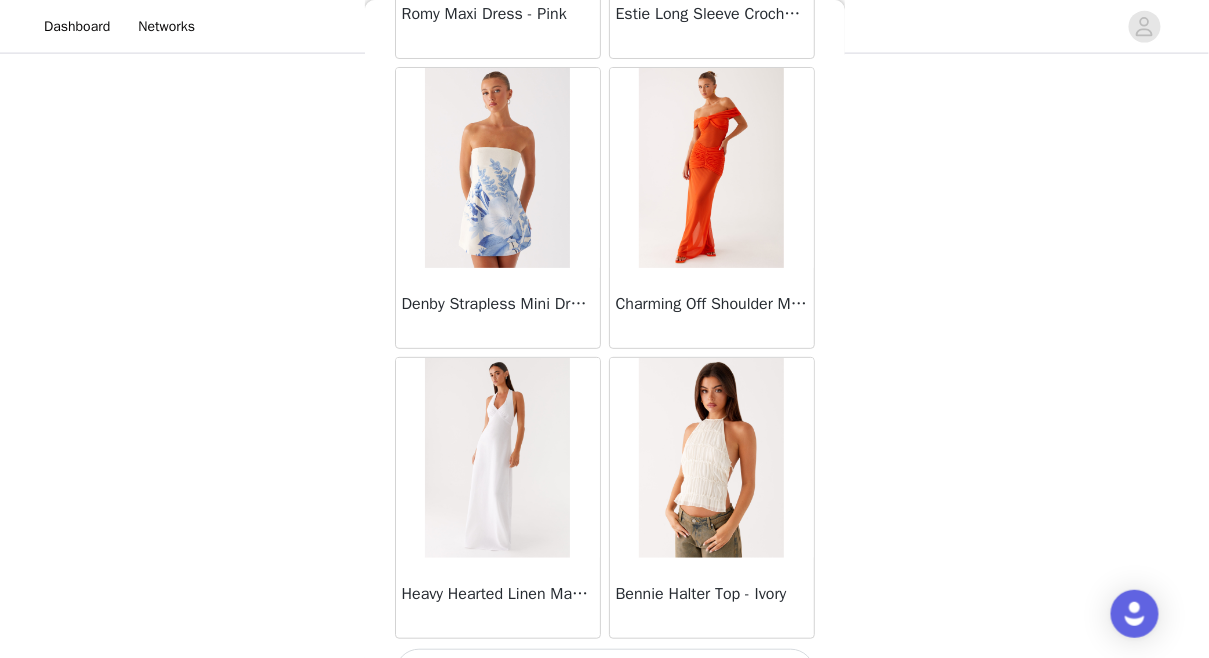 click on "Load More" at bounding box center (605, 673) 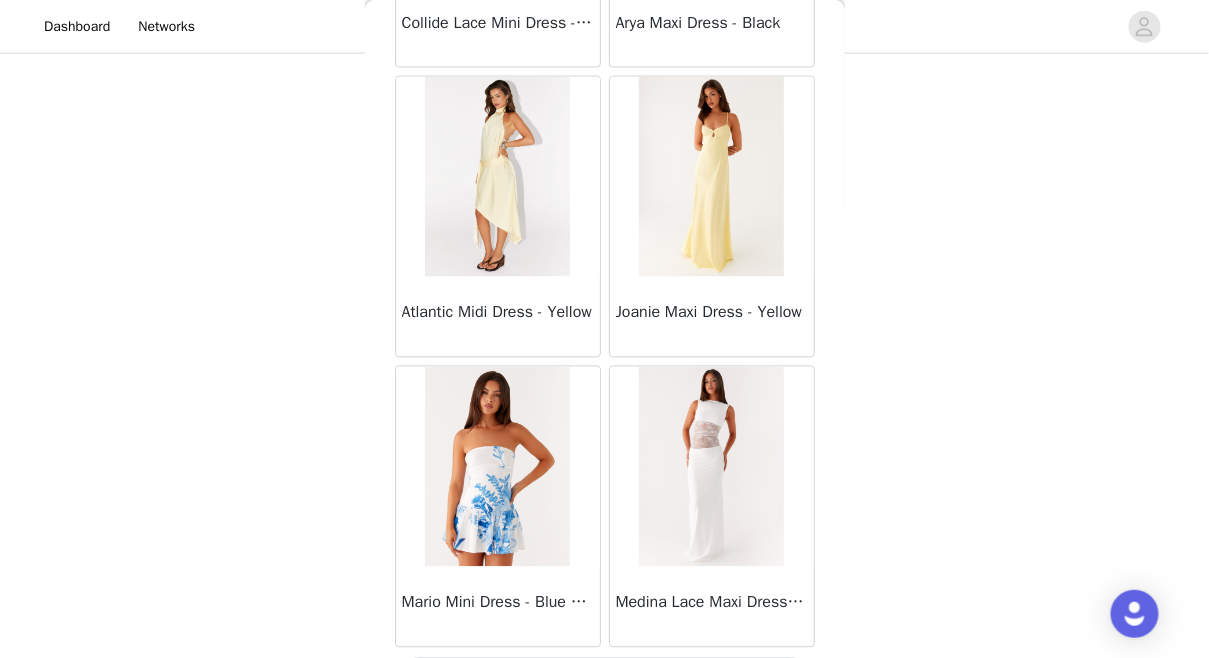 scroll, scrollTop: 37149, scrollLeft: 0, axis: vertical 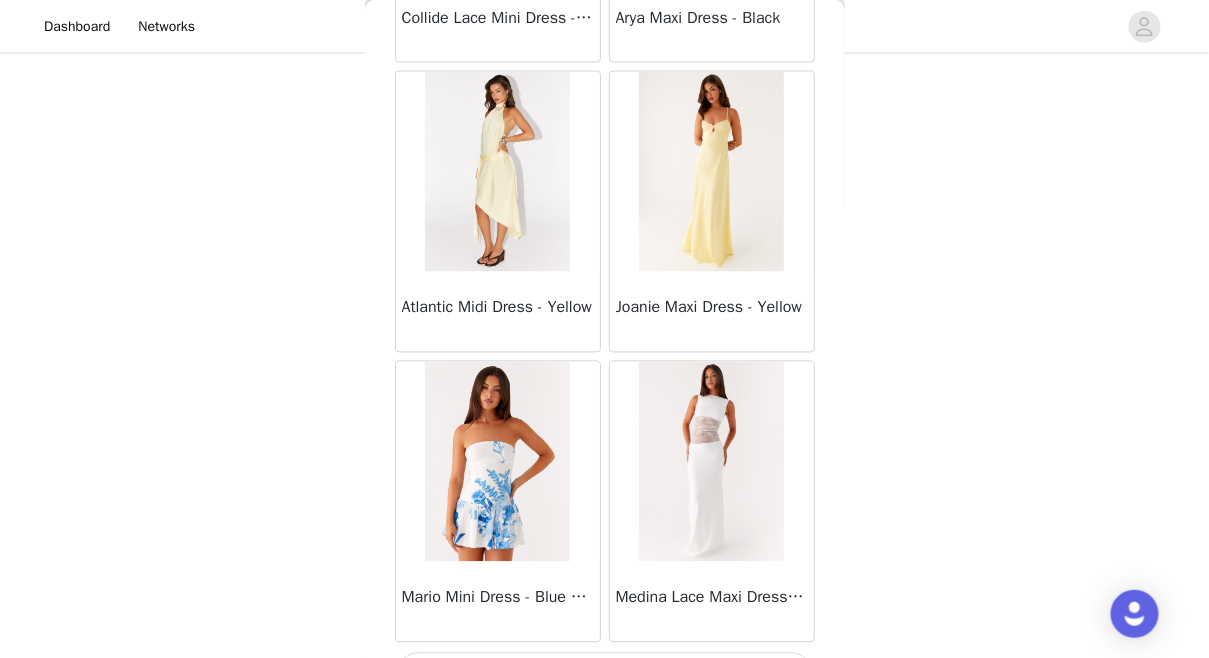 click on "Load More" at bounding box center [605, 677] 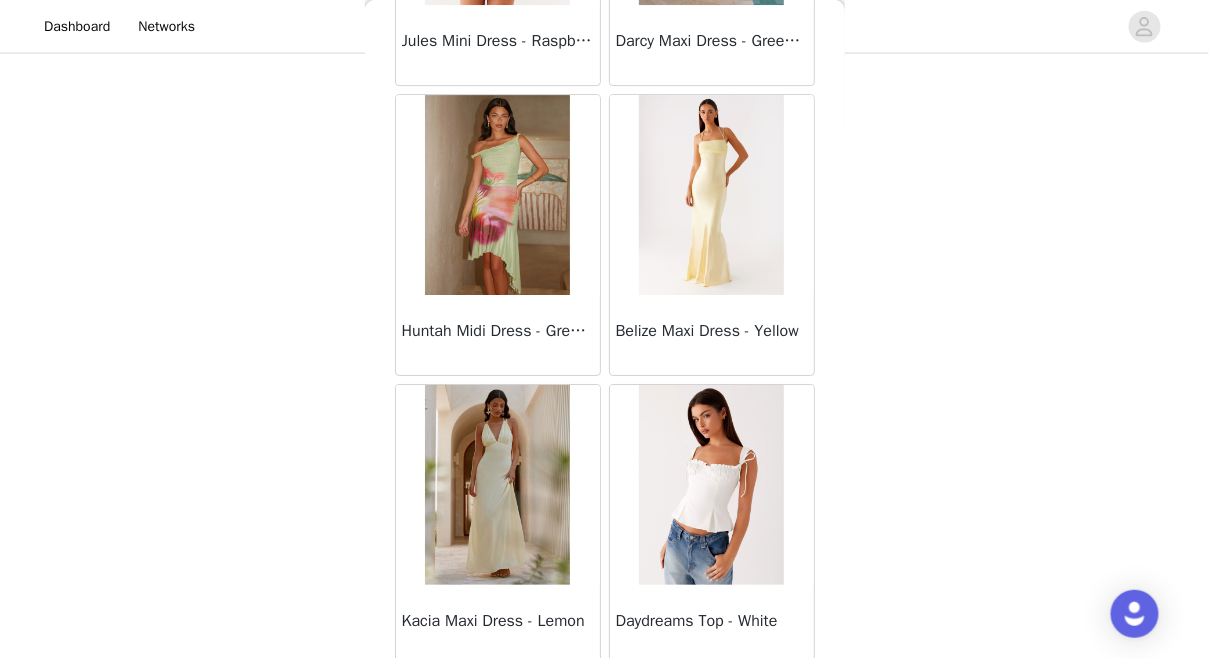 scroll, scrollTop: 40045, scrollLeft: 0, axis: vertical 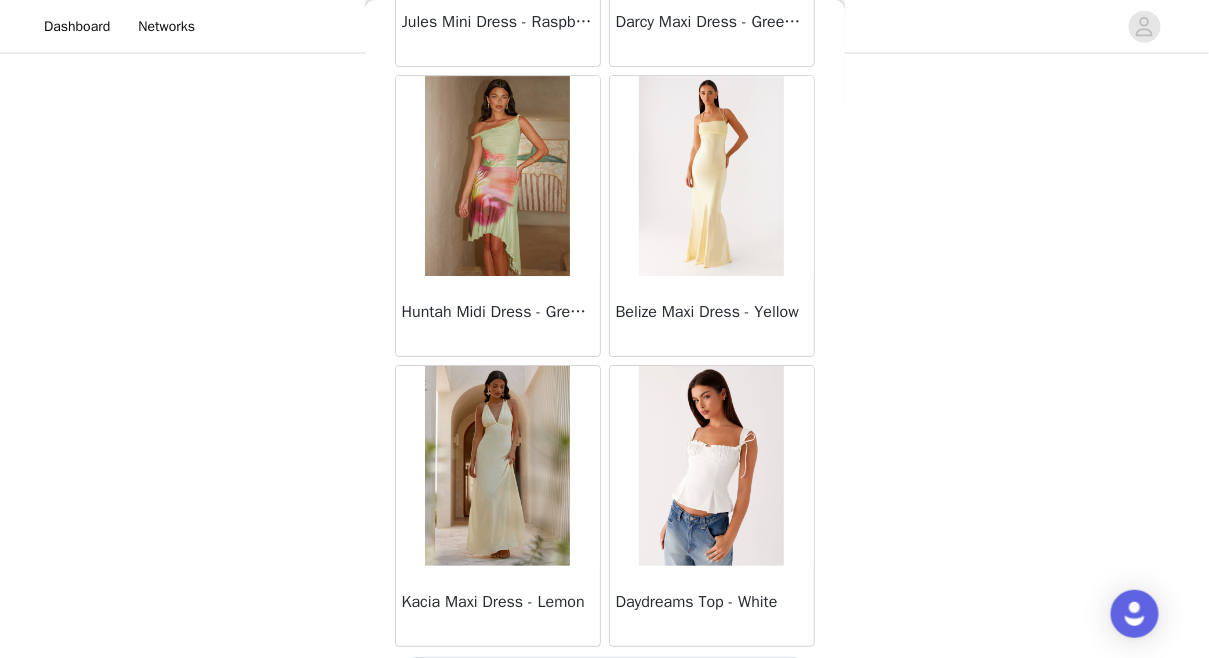 click on "Load More" at bounding box center (605, 681) 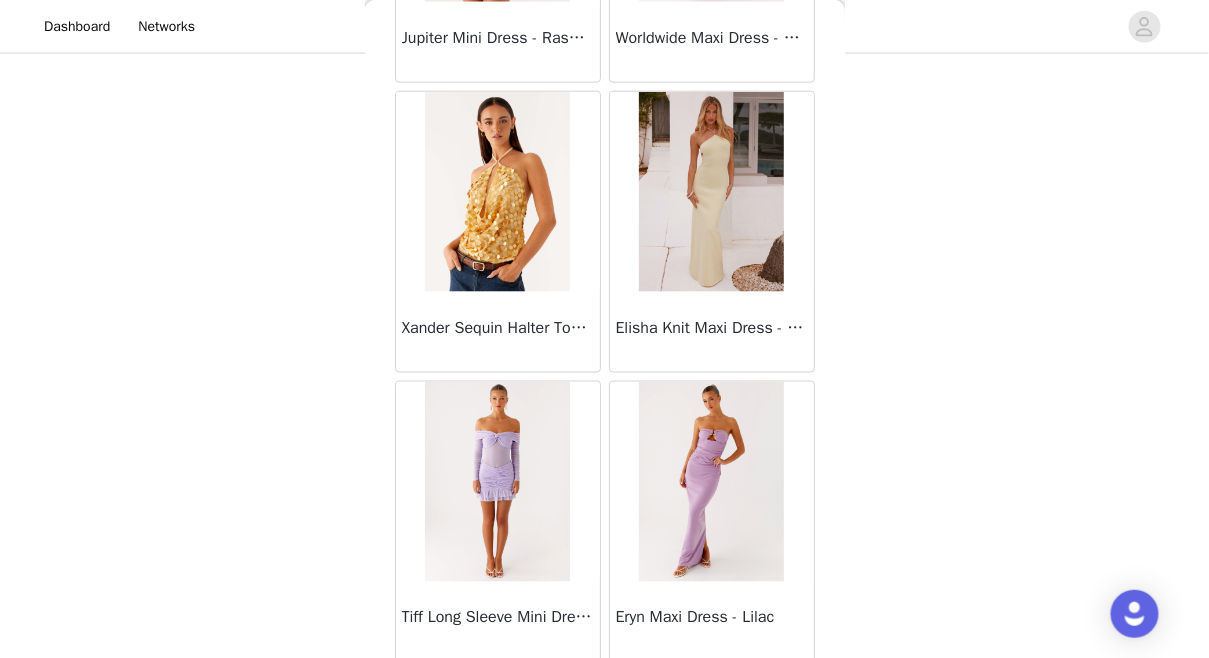 scroll, scrollTop: 42941, scrollLeft: 0, axis: vertical 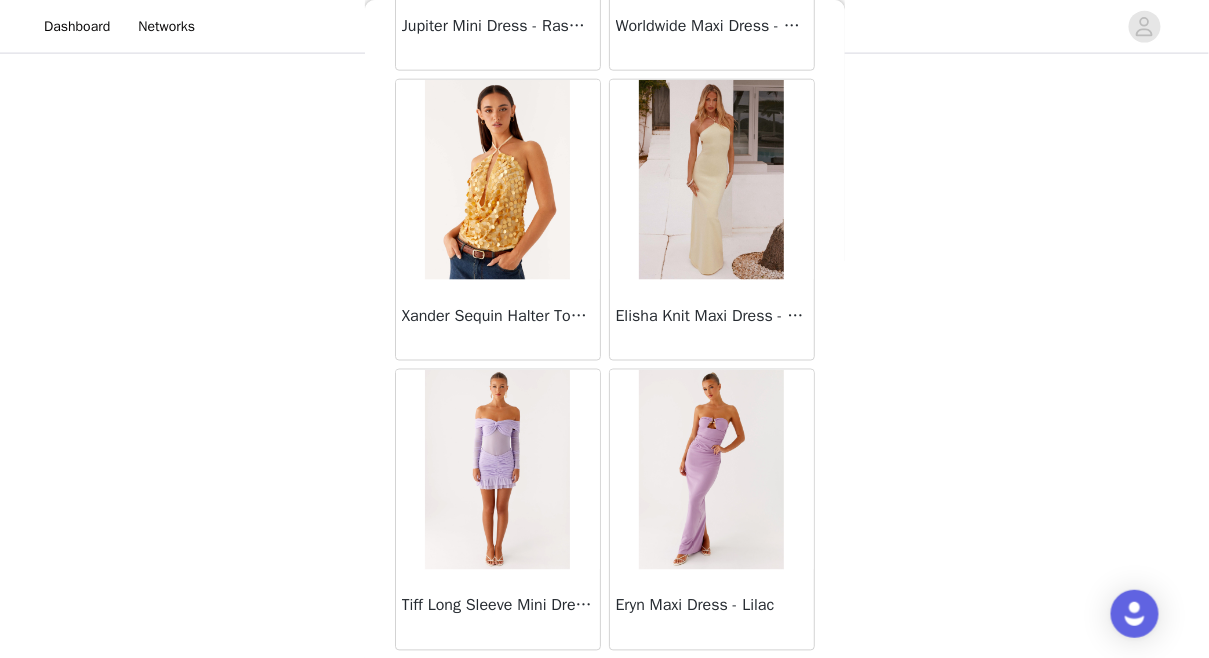 click on "Load More" at bounding box center (605, 685) 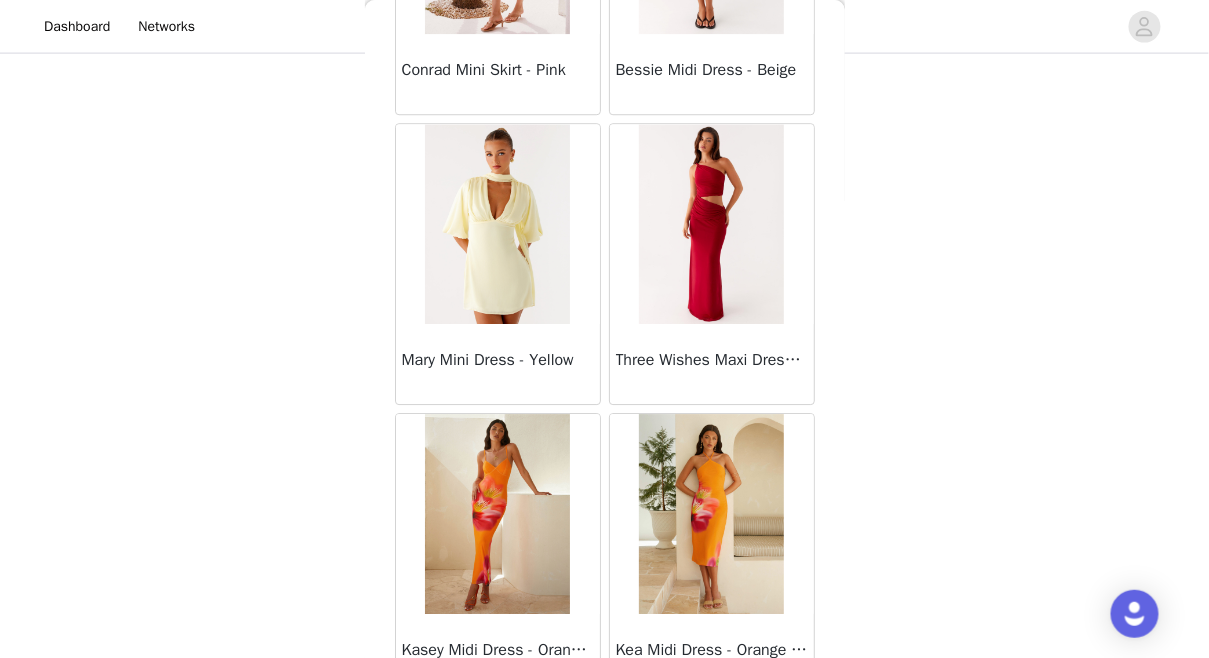 scroll, scrollTop: 45837, scrollLeft: 0, axis: vertical 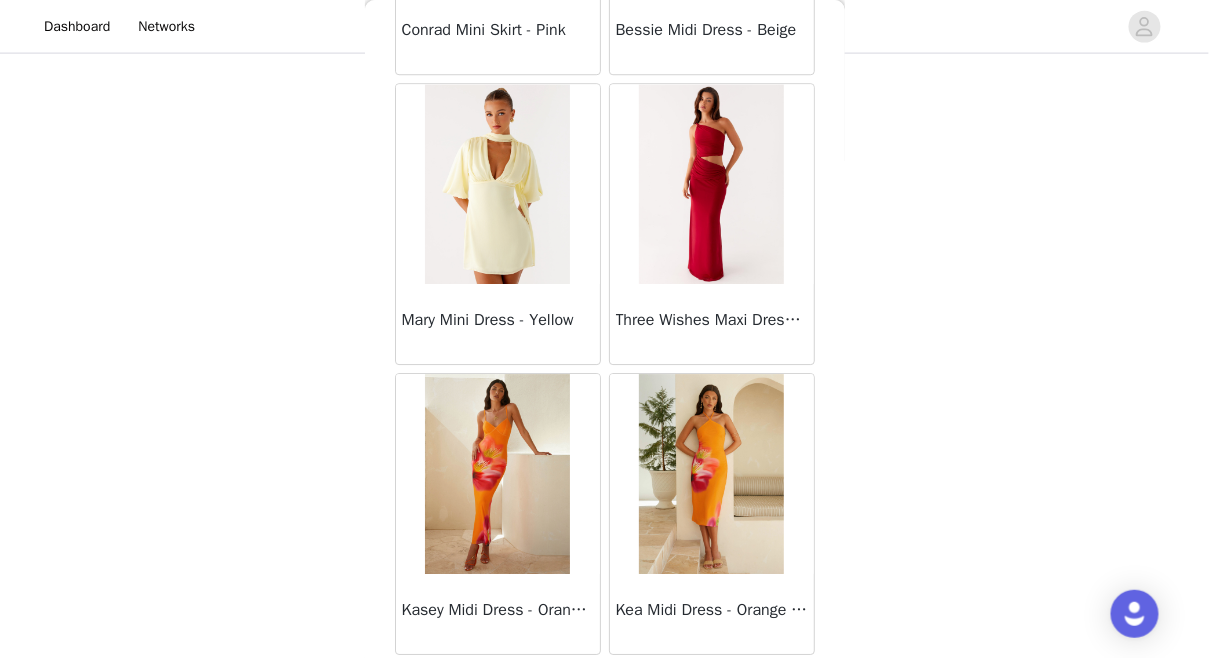click on "Load More" at bounding box center (605, 689) 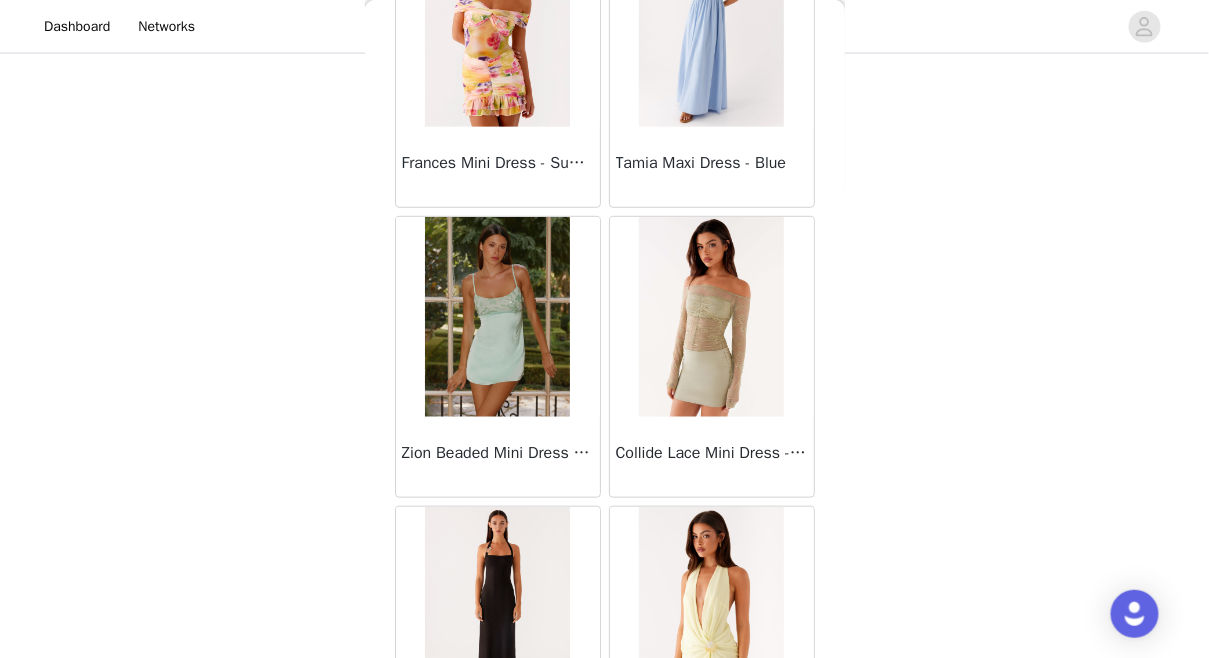 scroll, scrollTop: 48733, scrollLeft: 0, axis: vertical 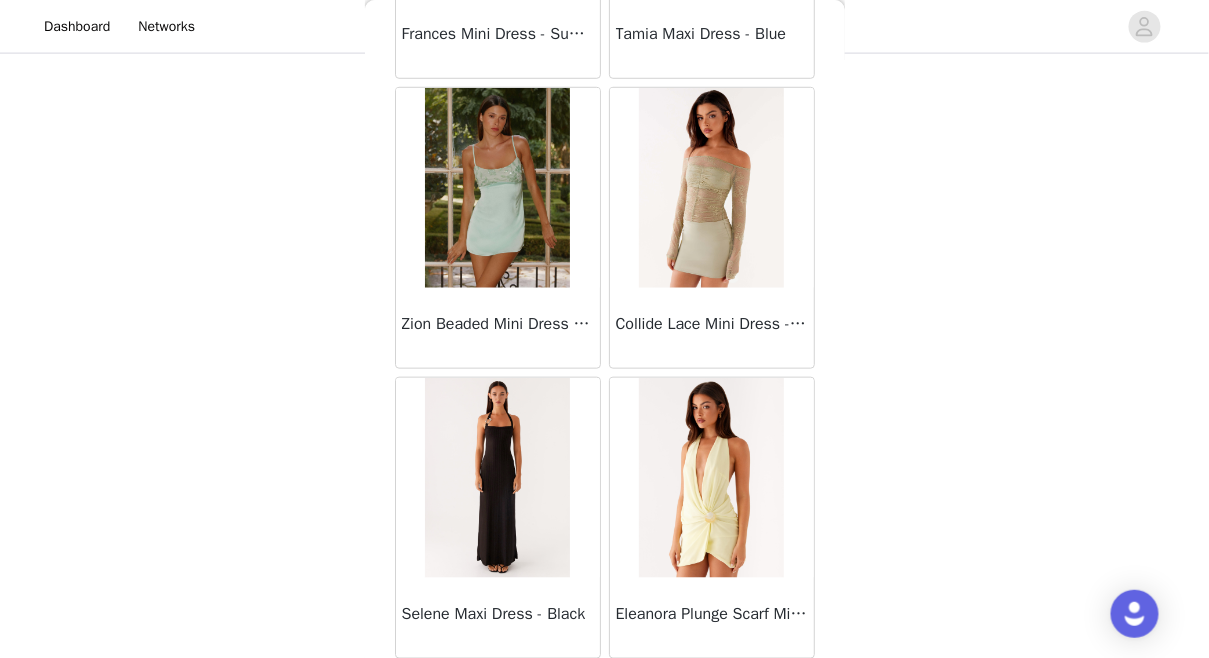 click on "Load More" at bounding box center [605, 693] 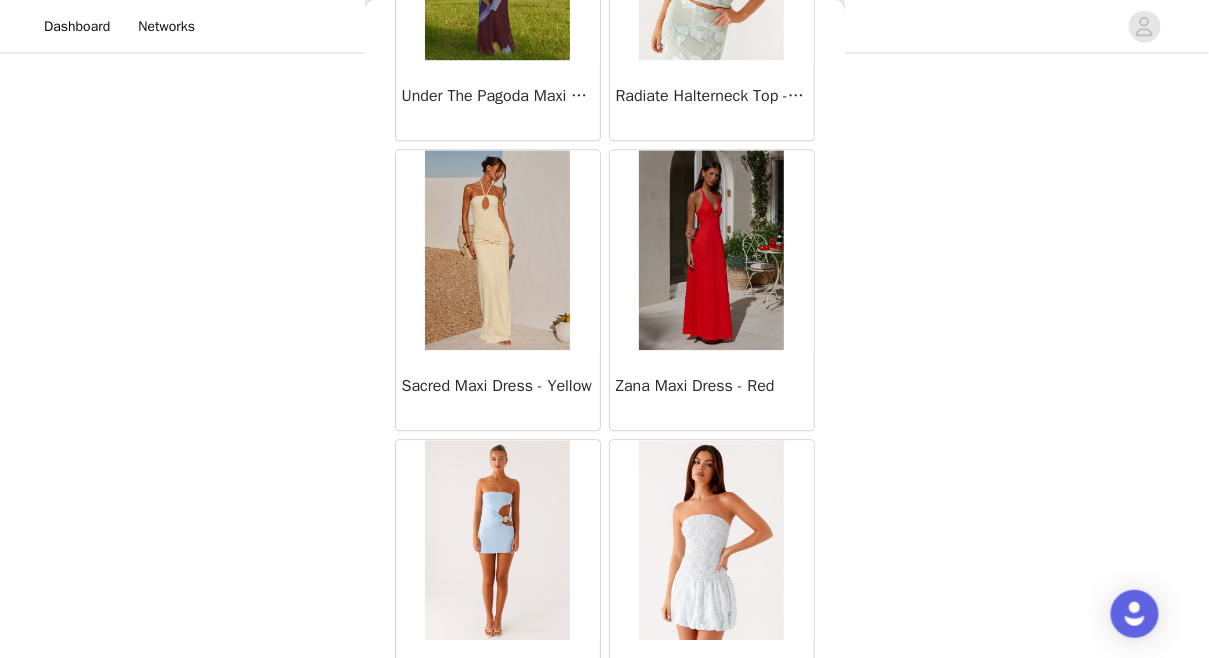 scroll, scrollTop: 51629, scrollLeft: 0, axis: vertical 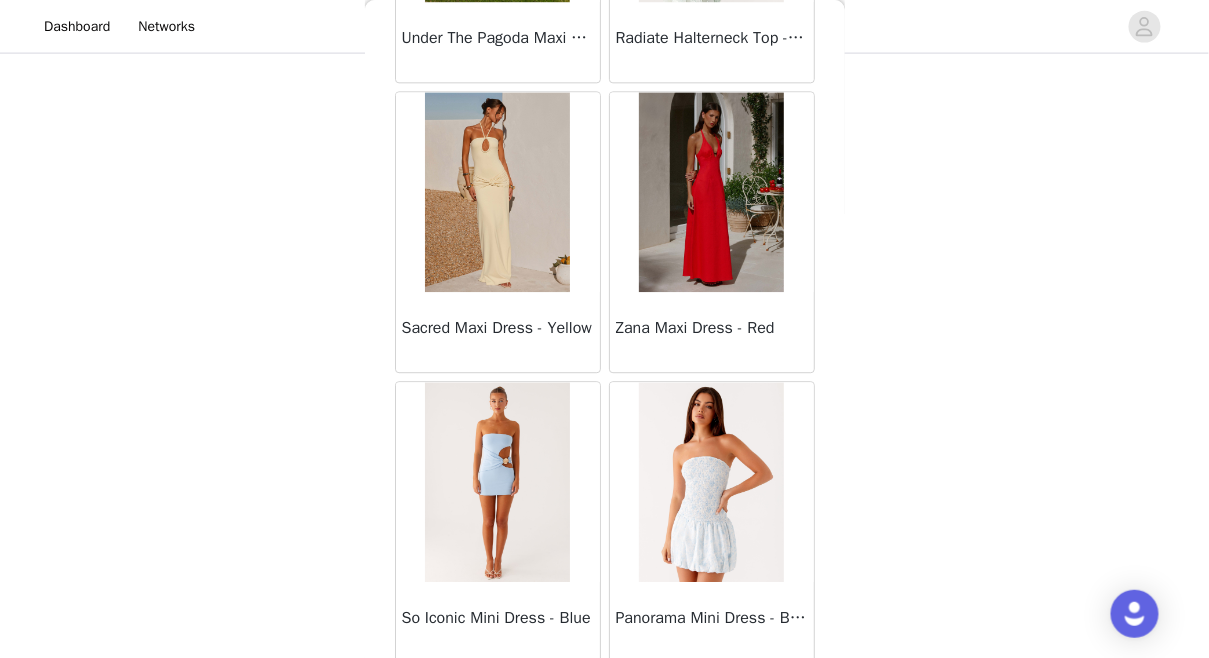 click on "Load More" at bounding box center (605, 697) 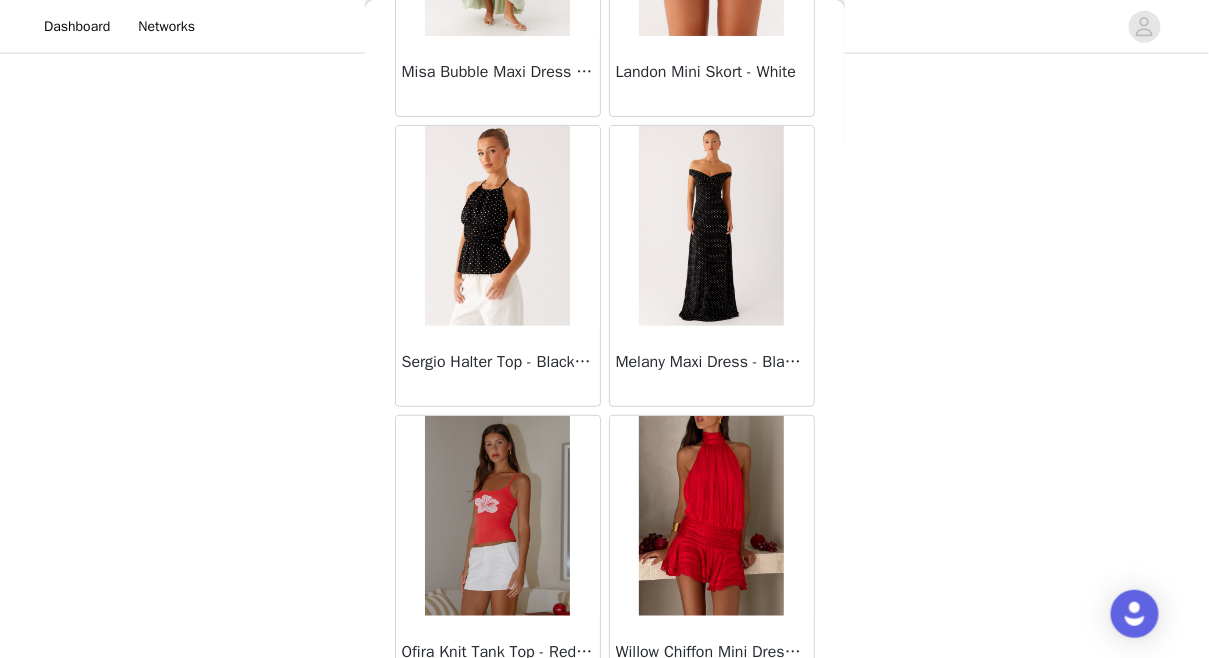 scroll, scrollTop: 54525, scrollLeft: 0, axis: vertical 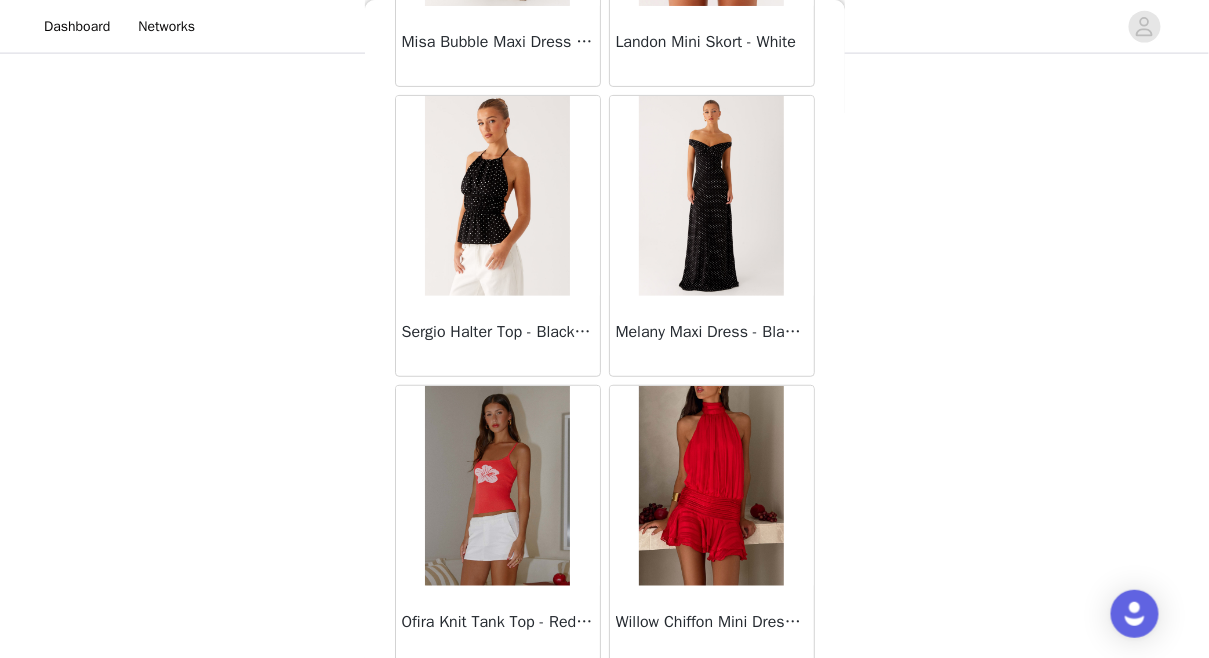 click on "Load More" at bounding box center [605, 701] 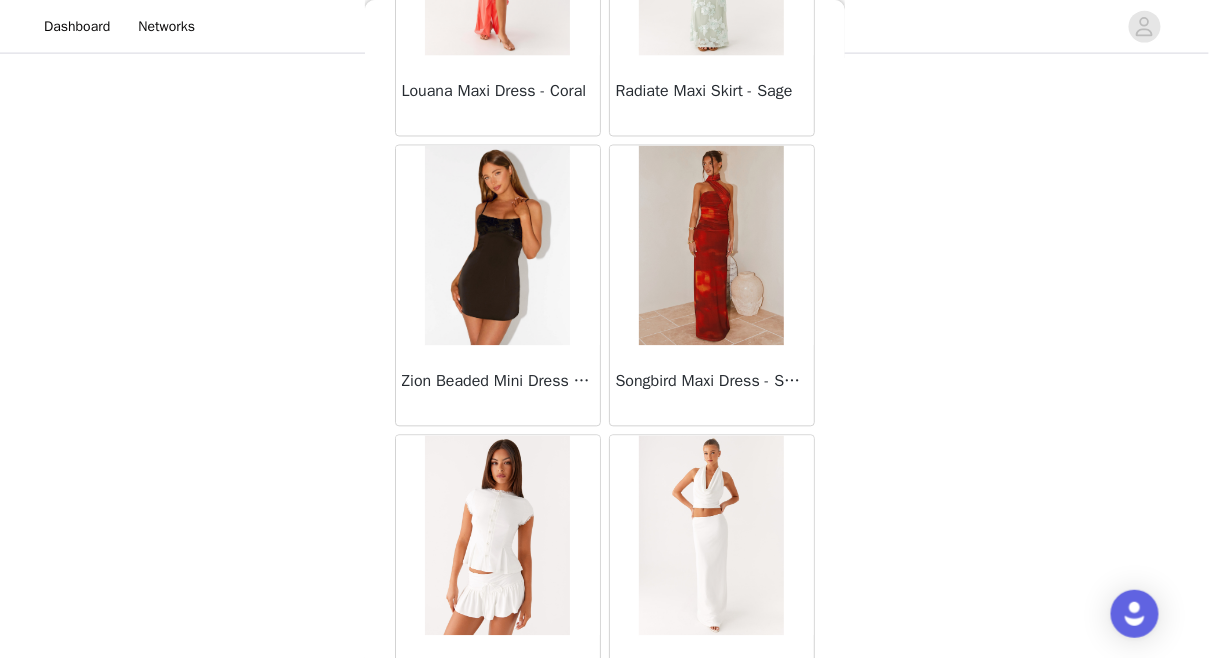 scroll, scrollTop: 57421, scrollLeft: 0, axis: vertical 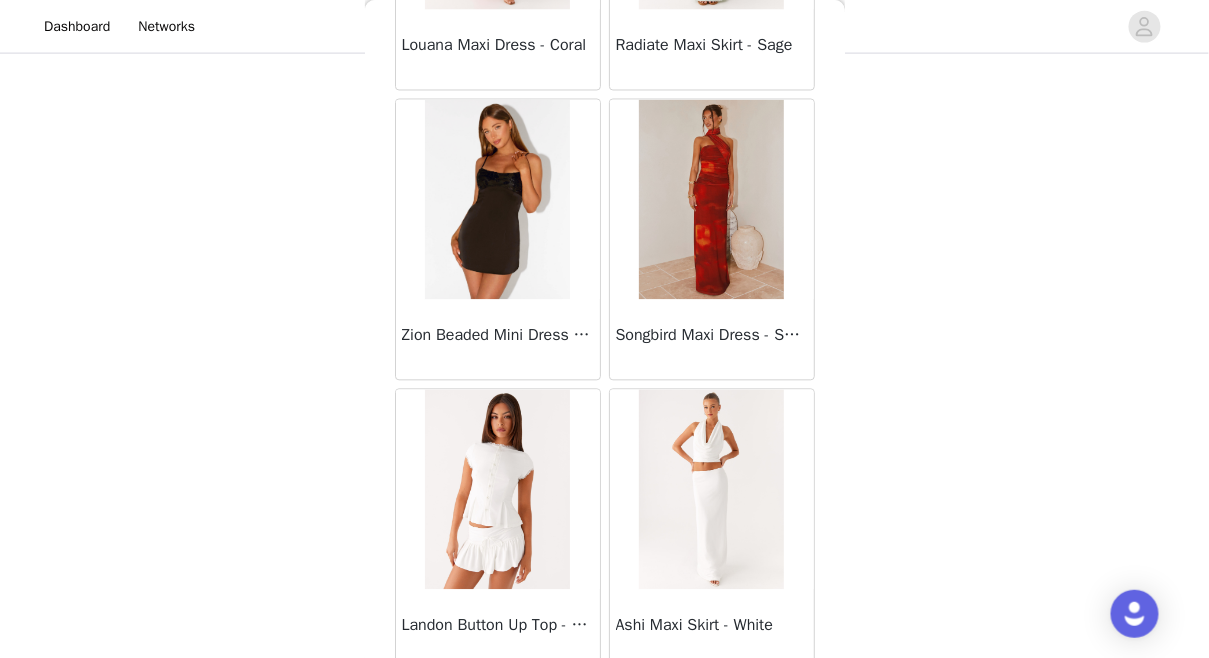 click on "Load More" at bounding box center [605, 705] 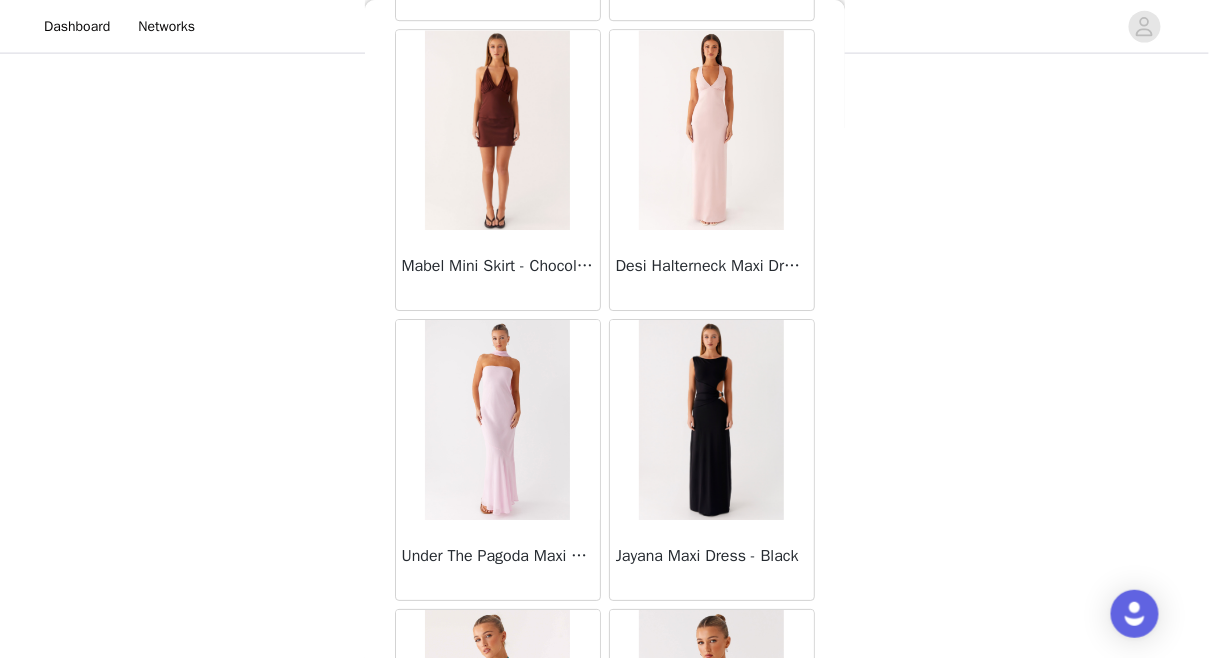 scroll, scrollTop: 60317, scrollLeft: 0, axis: vertical 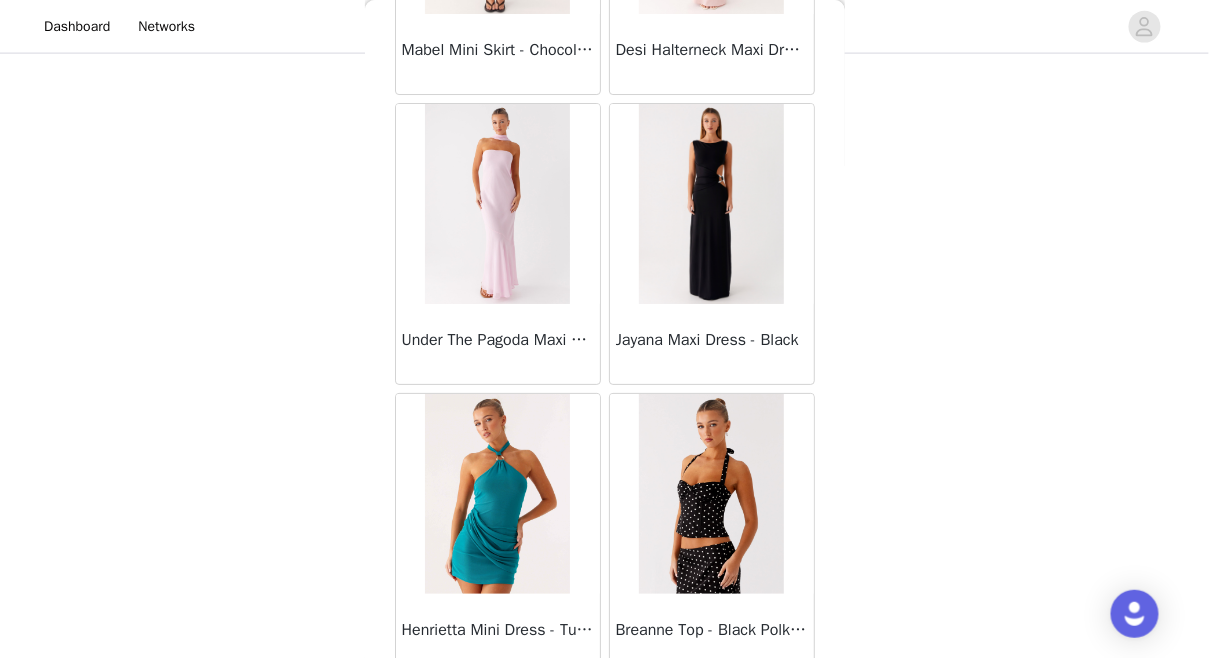 click on "Load More" at bounding box center [605, 709] 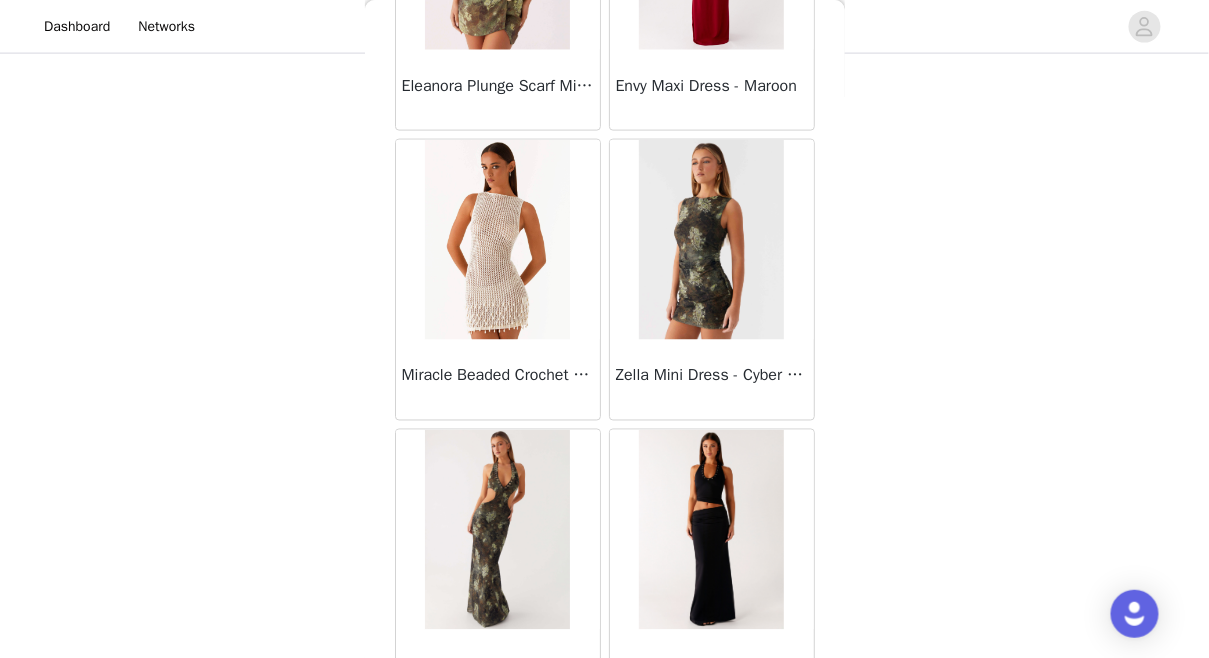 scroll, scrollTop: 63213, scrollLeft: 0, axis: vertical 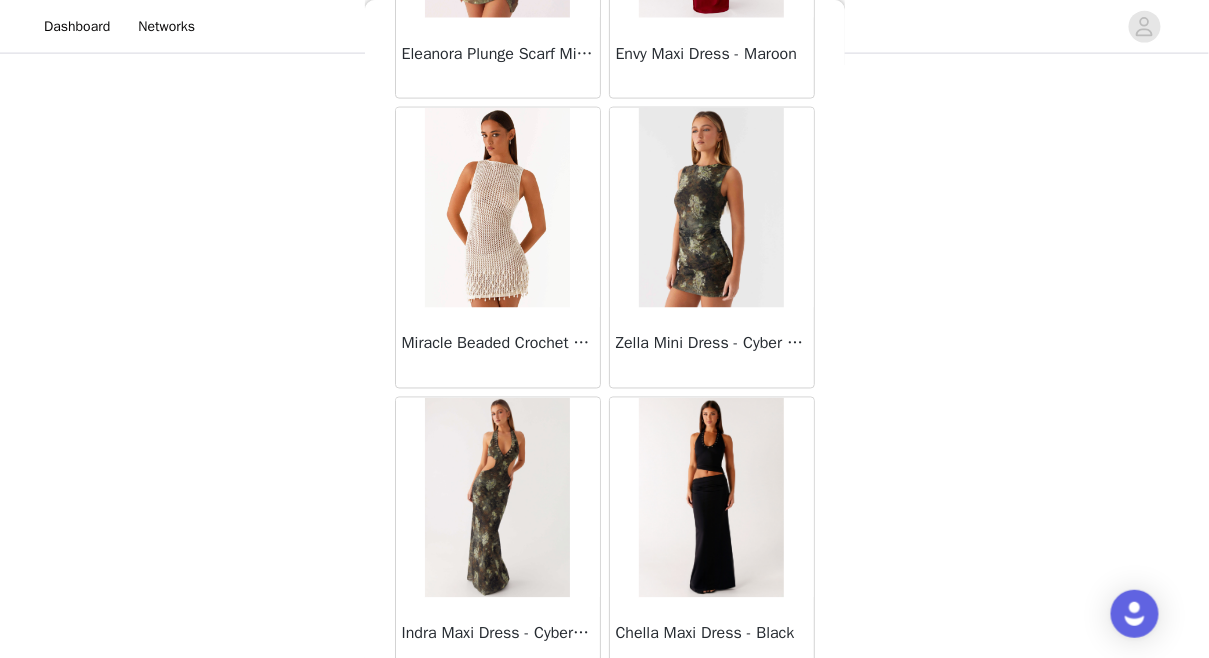 click on "Load More" at bounding box center (605, 713) 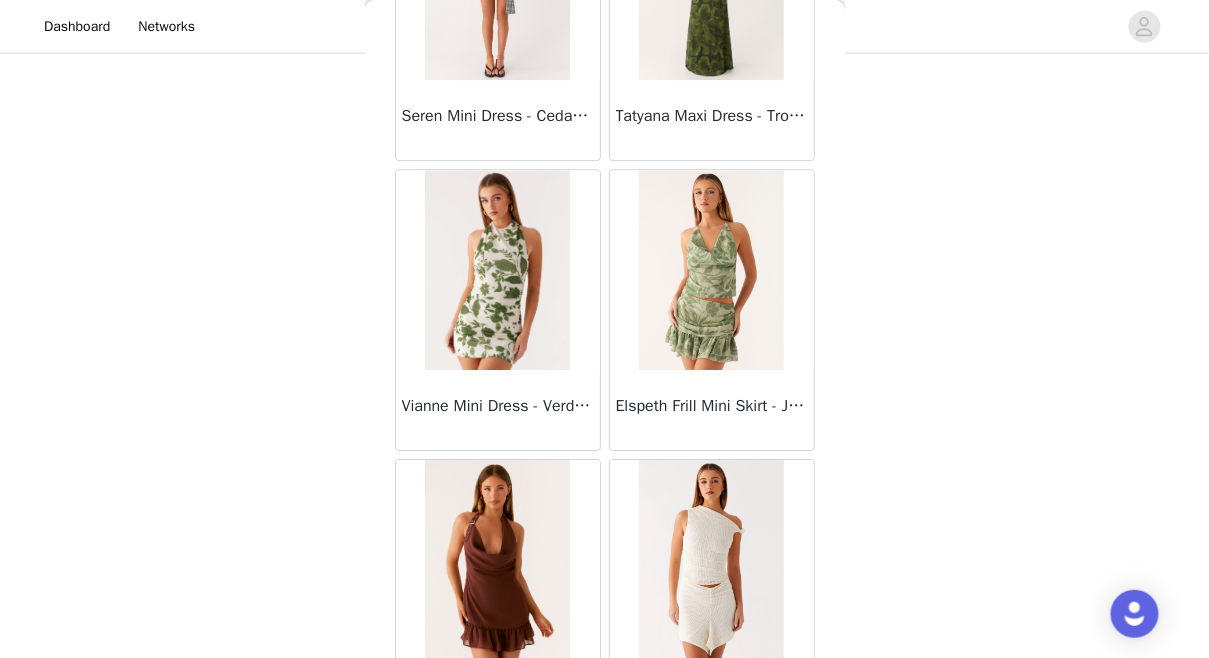scroll, scrollTop: 66109, scrollLeft: 0, axis: vertical 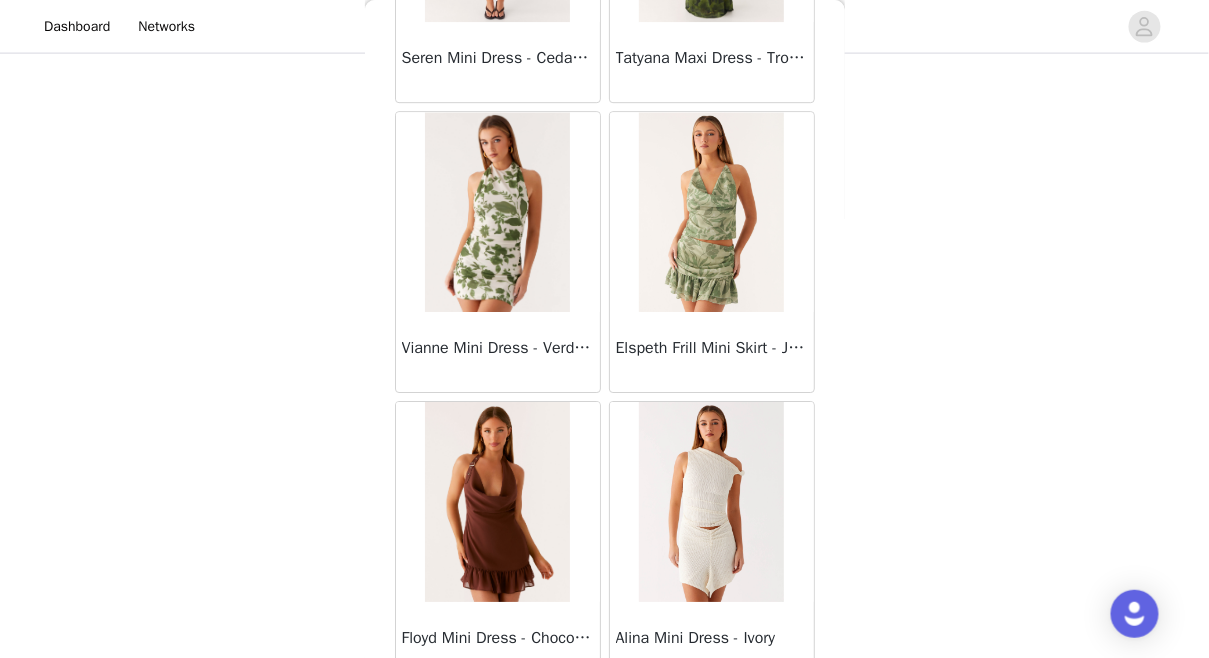 click on "Load More" at bounding box center [605, 717] 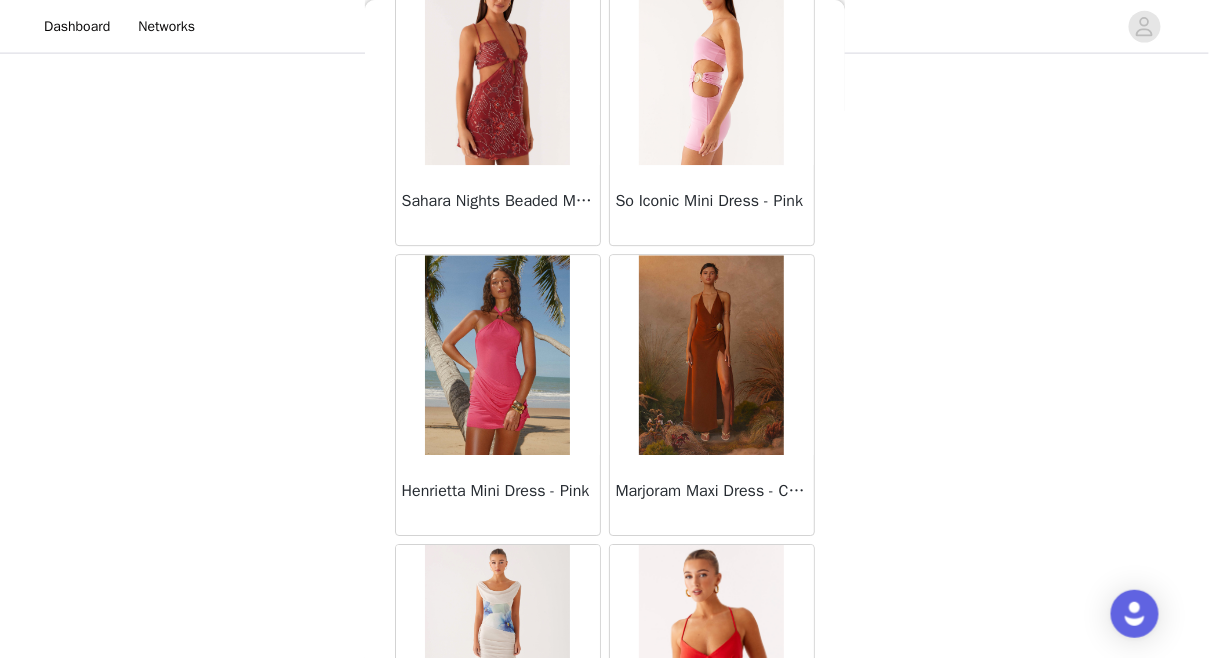 scroll, scrollTop: 68303, scrollLeft: 0, axis: vertical 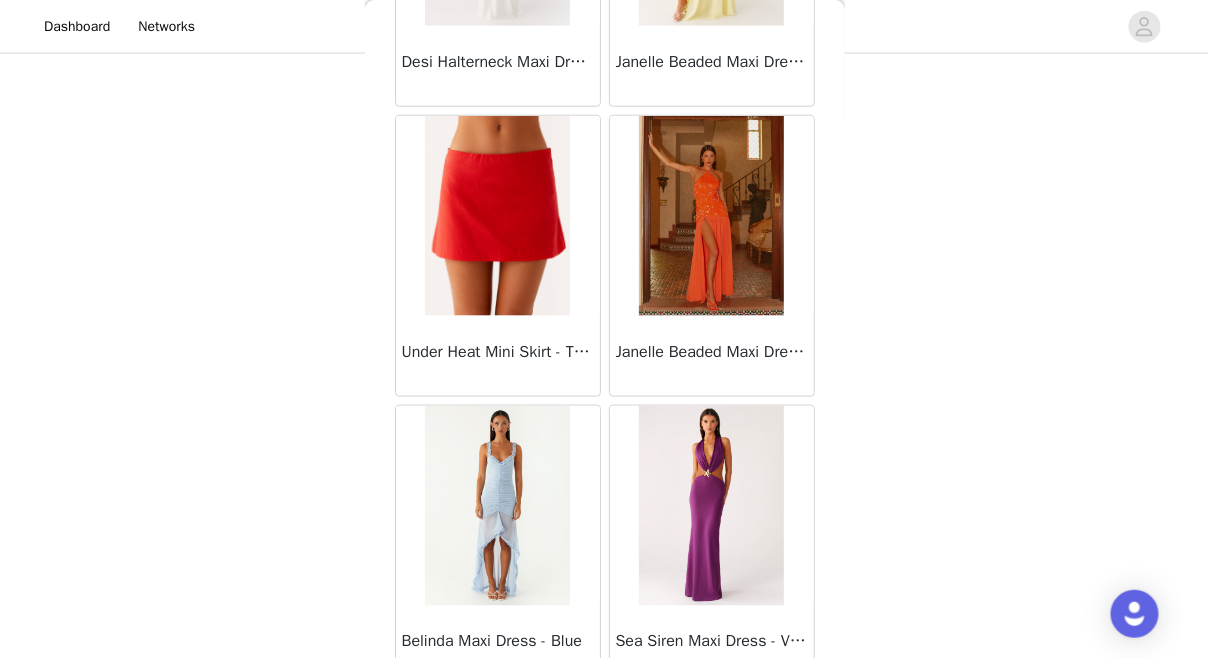 click on "Load More" at bounding box center [605, 721] 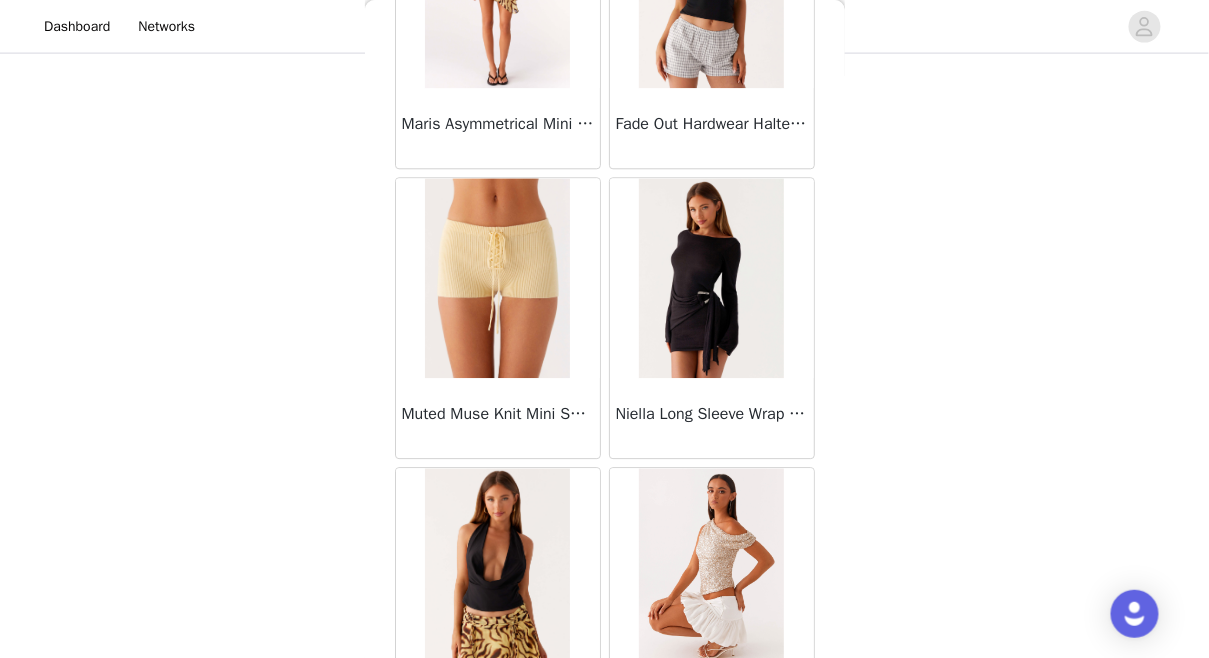scroll, scrollTop: 71900, scrollLeft: 0, axis: vertical 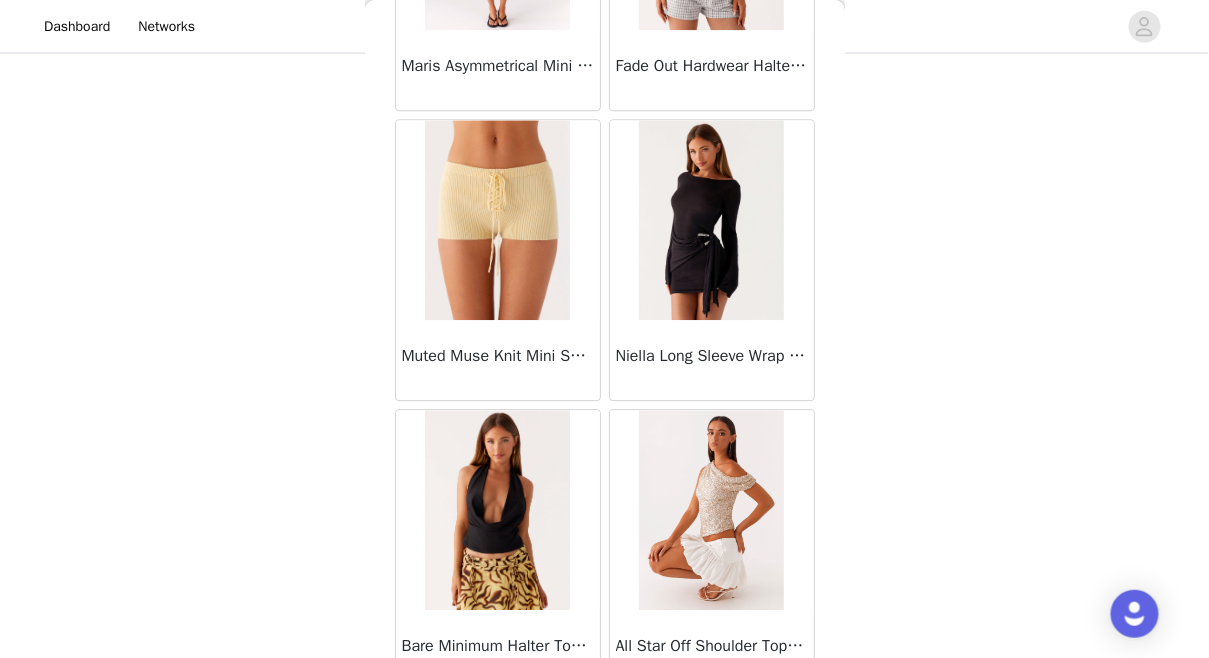 click on "Load More" at bounding box center (605, 725) 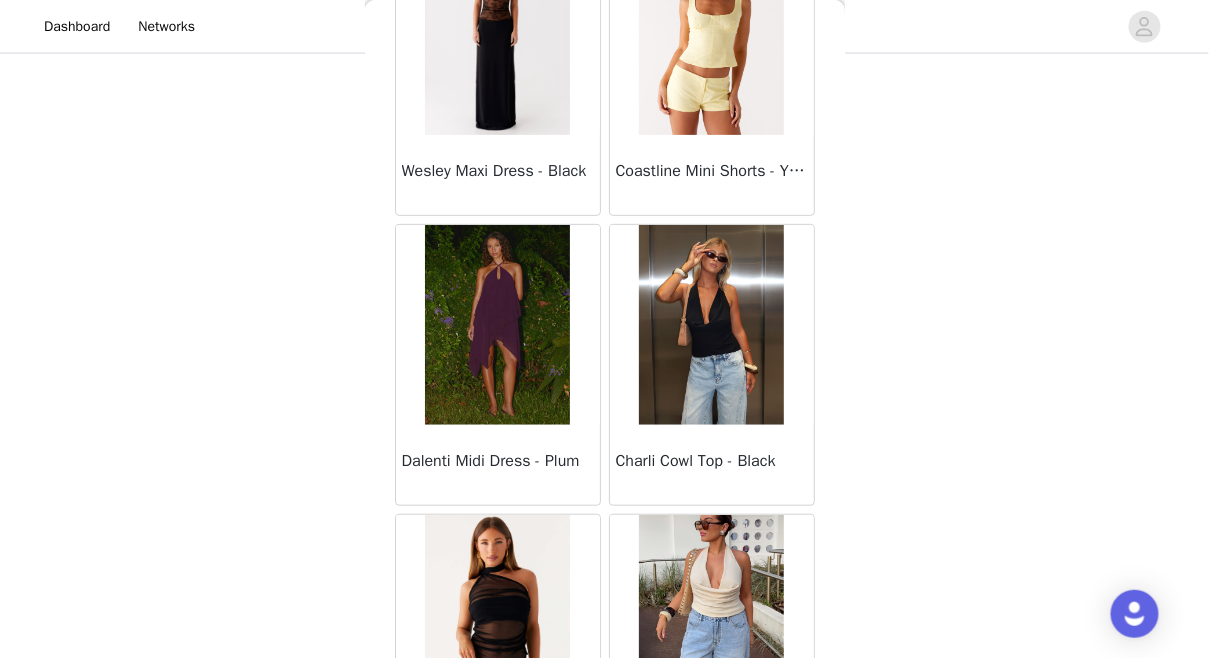 scroll, scrollTop: 74797, scrollLeft: 0, axis: vertical 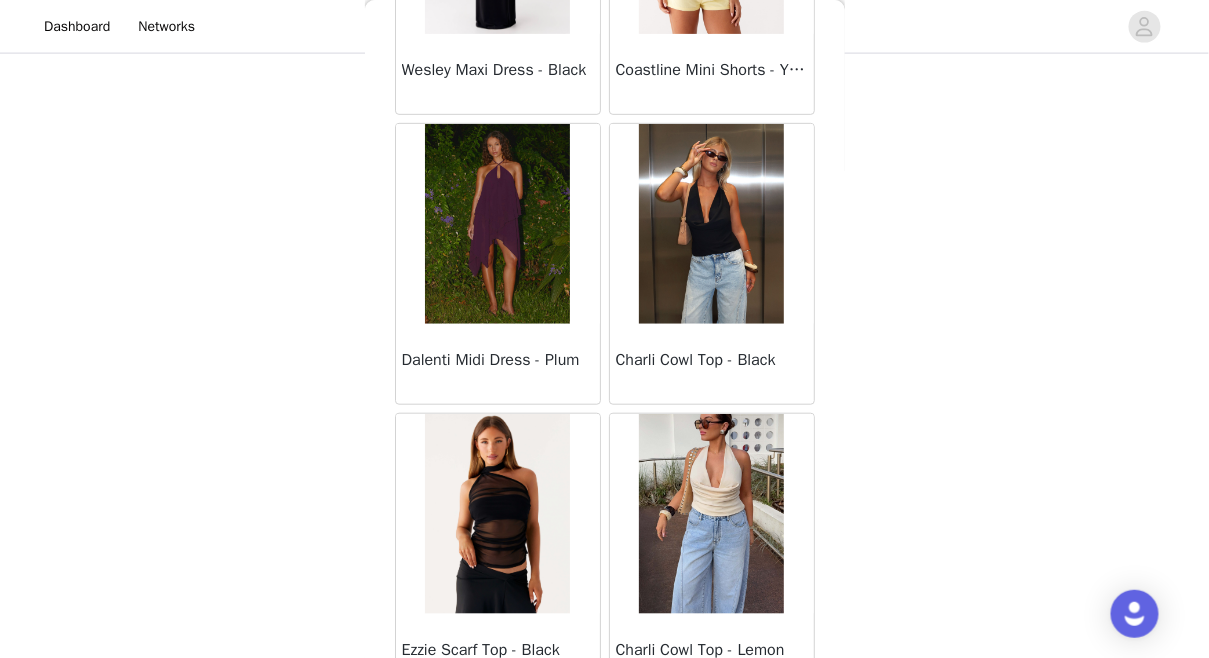 click on "Load More" at bounding box center (605, 729) 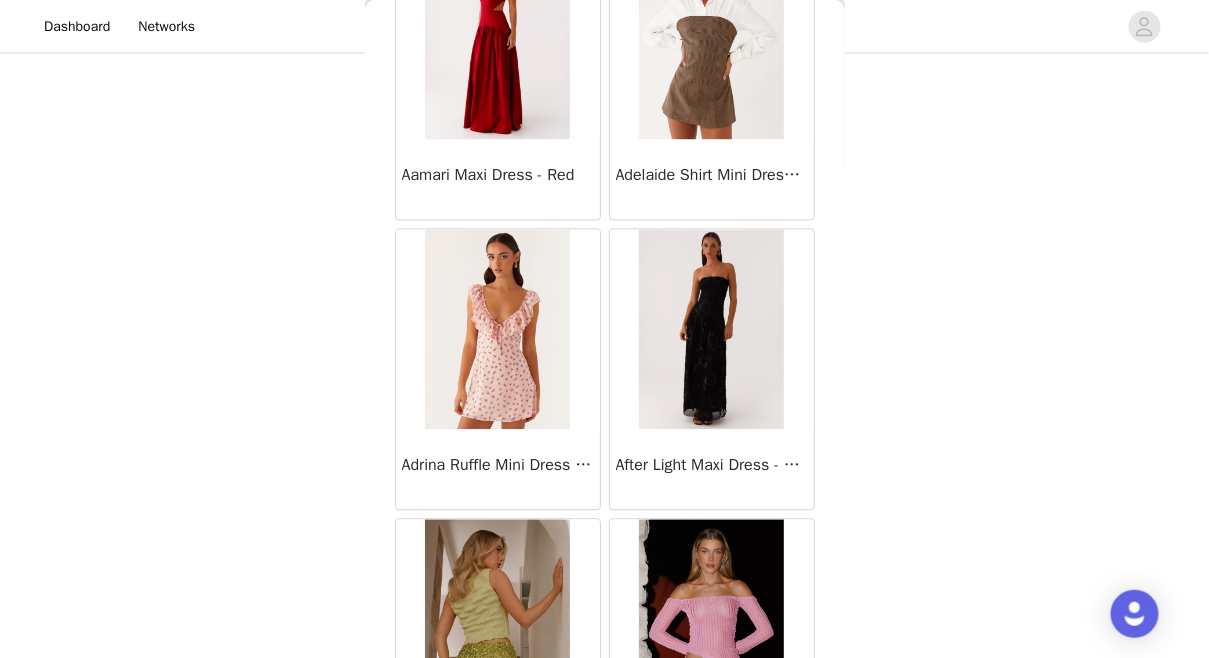 scroll, scrollTop: 77693, scrollLeft: 0, axis: vertical 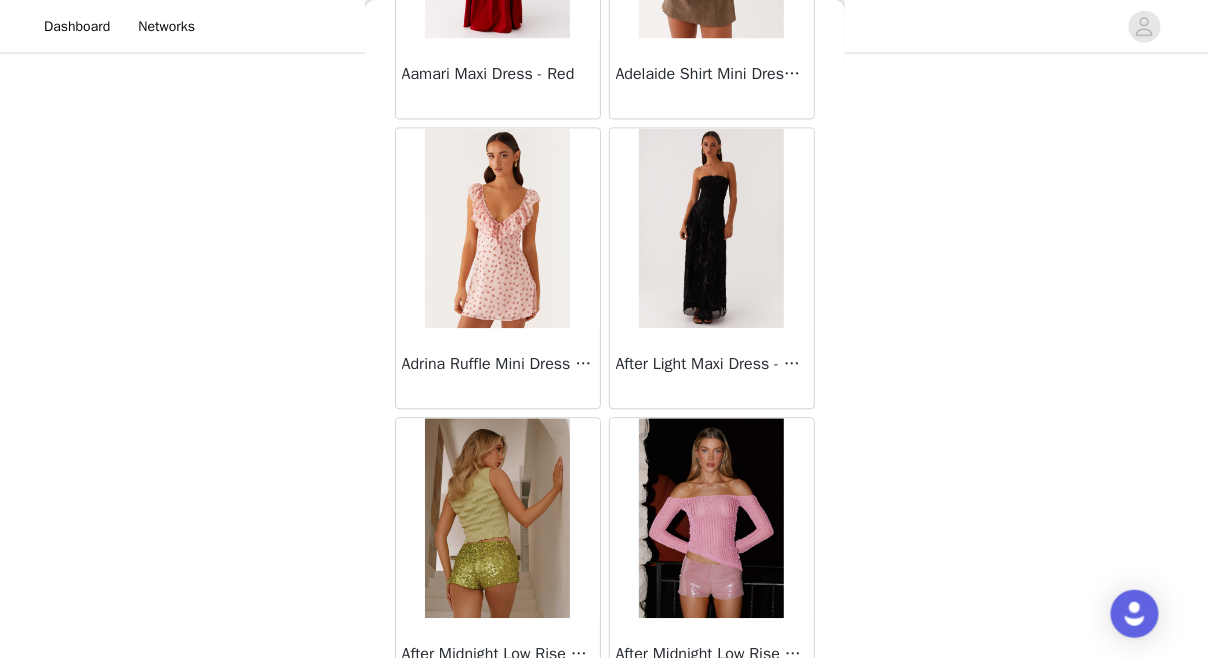 click on "Load More" at bounding box center (605, 733) 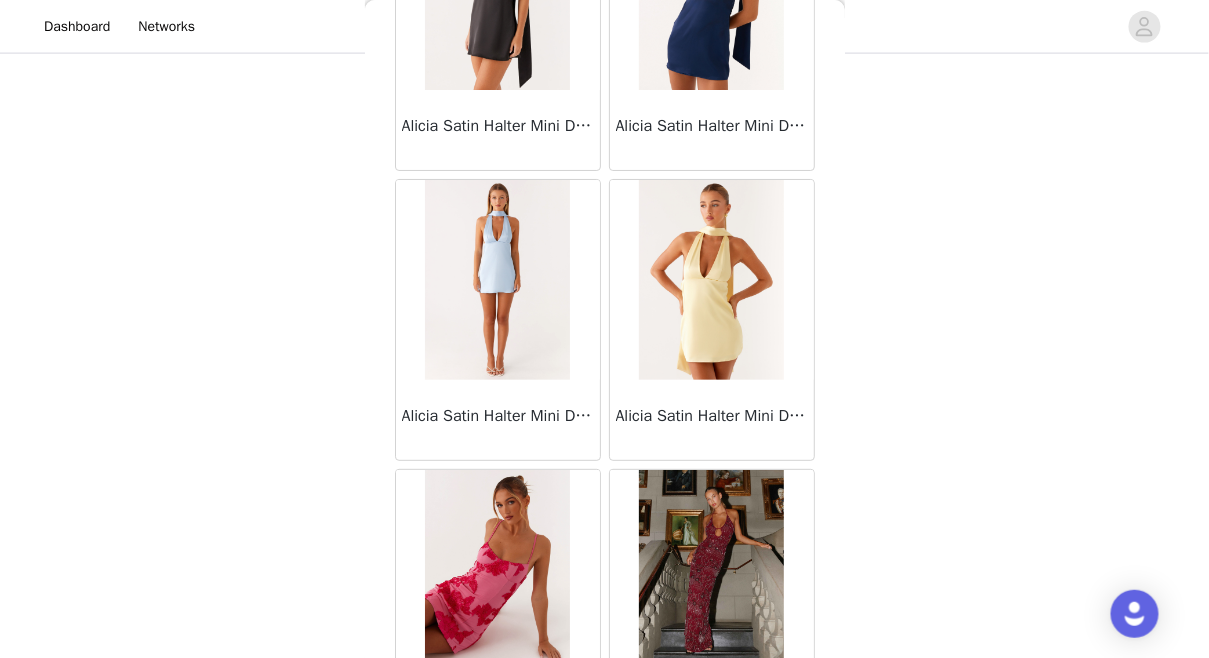 scroll, scrollTop: 80589, scrollLeft: 0, axis: vertical 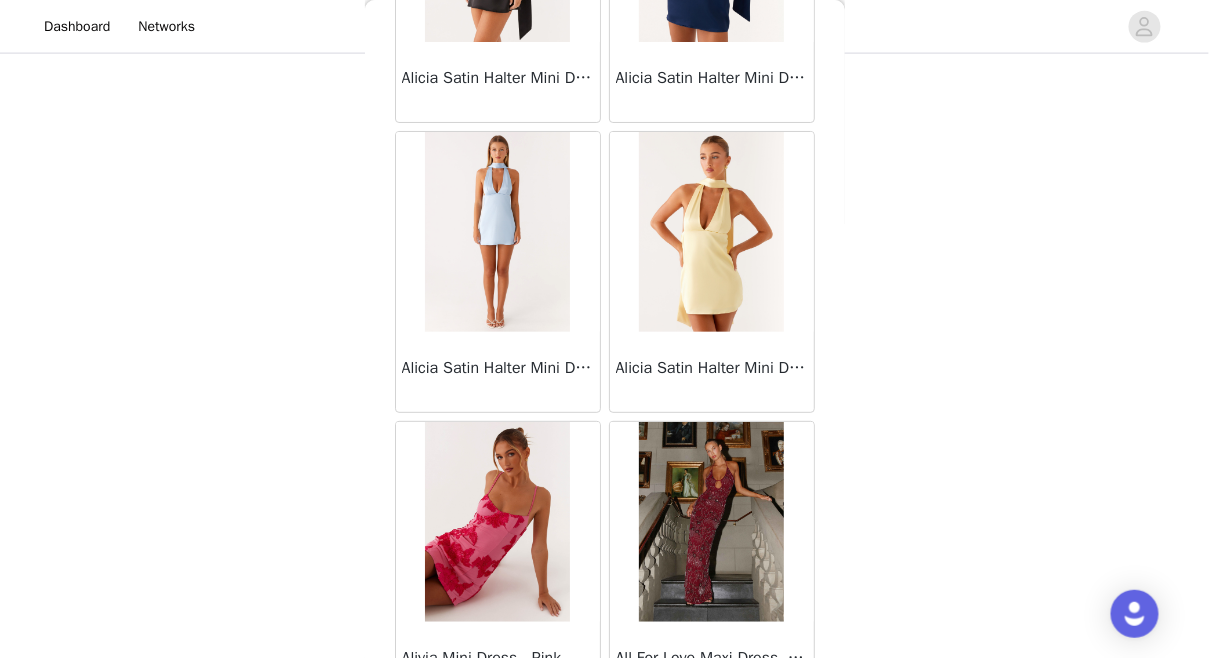 click on "Load More" at bounding box center [605, 737] 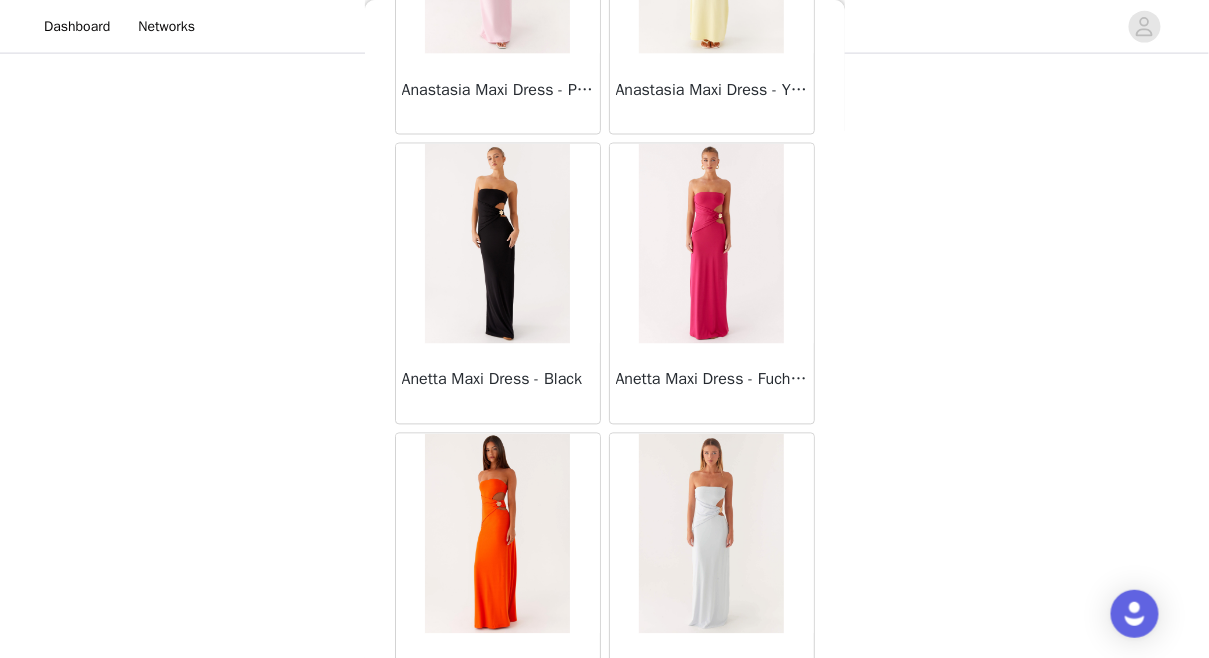 scroll, scrollTop: 83485, scrollLeft: 0, axis: vertical 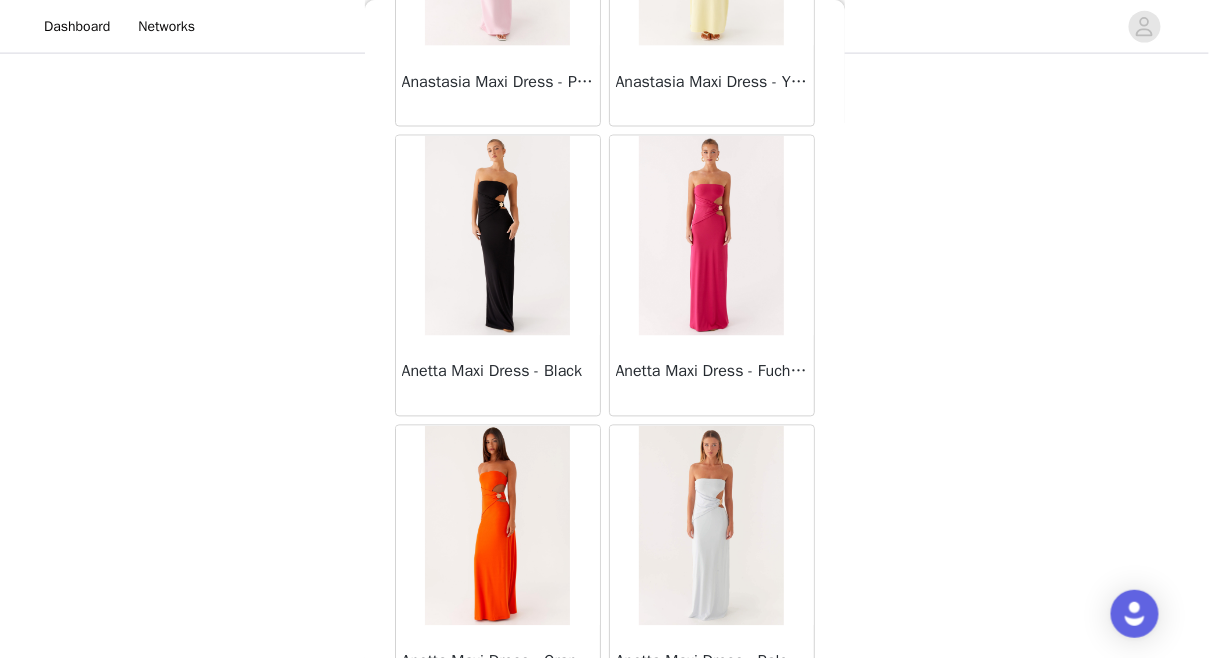 click on "Load More" at bounding box center [605, 741] 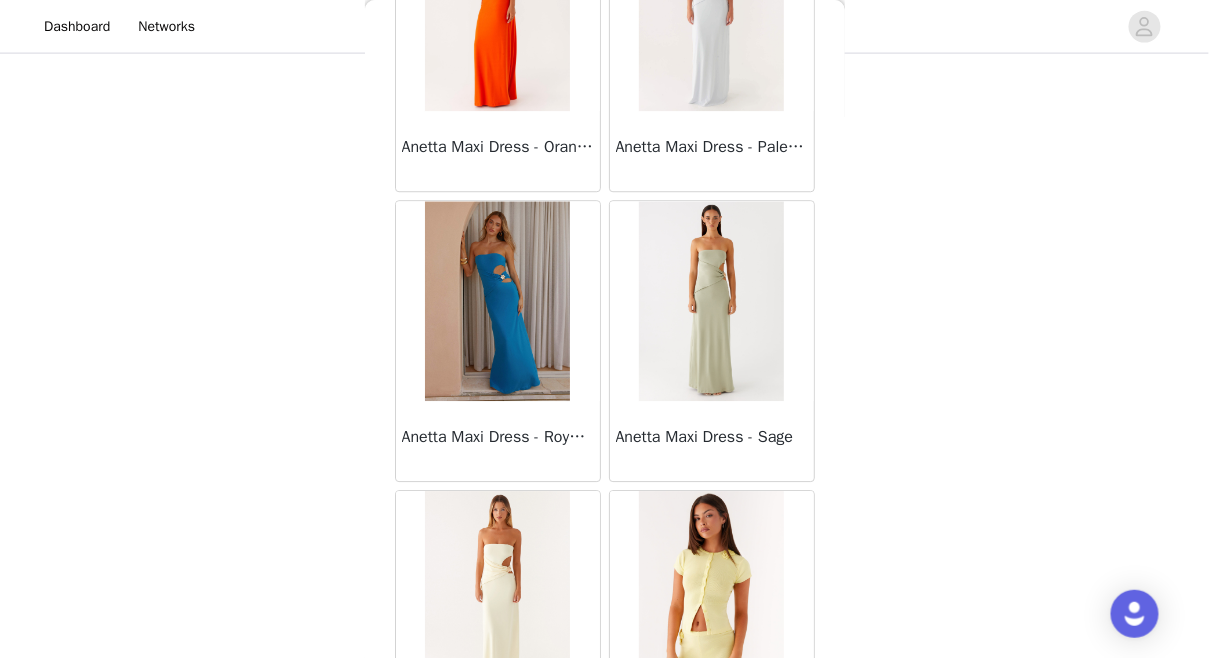 scroll, scrollTop: 83785, scrollLeft: 0, axis: vertical 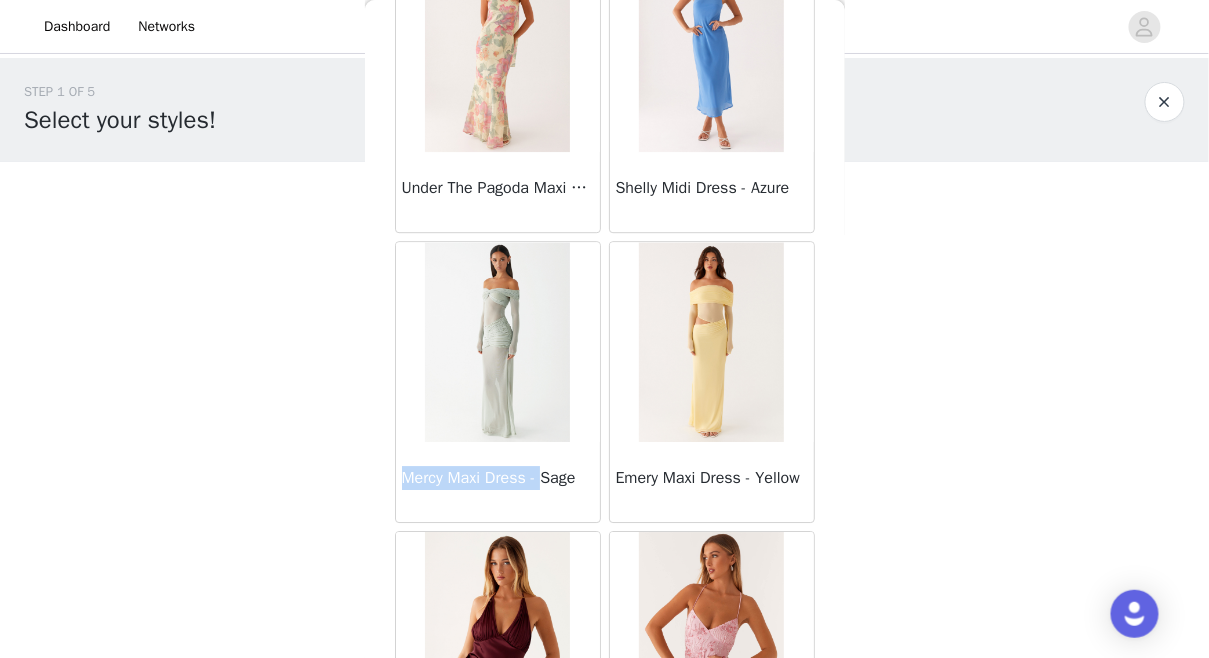 drag, startPoint x: 405, startPoint y: 460, endPoint x: 554, endPoint y: 460, distance: 149 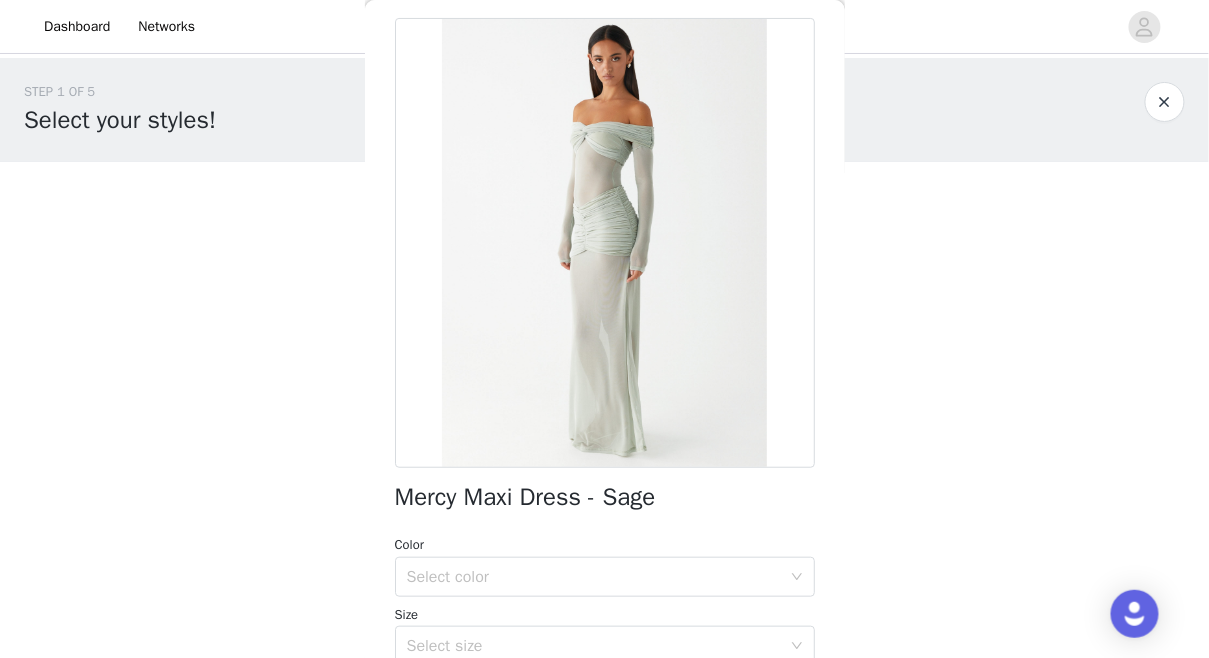 scroll, scrollTop: 158, scrollLeft: 0, axis: vertical 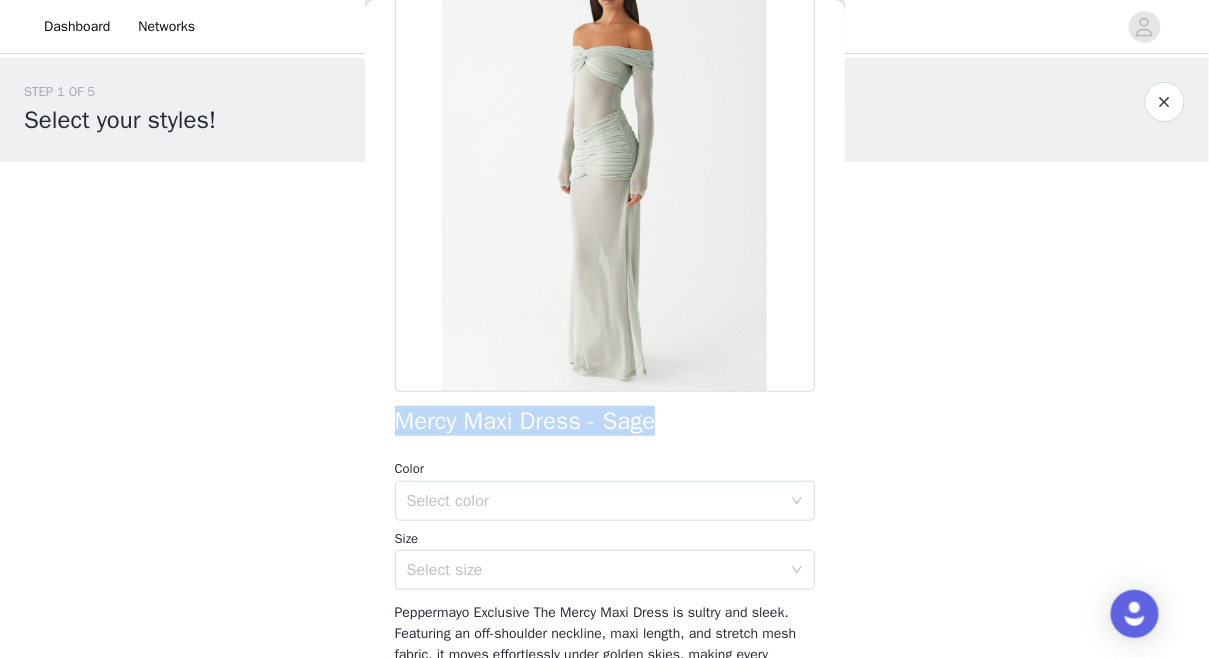 drag, startPoint x: 664, startPoint y: 430, endPoint x: 343, endPoint y: 422, distance: 321.09967 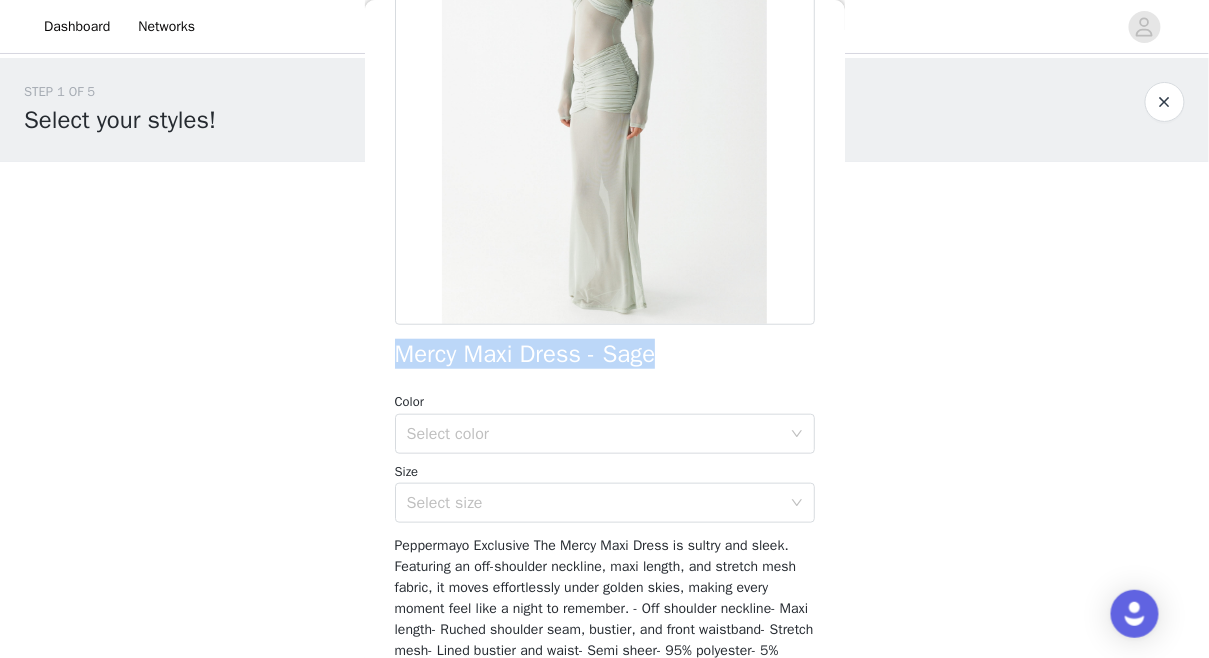 scroll, scrollTop: 253, scrollLeft: 0, axis: vertical 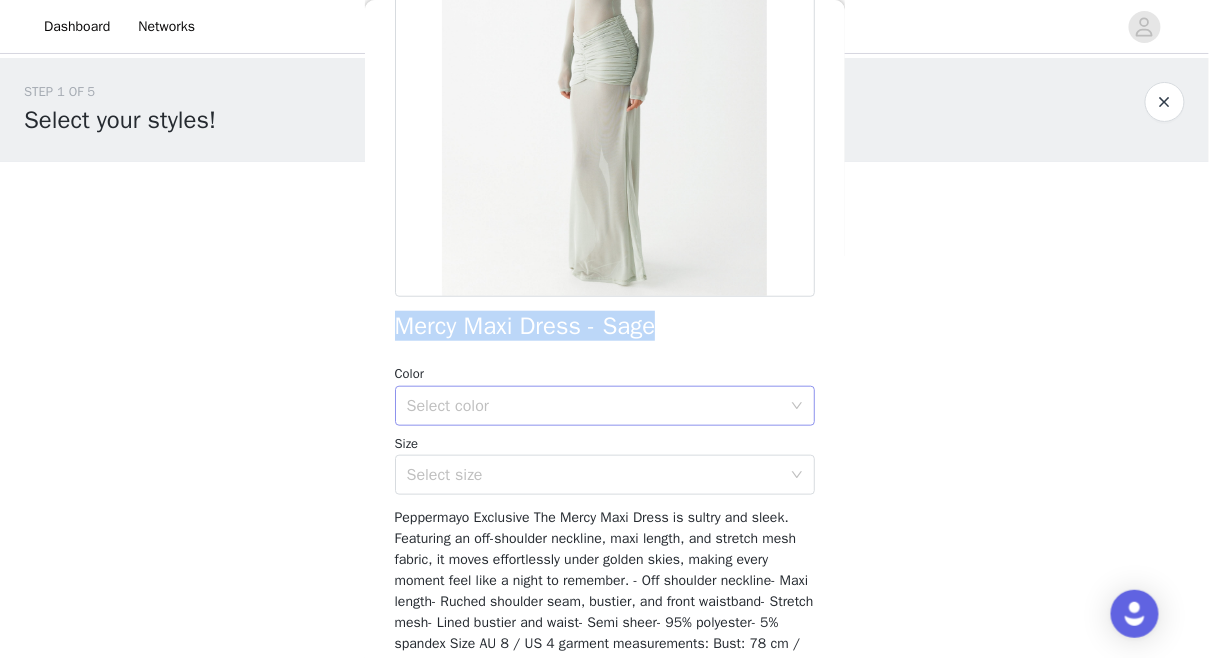 click on "Select color" at bounding box center (594, 406) 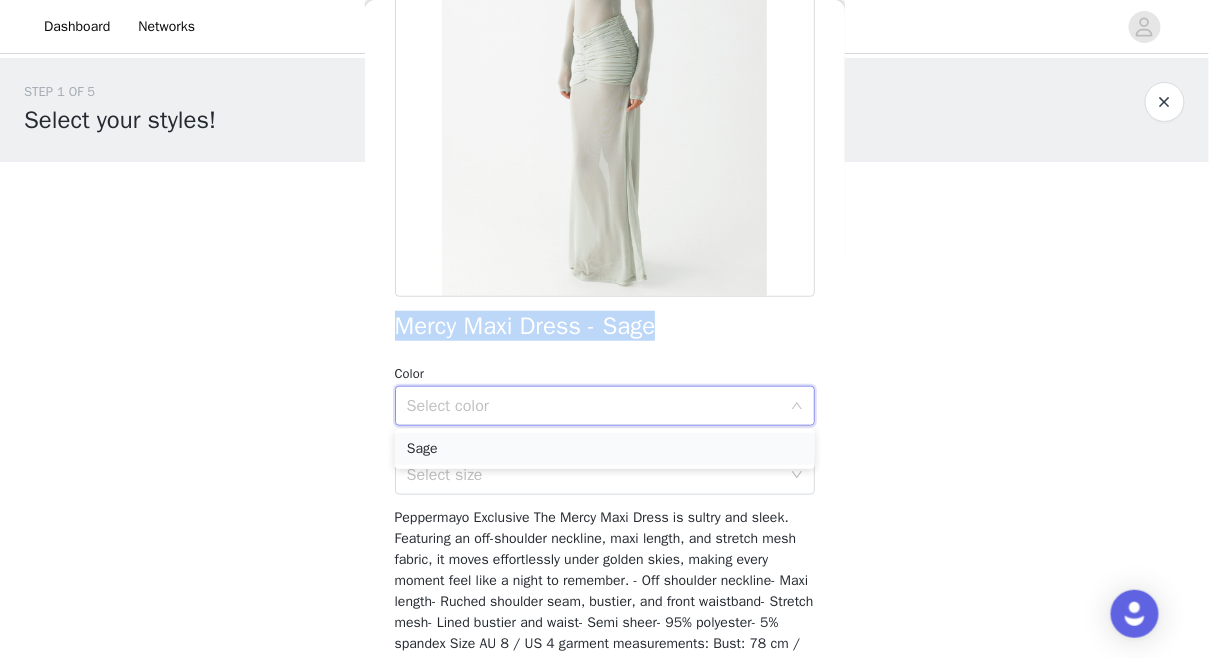 click on "Sage" at bounding box center [605, 449] 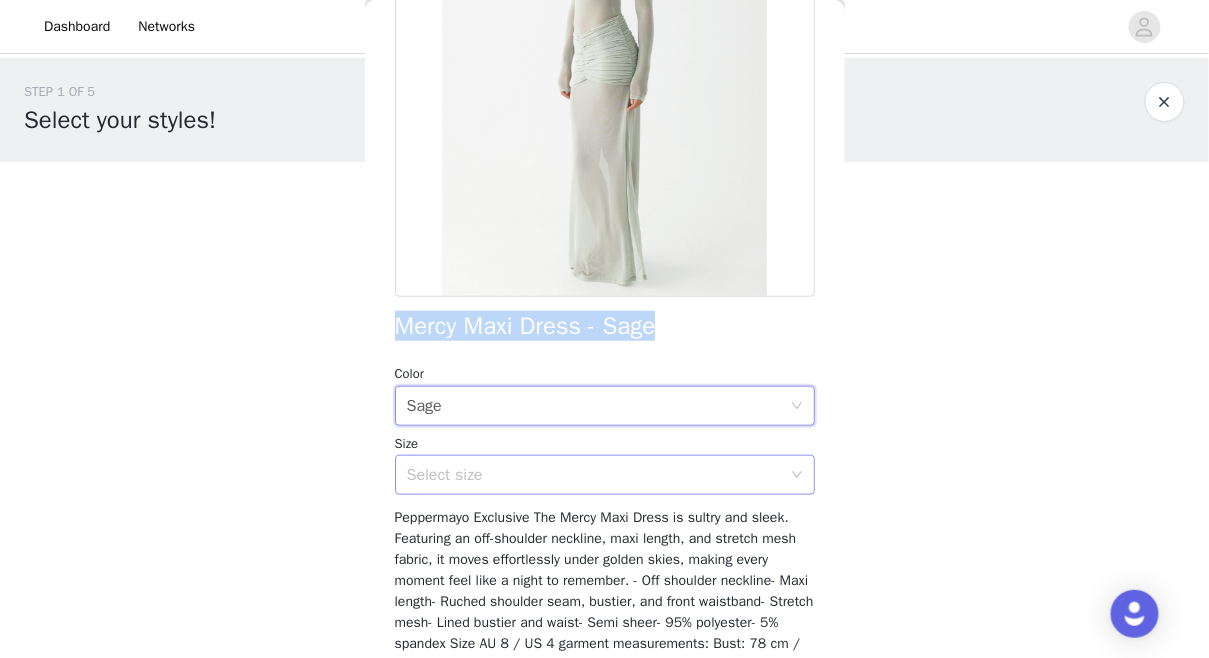 click on "Select size" at bounding box center [594, 475] 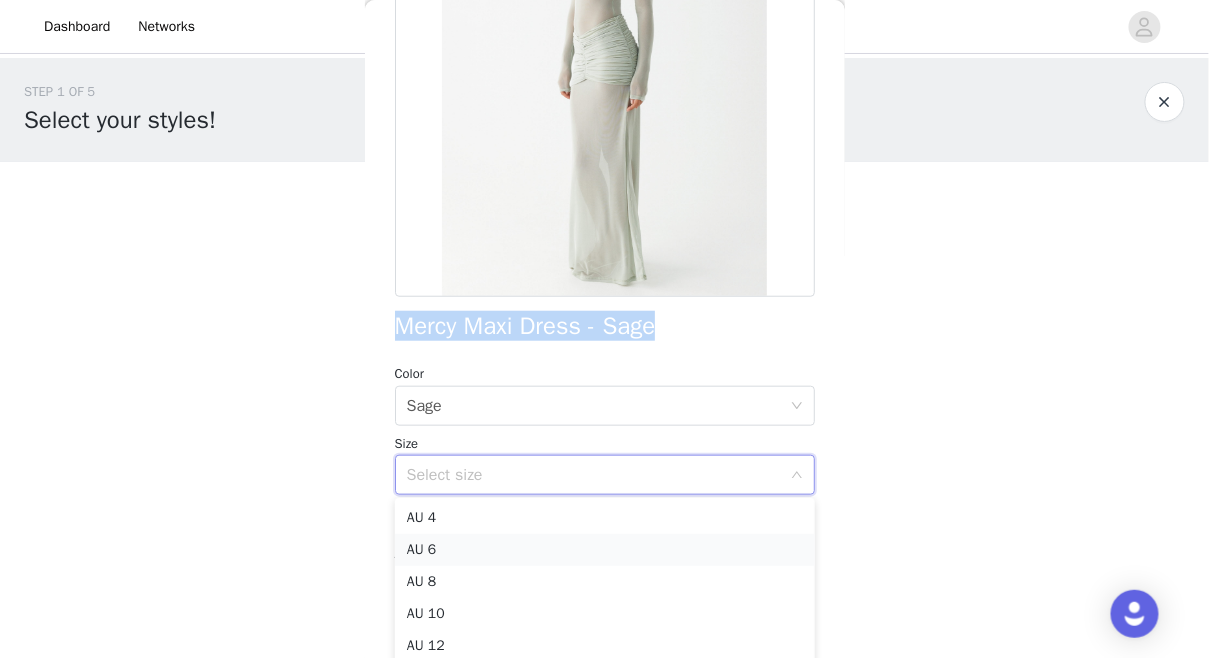click on "AU 6" at bounding box center [605, 550] 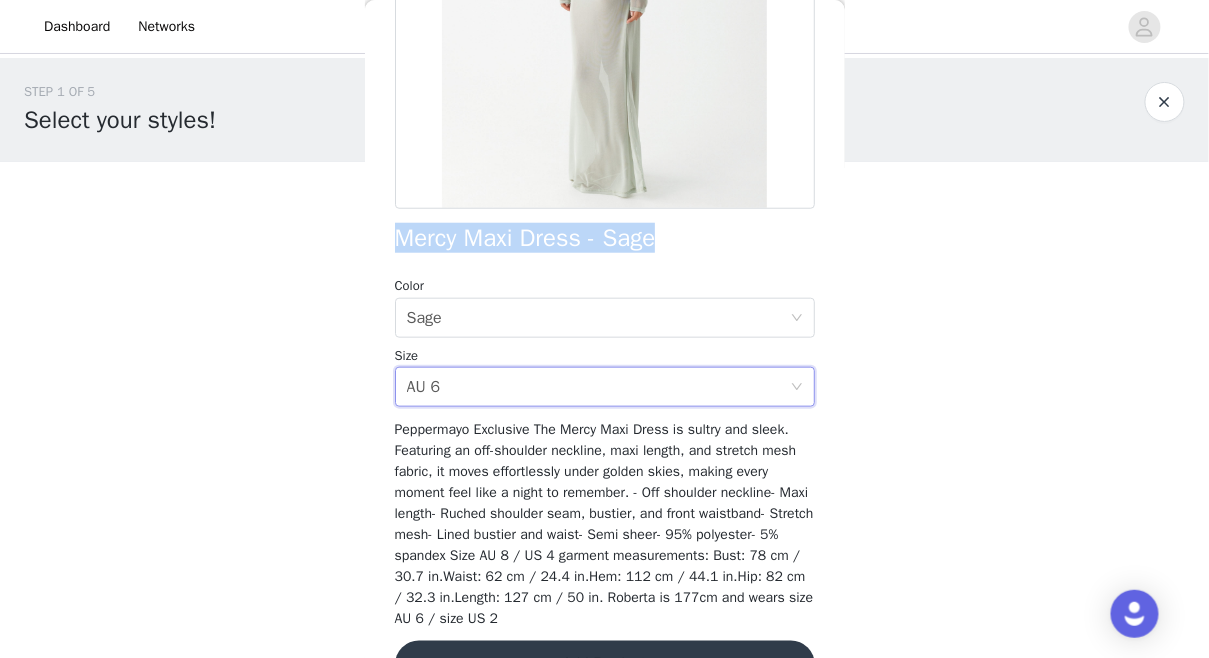 scroll, scrollTop: 395, scrollLeft: 0, axis: vertical 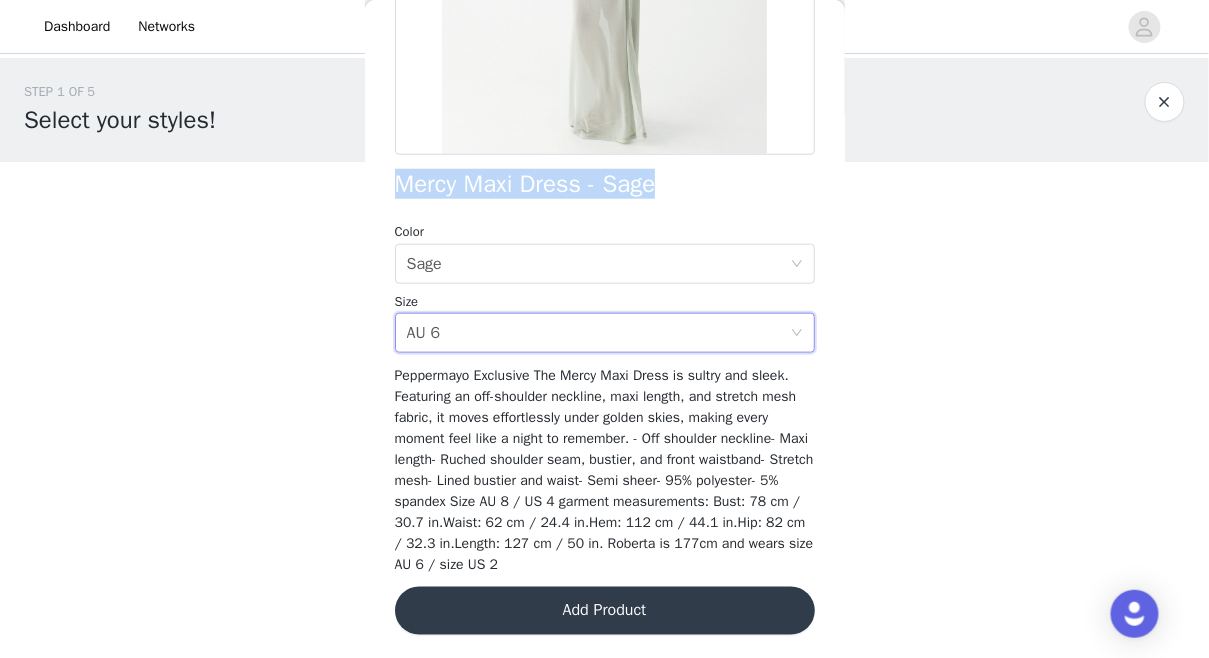 click on "Add Product" at bounding box center [605, 611] 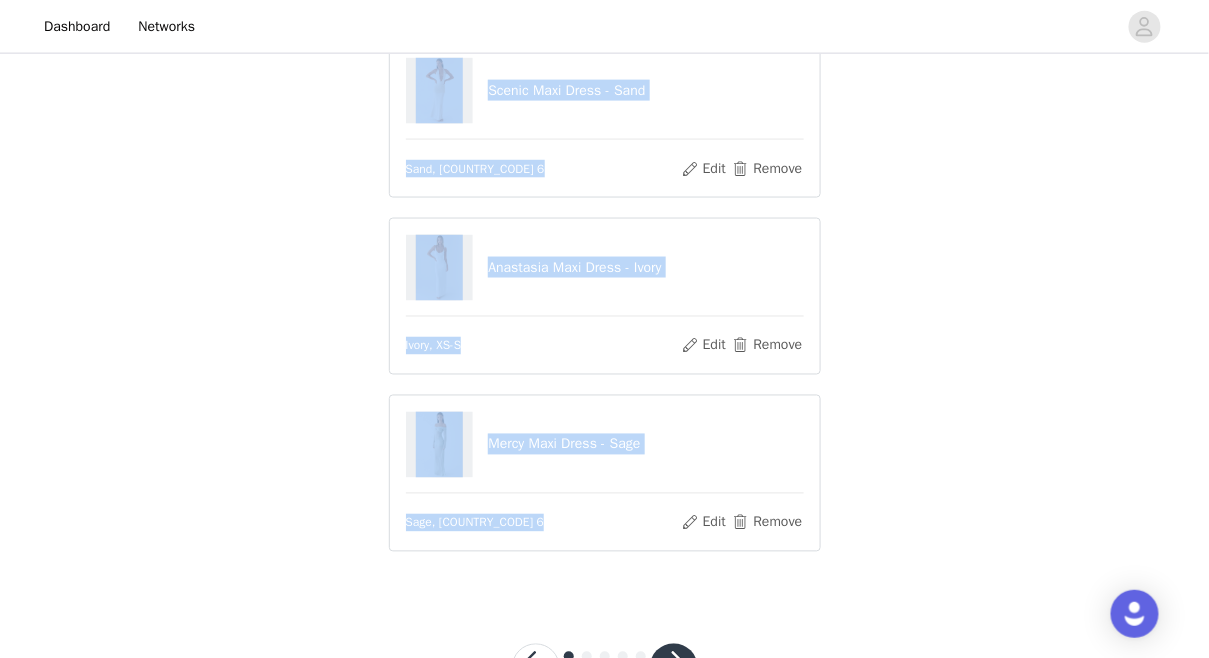 scroll, scrollTop: 790, scrollLeft: 0, axis: vertical 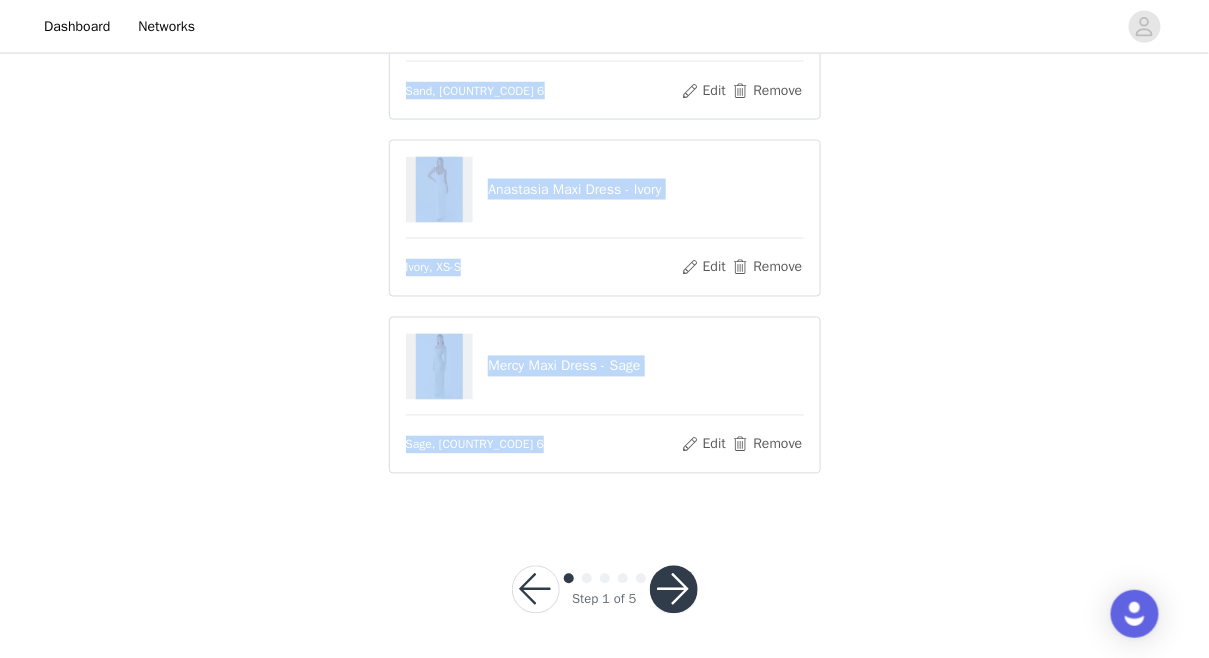 click at bounding box center (674, 590) 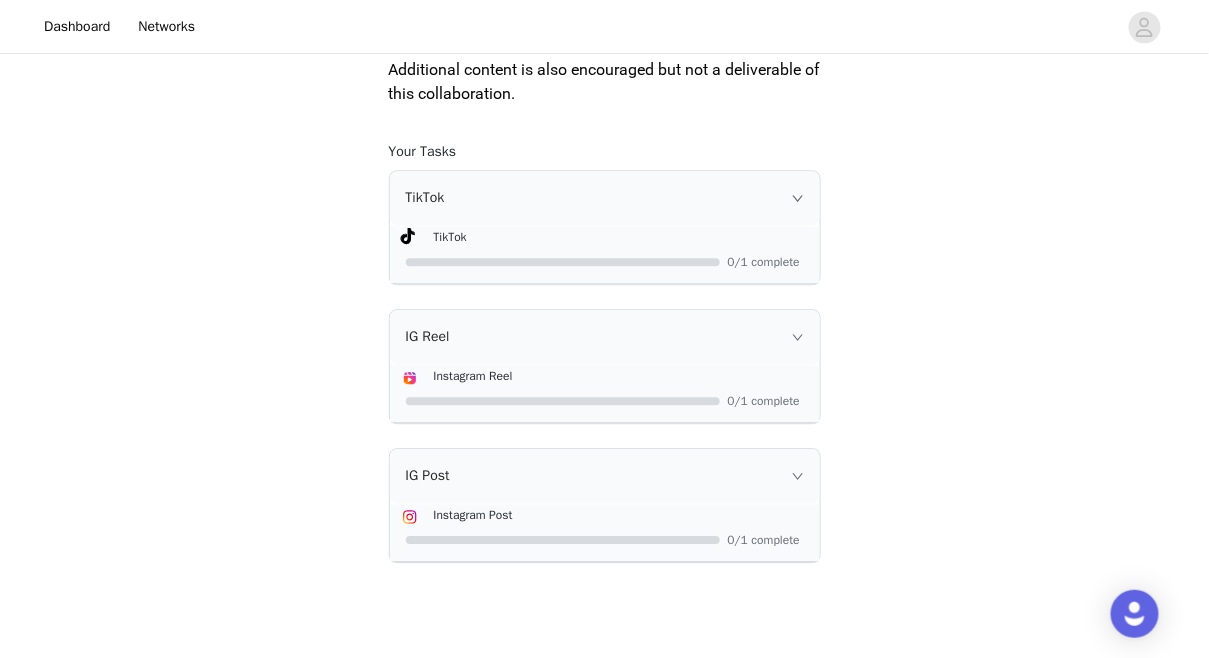 scroll, scrollTop: 1340, scrollLeft: 0, axis: vertical 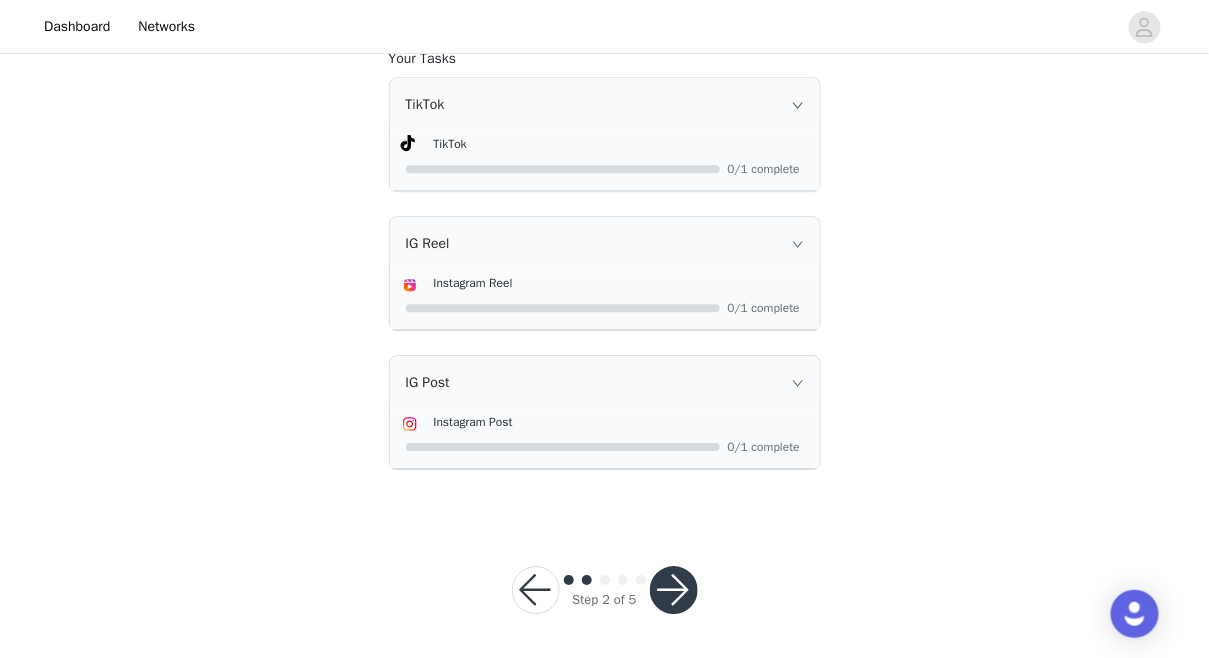 click on "TikTok" at bounding box center [605, 105] 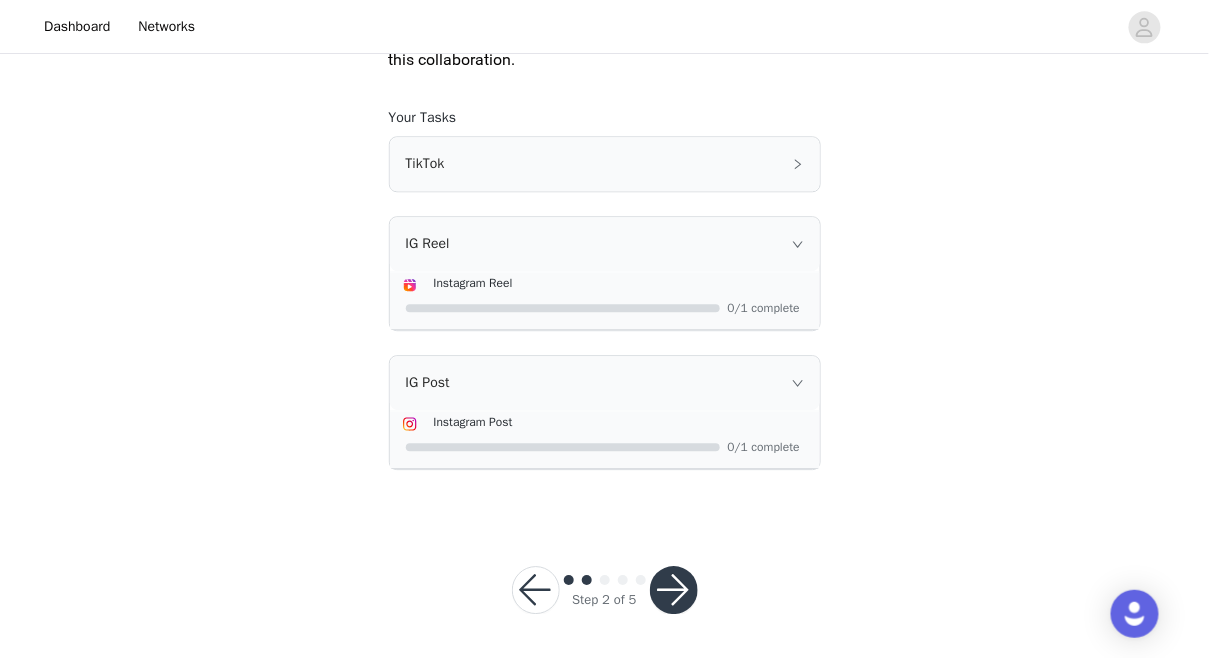 click 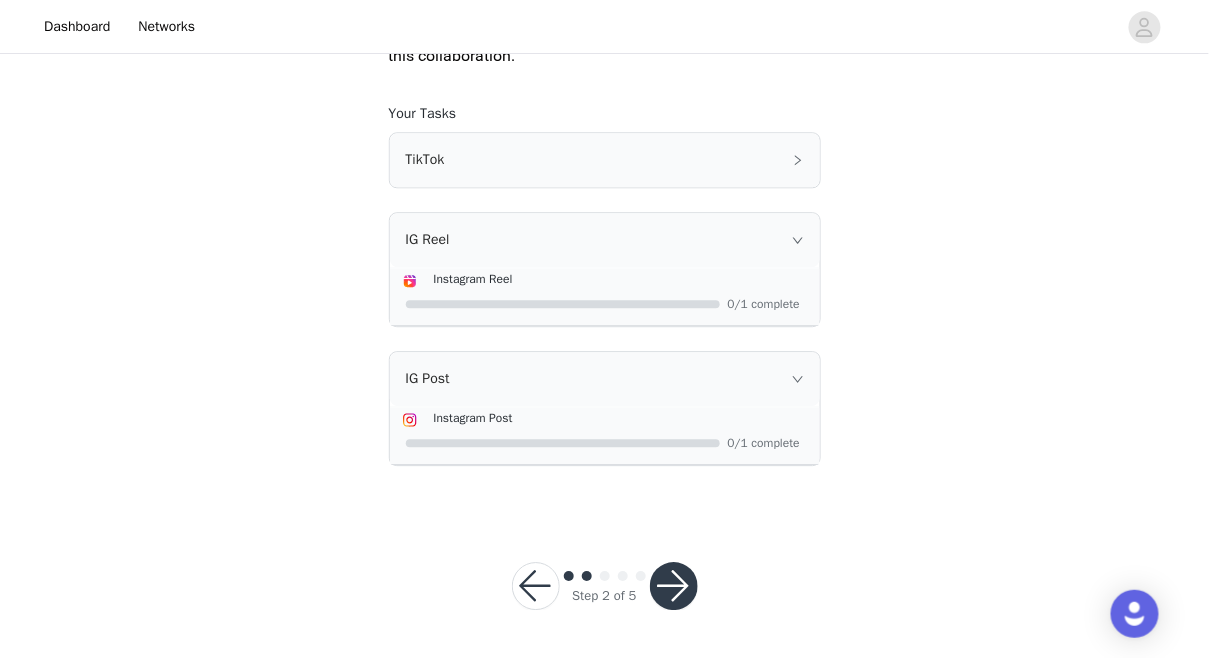 scroll, scrollTop: 1340, scrollLeft: 0, axis: vertical 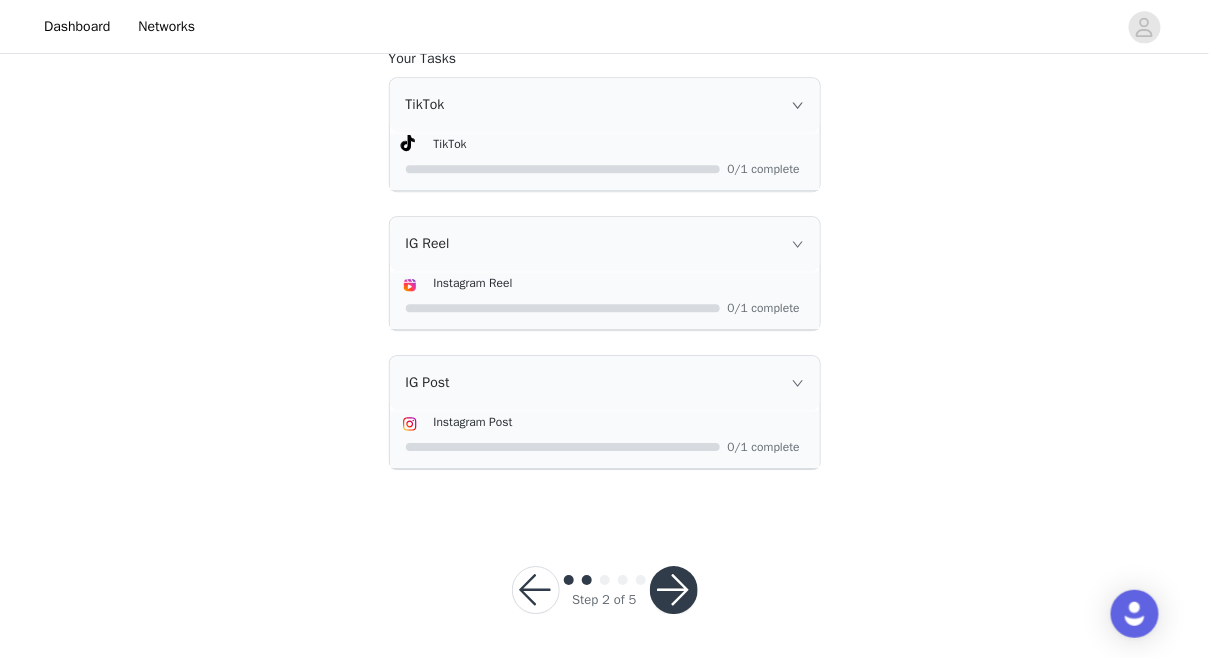 click at bounding box center [674, 590] 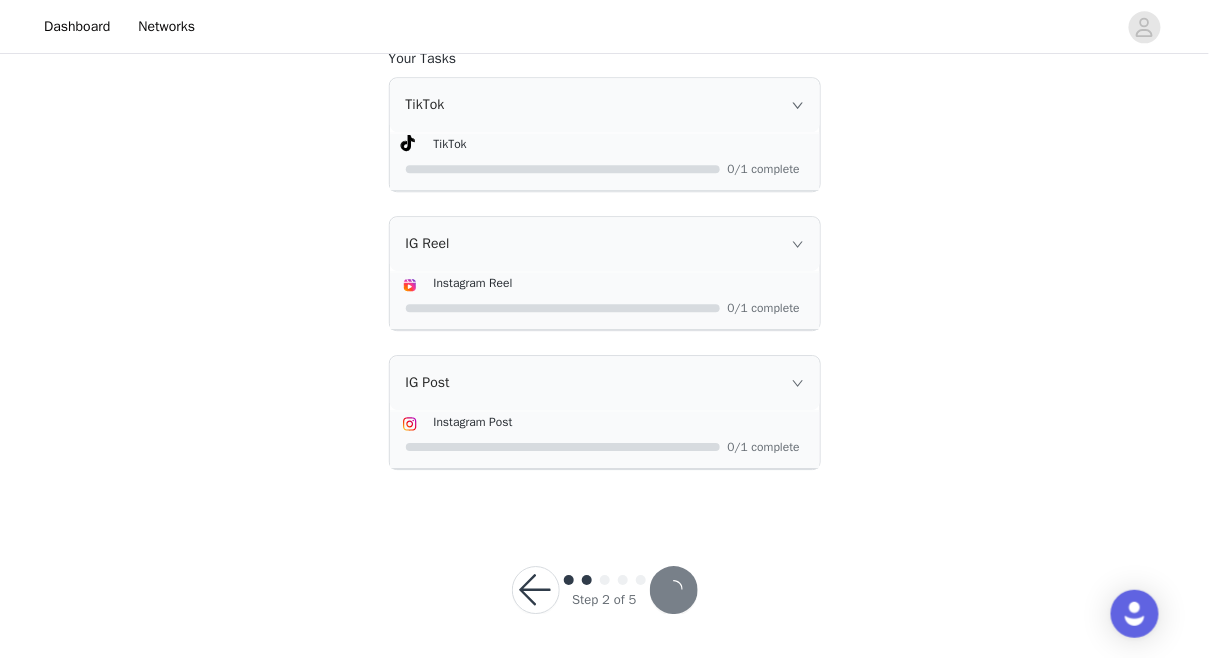 scroll, scrollTop: 0, scrollLeft: 0, axis: both 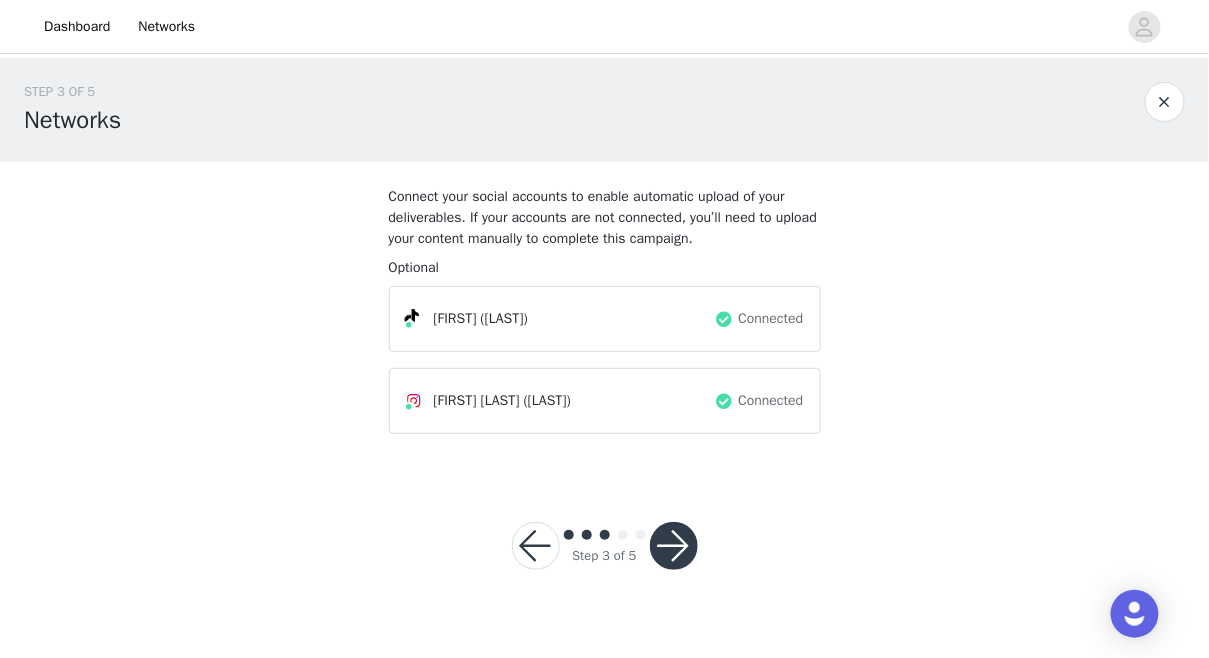 click at bounding box center (674, 546) 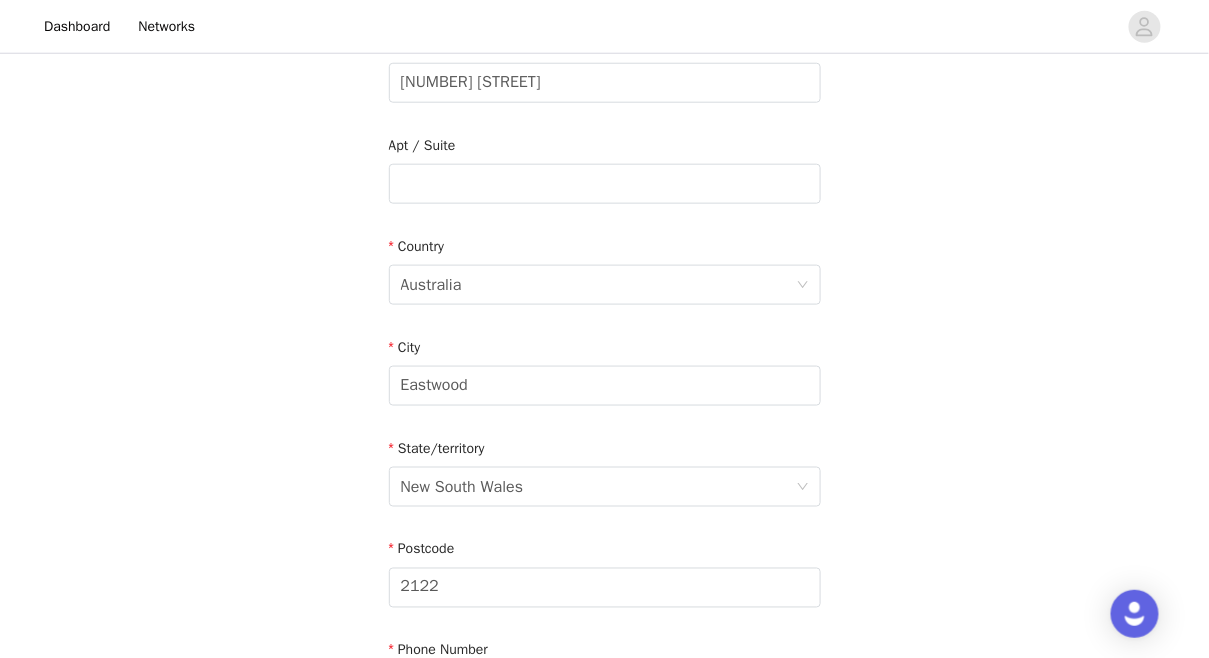scroll, scrollTop: 746, scrollLeft: 0, axis: vertical 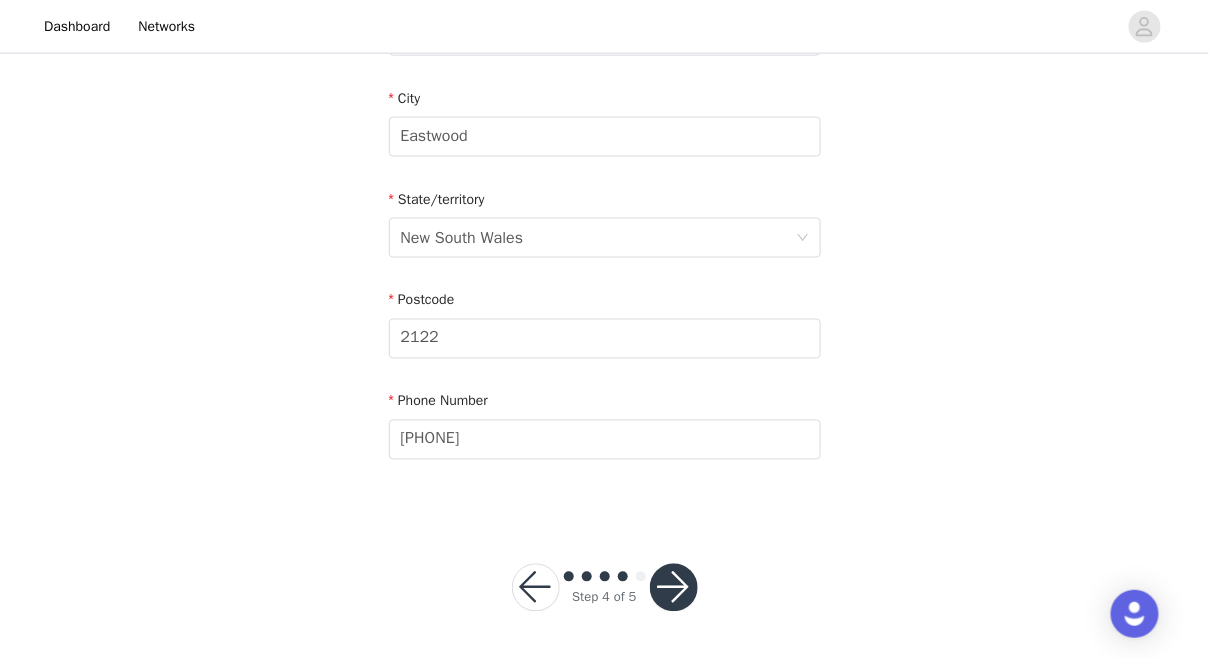 click at bounding box center (674, 588) 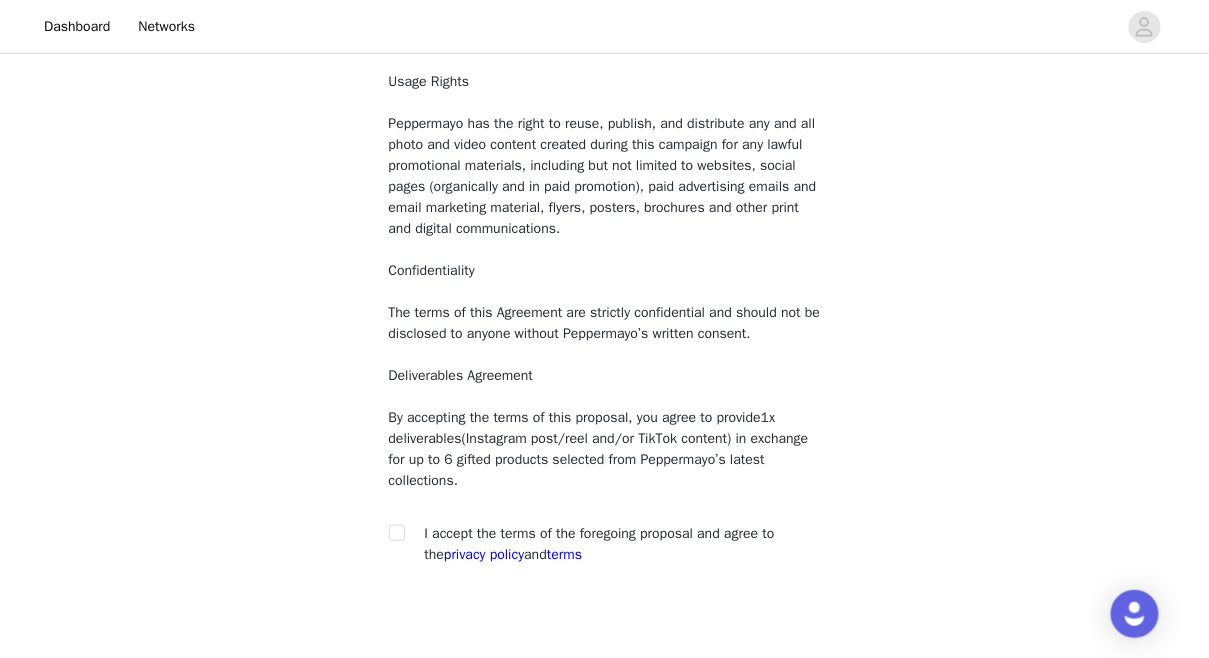 scroll, scrollTop: 266, scrollLeft: 0, axis: vertical 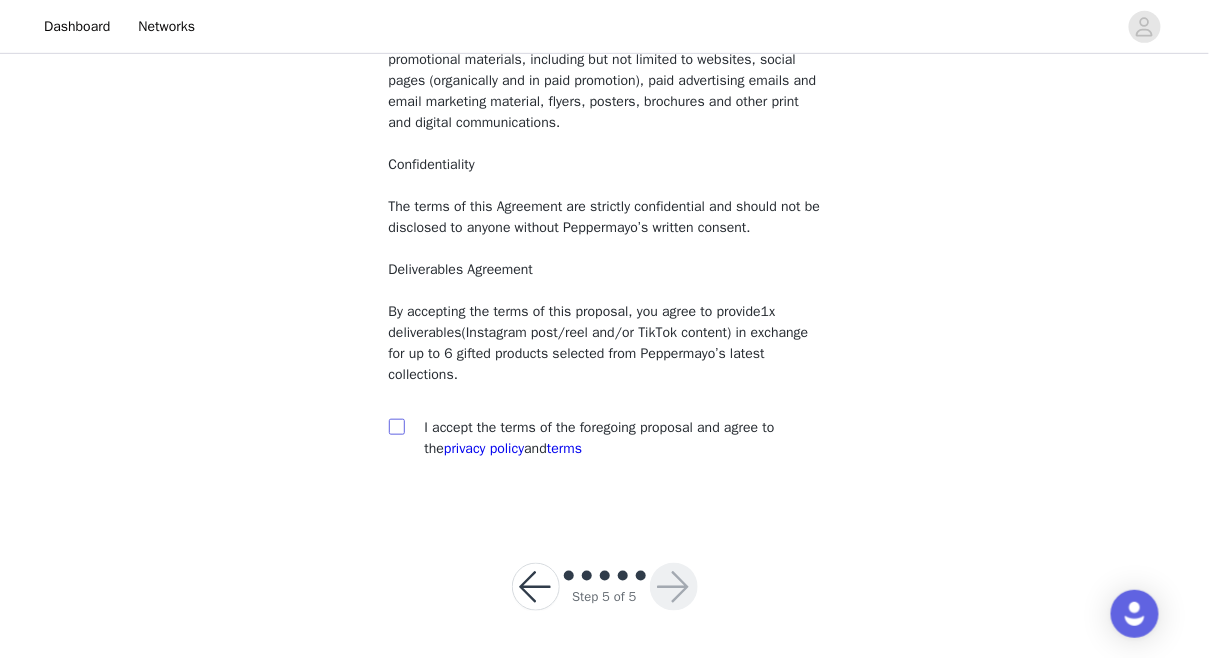 click at bounding box center [396, 426] 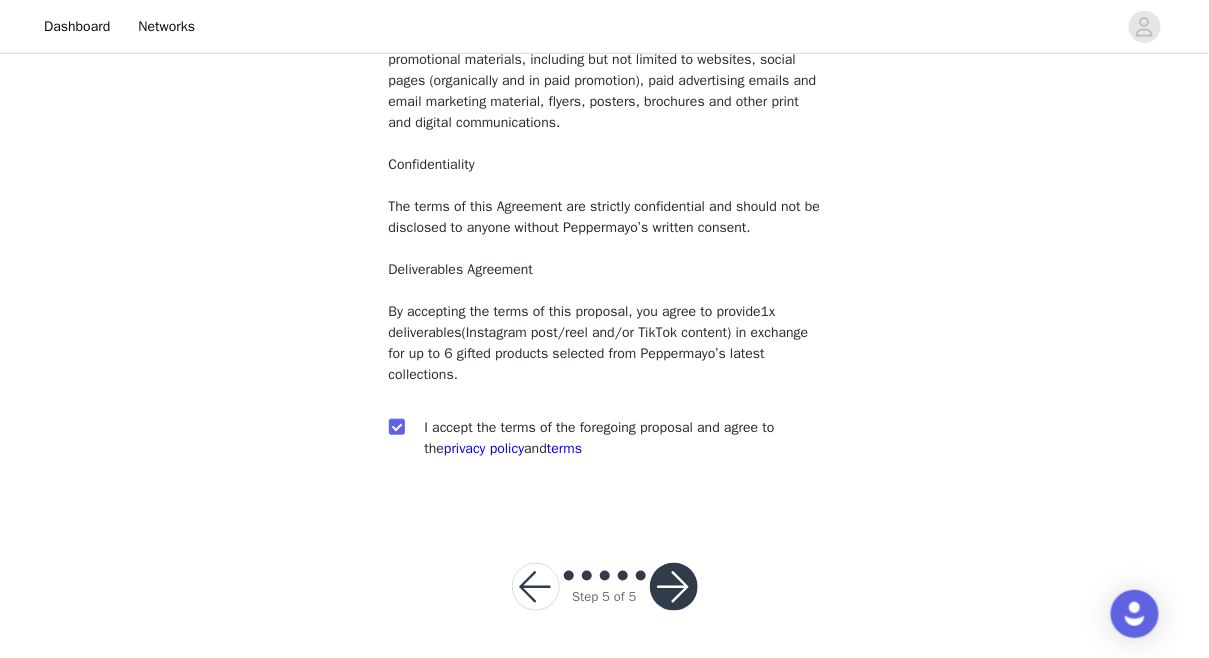 click at bounding box center [674, 587] 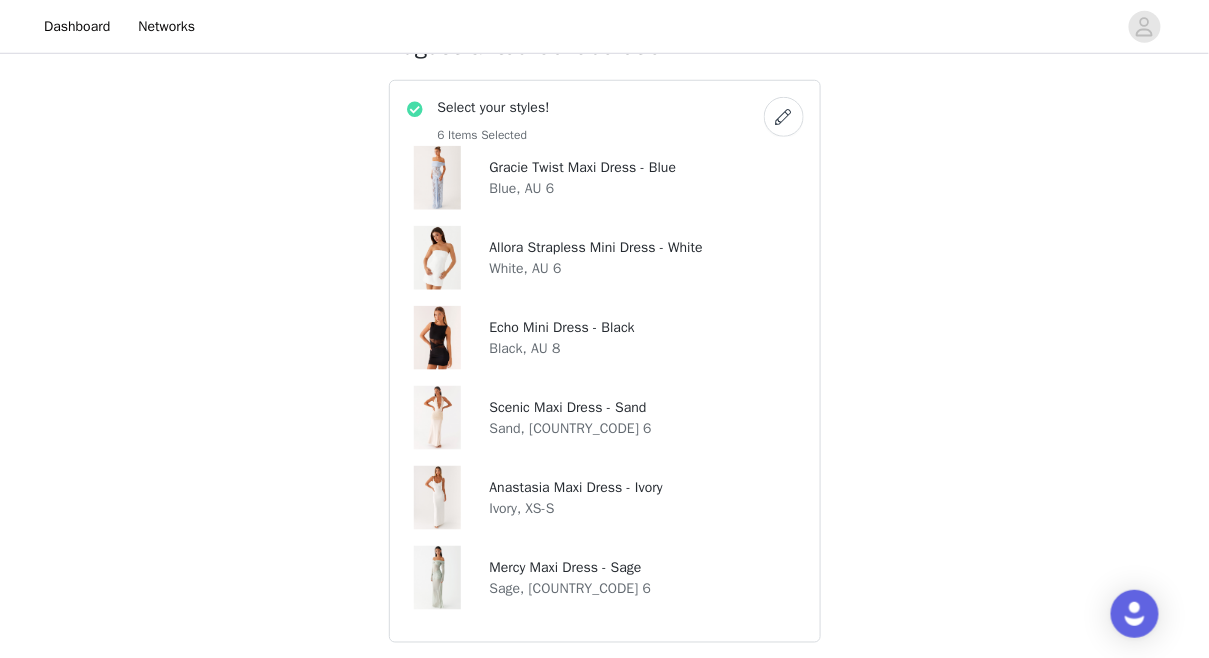scroll, scrollTop: 408, scrollLeft: 0, axis: vertical 